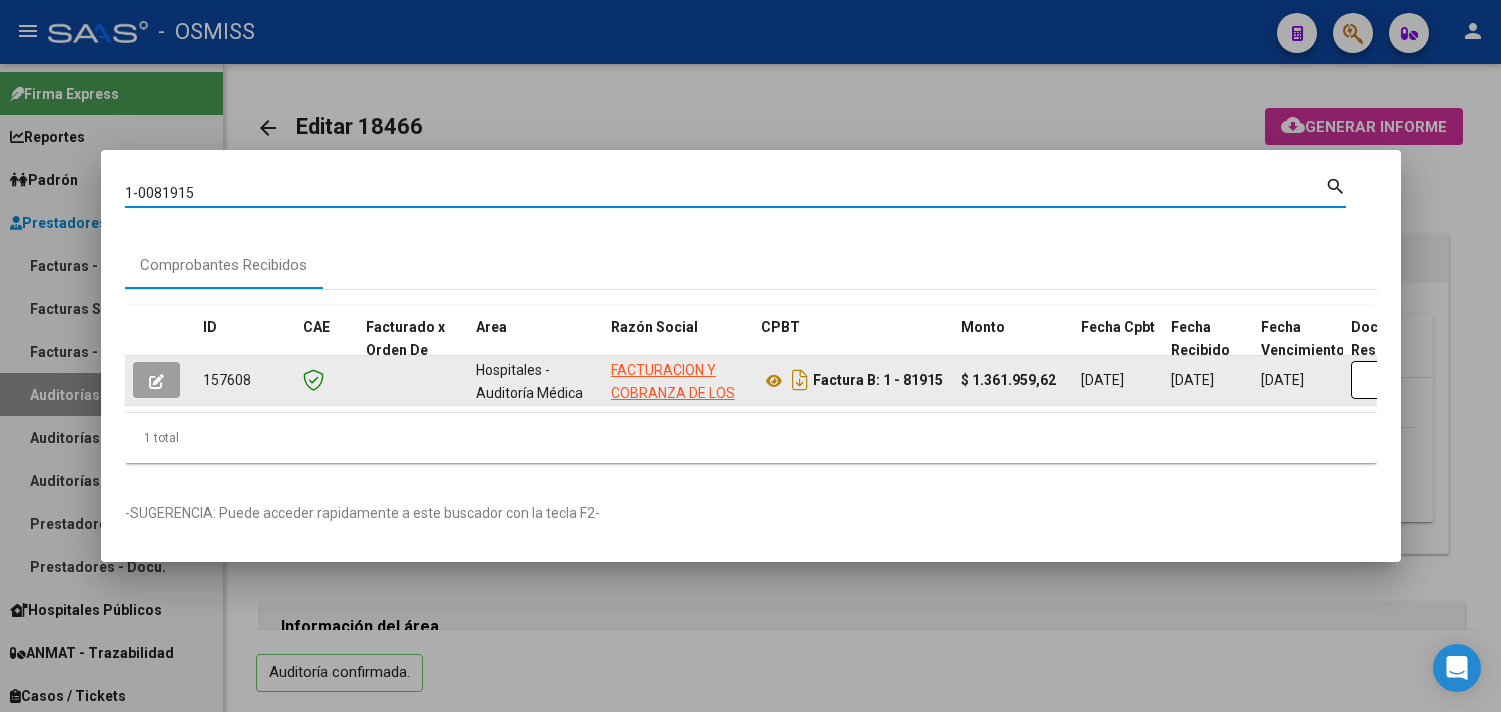 scroll, scrollTop: 0, scrollLeft: 0, axis: both 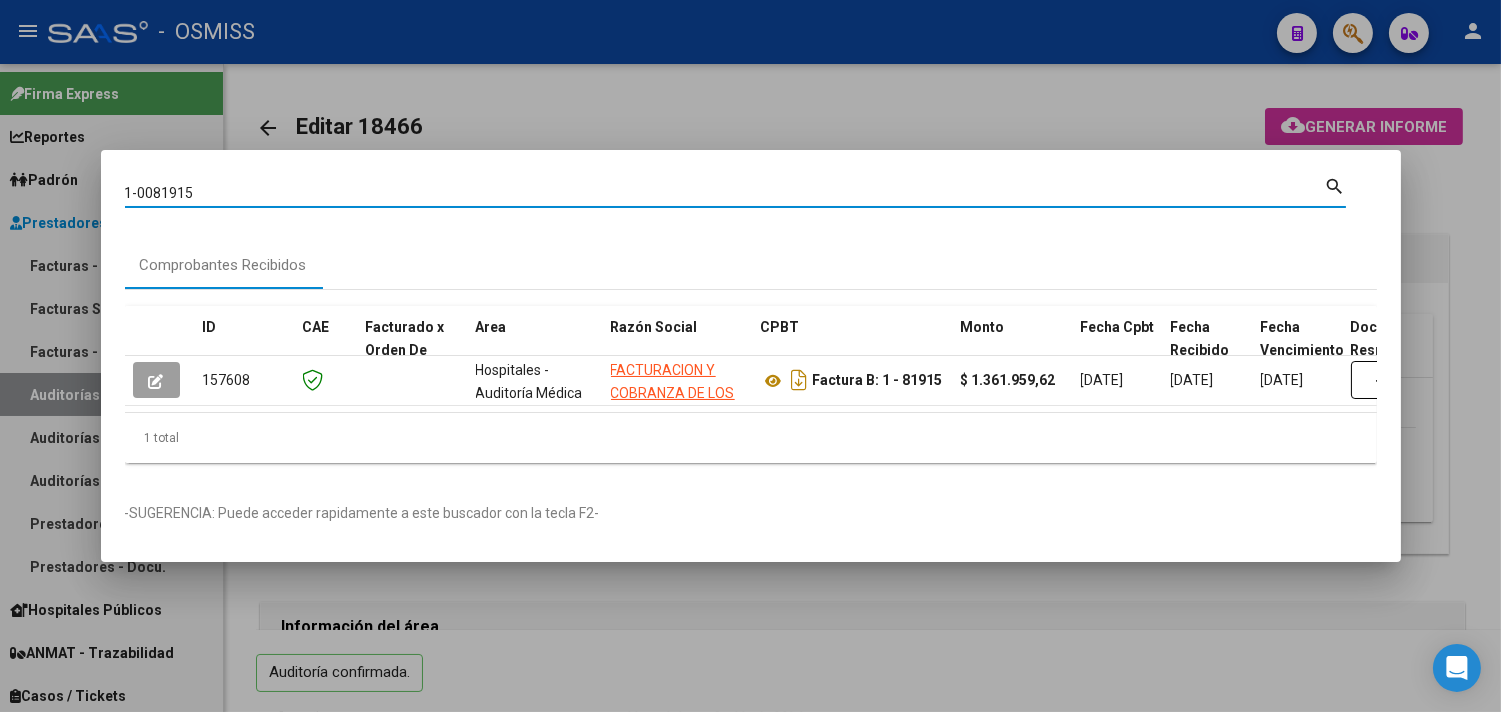 click at bounding box center [750, 356] 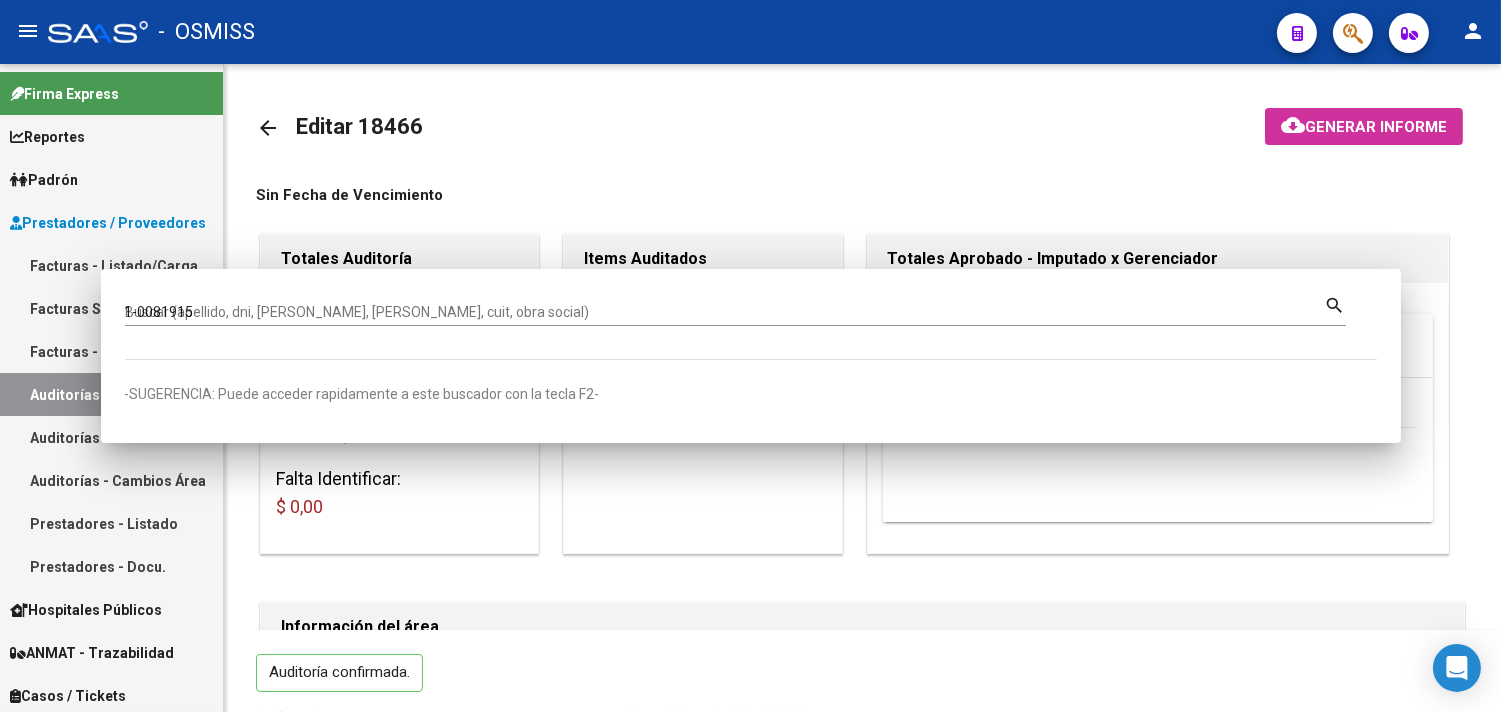 type 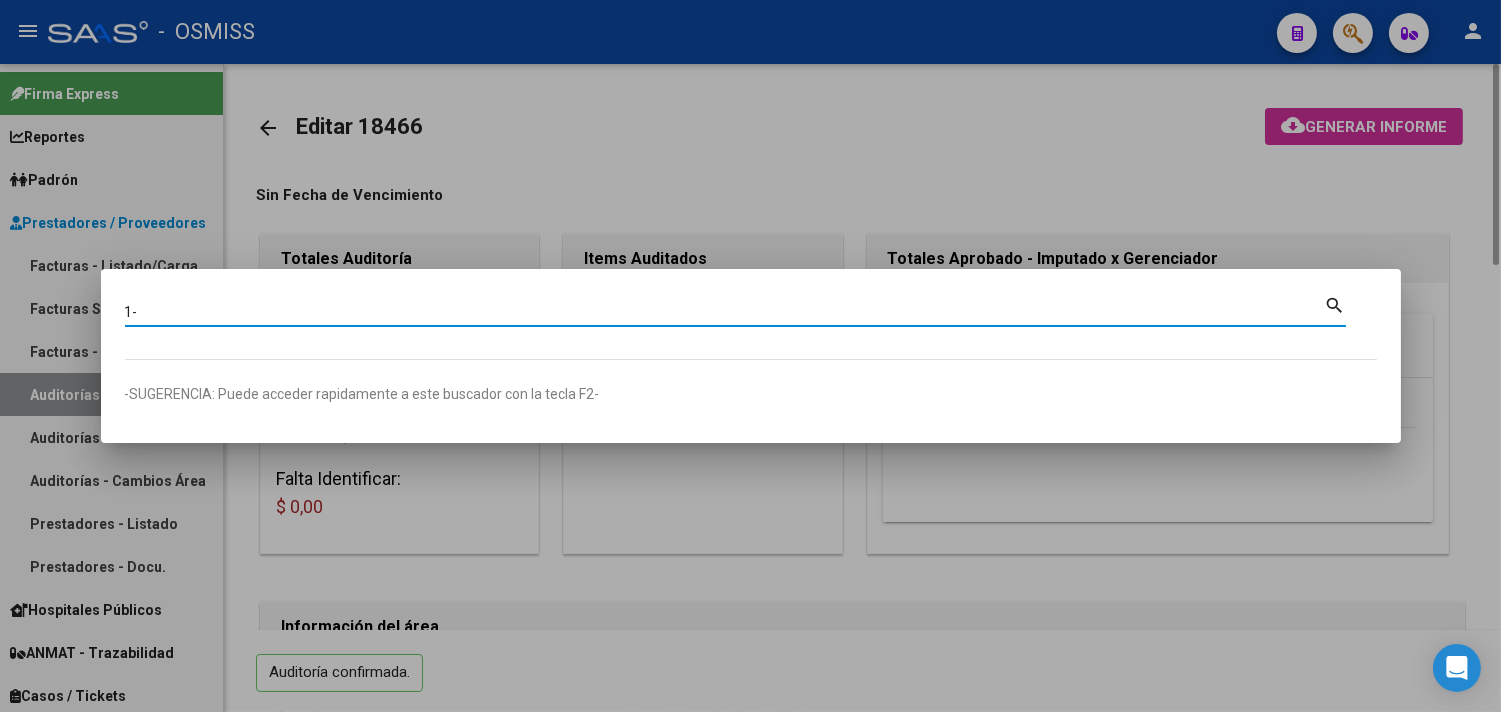 paste on "0081915" 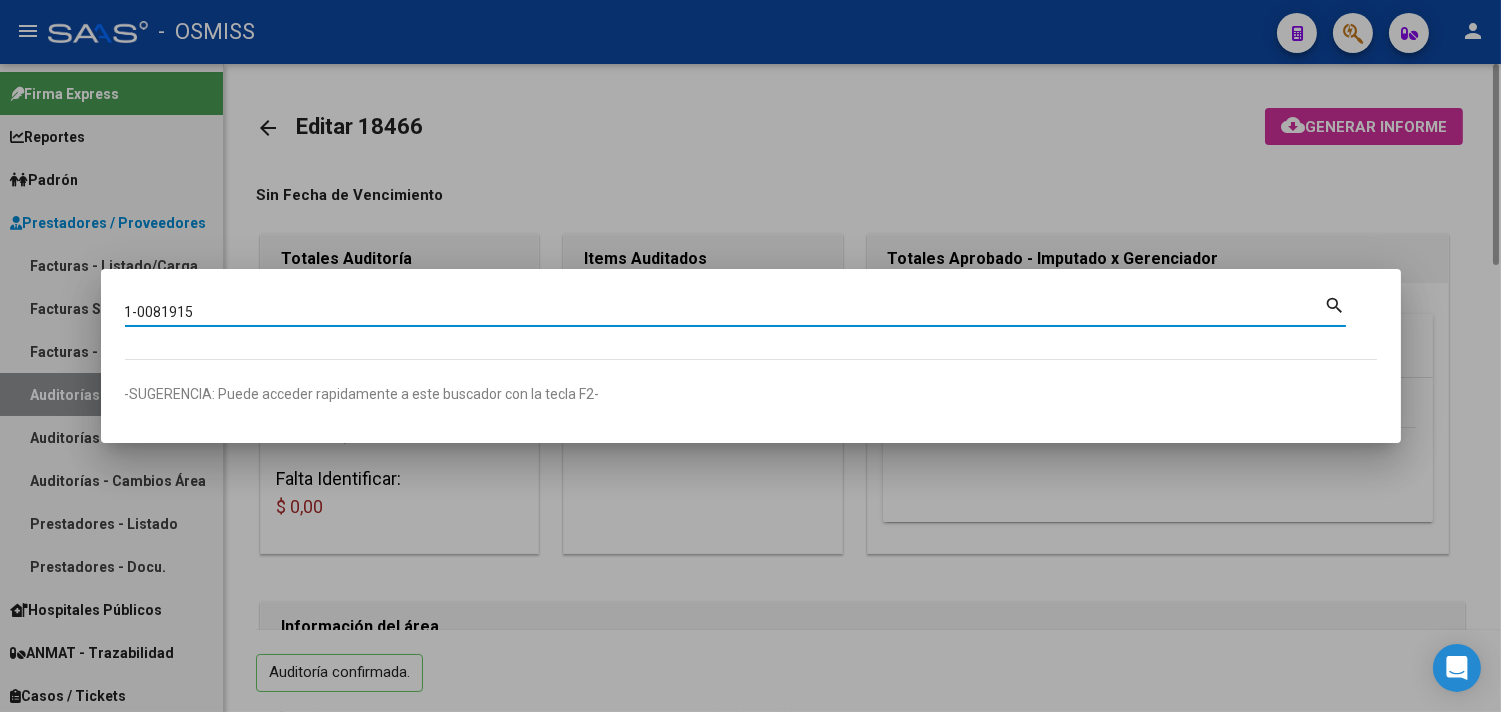 type on "1-0081915" 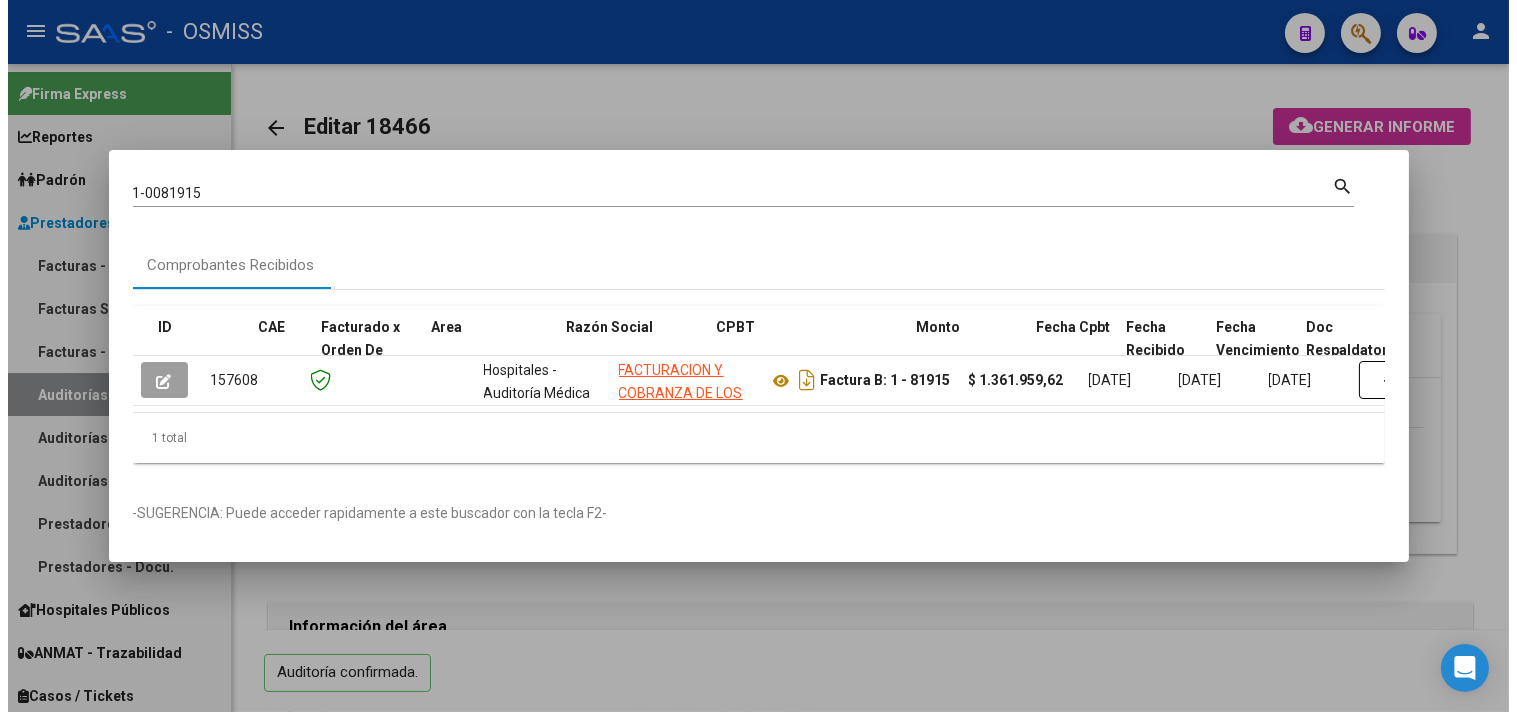 scroll, scrollTop: 0, scrollLeft: 892, axis: horizontal 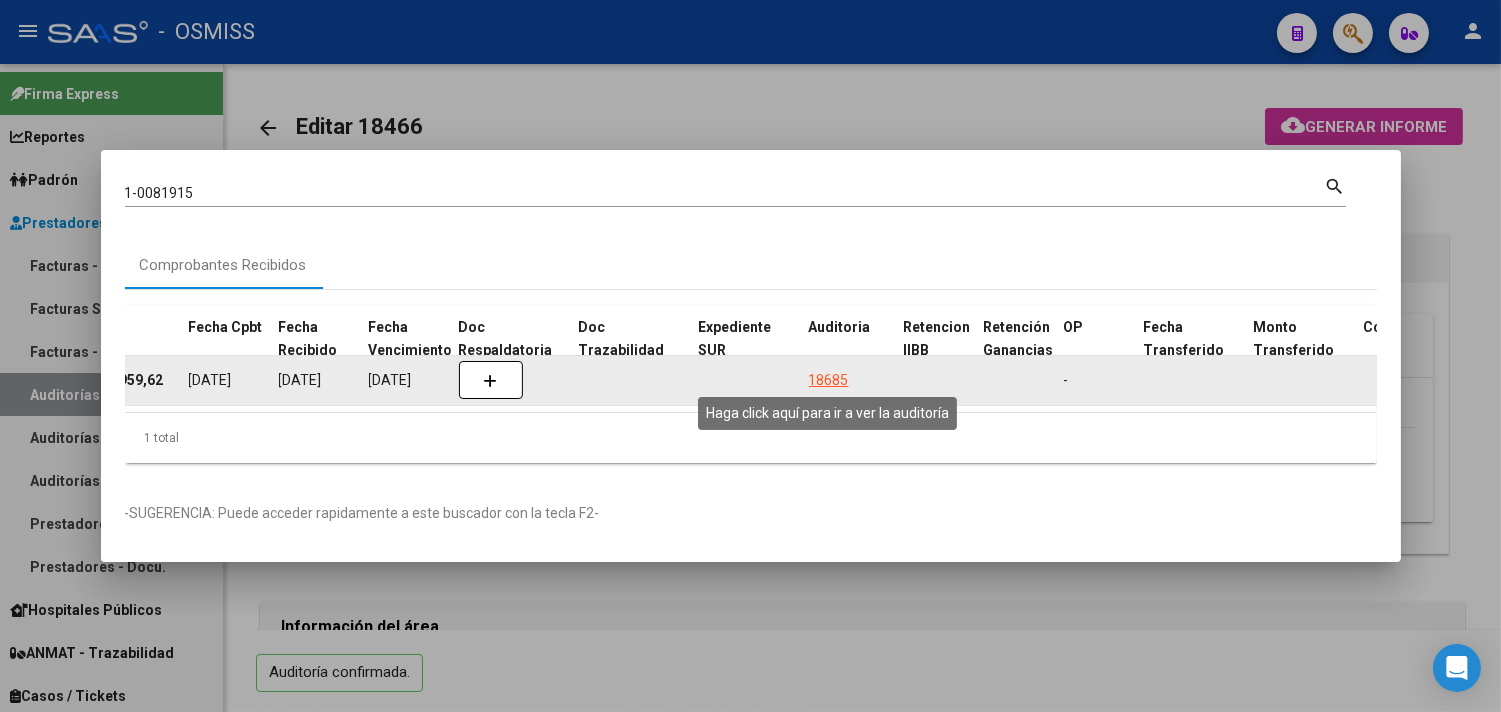 click on "18685" 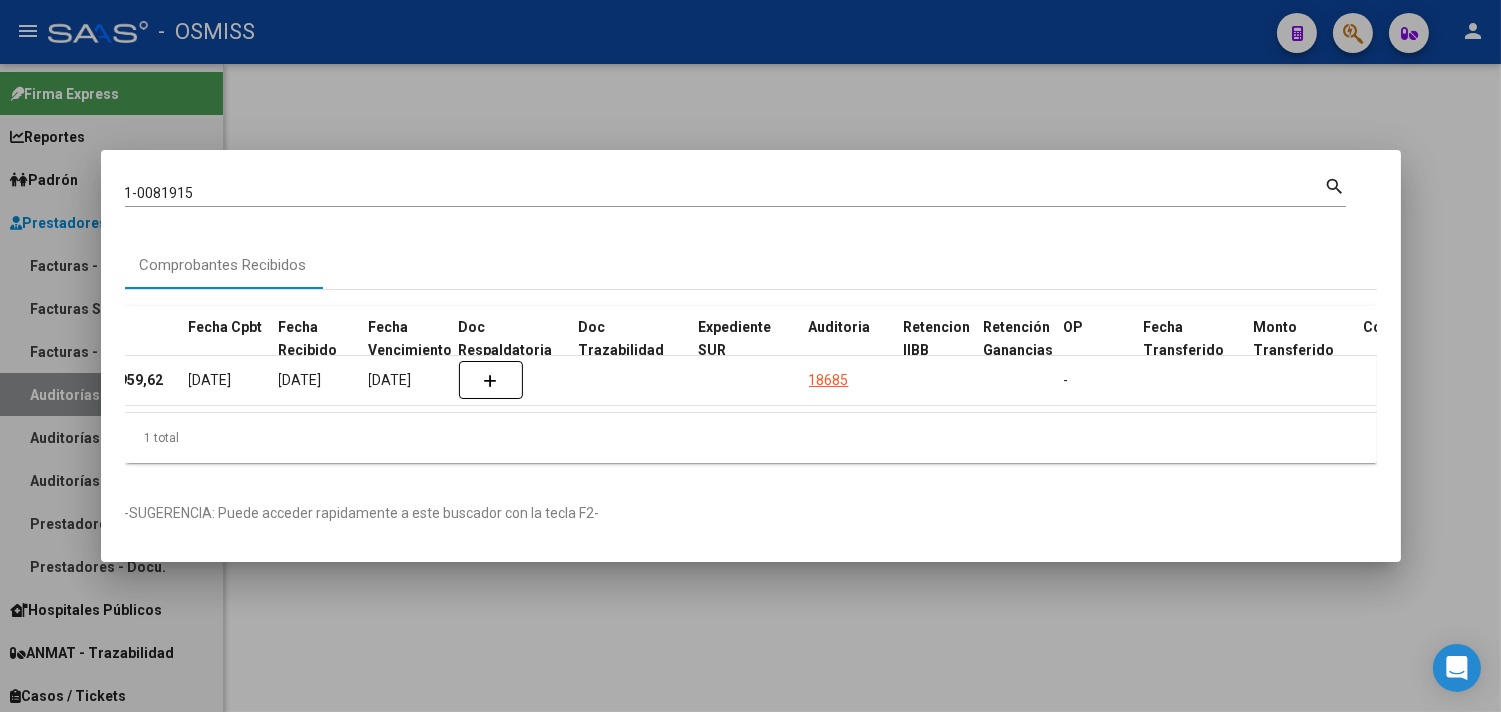 click at bounding box center (750, 356) 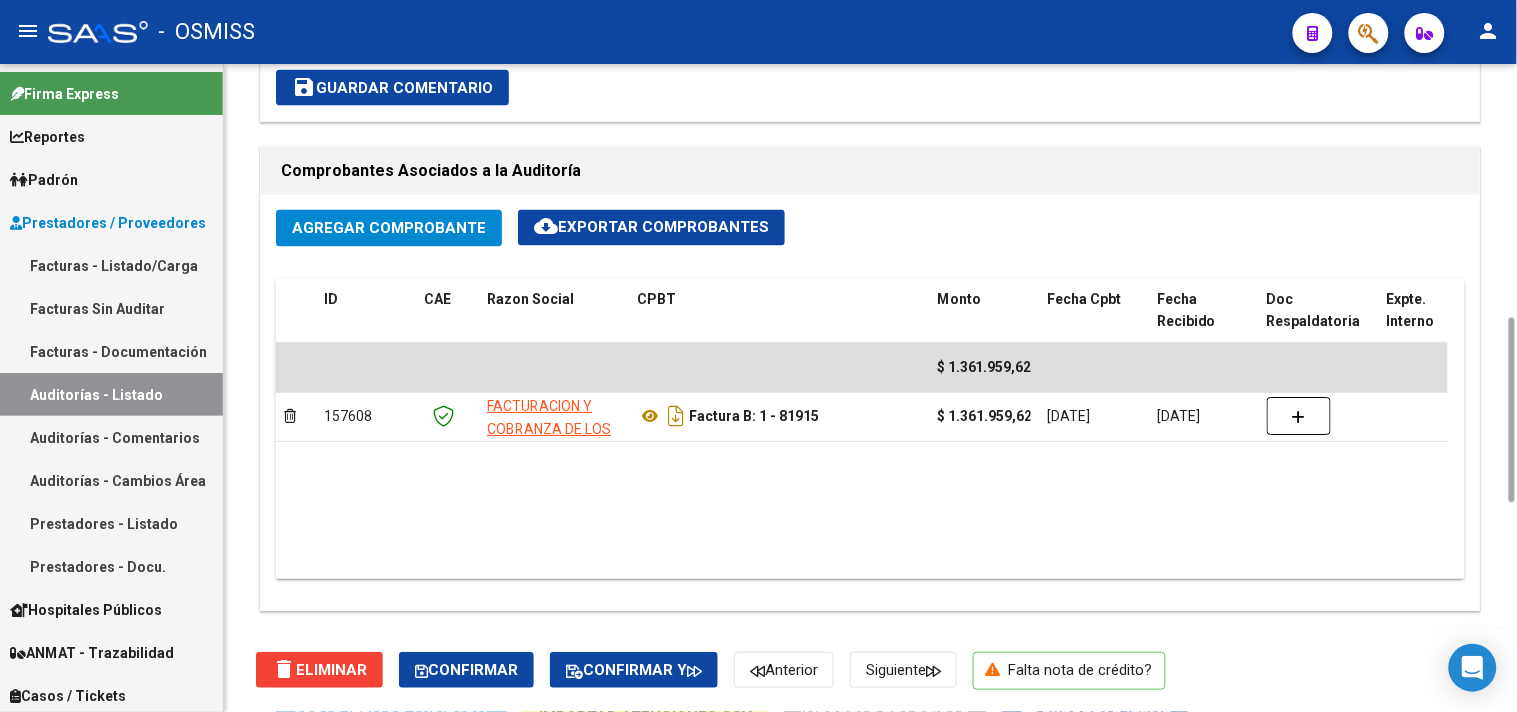 scroll, scrollTop: 444, scrollLeft: 0, axis: vertical 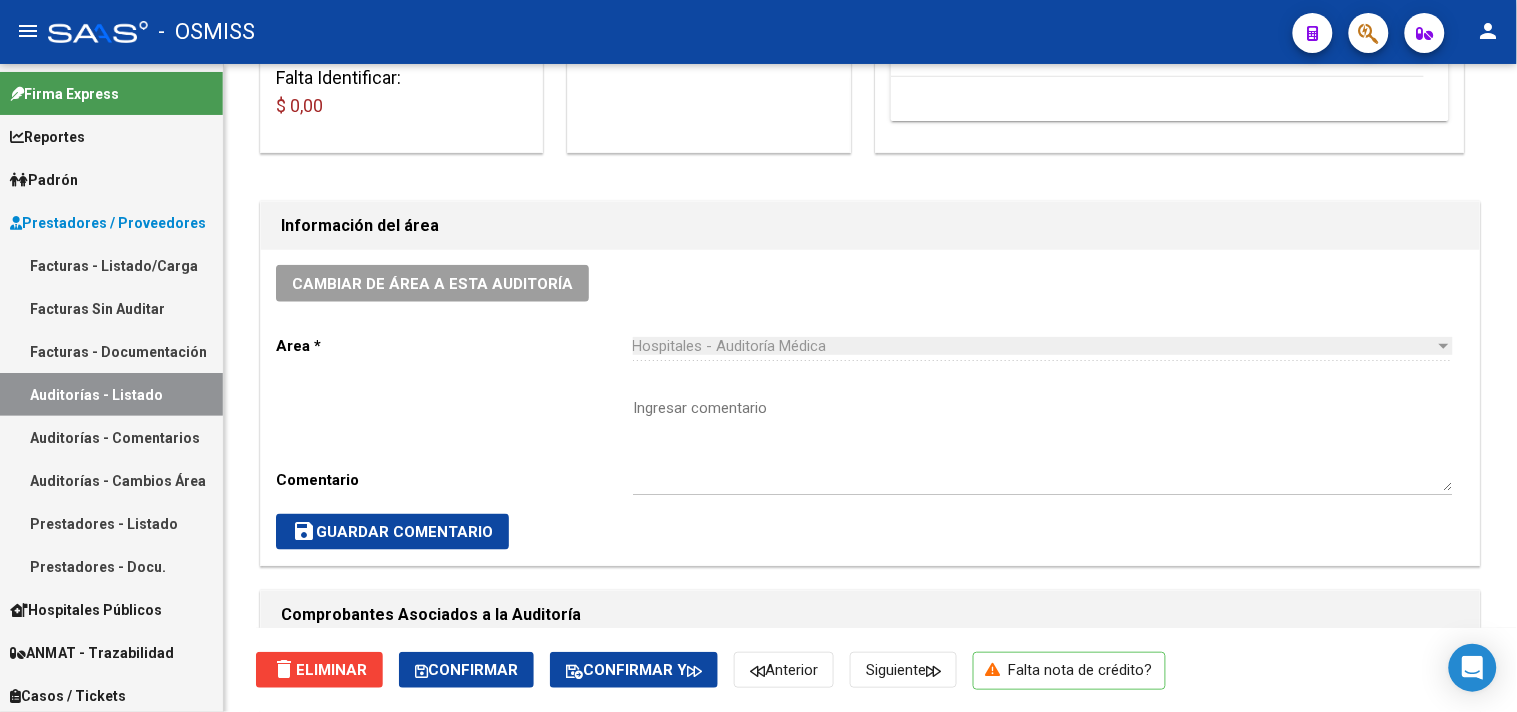 click on "Auditorías - Listado" at bounding box center [111, 394] 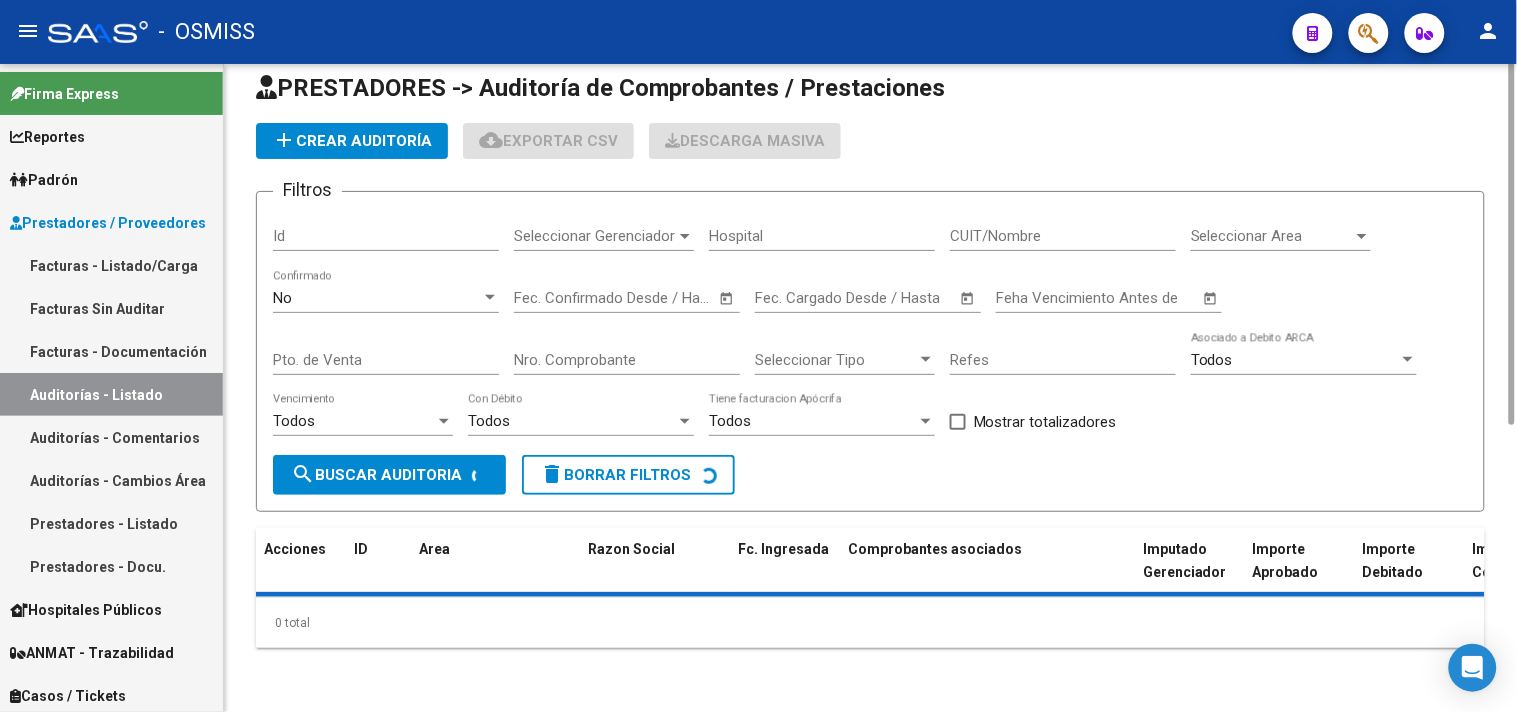 scroll, scrollTop: 0, scrollLeft: 0, axis: both 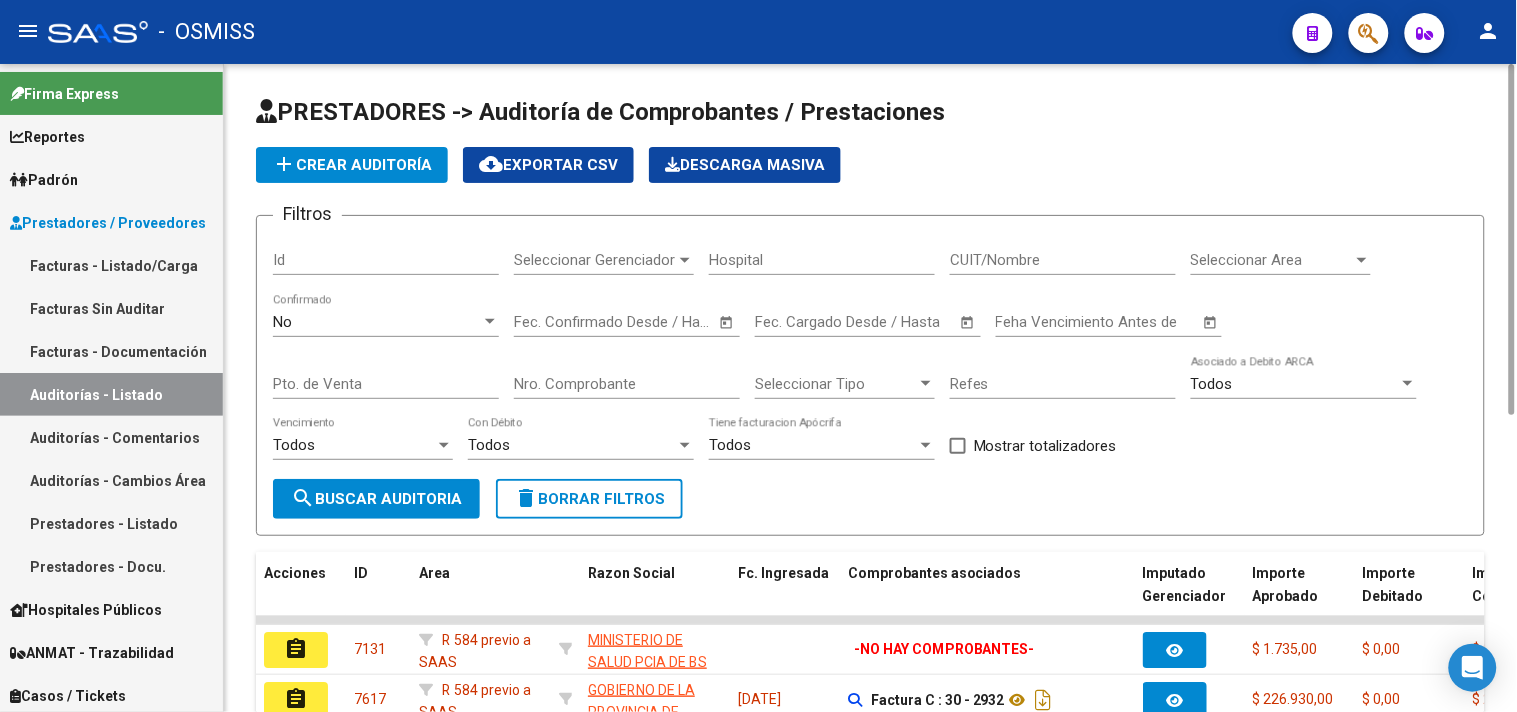 click on "Seleccionar Gerenciador" at bounding box center [595, 260] 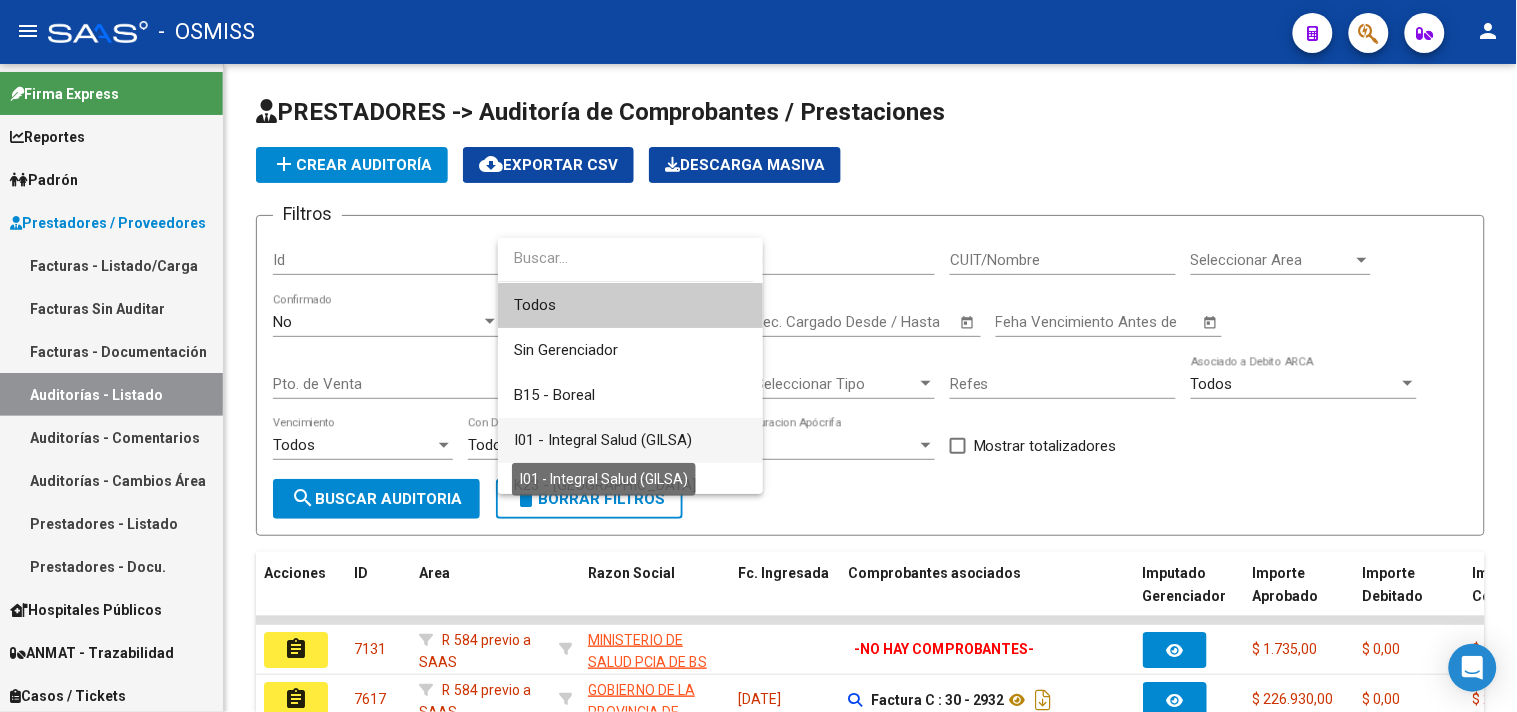 click on "I01 - Integral Salud (GILSA)" at bounding box center (603, 440) 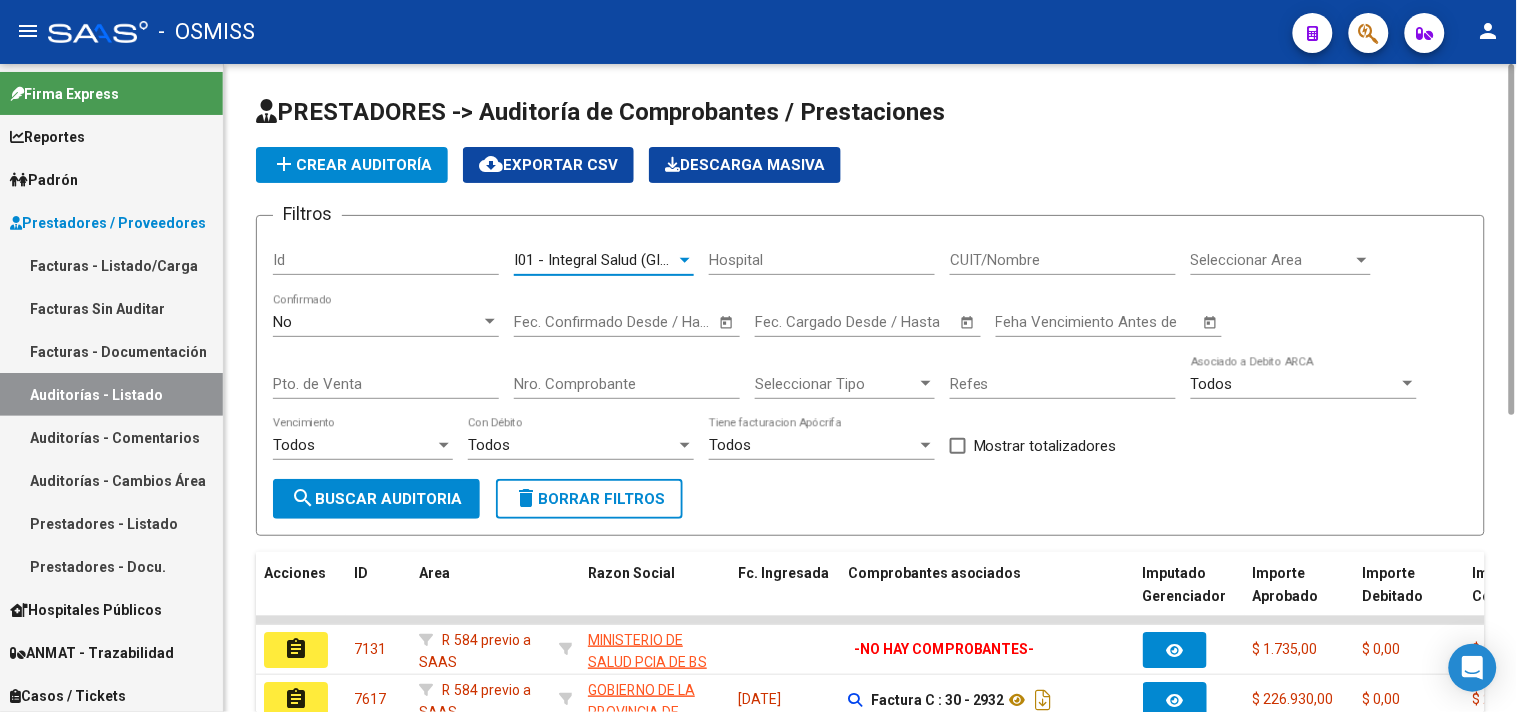 click on "search  Buscar Auditoria" 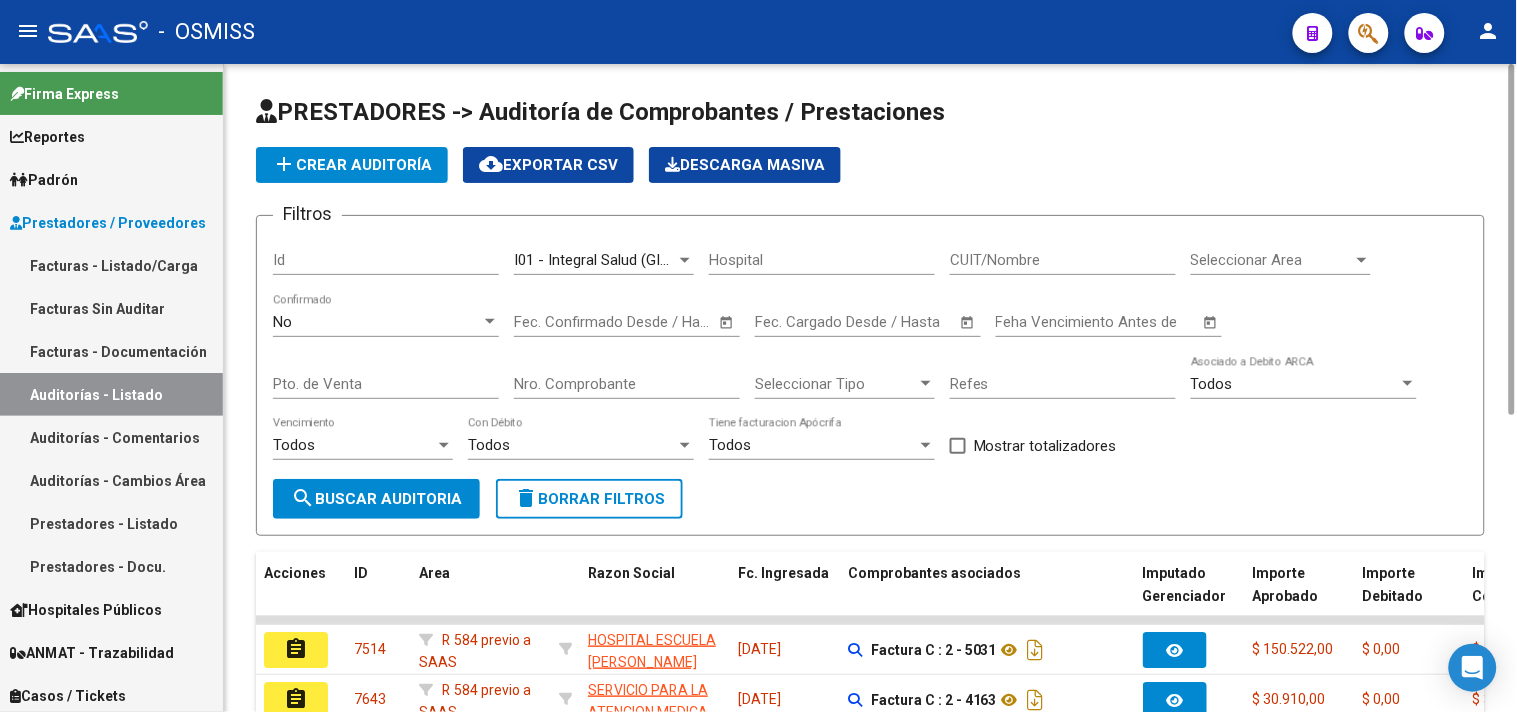 click on "Seleccionar Area" at bounding box center (1272, 260) 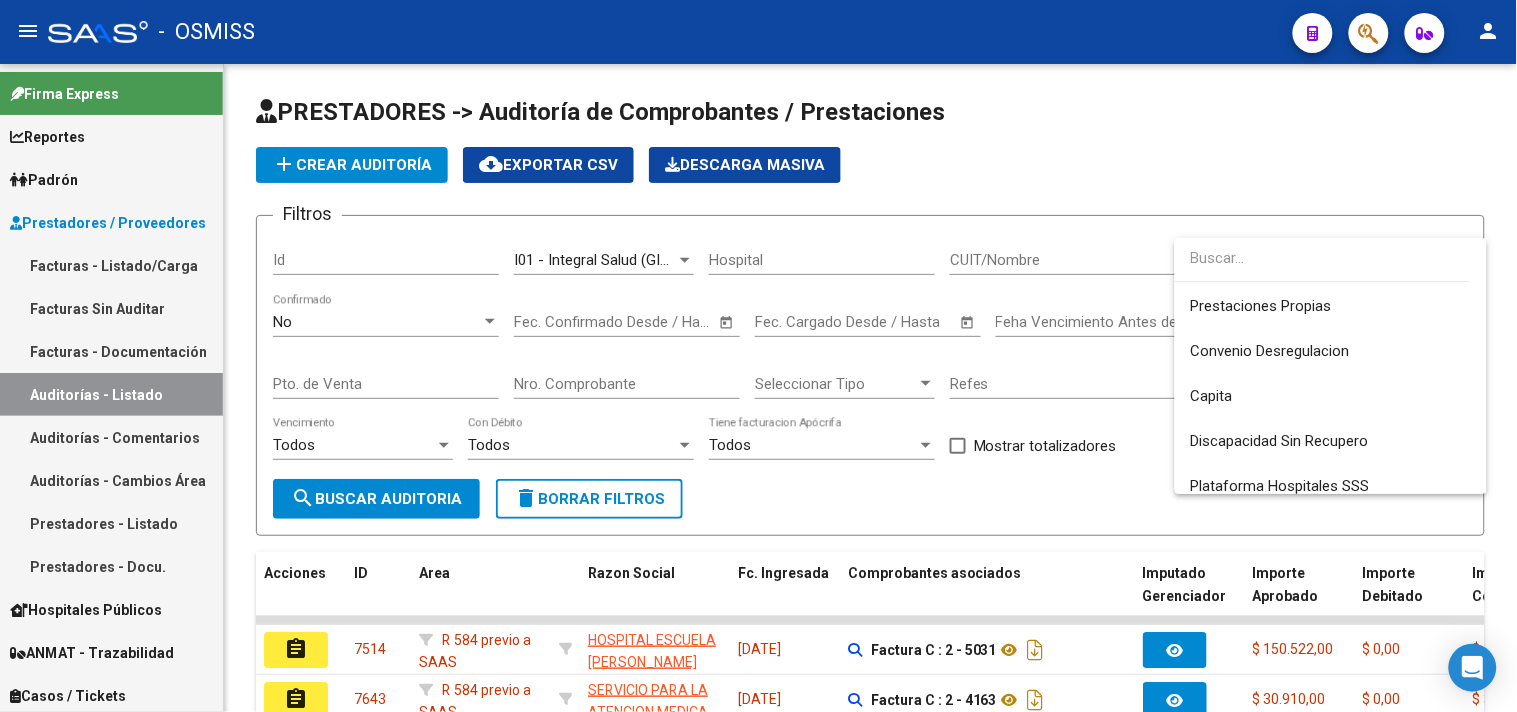 scroll, scrollTop: 333, scrollLeft: 0, axis: vertical 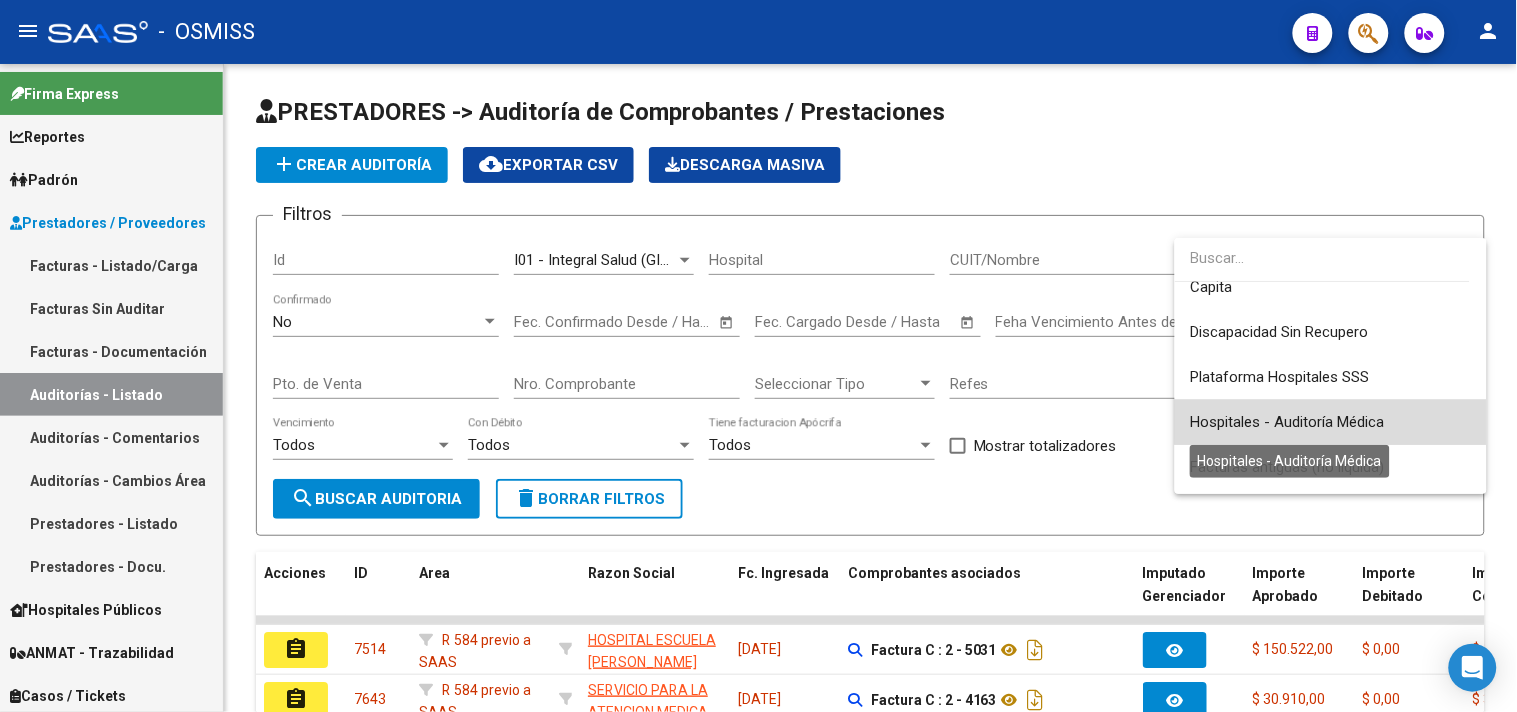 click on "Hospitales - Auditoría Médica" at bounding box center (1288, 422) 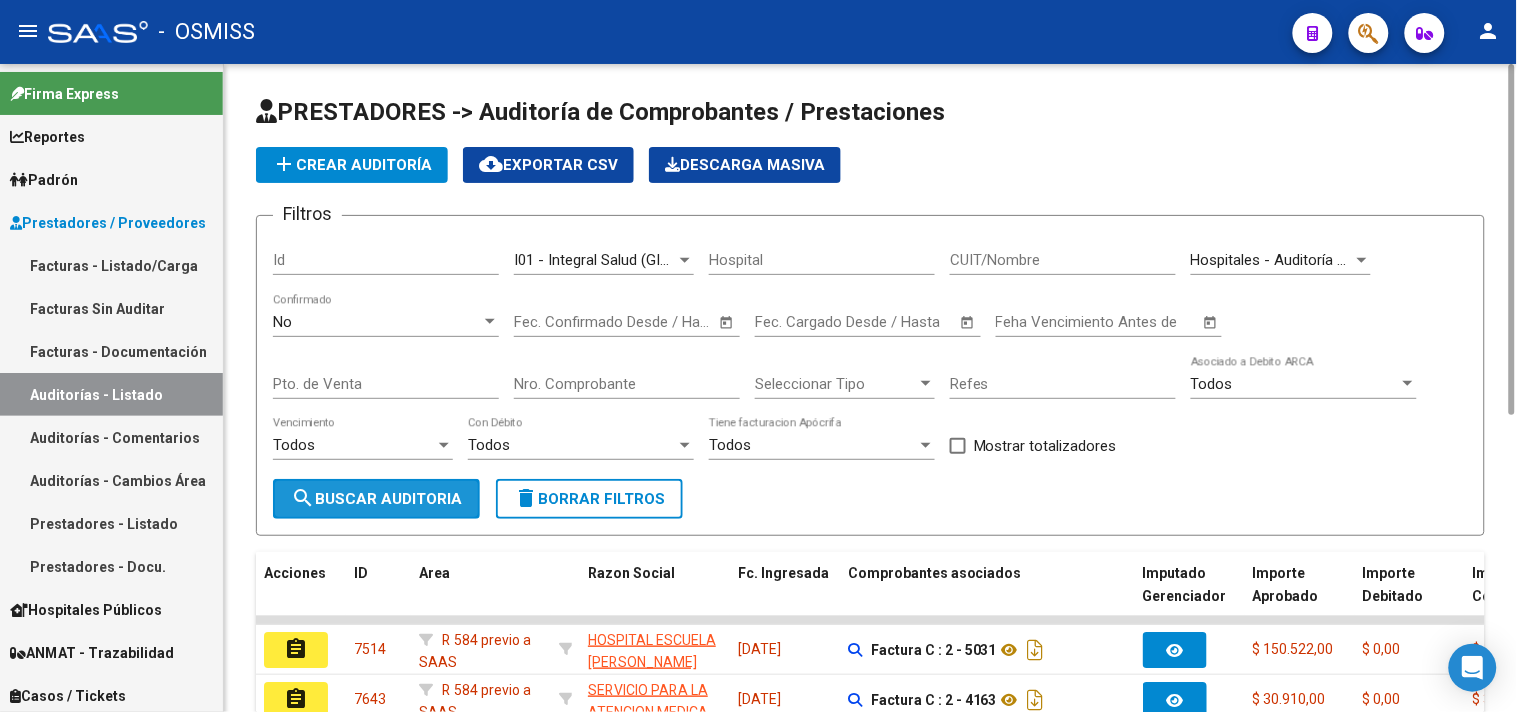 click on "search  Buscar Auditoria" 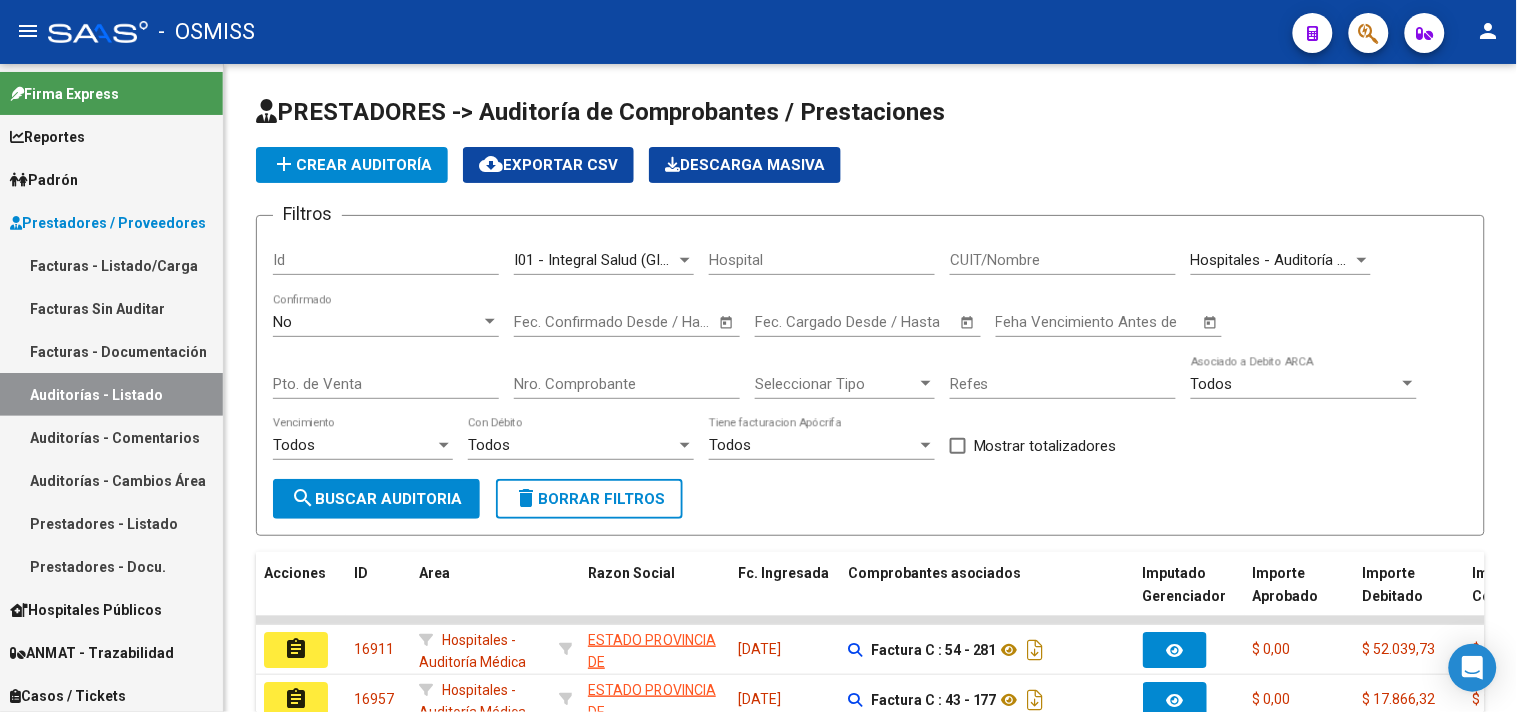 scroll, scrollTop: 552, scrollLeft: 0, axis: vertical 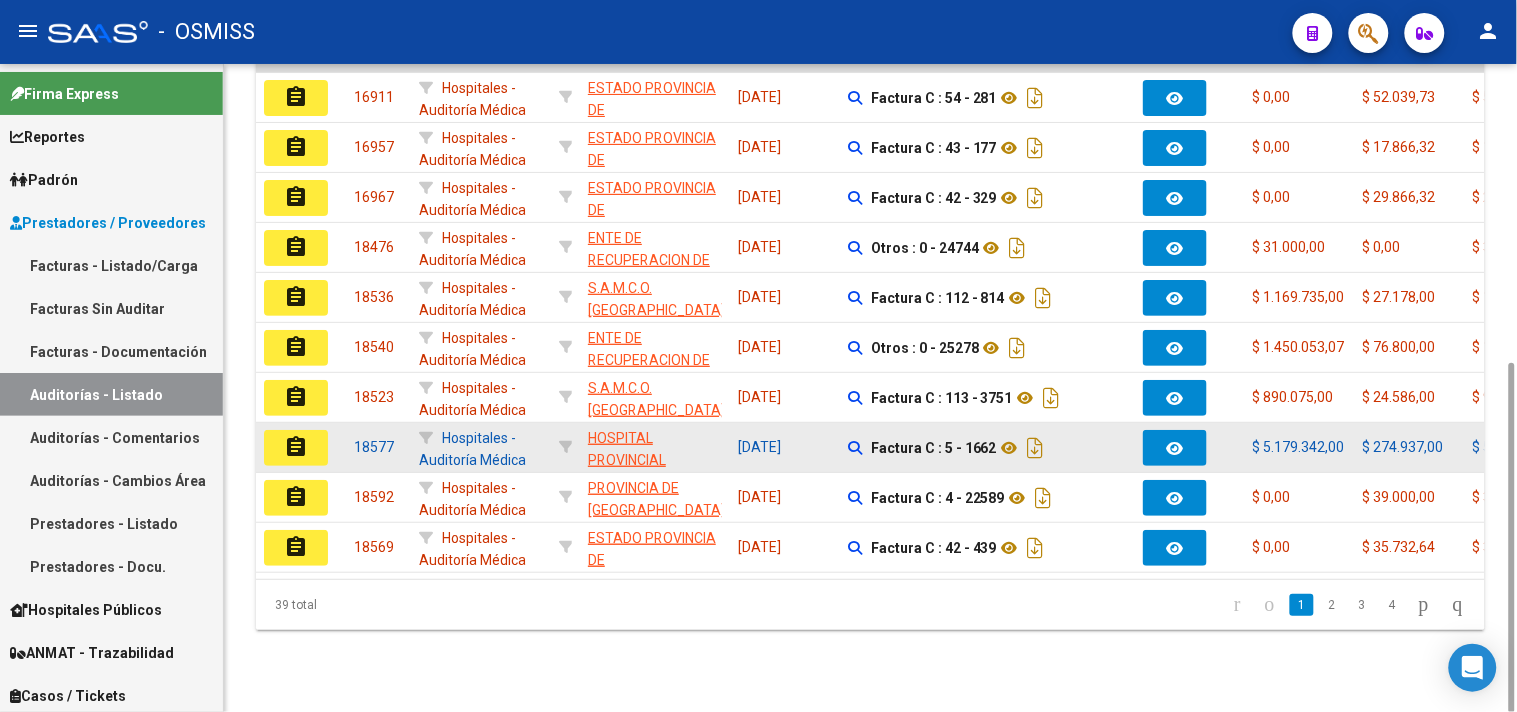 click on "assignment" 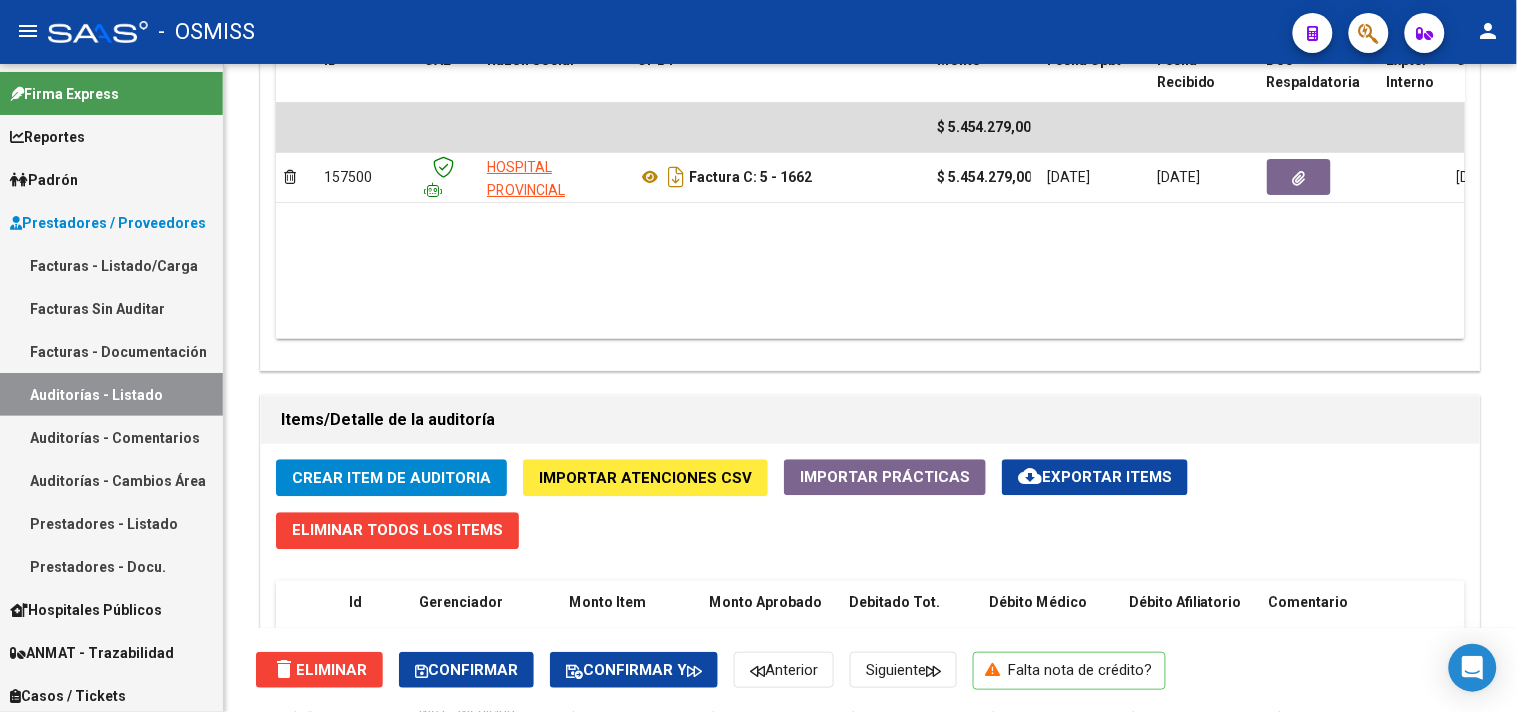scroll, scrollTop: 1602, scrollLeft: 0, axis: vertical 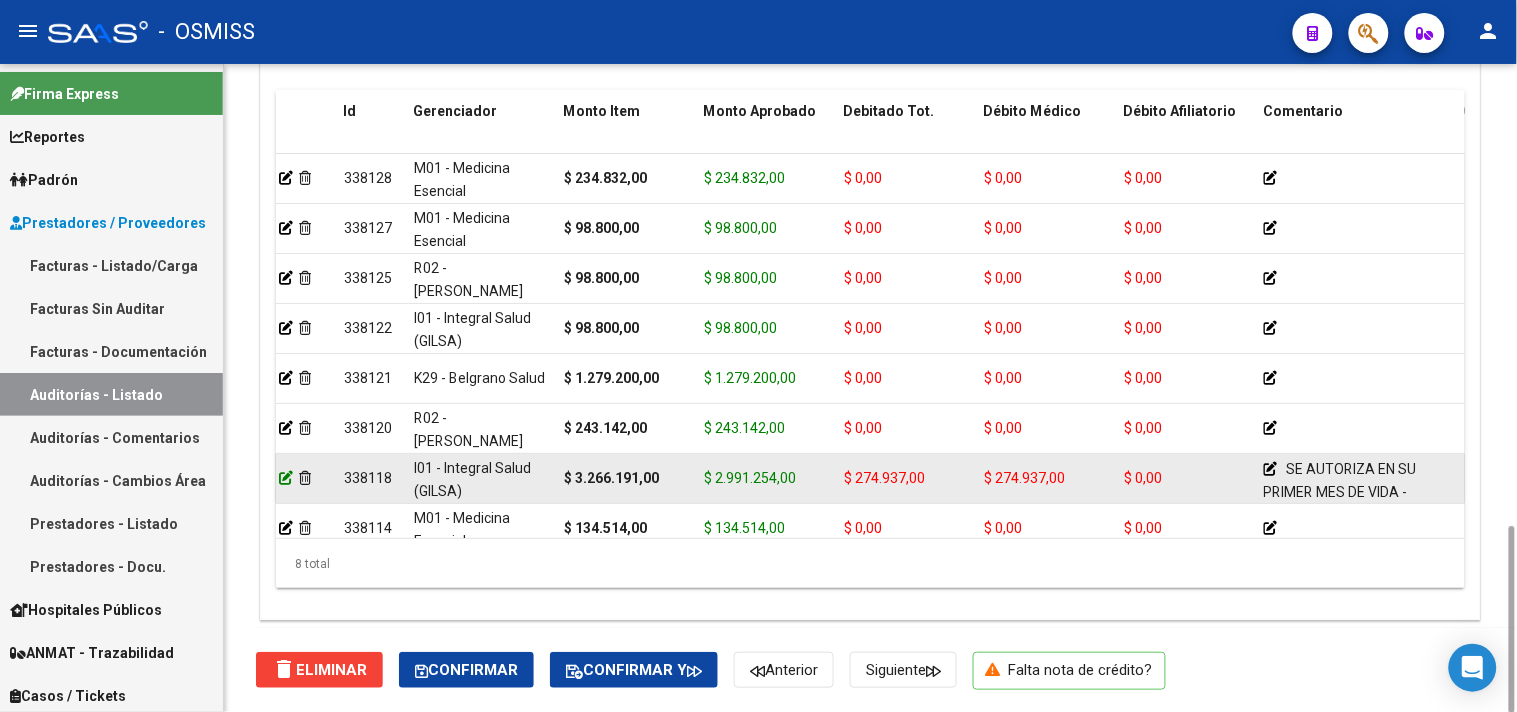 click 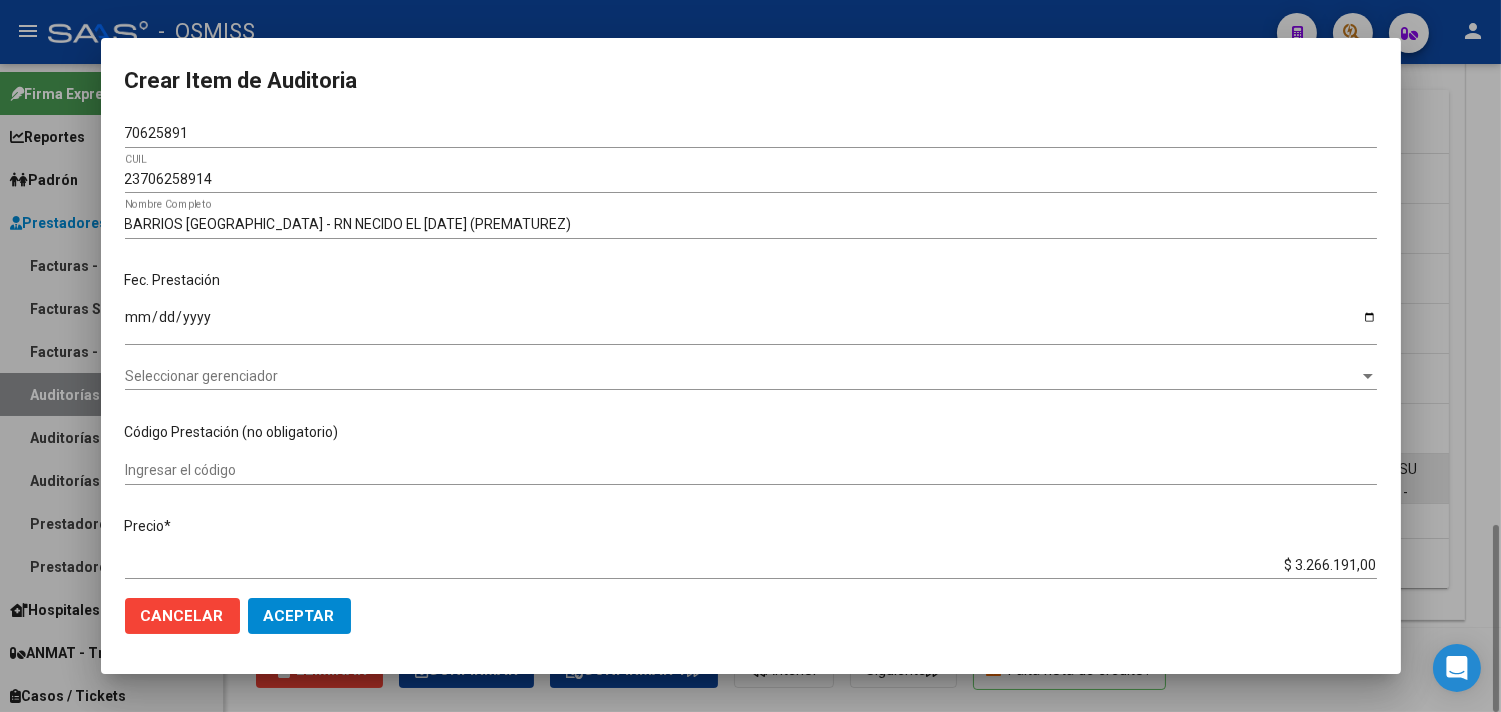 scroll, scrollTop: 1601, scrollLeft: 0, axis: vertical 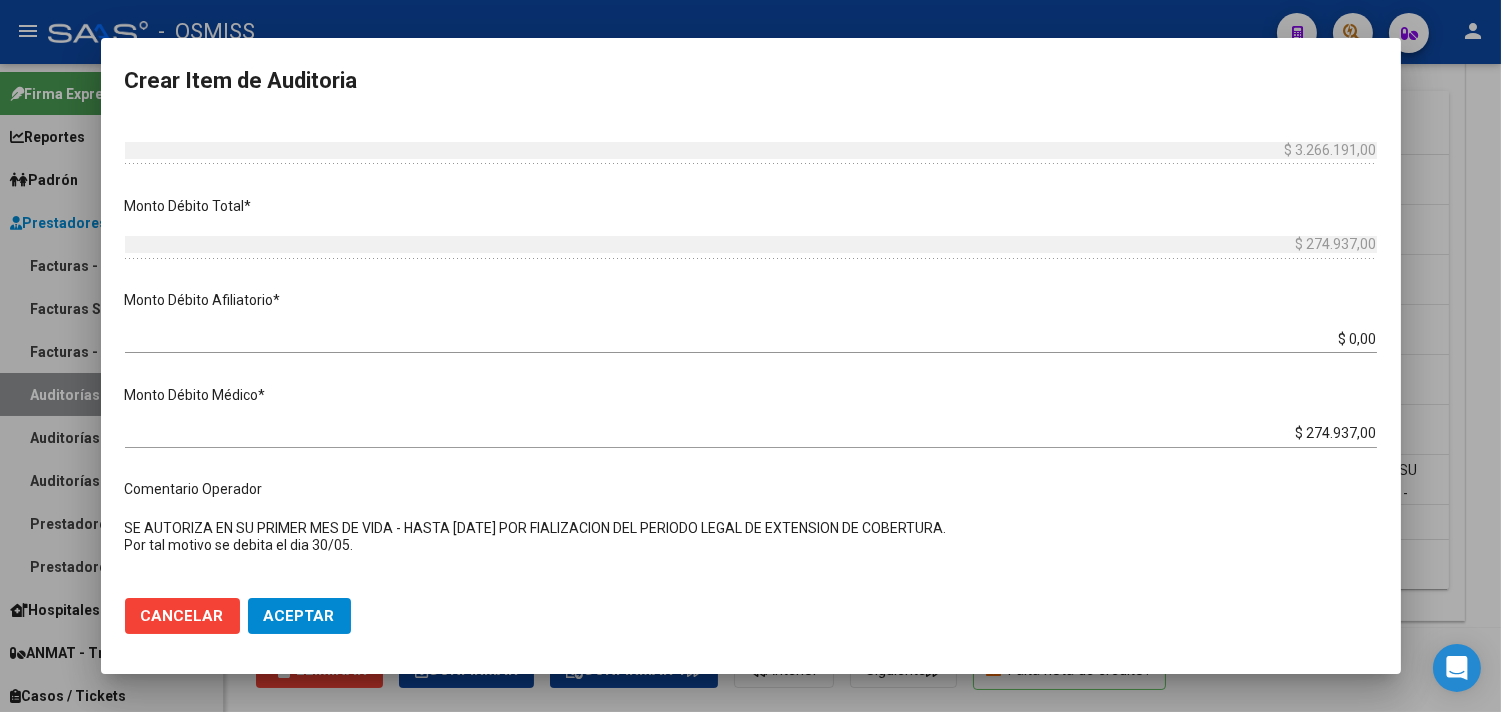 click at bounding box center [750, 356] 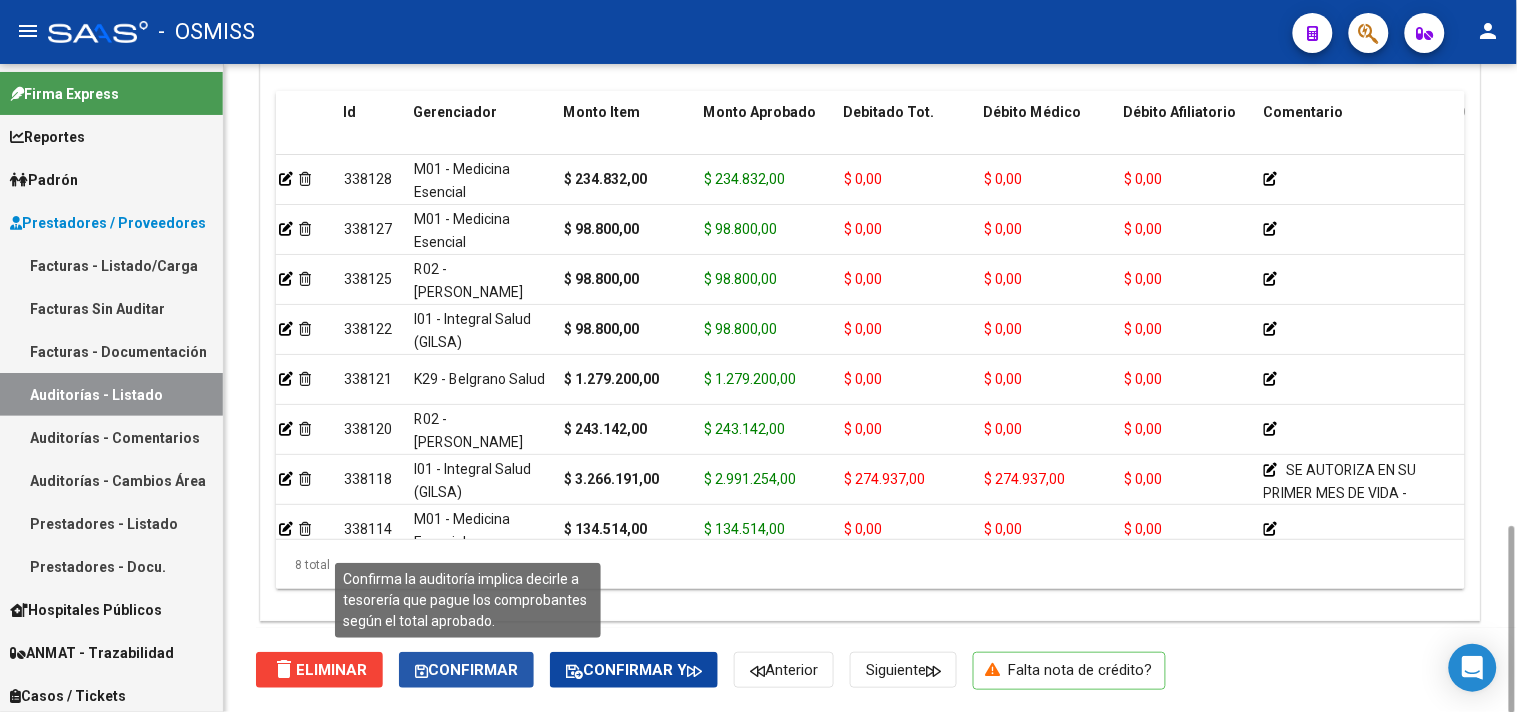 click on "Confirmar" 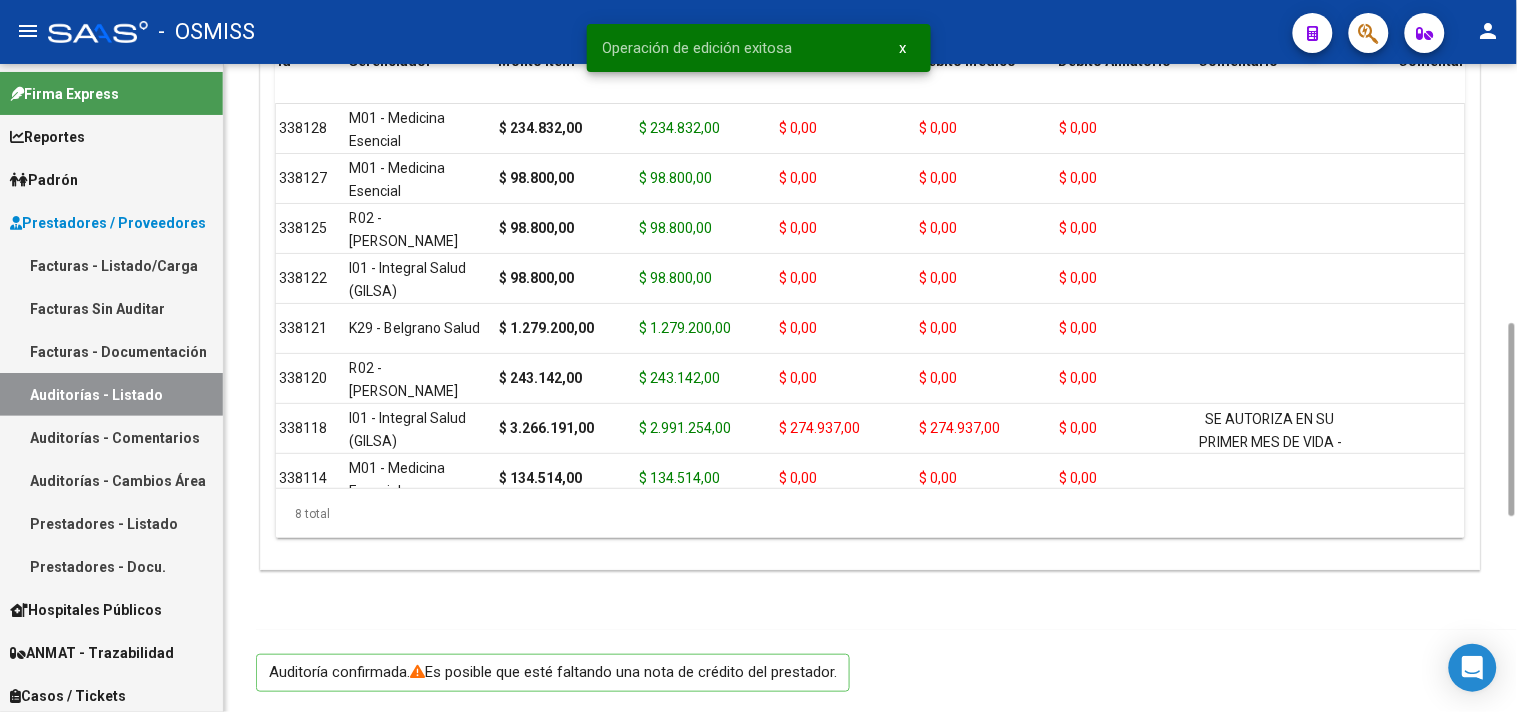 scroll, scrollTop: 1378, scrollLeft: 0, axis: vertical 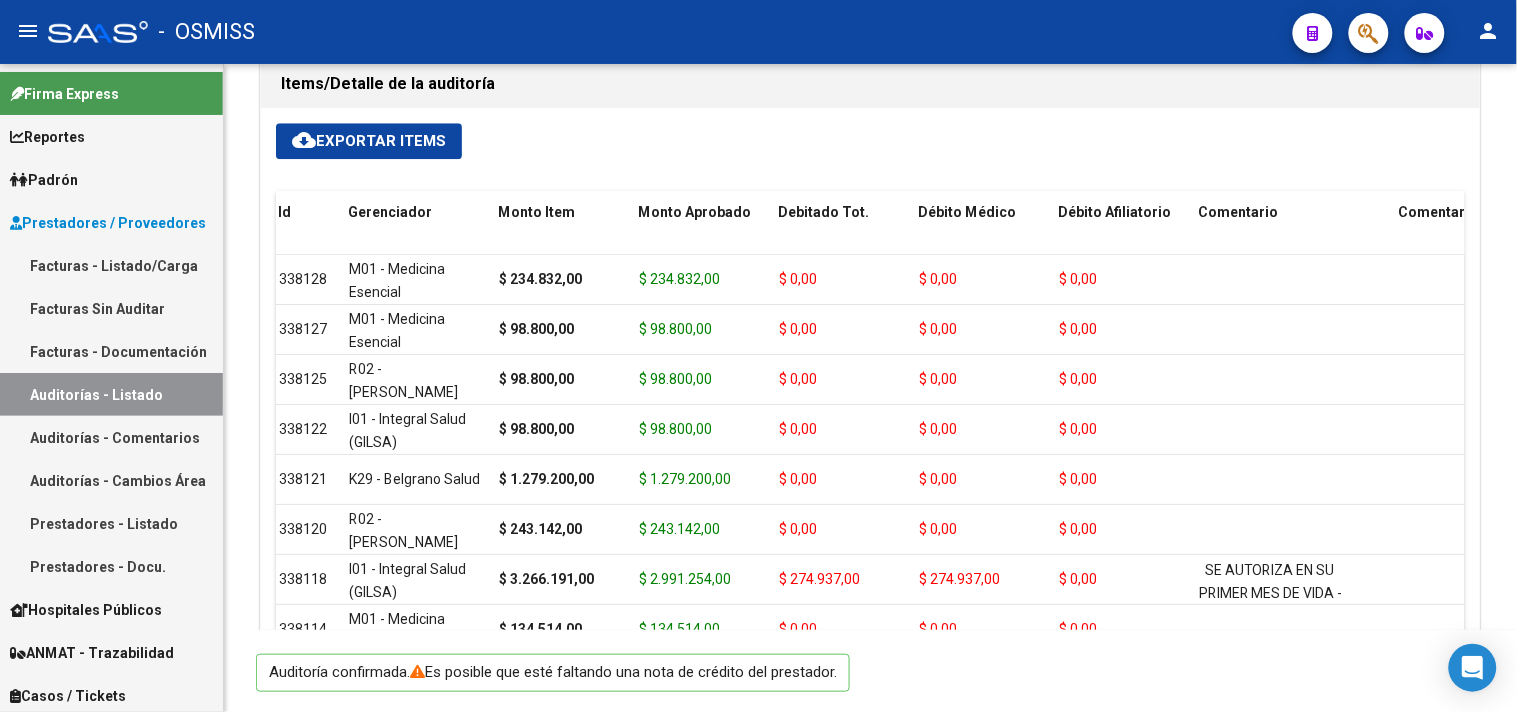 click on "Auditorías - Listado" at bounding box center [111, 394] 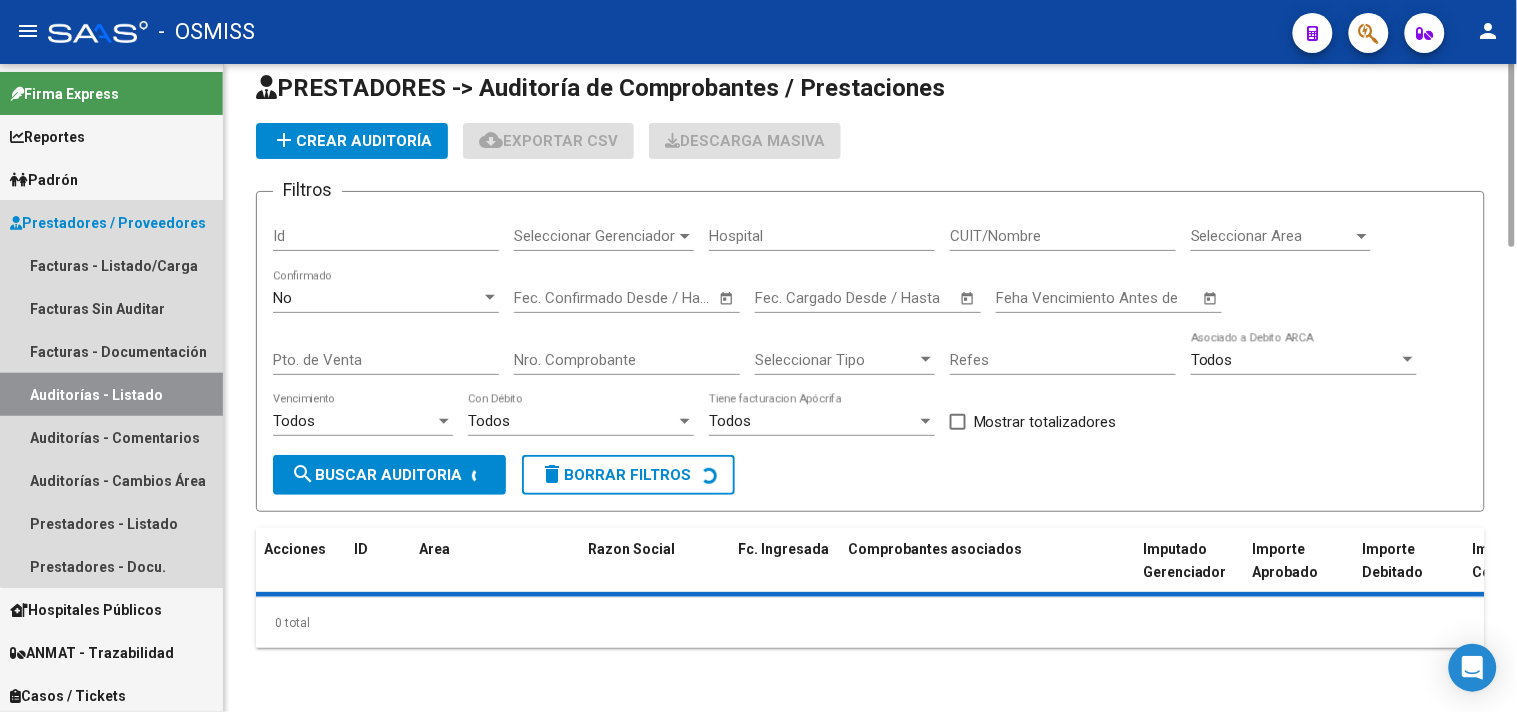 scroll, scrollTop: 0, scrollLeft: 0, axis: both 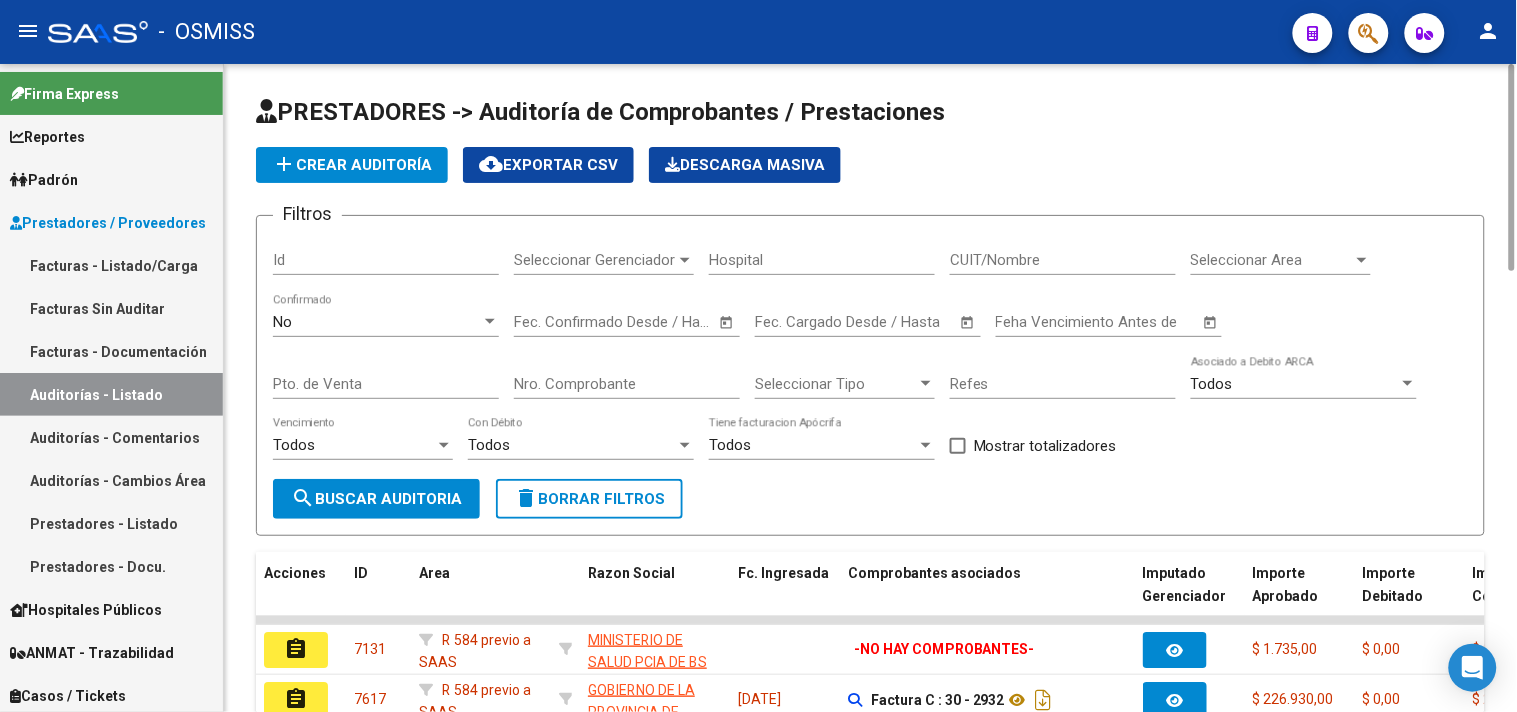 click on "Seleccionar Gerenciador Seleccionar Gerenciador" 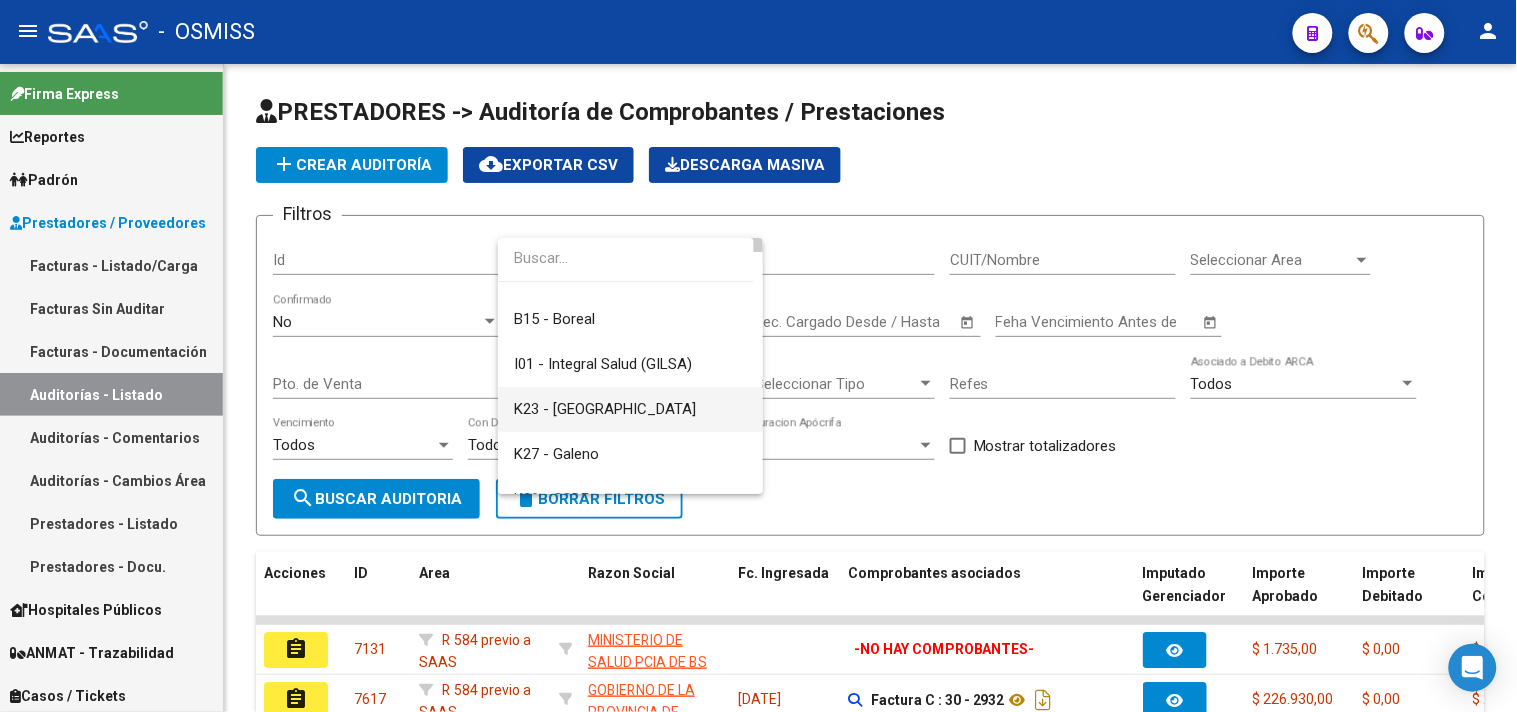 scroll, scrollTop: 111, scrollLeft: 0, axis: vertical 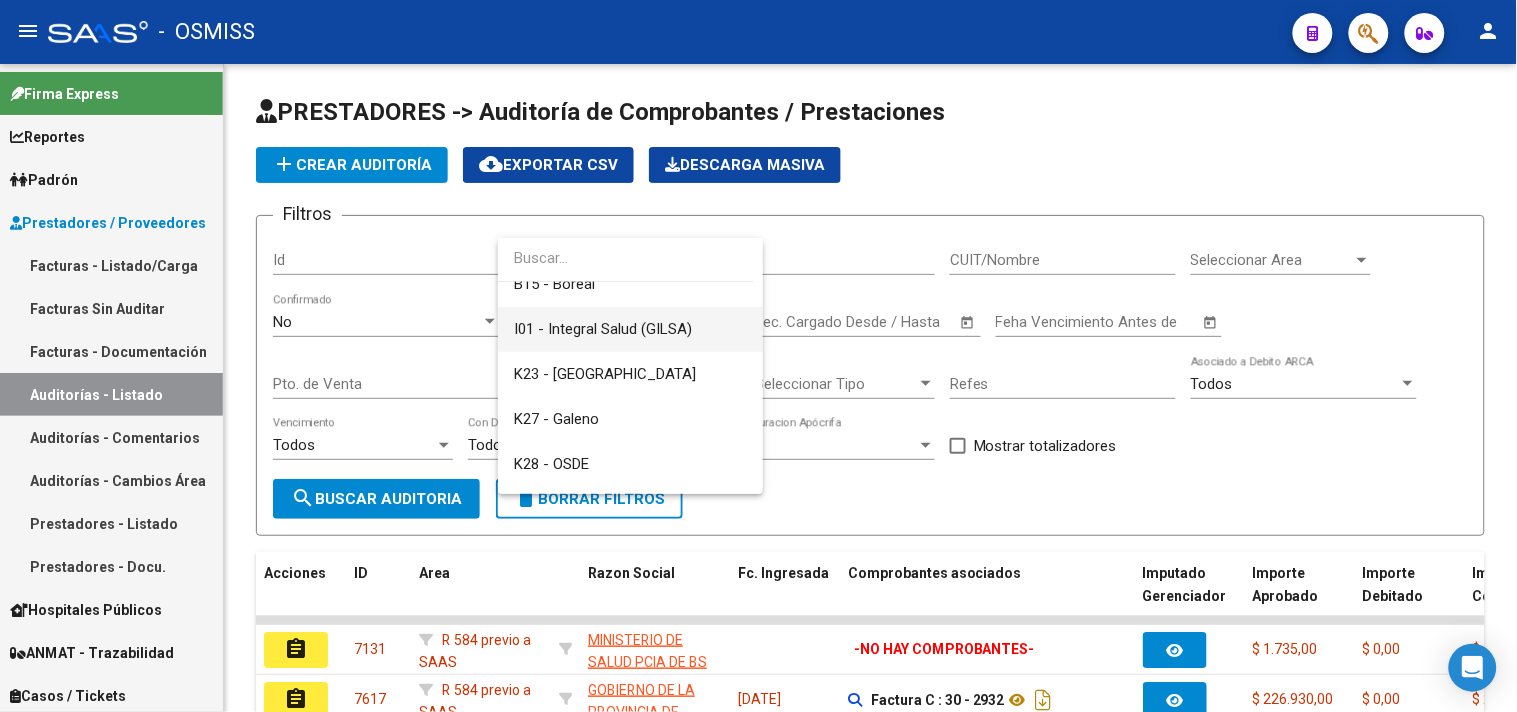 click on "I01 - Integral Salud (GILSA)" at bounding box center (603, 329) 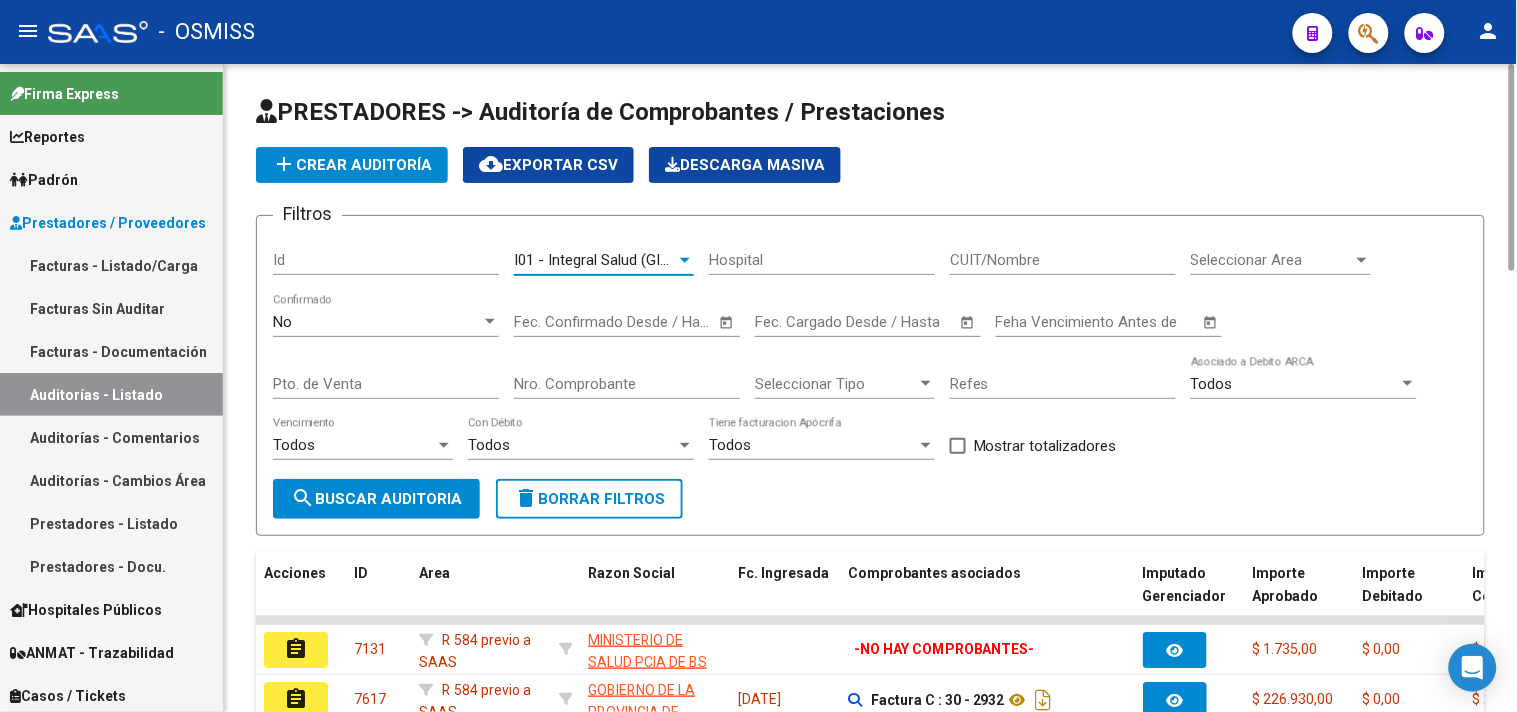 click on "Seleccionar Area" at bounding box center [1272, 260] 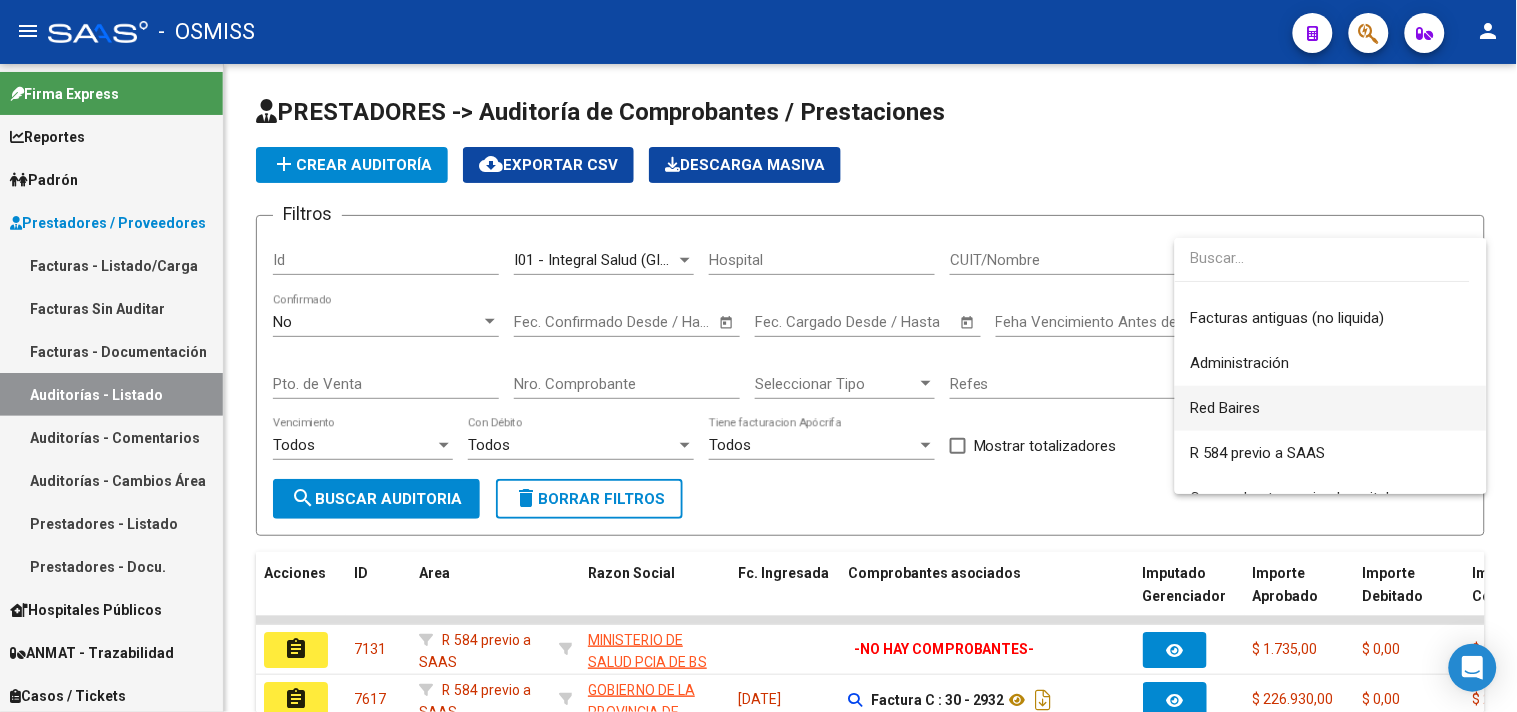 scroll, scrollTop: 443, scrollLeft: 0, axis: vertical 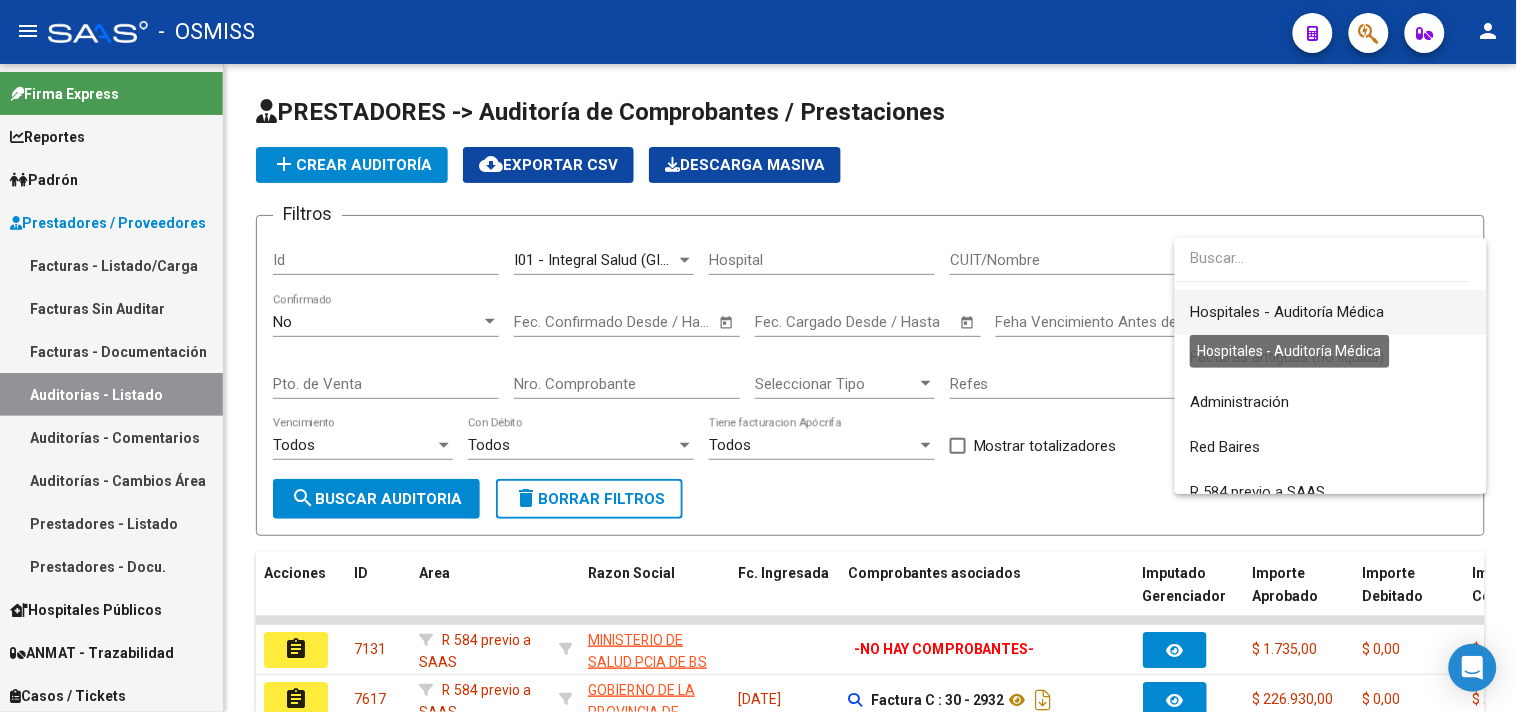 click on "Hospitales - Auditoría Médica" at bounding box center [1288, 312] 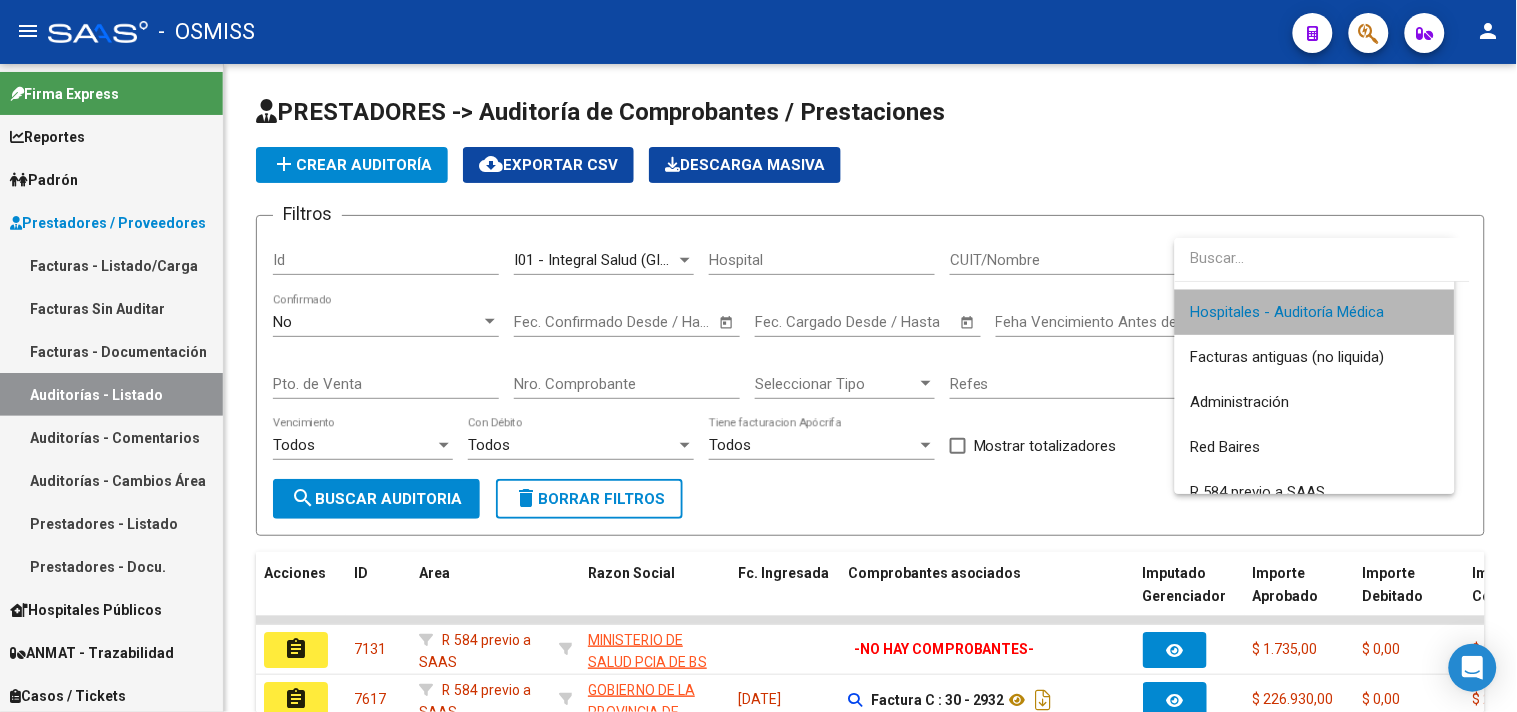 scroll, scrollTop: 450, scrollLeft: 0, axis: vertical 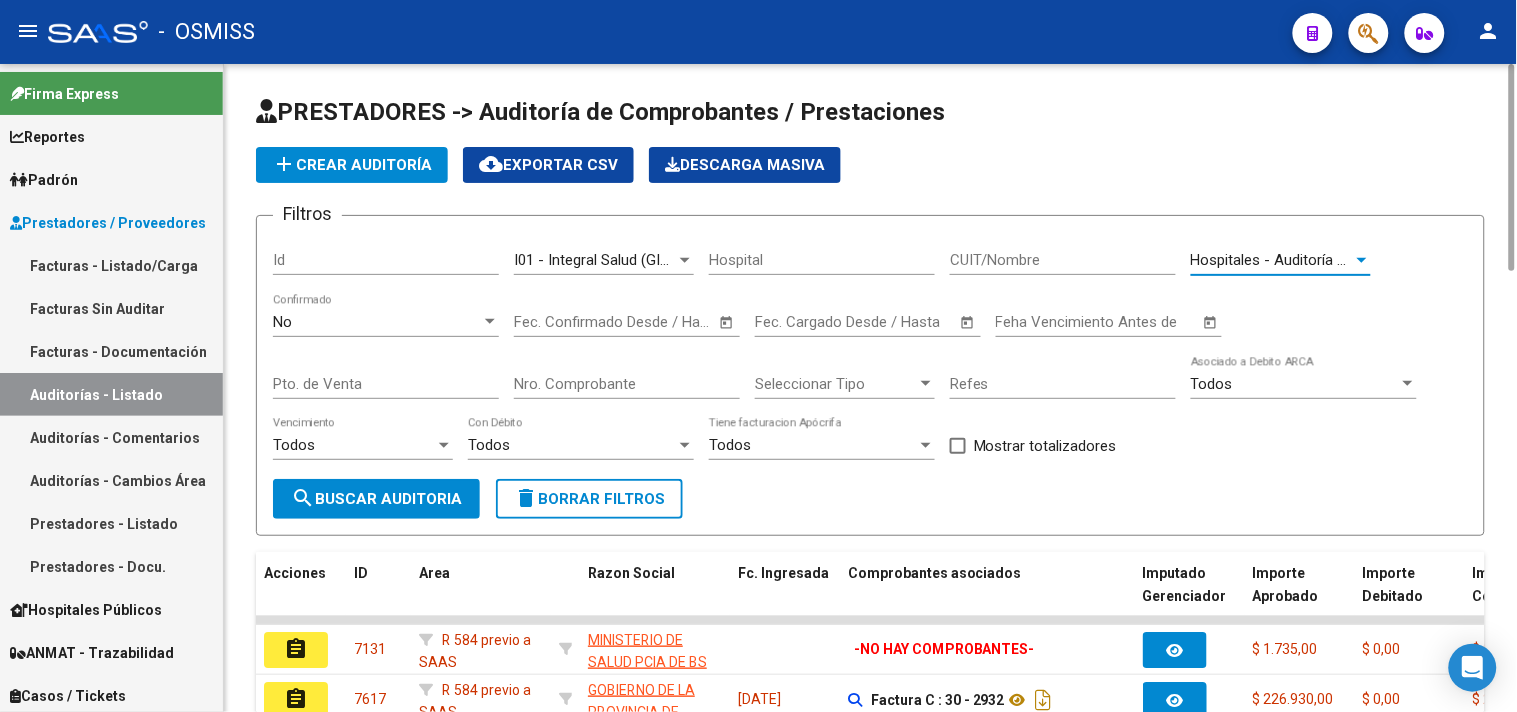 click on "search  Buscar Auditoria" 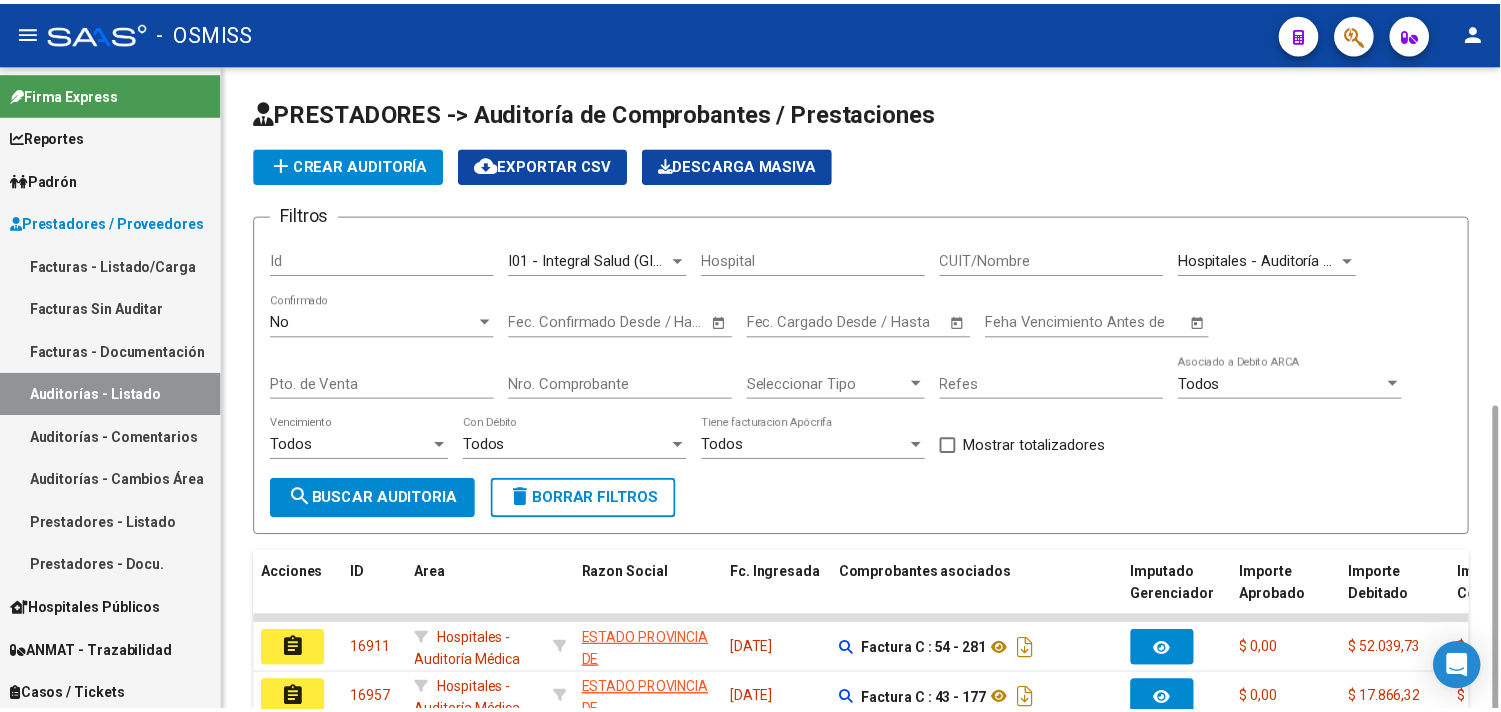 scroll, scrollTop: 551, scrollLeft: 0, axis: vertical 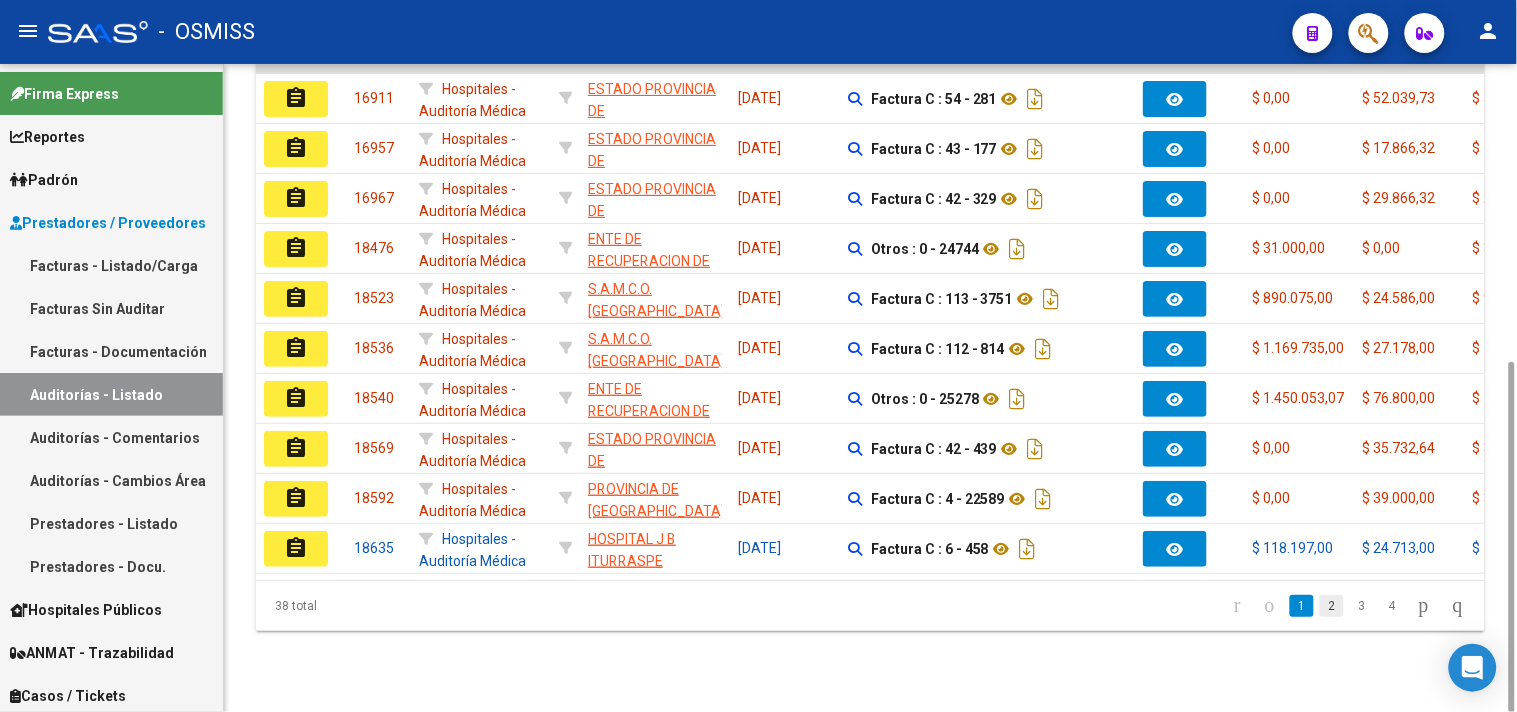 click on "2" 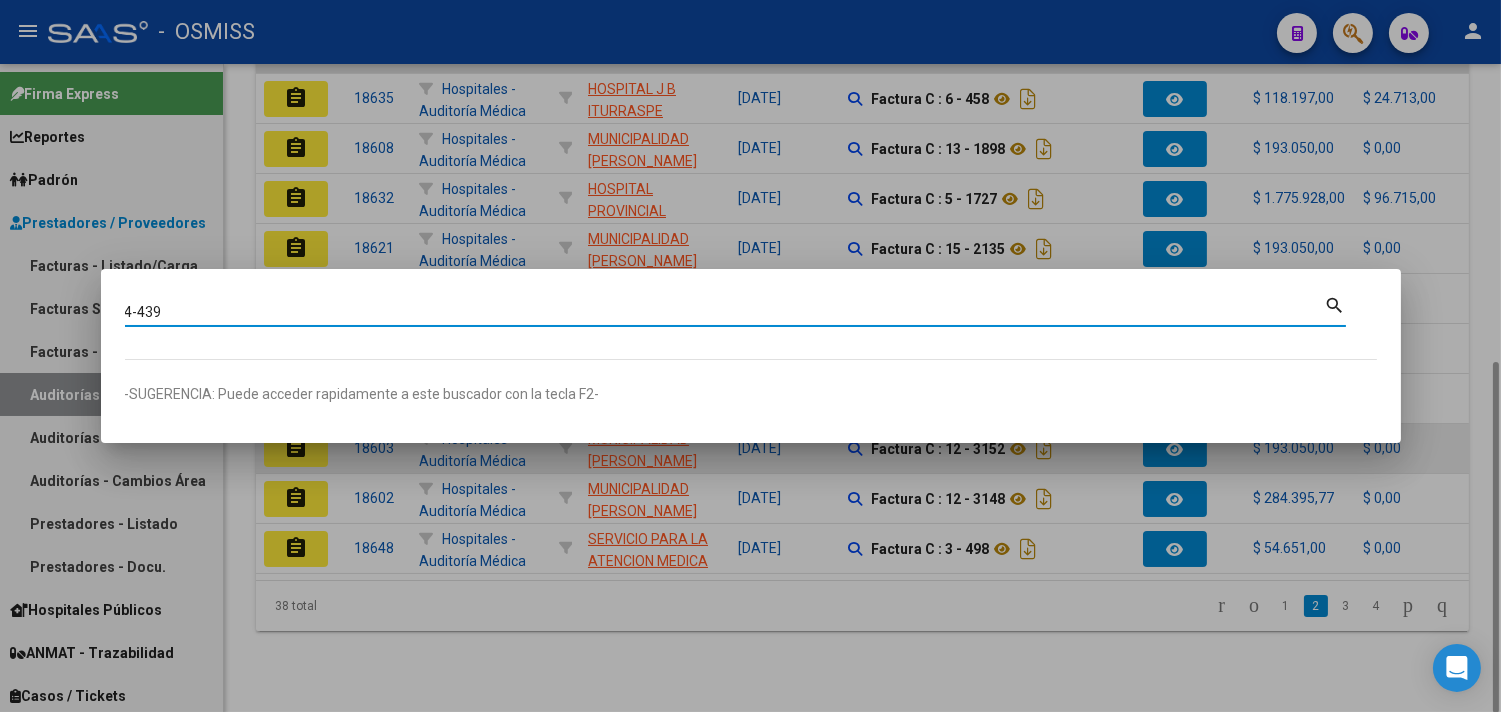 type on "4-439" 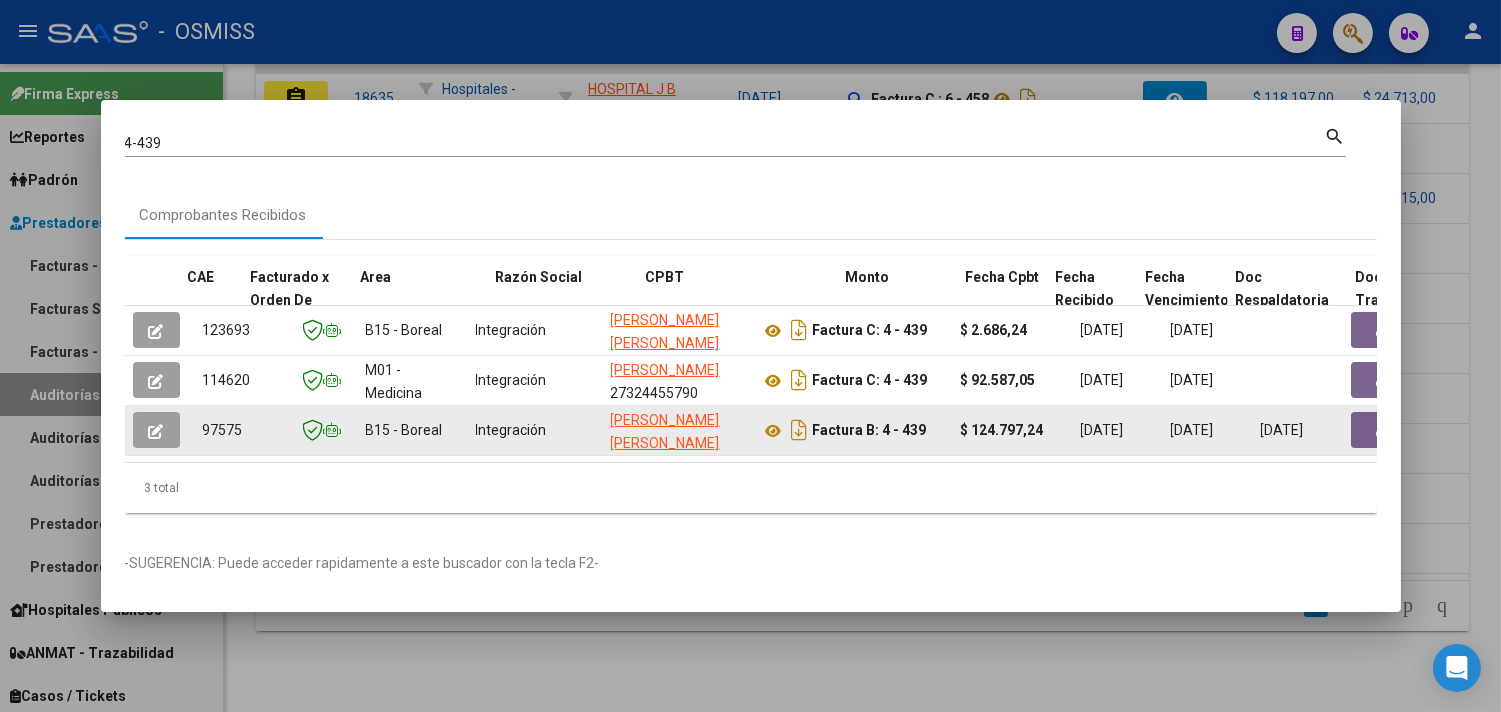 scroll, scrollTop: 0, scrollLeft: 821, axis: horizontal 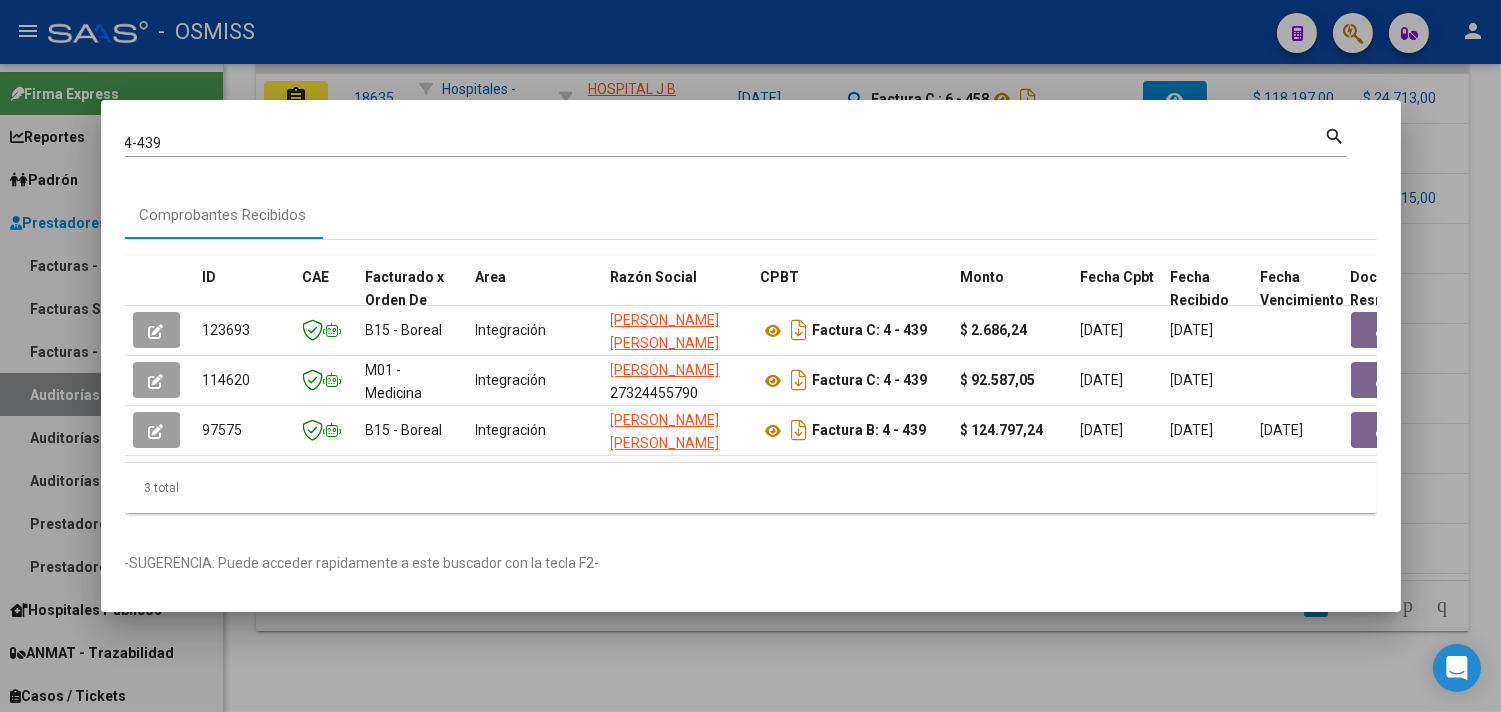 drag, startPoint x: 185, startPoint y: 142, endPoint x: 132, endPoint y: 136, distance: 53.338543 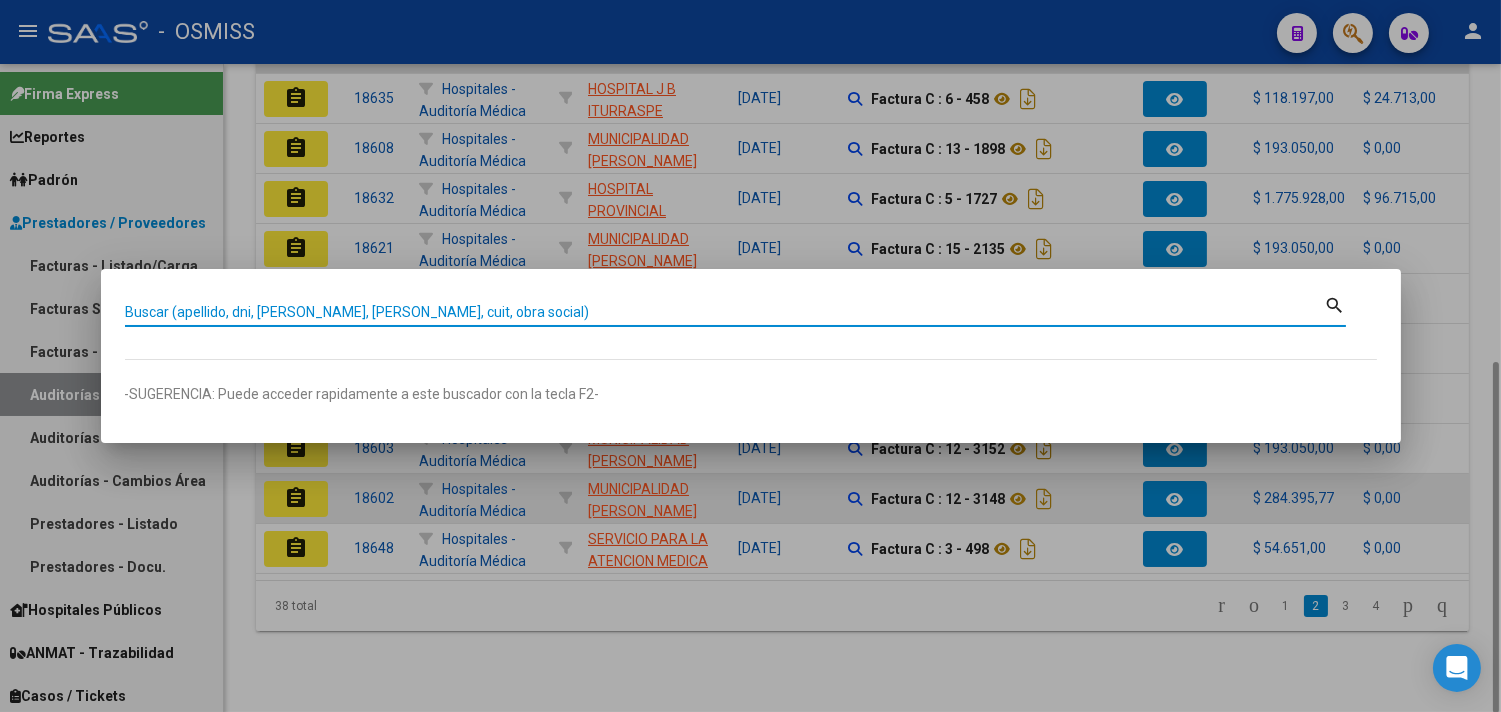 type on "5" 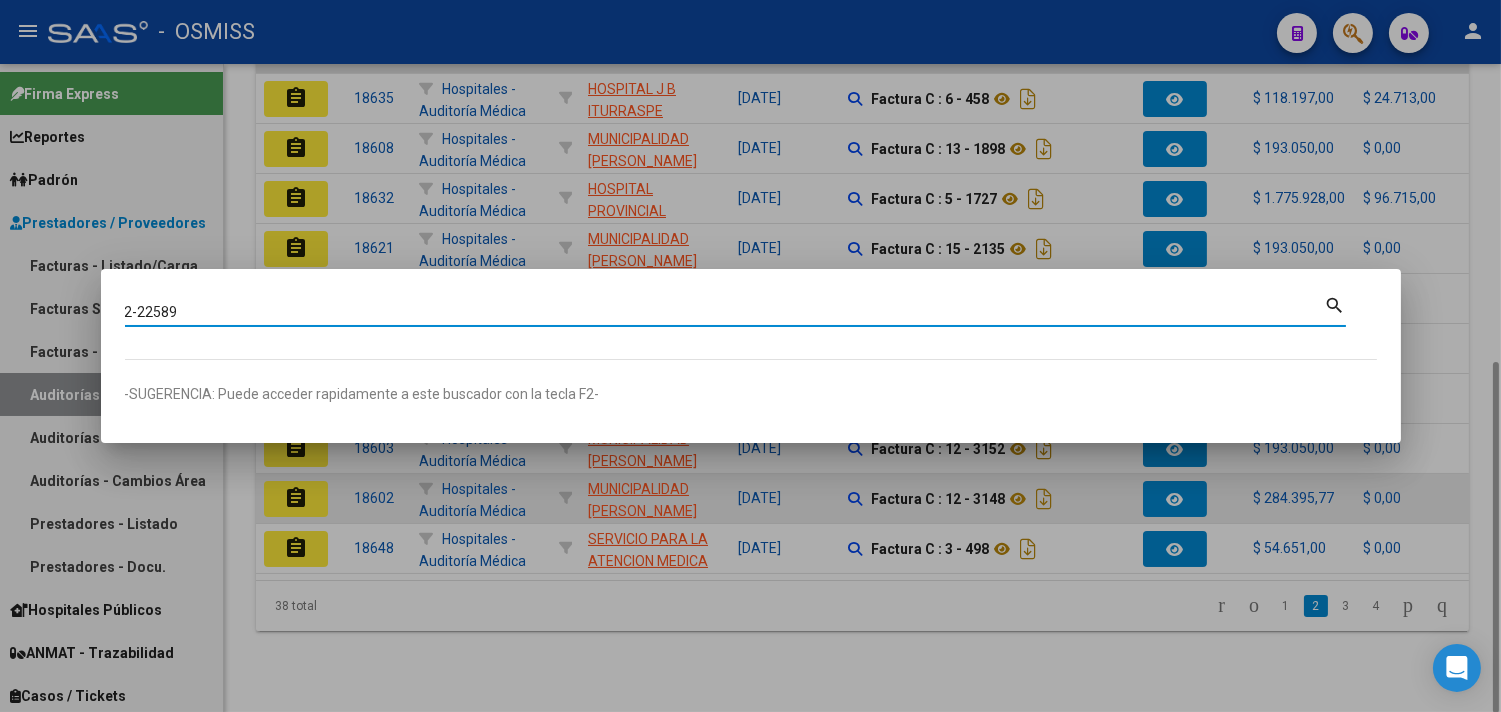 type on "2-22589" 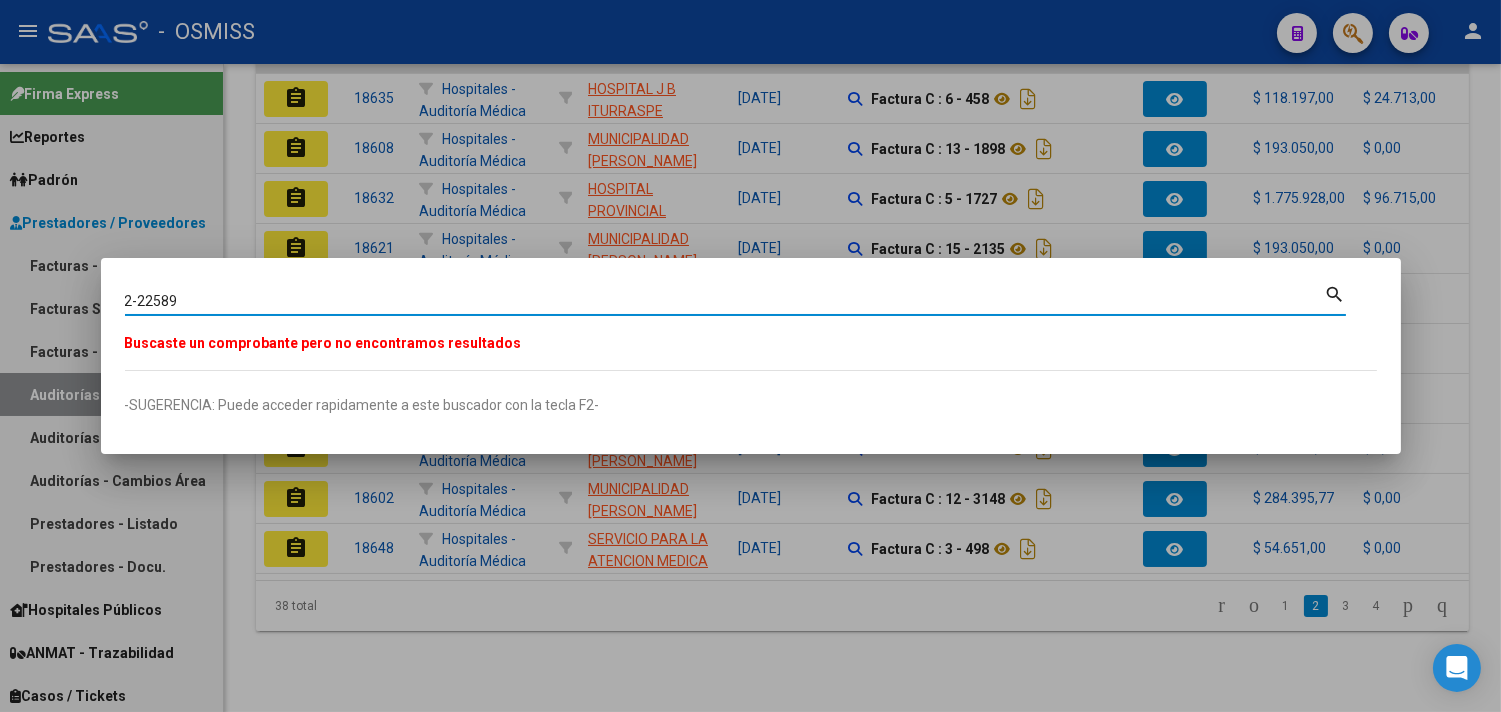 click at bounding box center [750, 356] 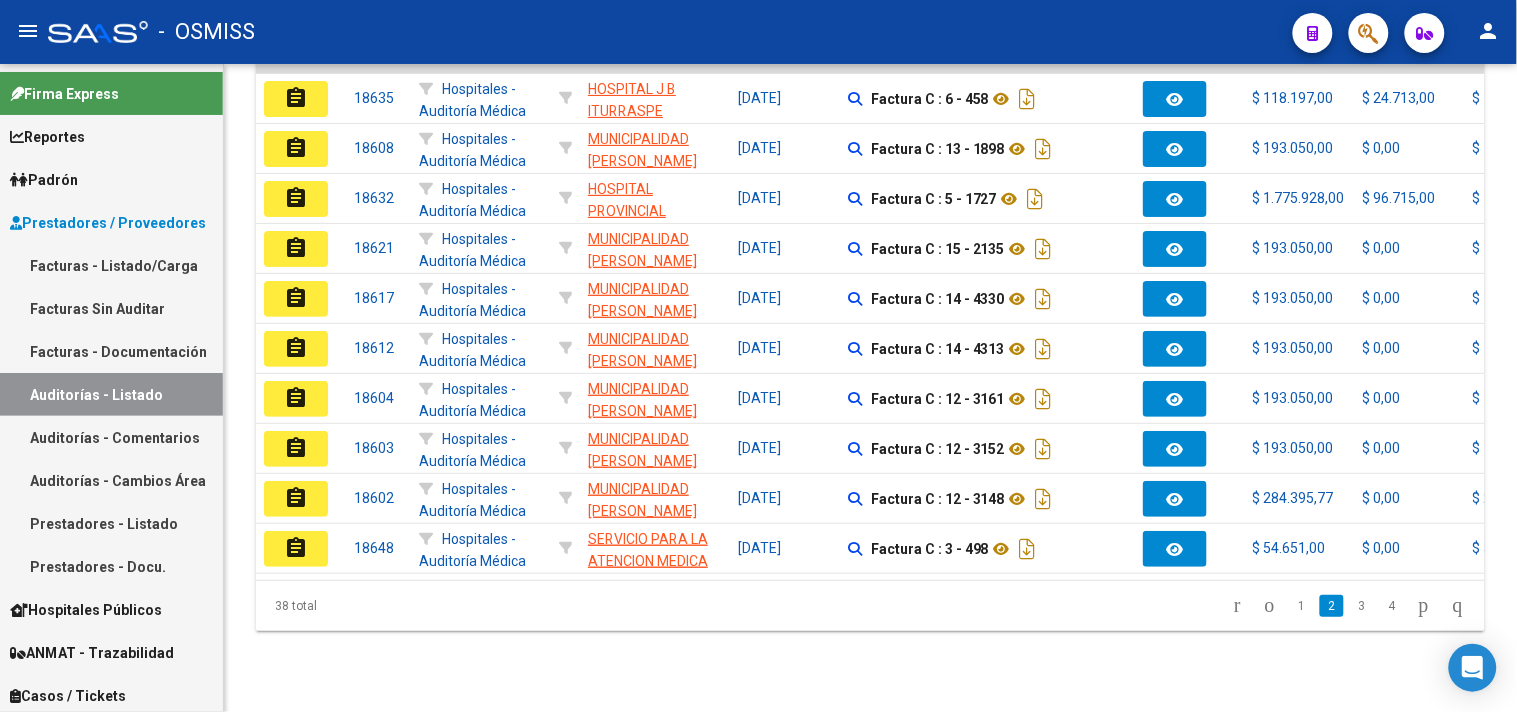 click on "Auditorías - Listado" at bounding box center [111, 394] 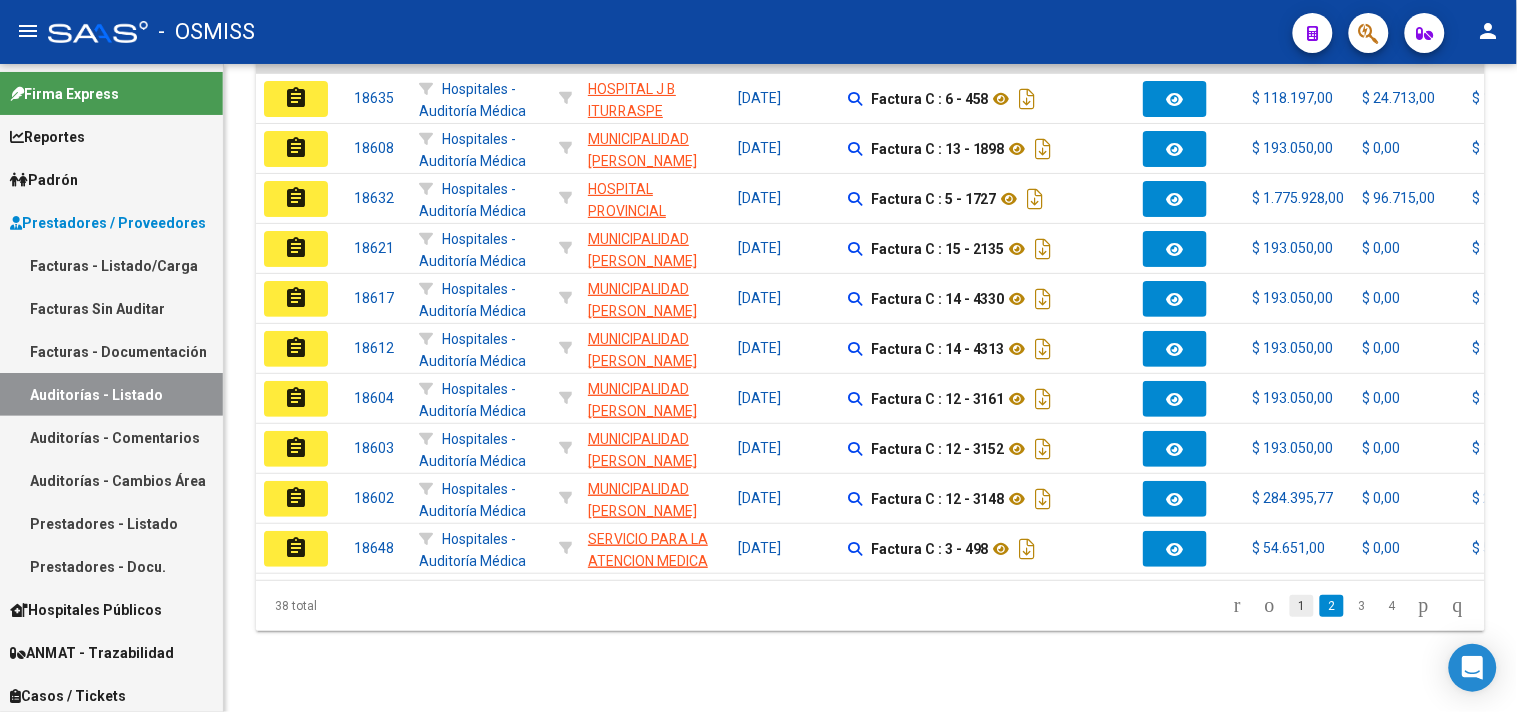 click on "1" 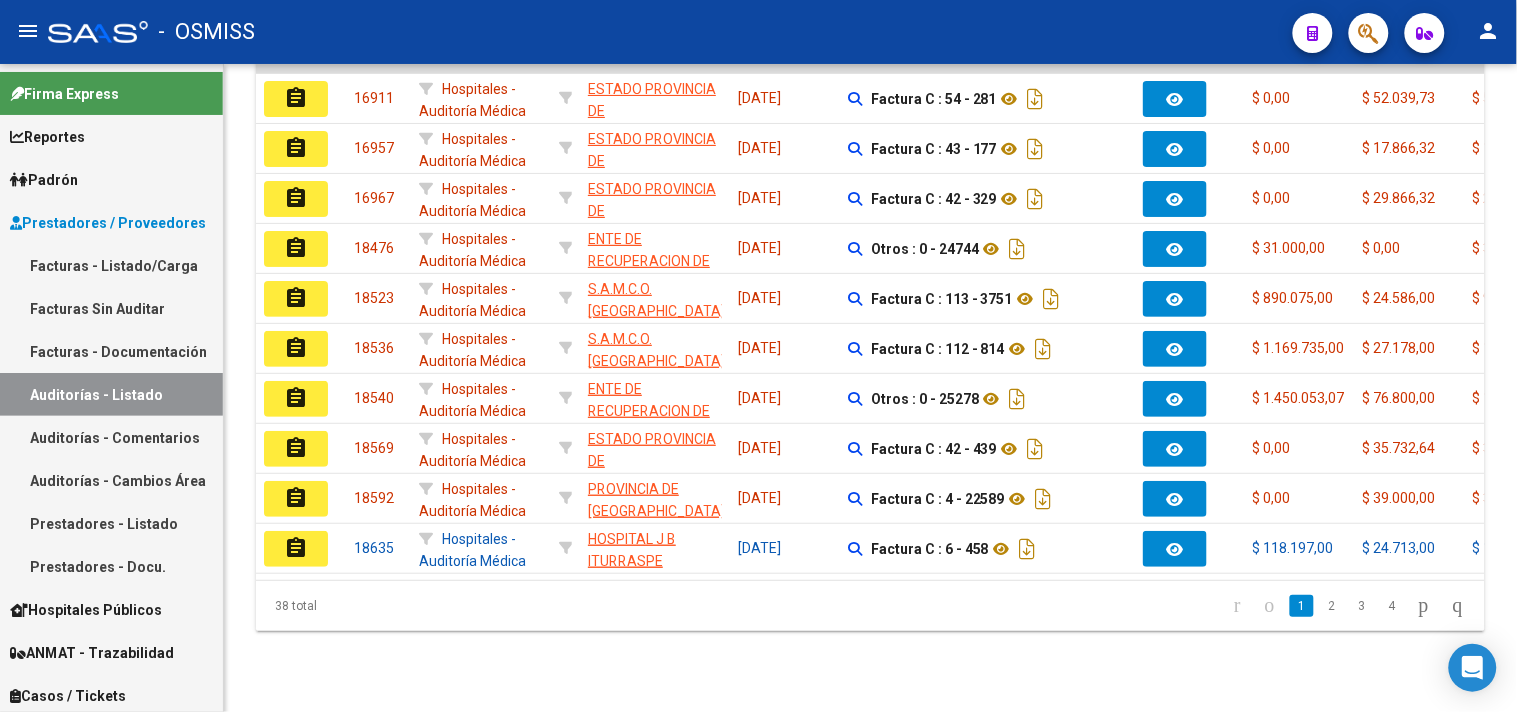 click on "38 total   1   2   3   4" 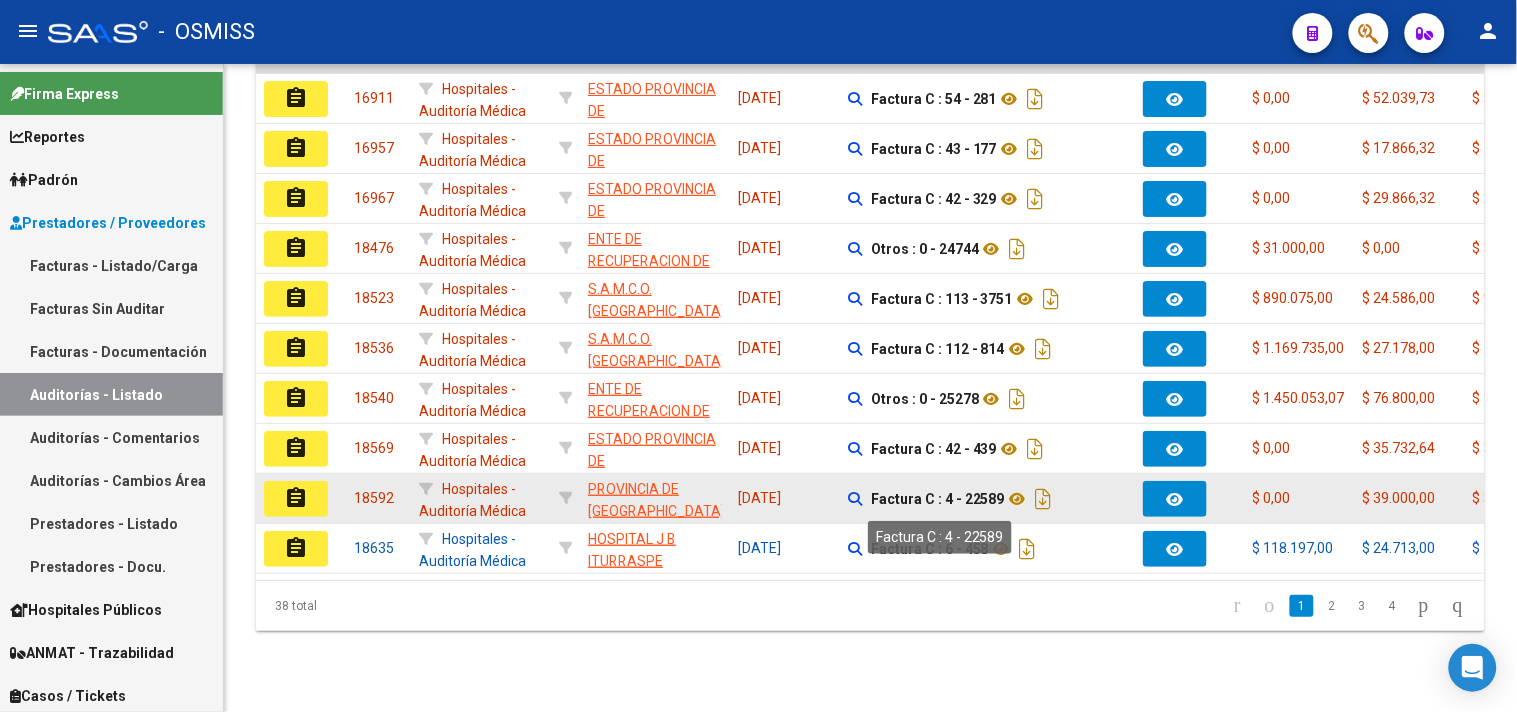 drag, startPoint x: 945, startPoint y: 497, endPoint x: 1003, endPoint y: 501, distance: 58.137768 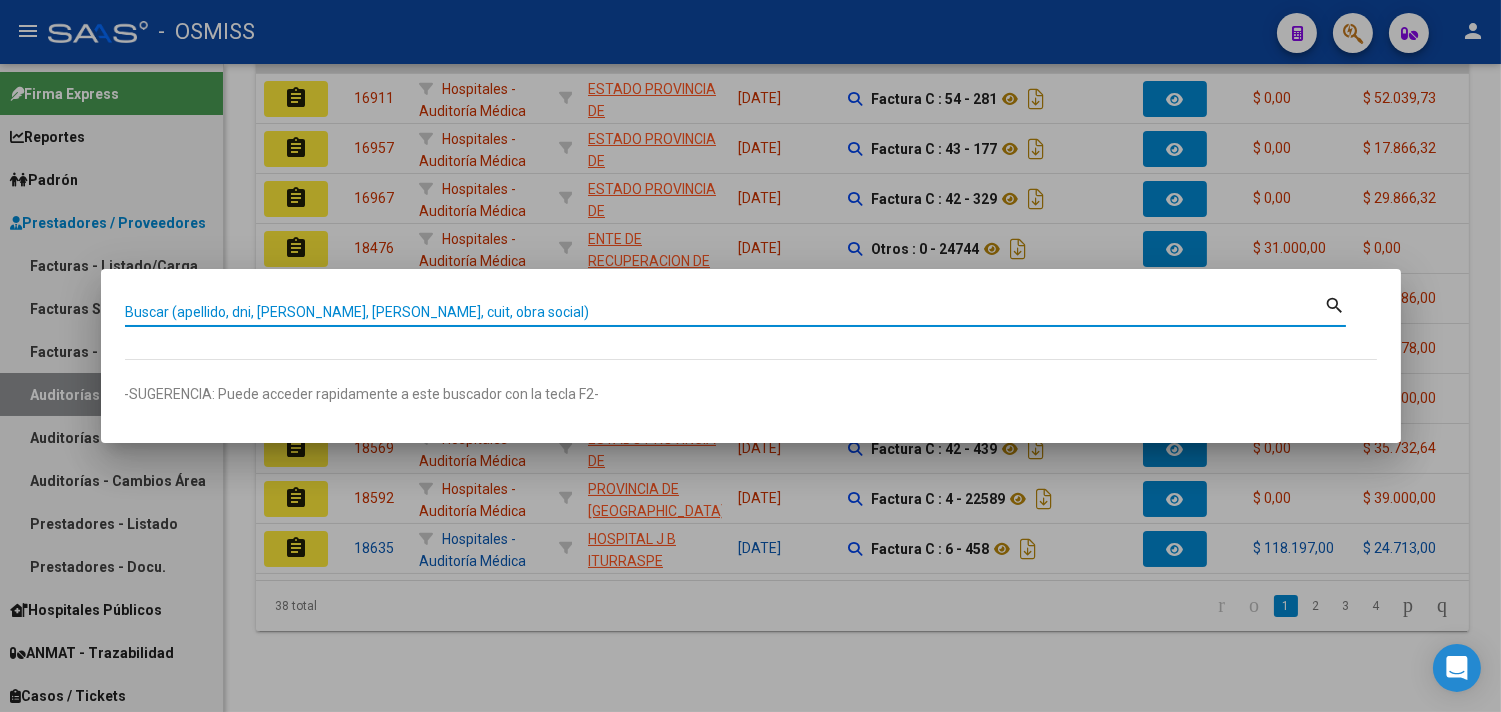 paste on "4 - 22589" 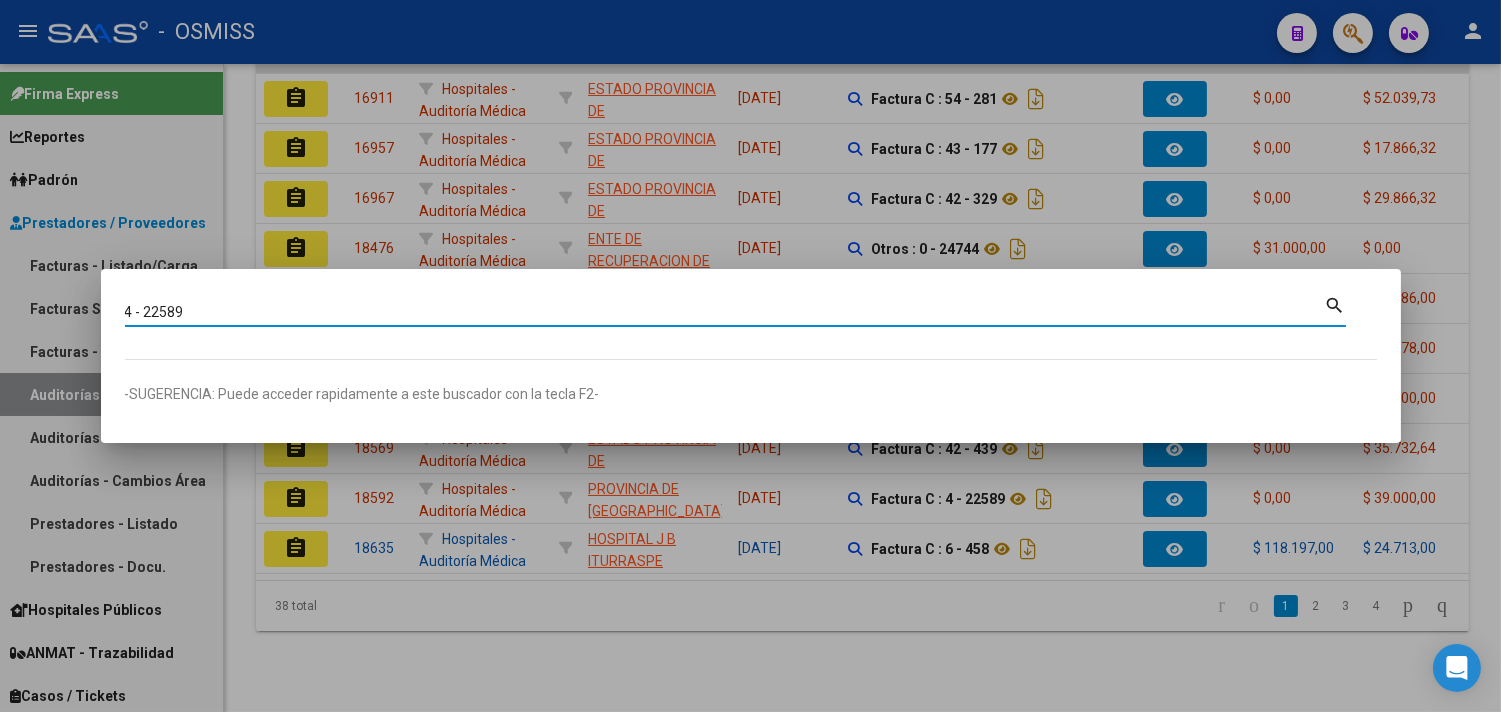 type on "4 - 22589" 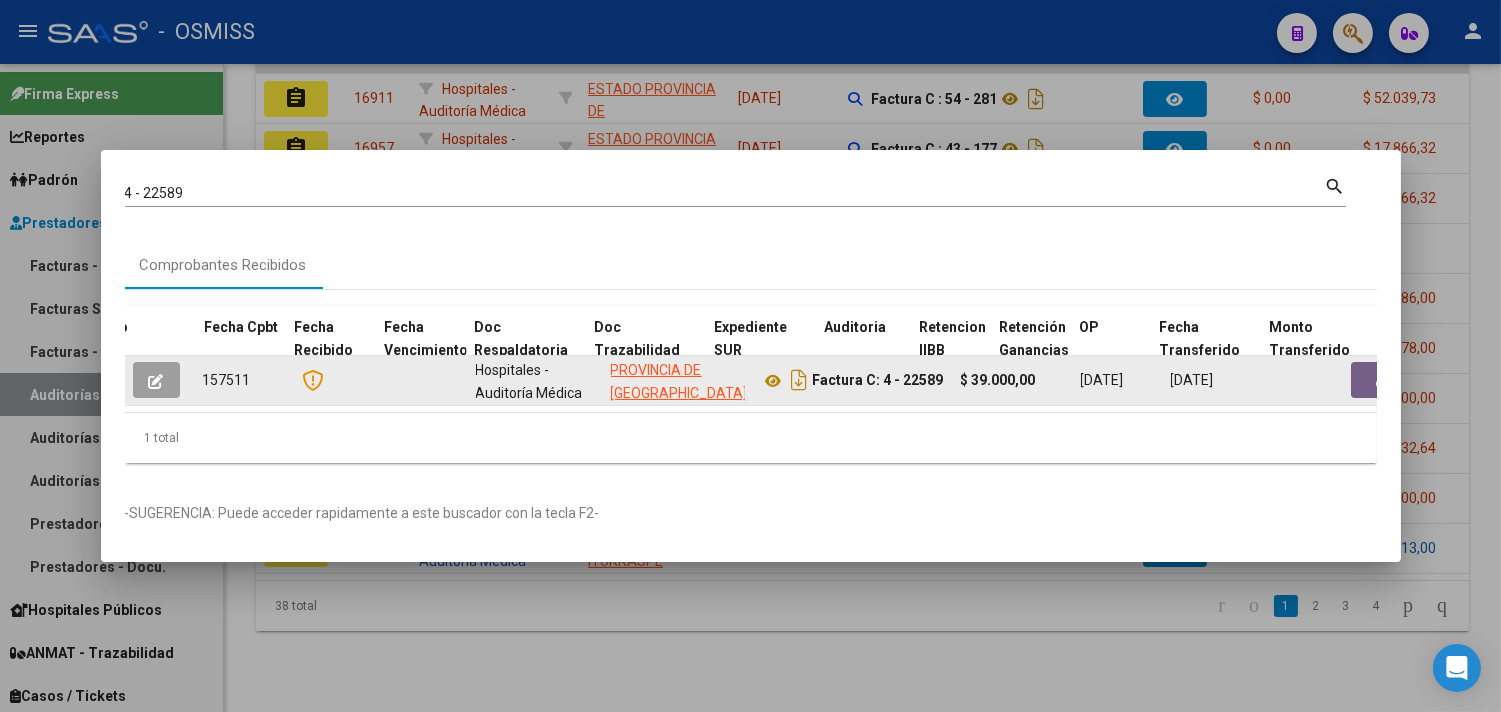scroll, scrollTop: 0, scrollLeft: 876, axis: horizontal 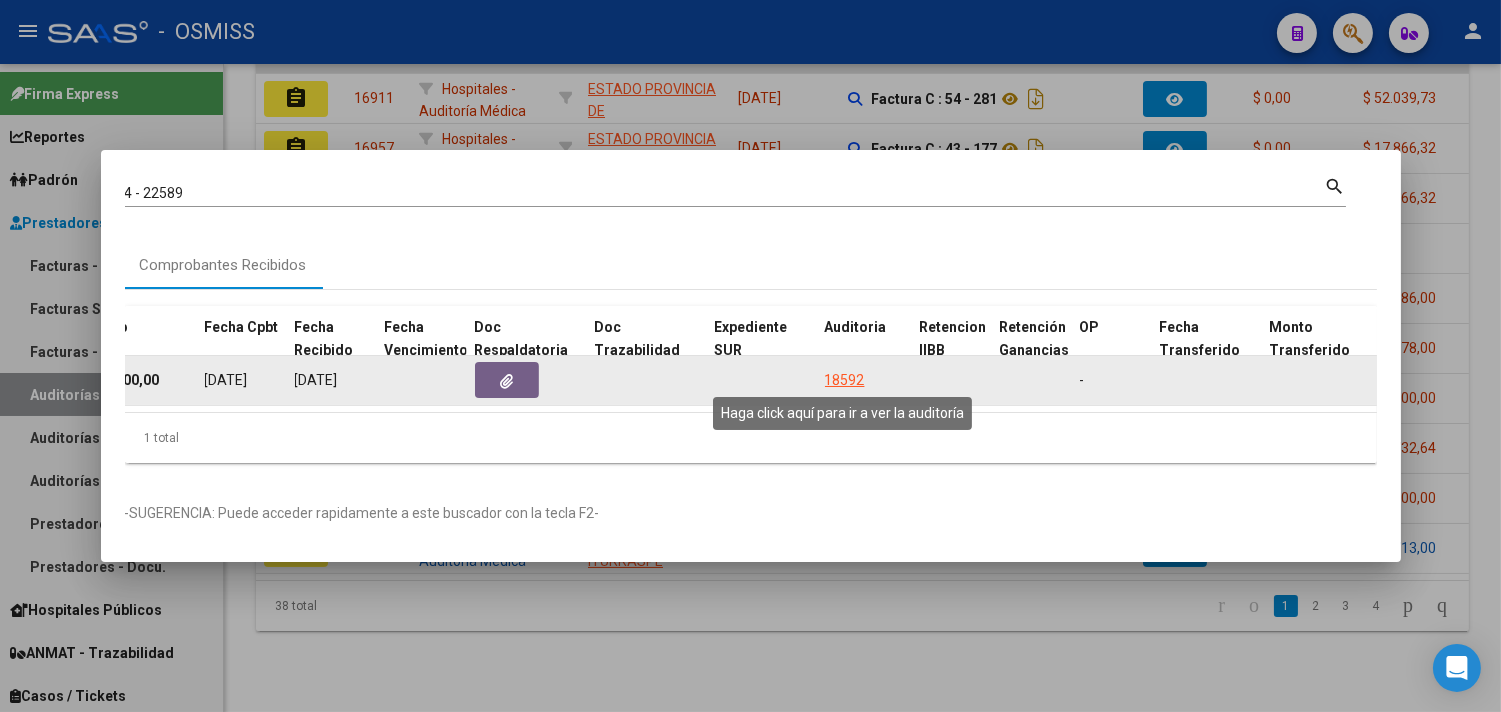 click on "18592" 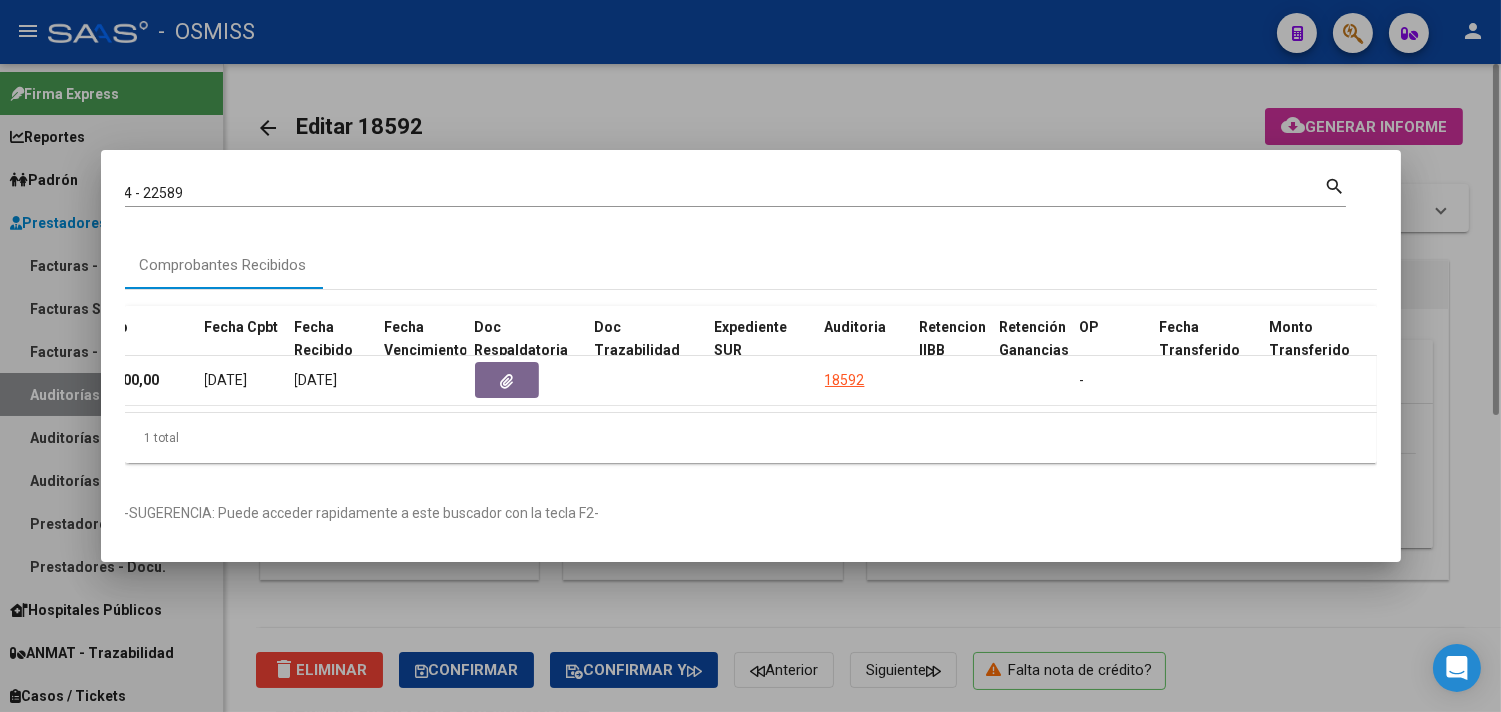 click at bounding box center [750, 356] 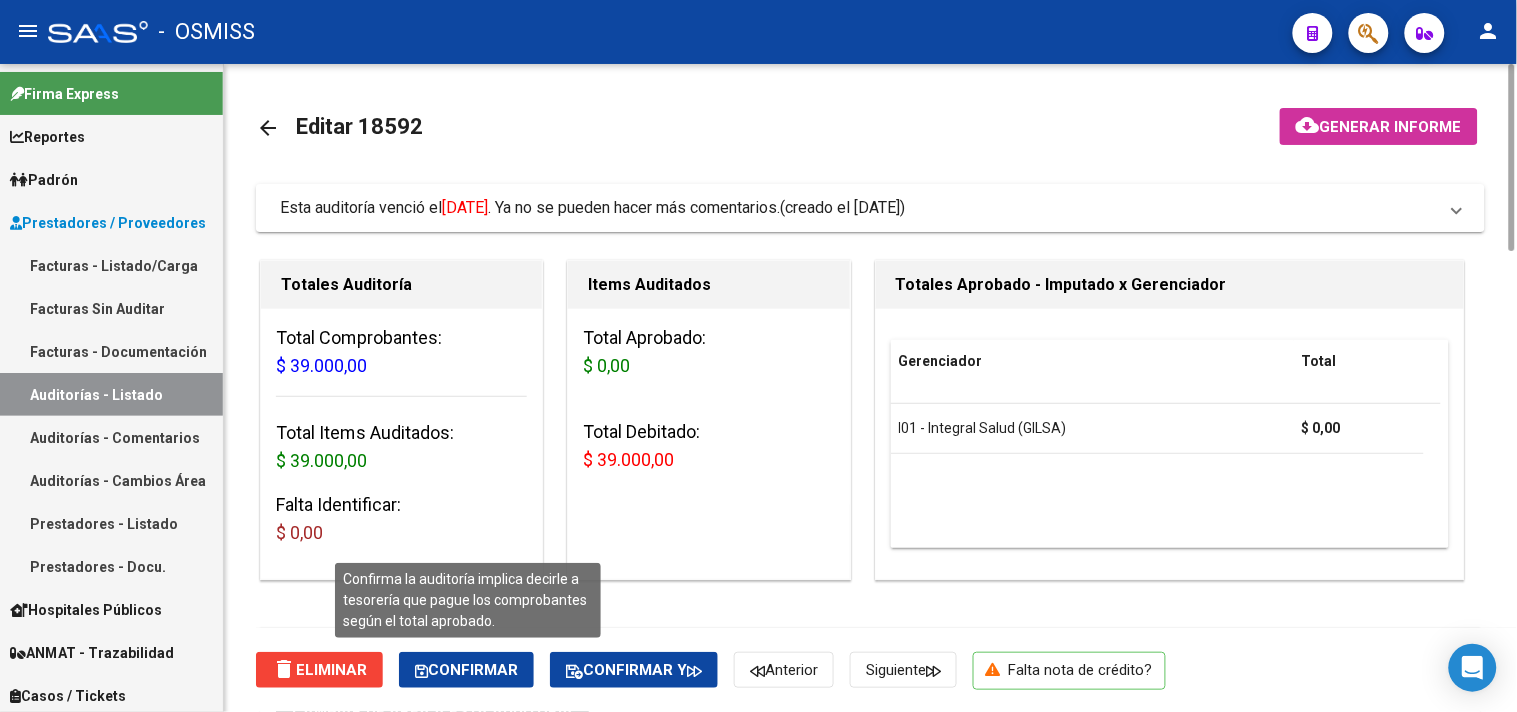 click on "Confirmar" 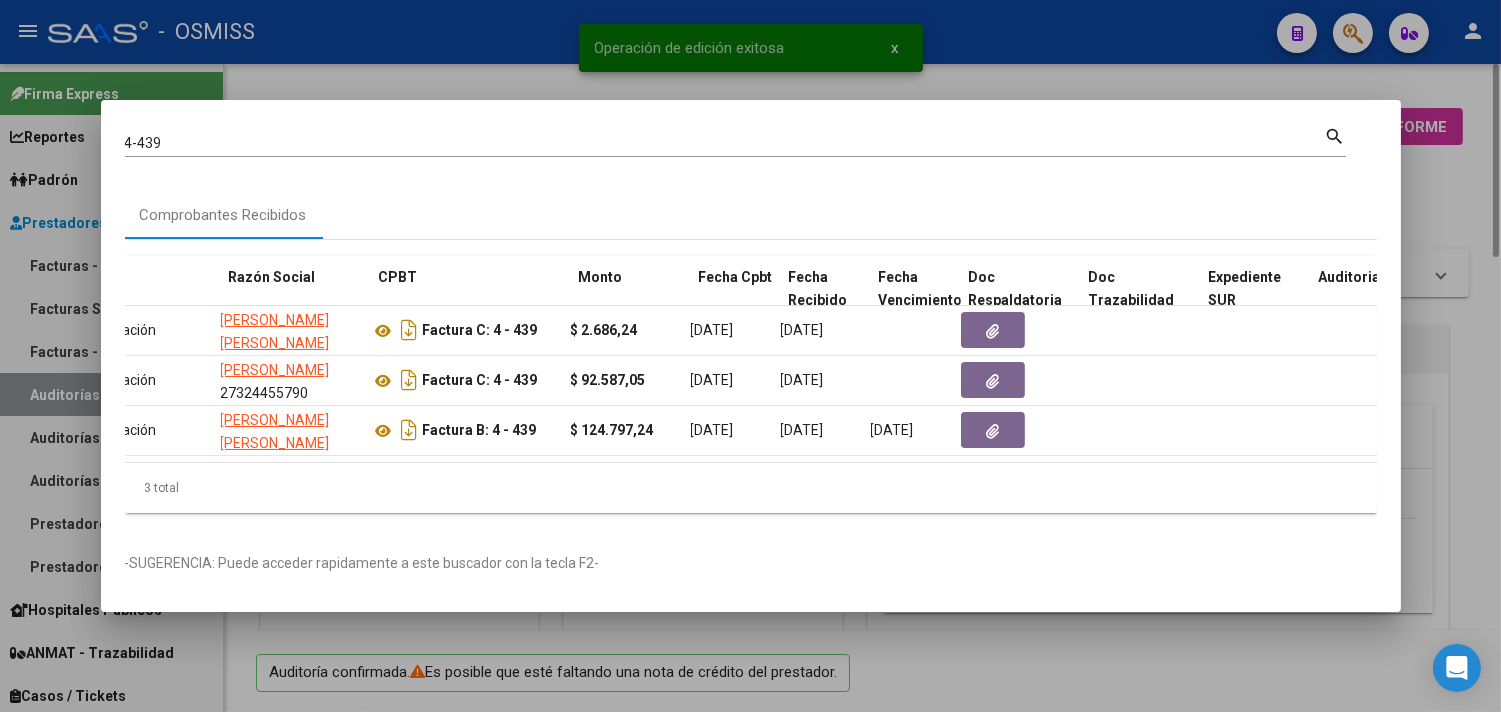 scroll, scrollTop: 0, scrollLeft: 0, axis: both 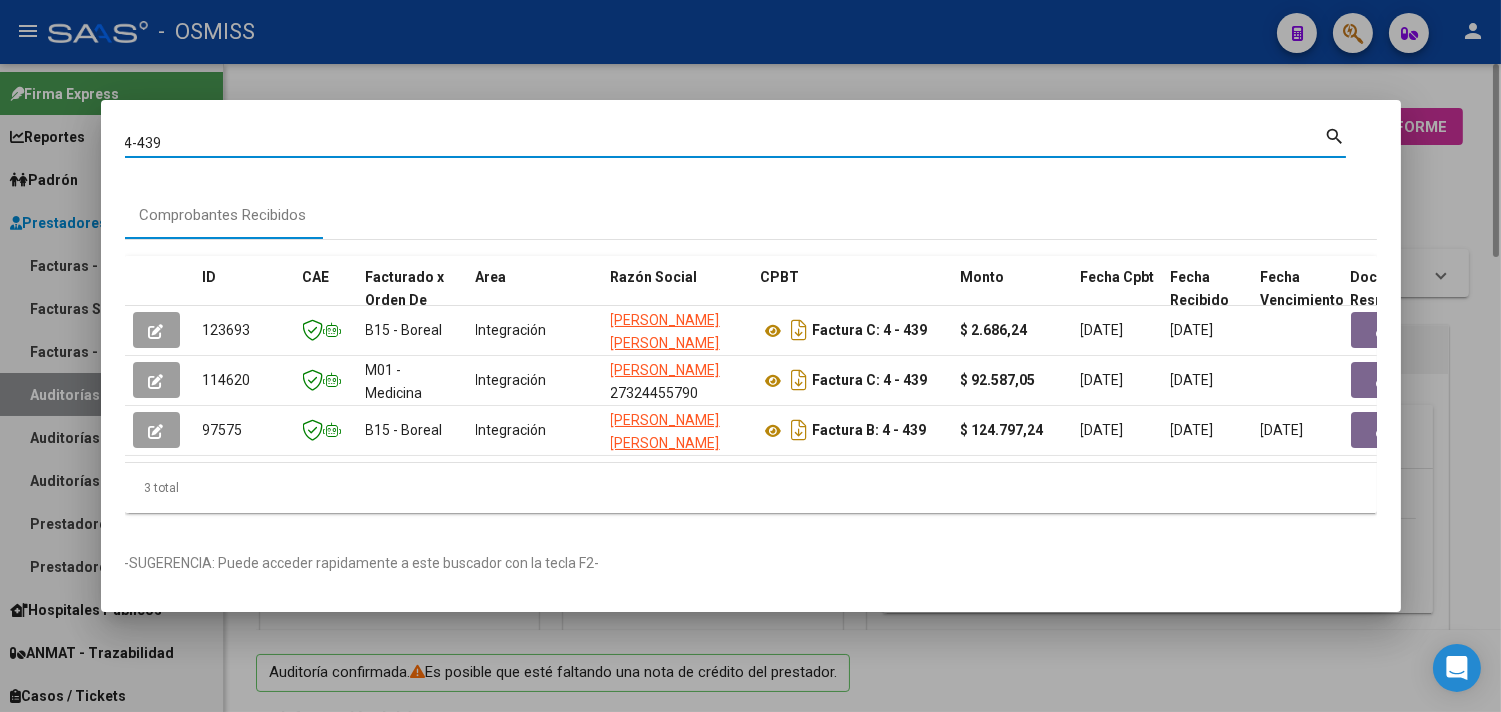 drag, startPoint x: 174, startPoint y: 138, endPoint x: 0, endPoint y: 121, distance: 174.82849 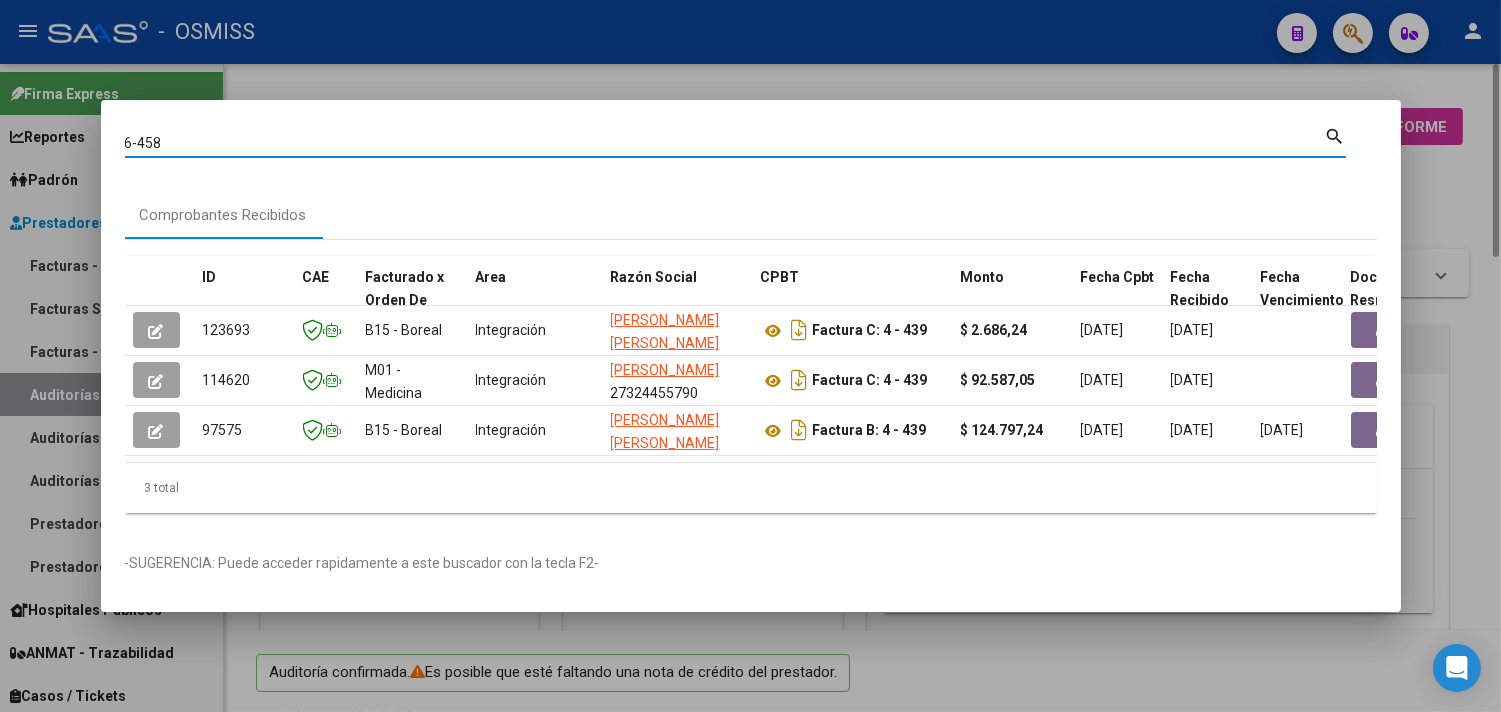 type on "6-458" 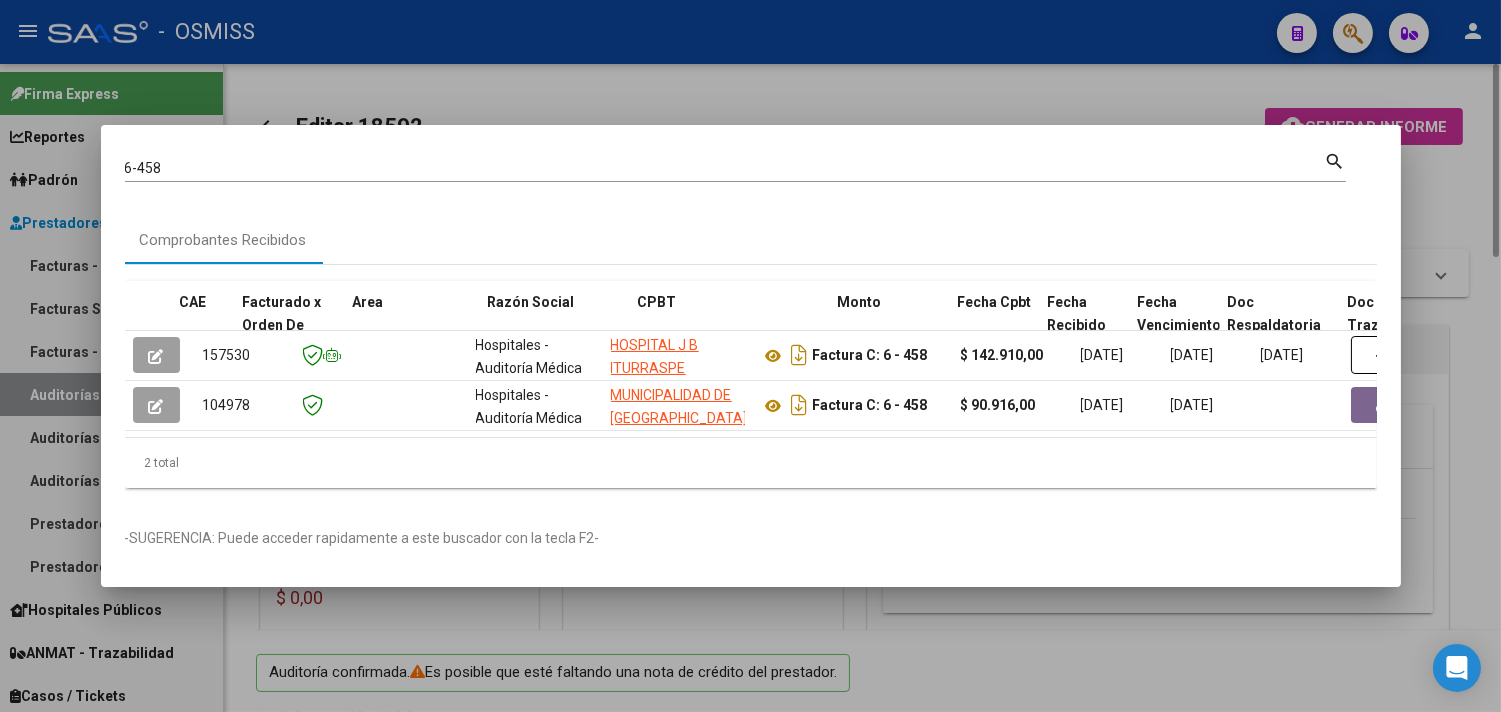 scroll, scrollTop: 0, scrollLeft: 593, axis: horizontal 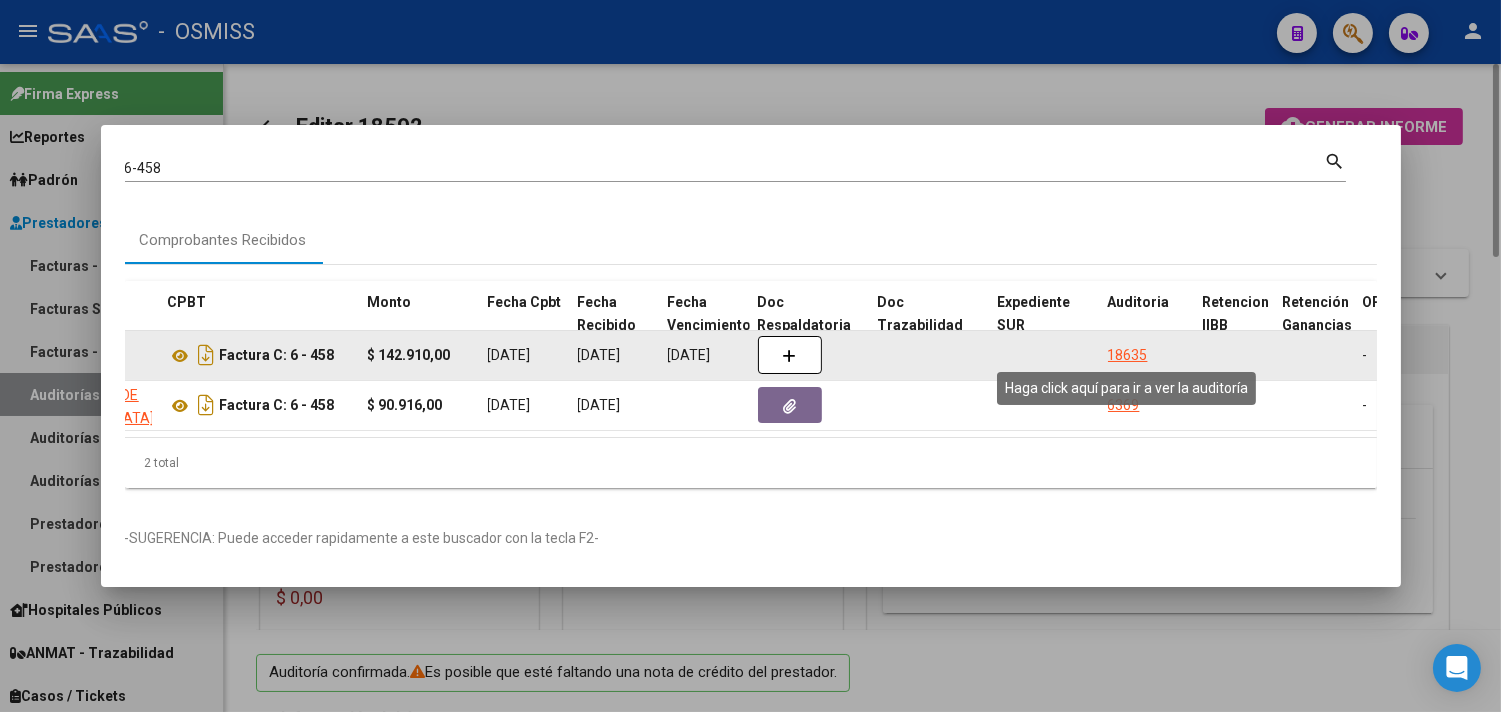 click on "18635" 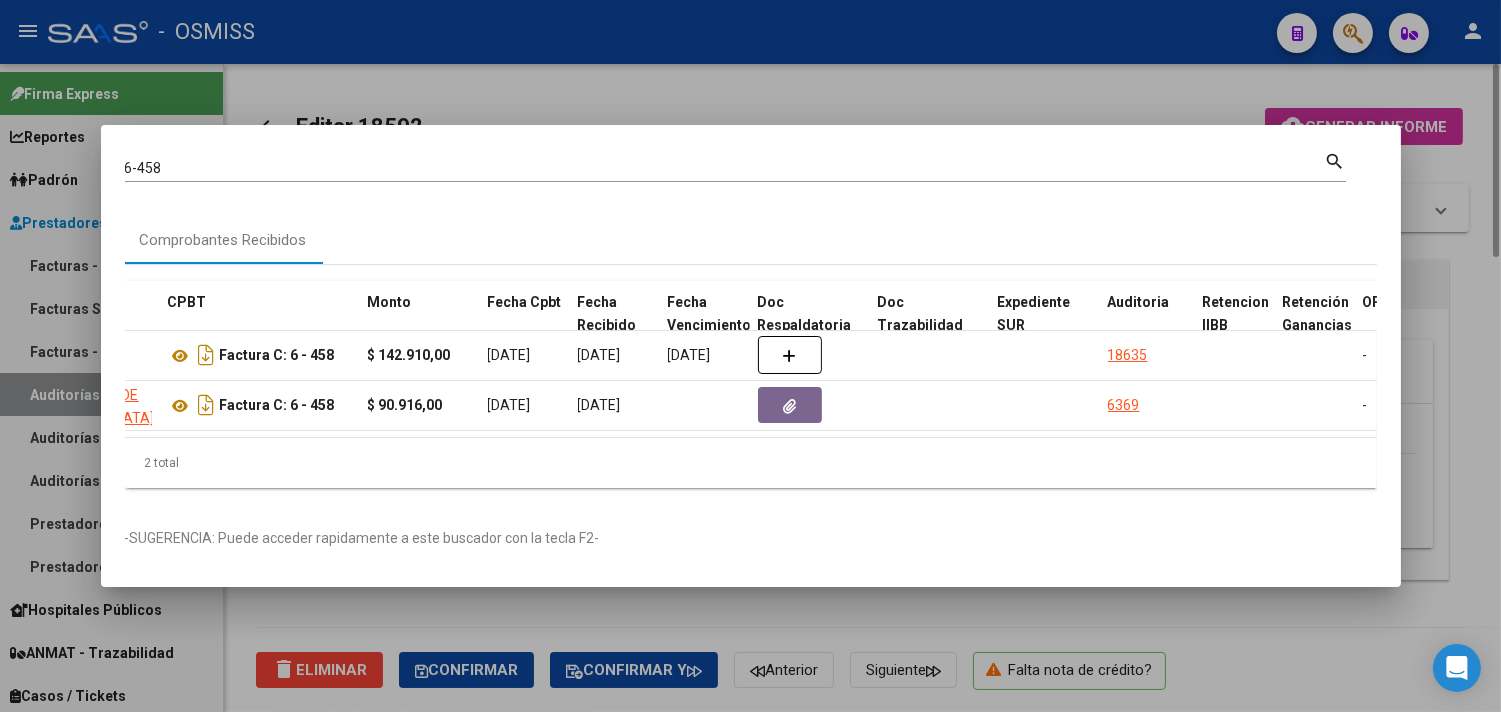 click at bounding box center (750, 356) 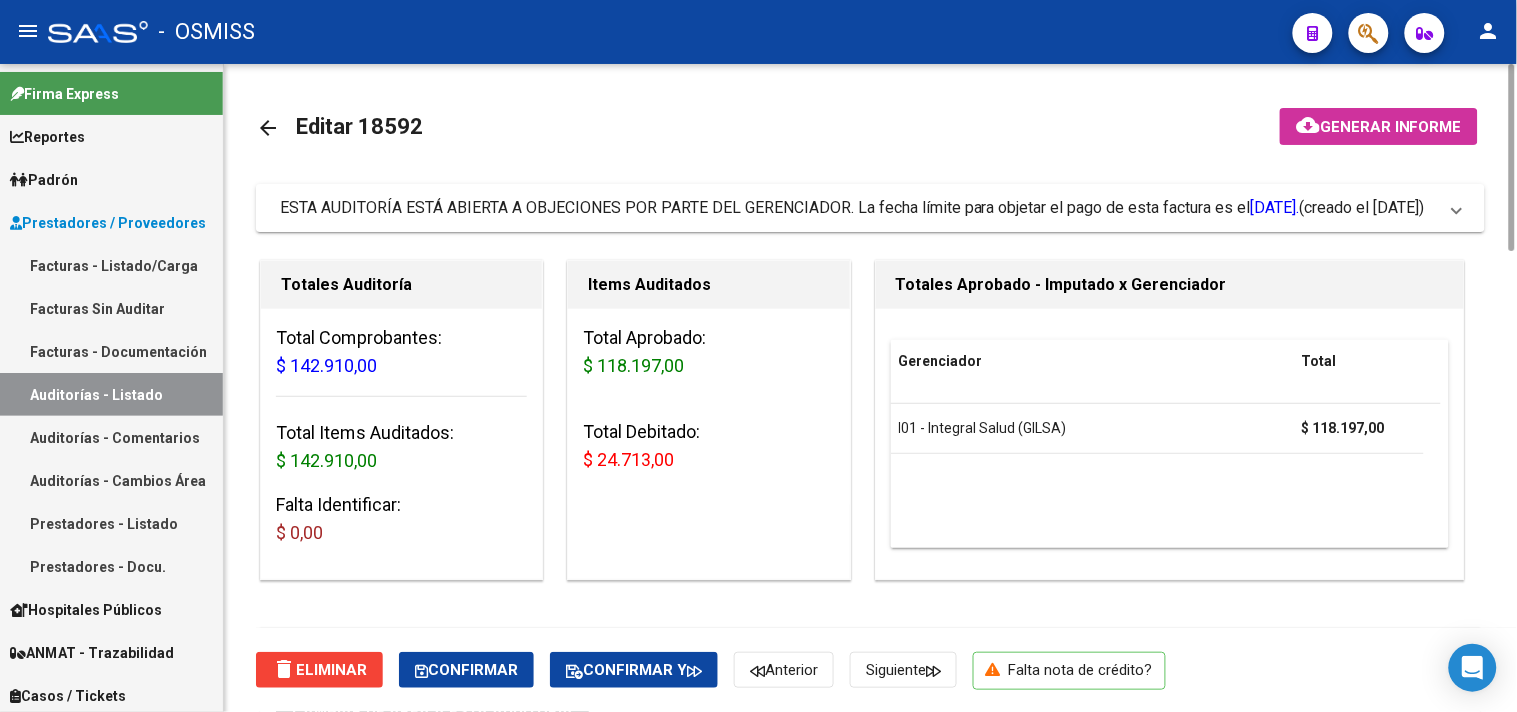 click on "delete  Eliminar   Confirmar   Confirmar y   Anterior   Siguiente      Falta nota de crédito?" 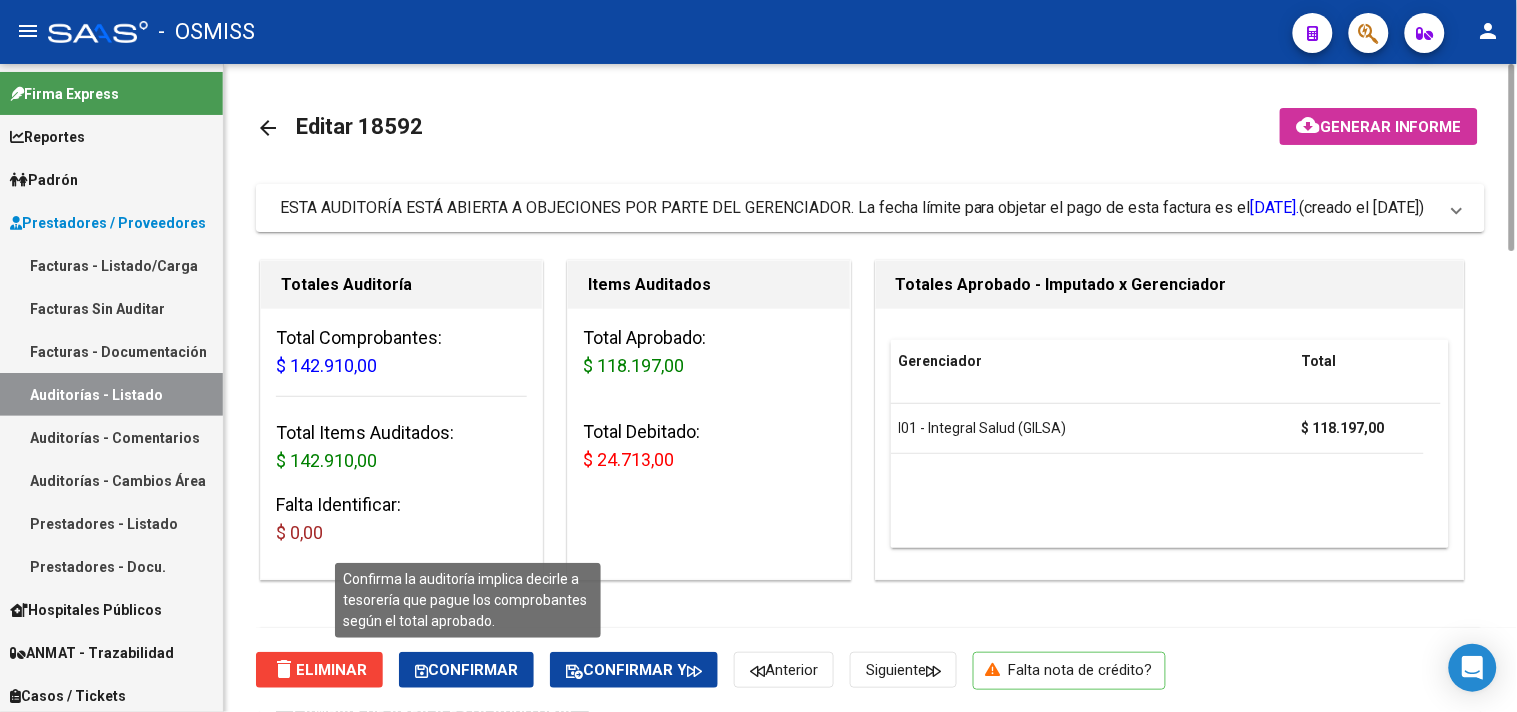 click on "Confirmar" 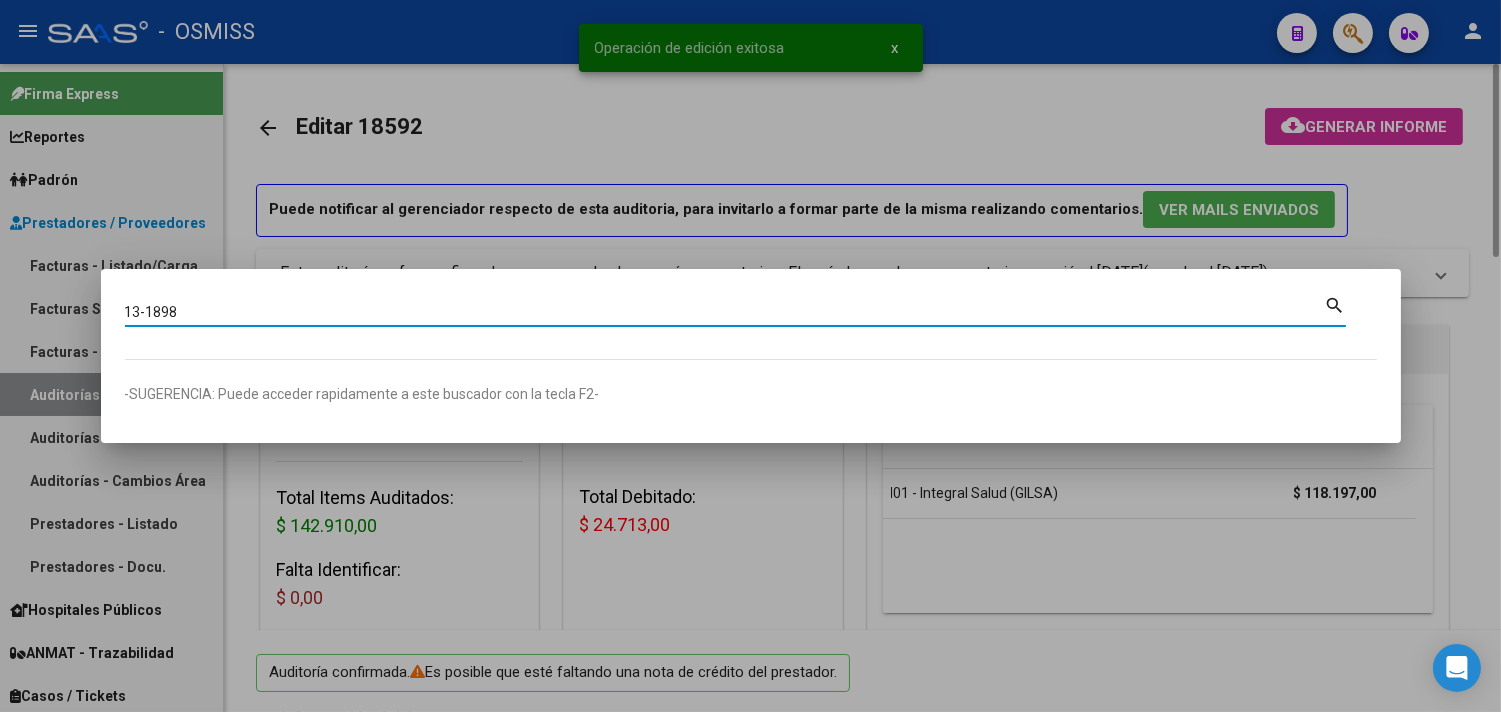 type on "13-1898" 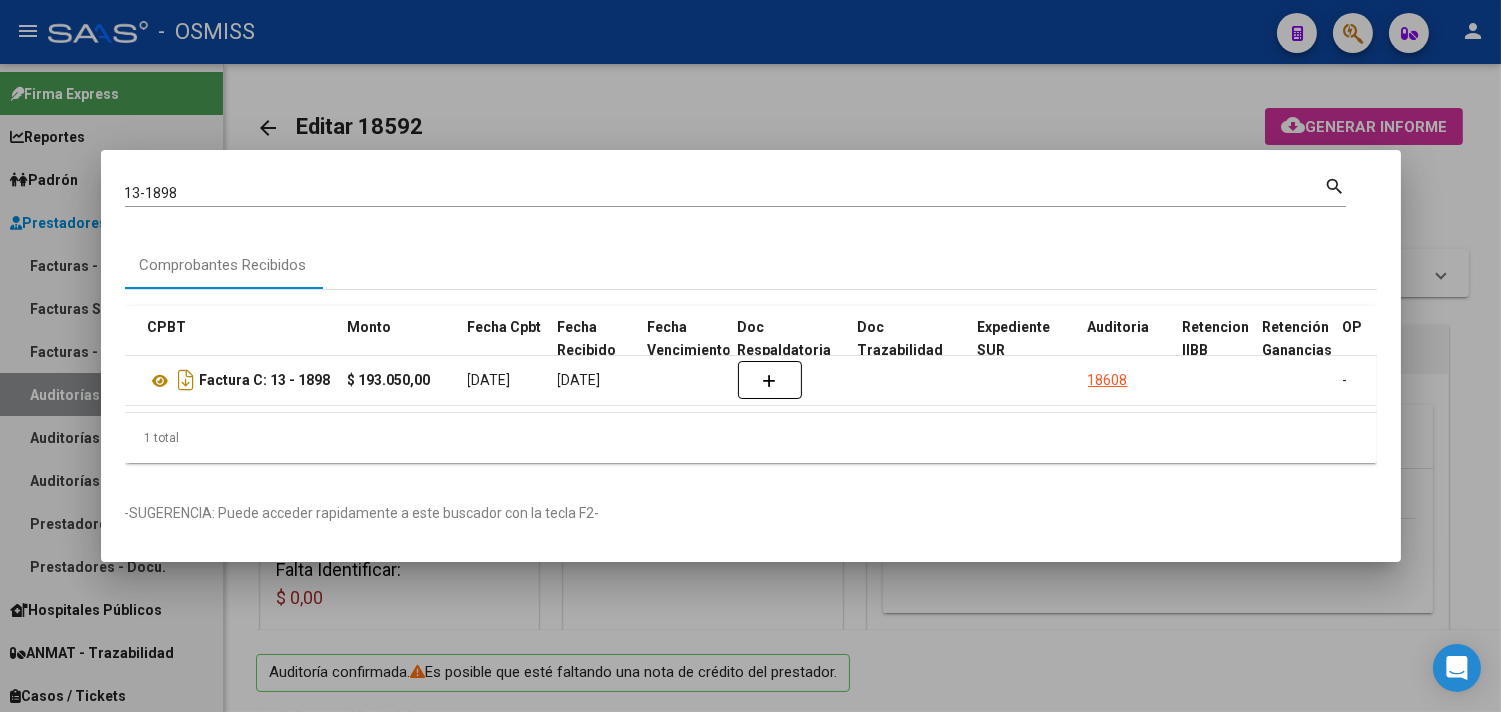 scroll, scrollTop: 0, scrollLeft: 681, axis: horizontal 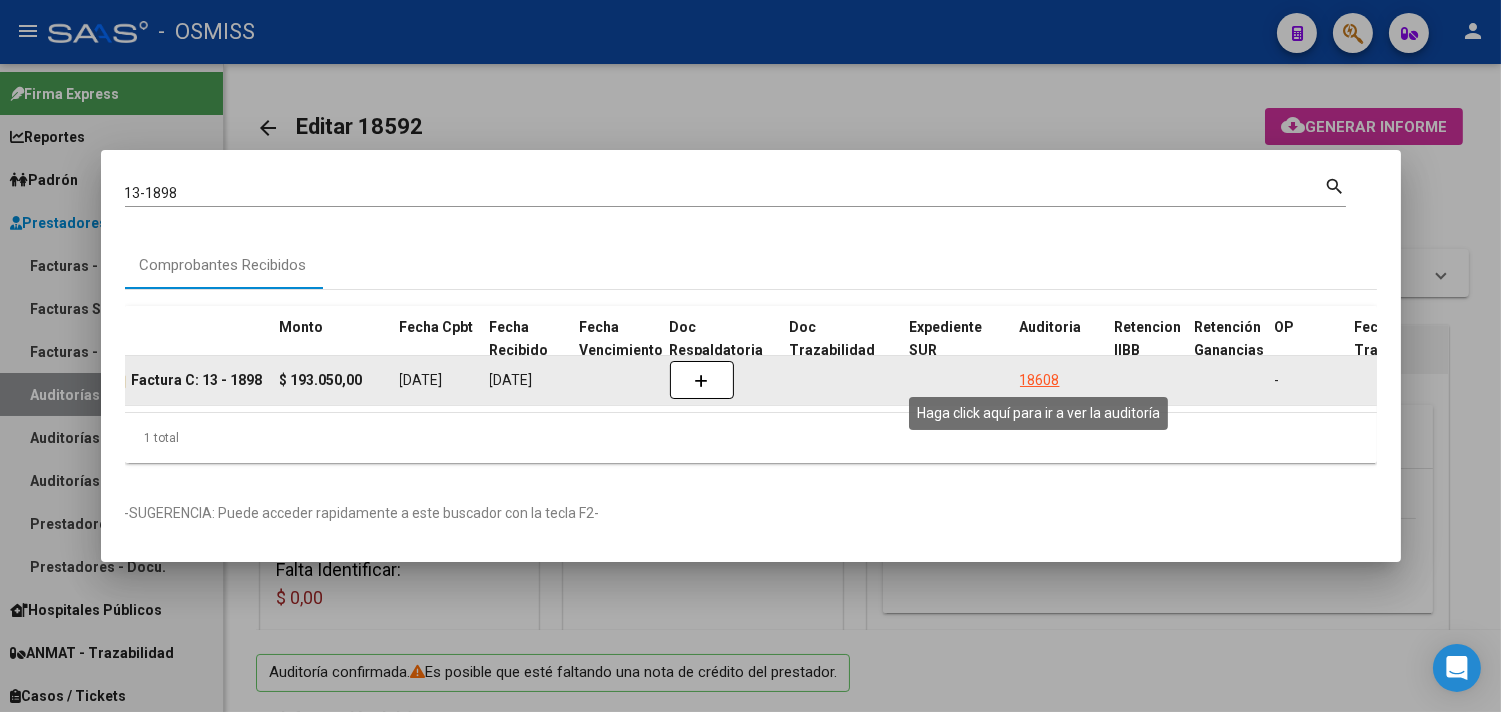 click on "18608" 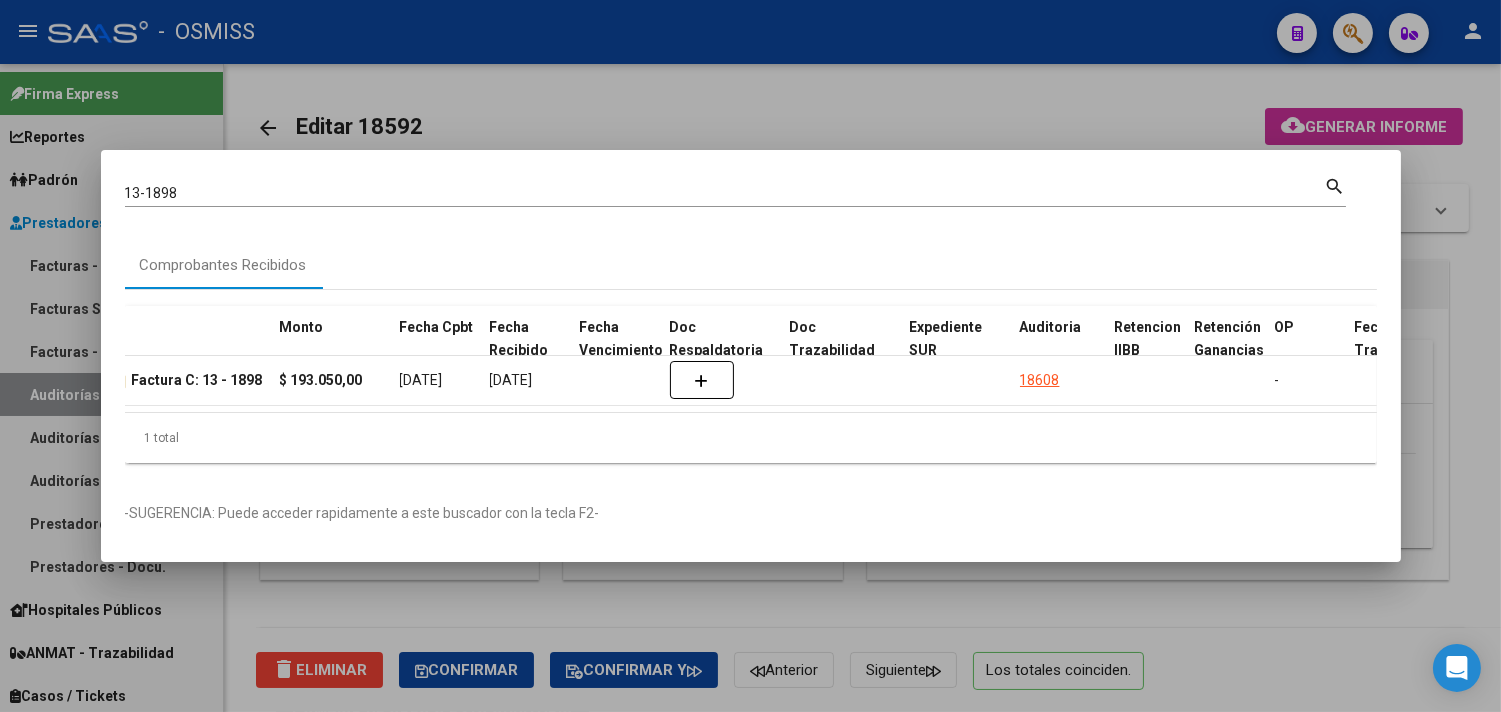 click at bounding box center (750, 356) 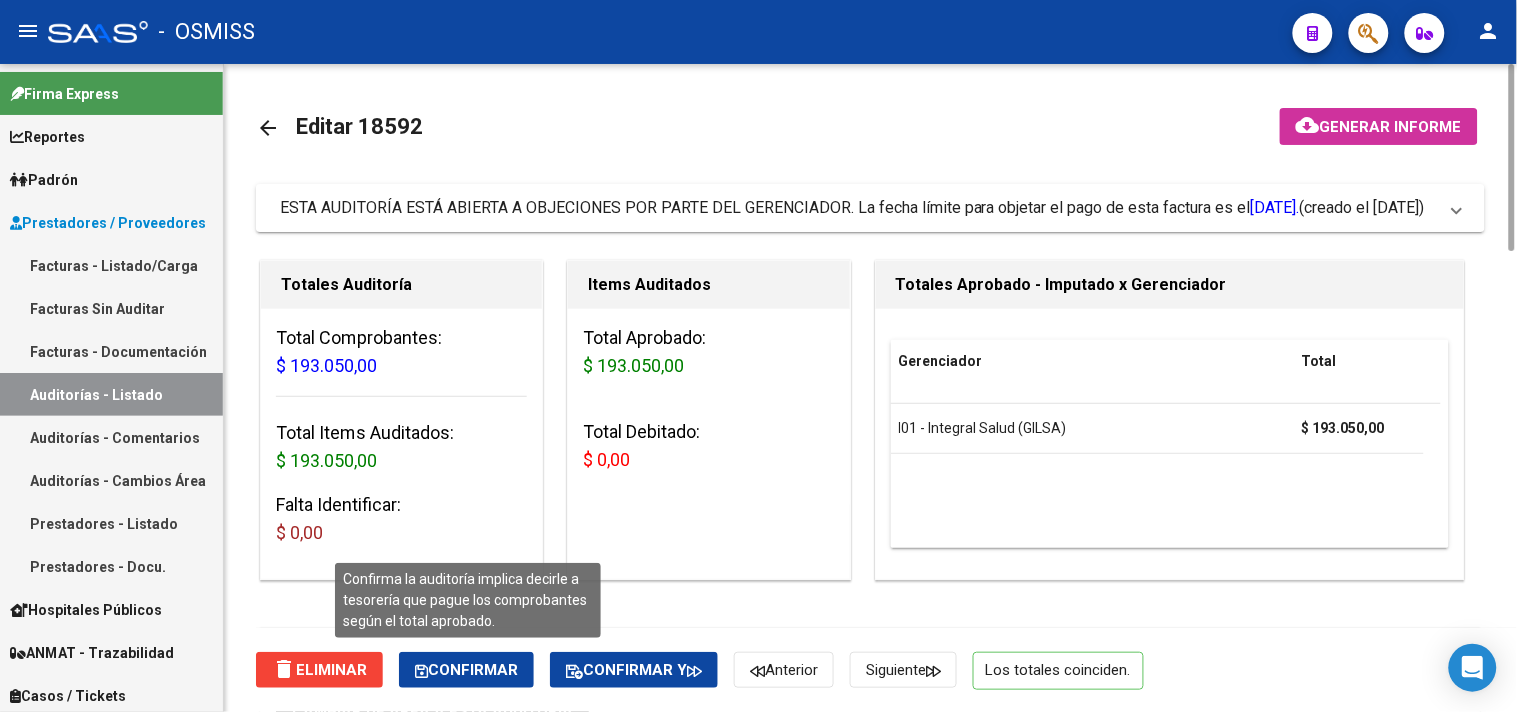 click on "Confirmar" 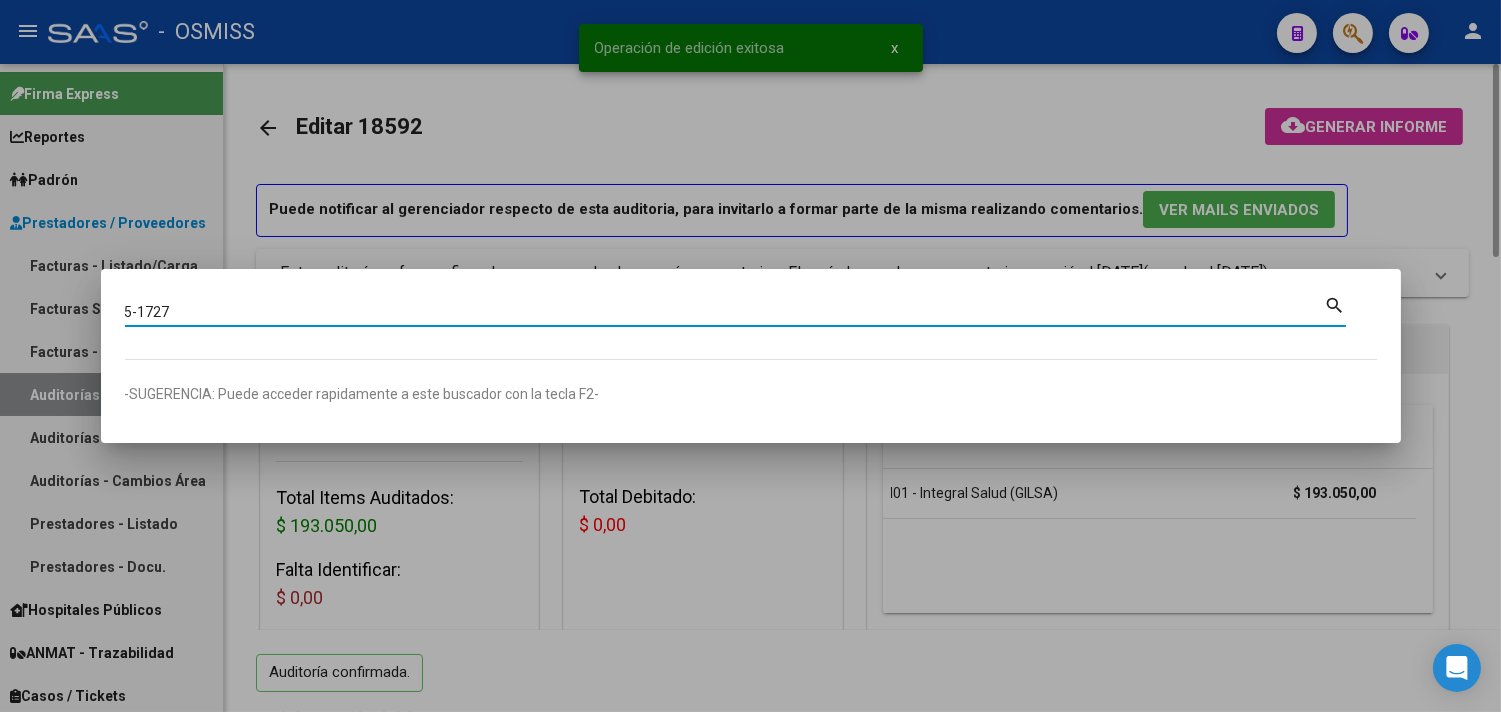 type on "5-1727" 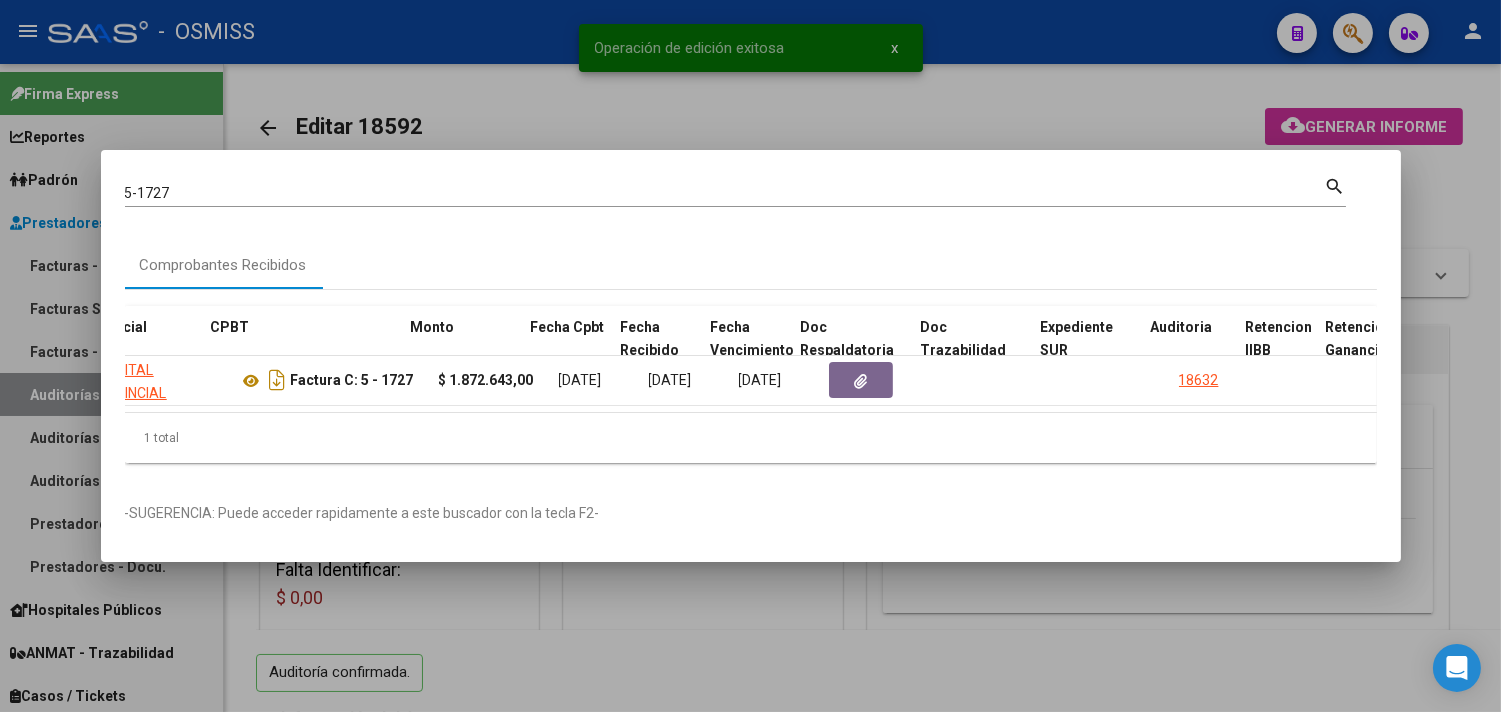 scroll, scrollTop: 0, scrollLeft: 561, axis: horizontal 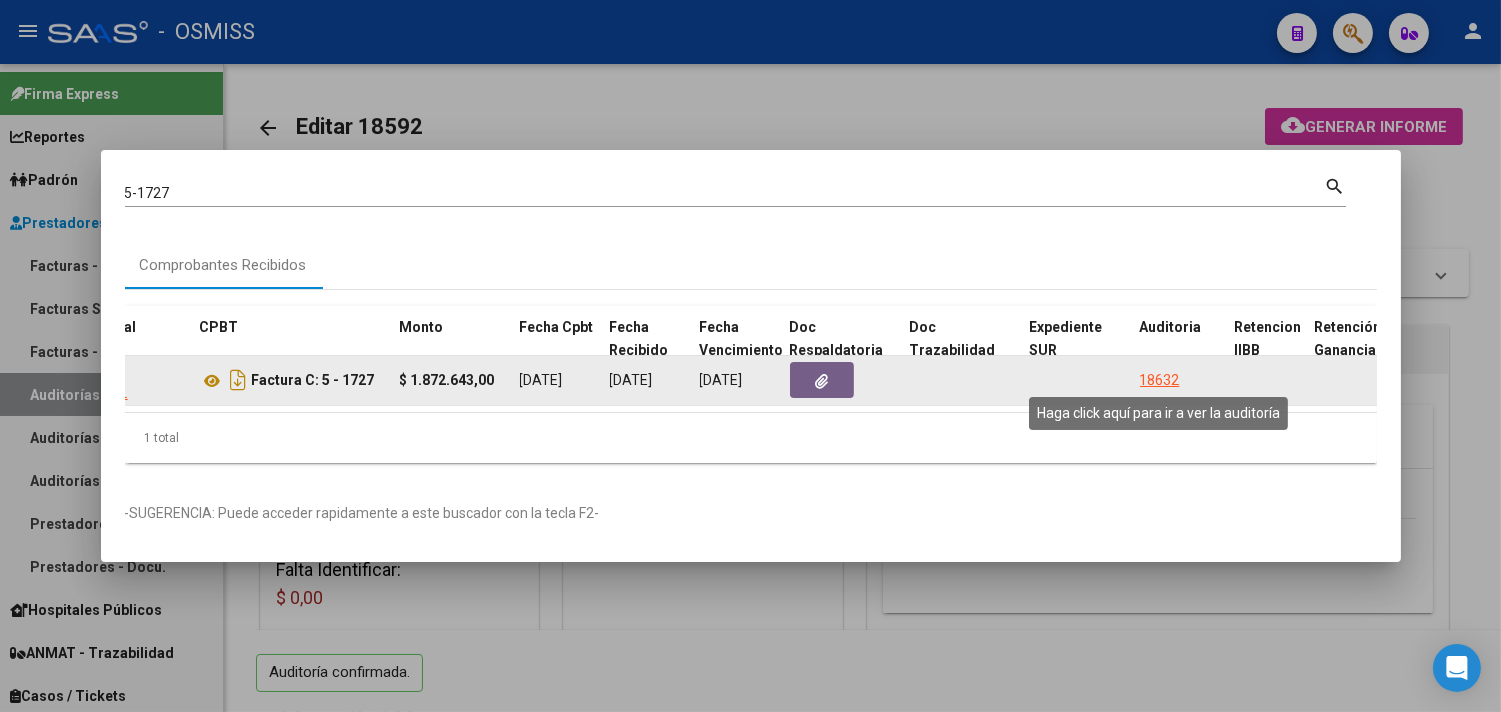click on "18632" 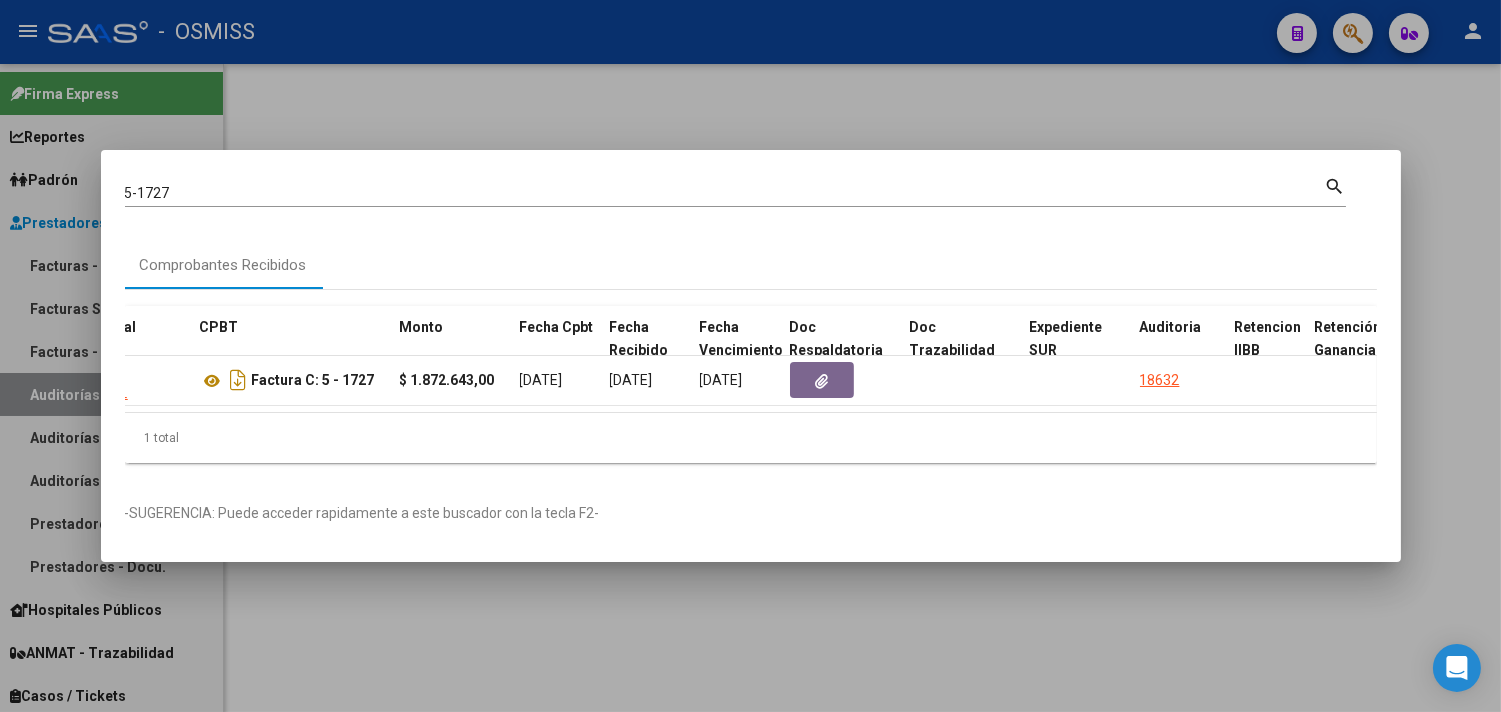 click at bounding box center [750, 356] 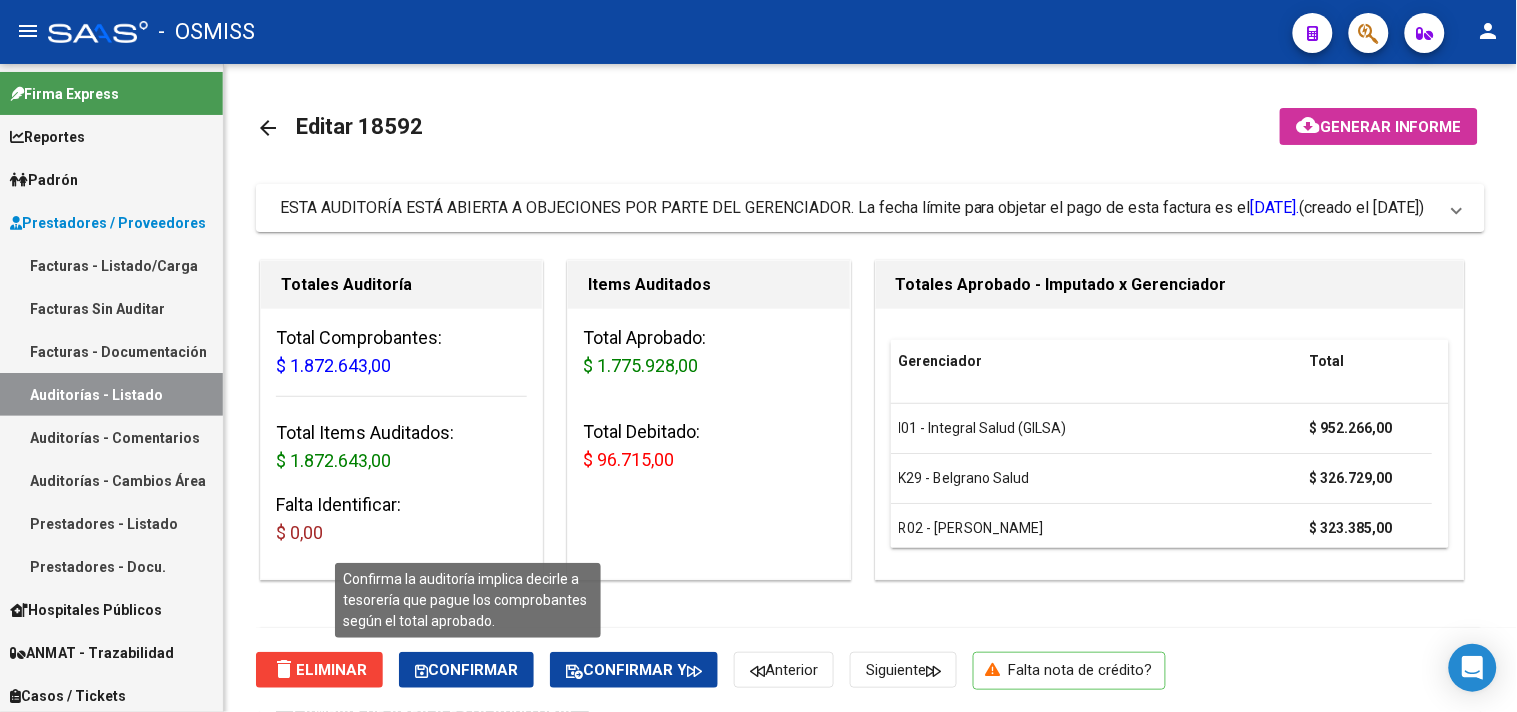 click on "Confirmar" 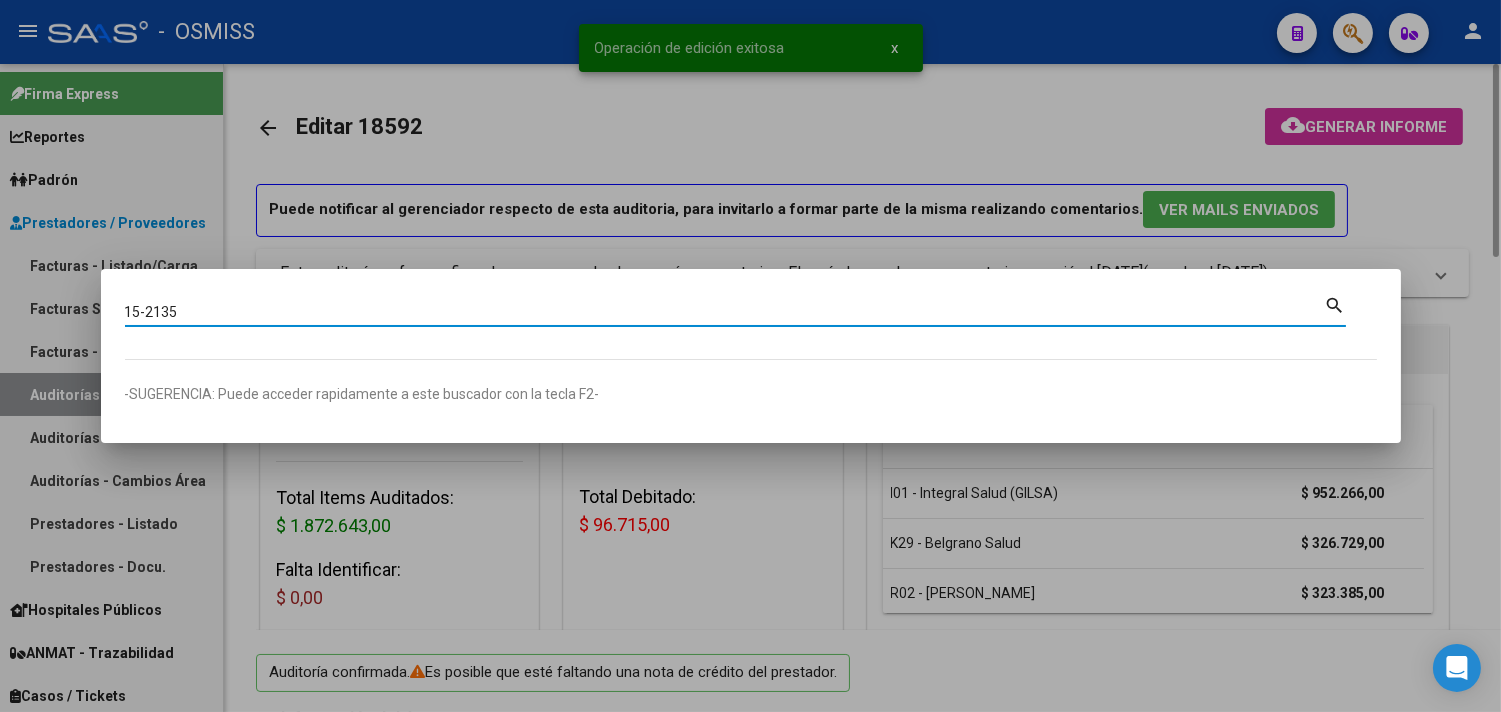 type on "15-2135" 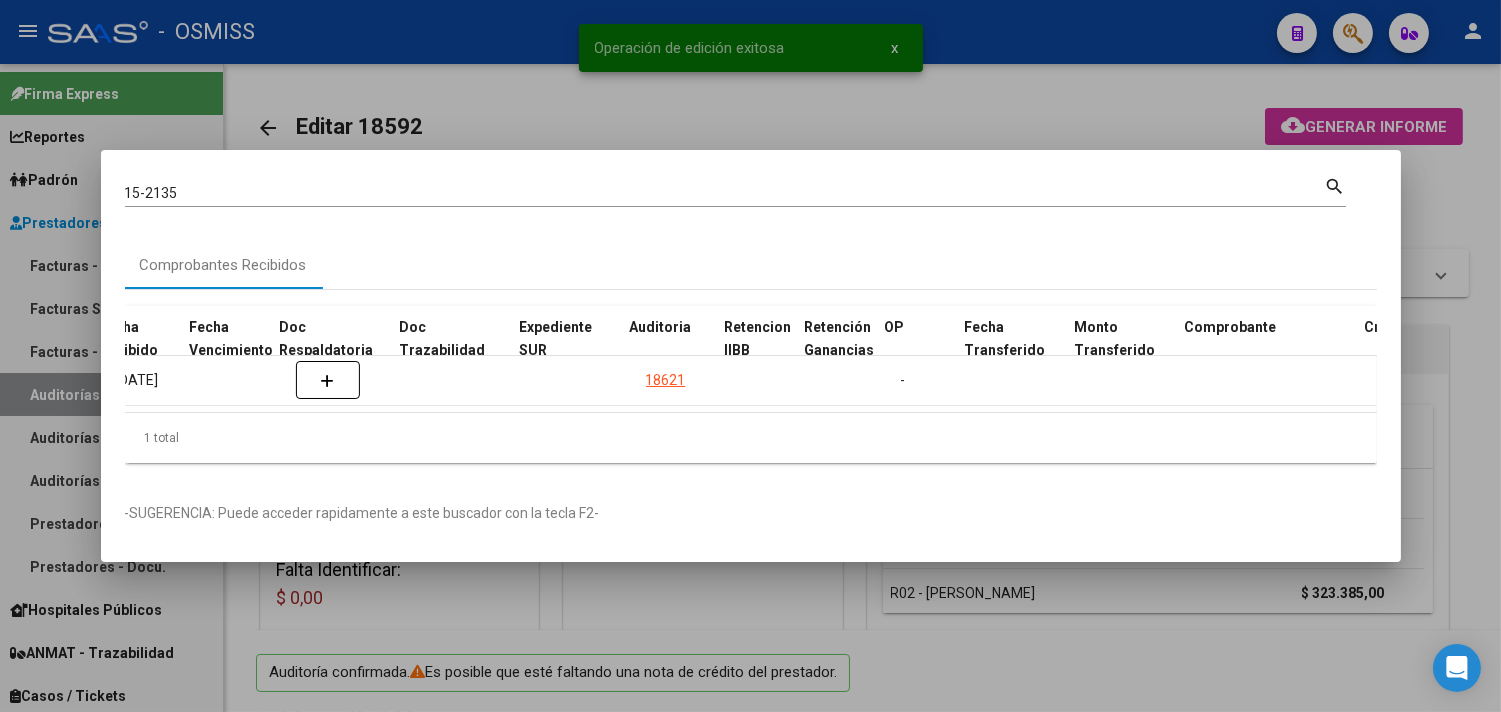 scroll, scrollTop: 0, scrollLeft: 1071, axis: horizontal 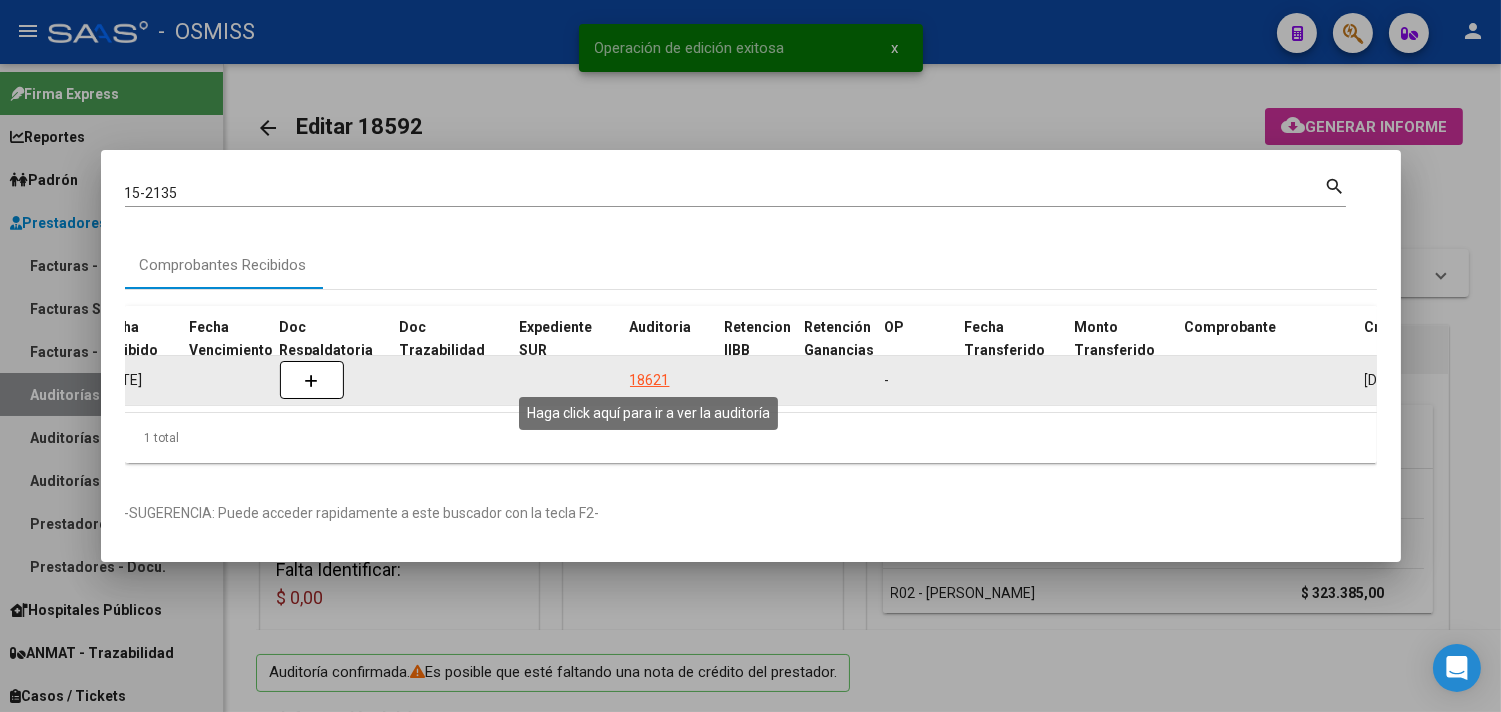 click on "18621" 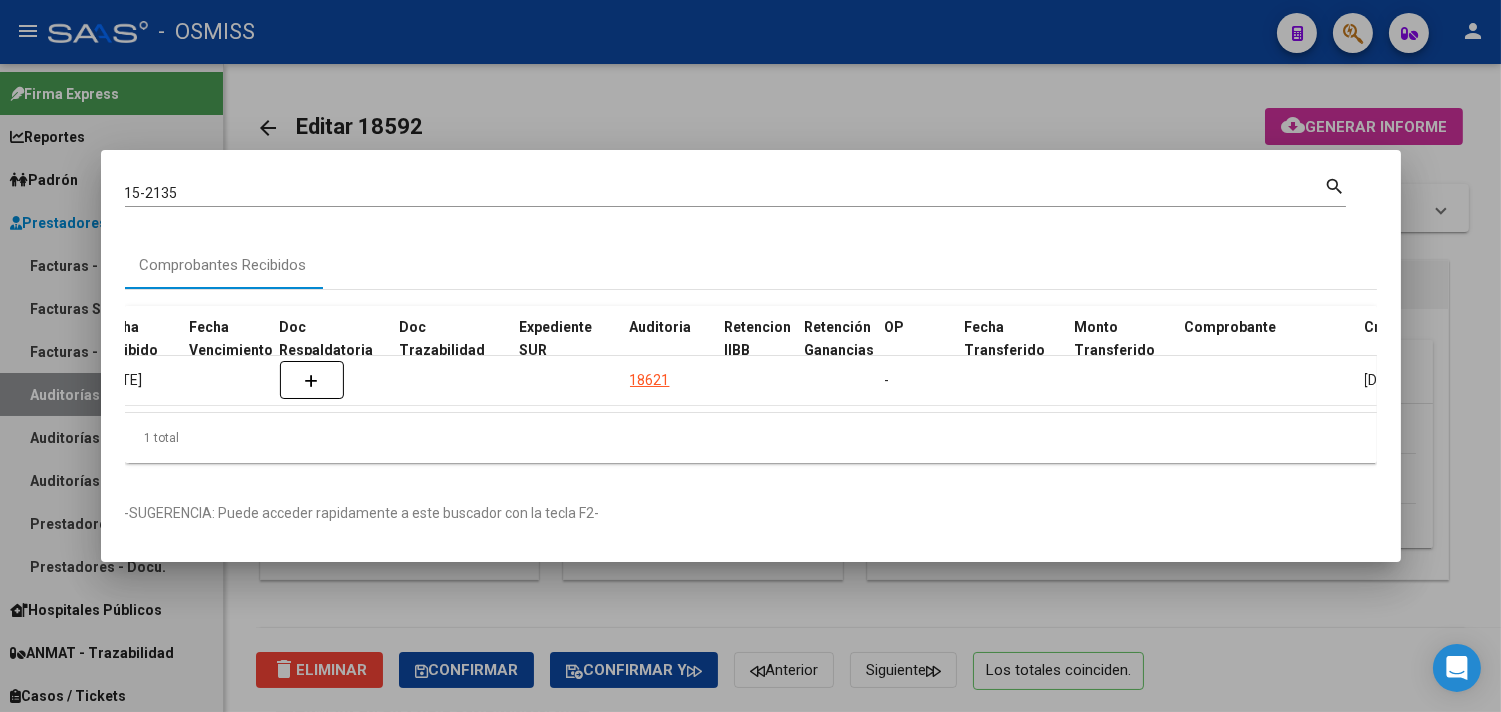 click at bounding box center (750, 356) 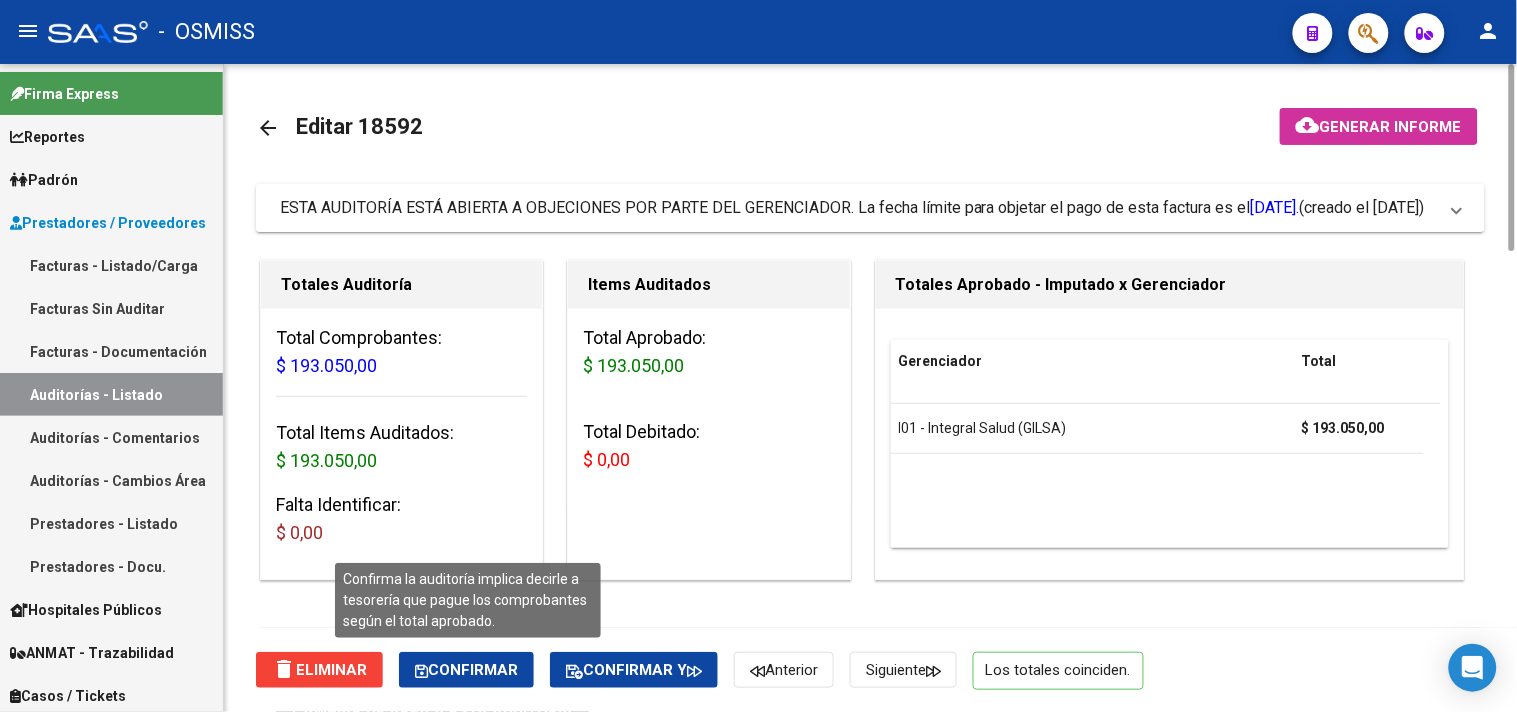 click on "Confirmar" 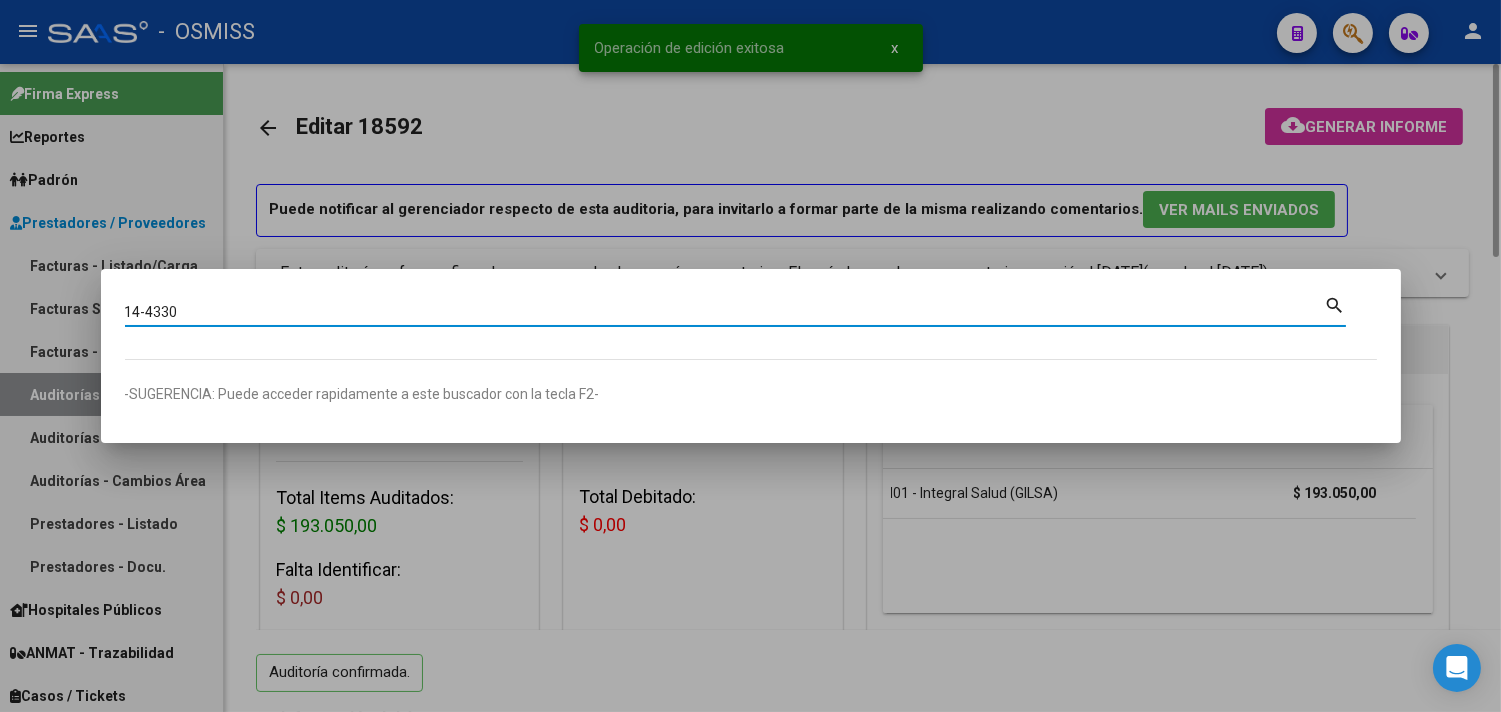 type on "14-4330" 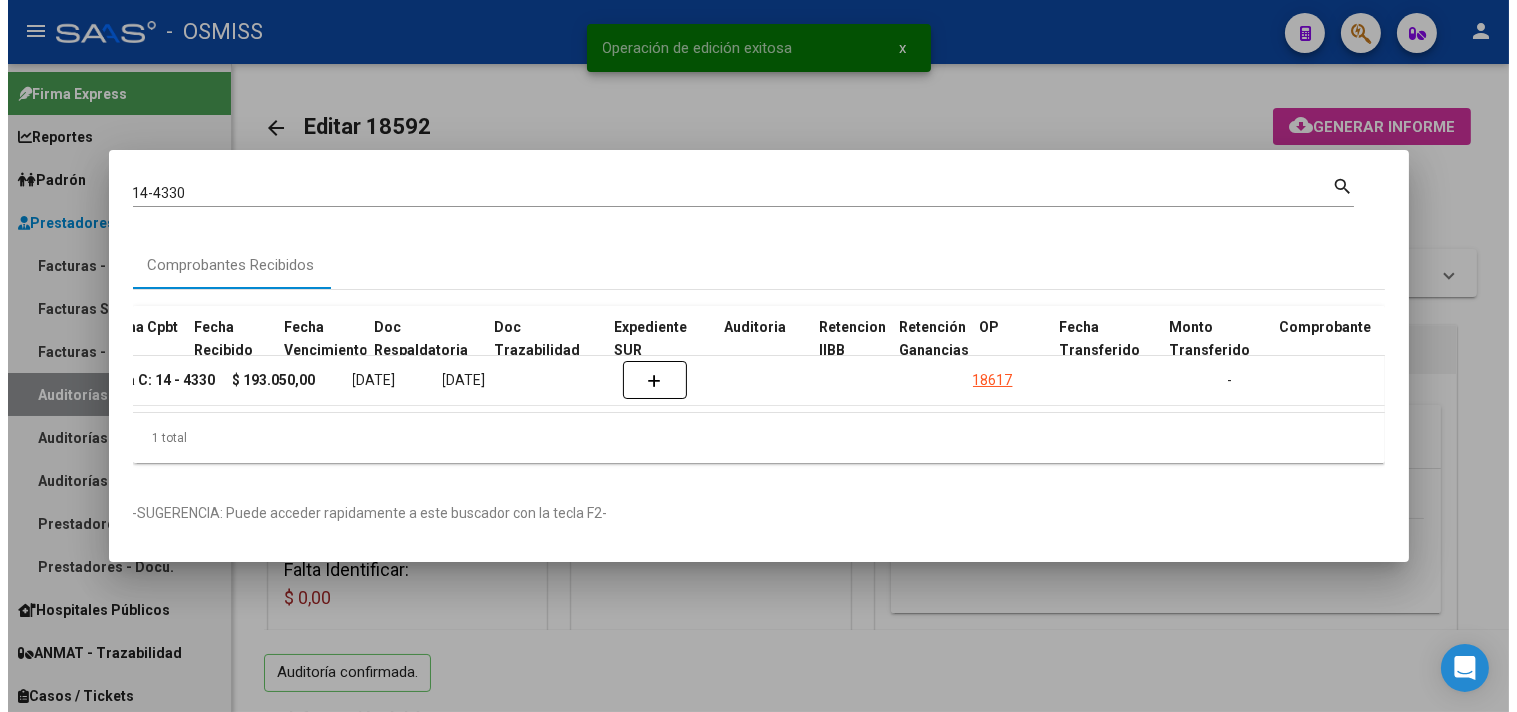 scroll, scrollTop: 0, scrollLeft: 1007, axis: horizontal 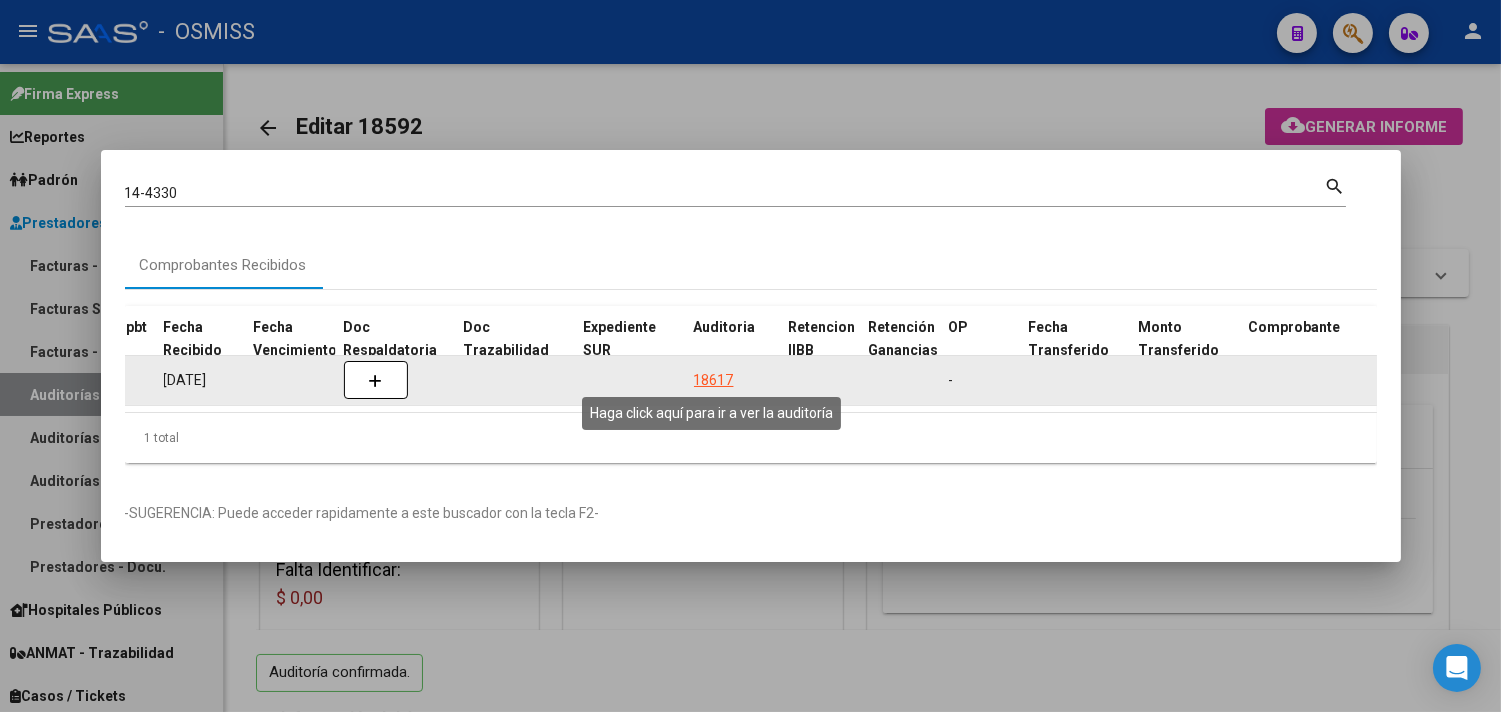click on "18617" 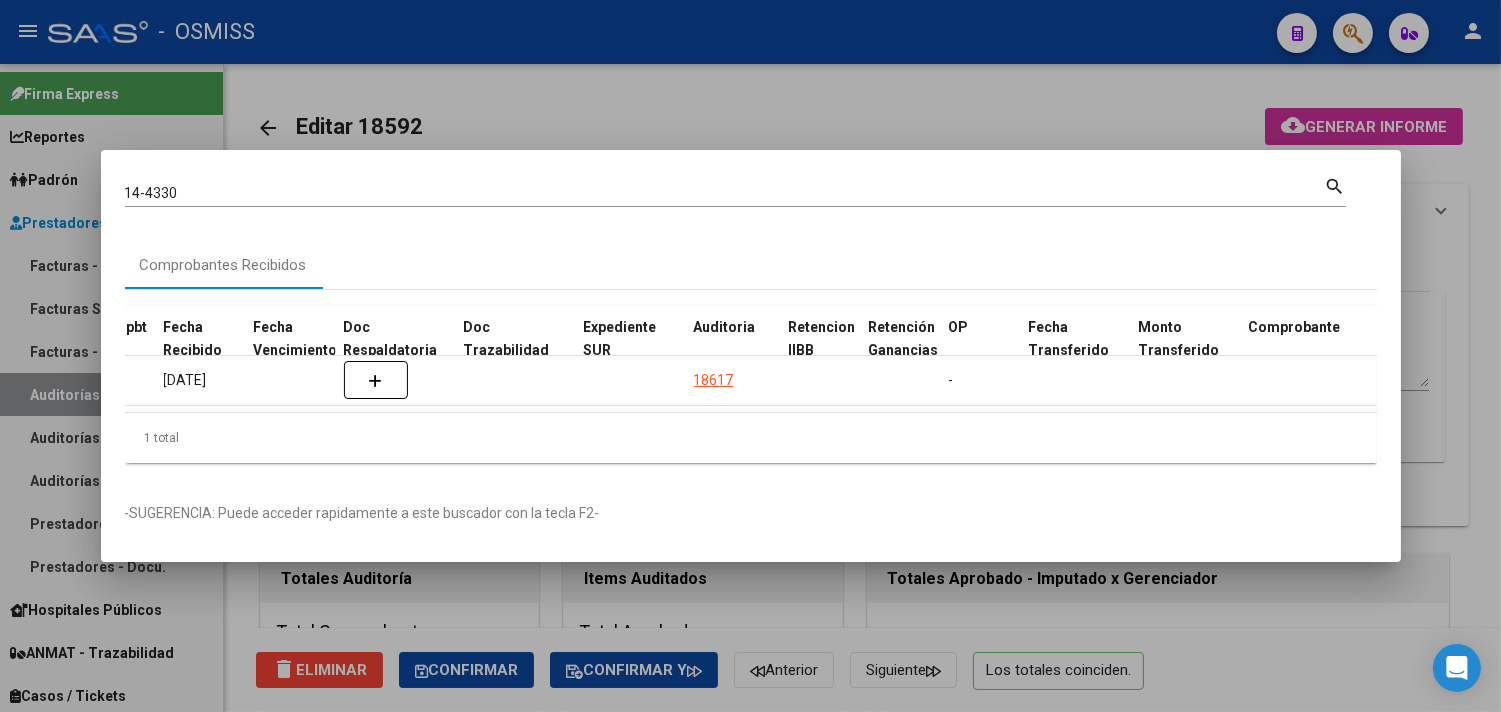 click at bounding box center [750, 356] 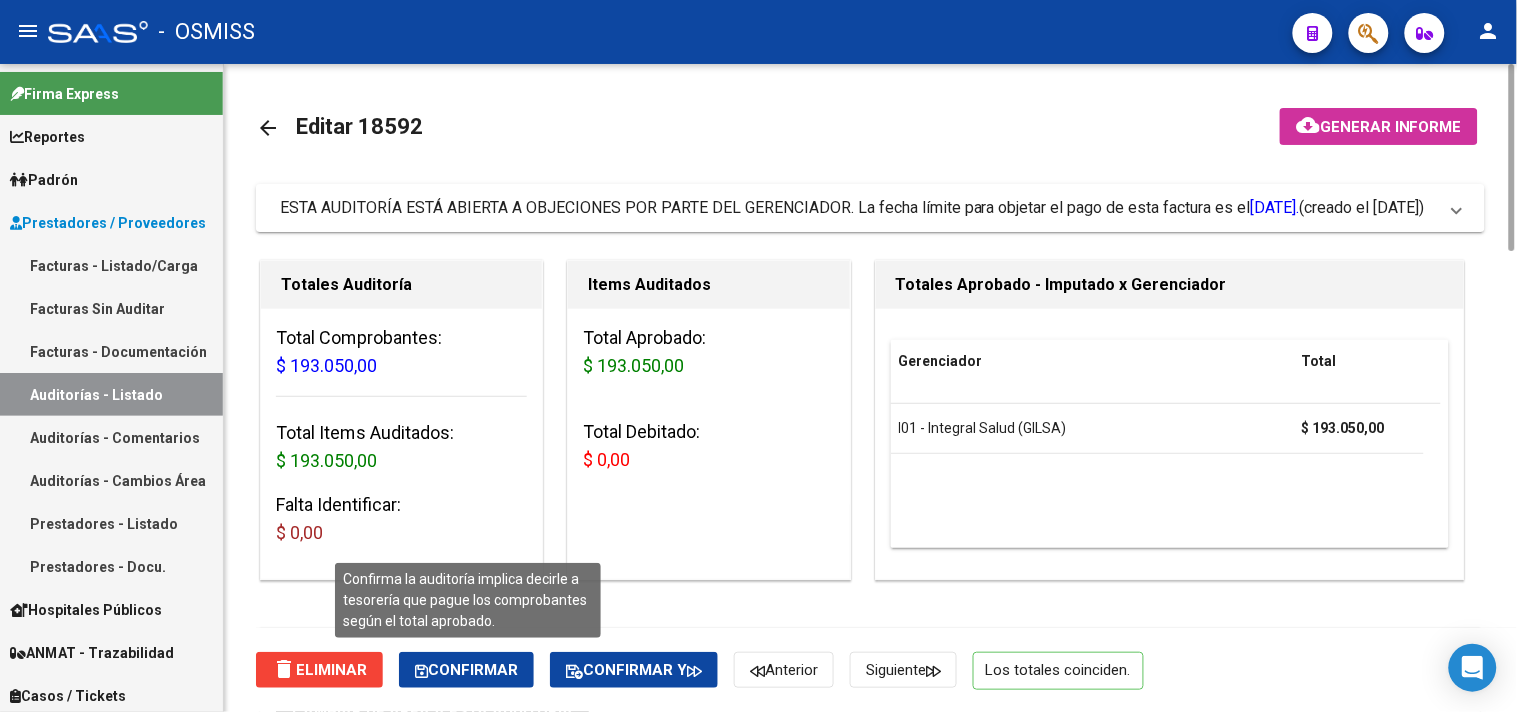 click on "Confirmar" 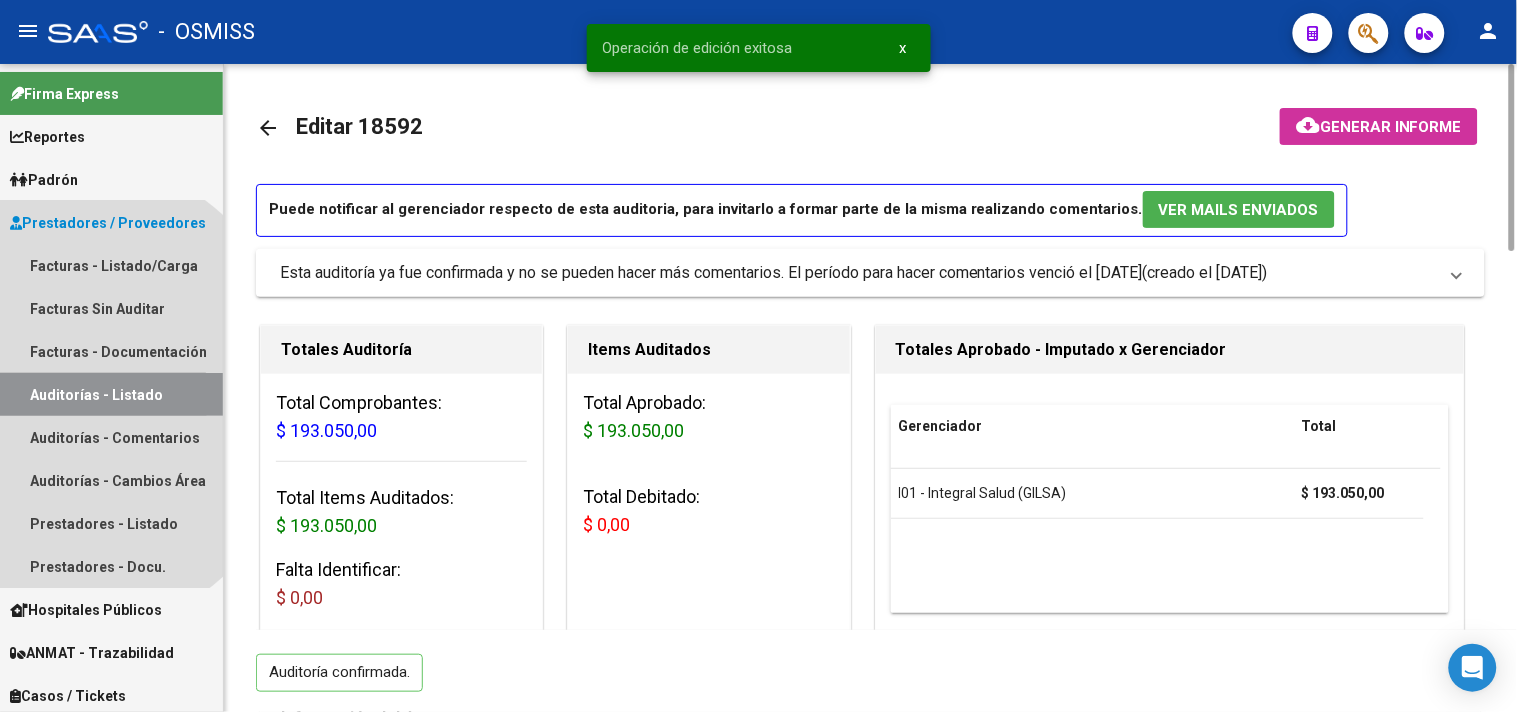 click on "Auditorías - Listado" at bounding box center [111, 394] 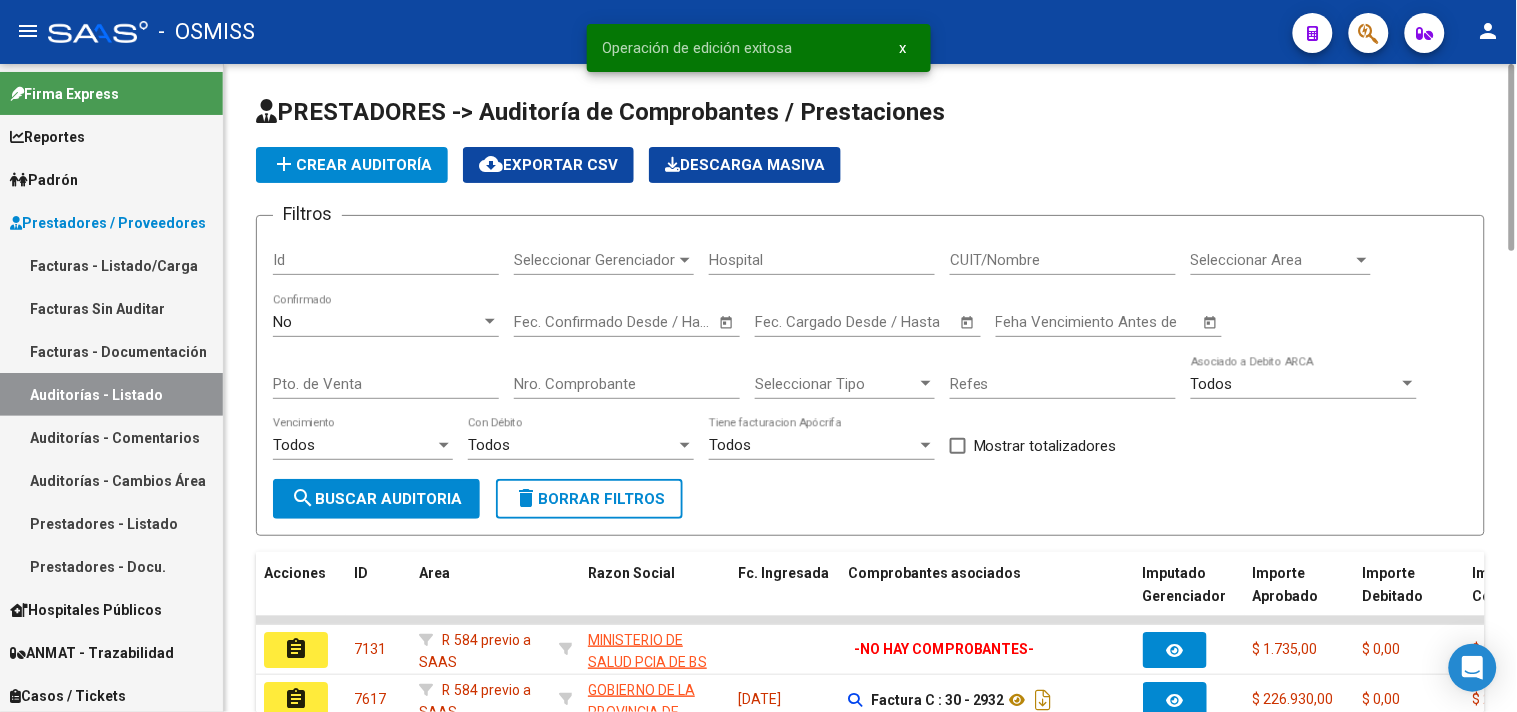 click on "Seleccionar Gerenciador" at bounding box center (595, 260) 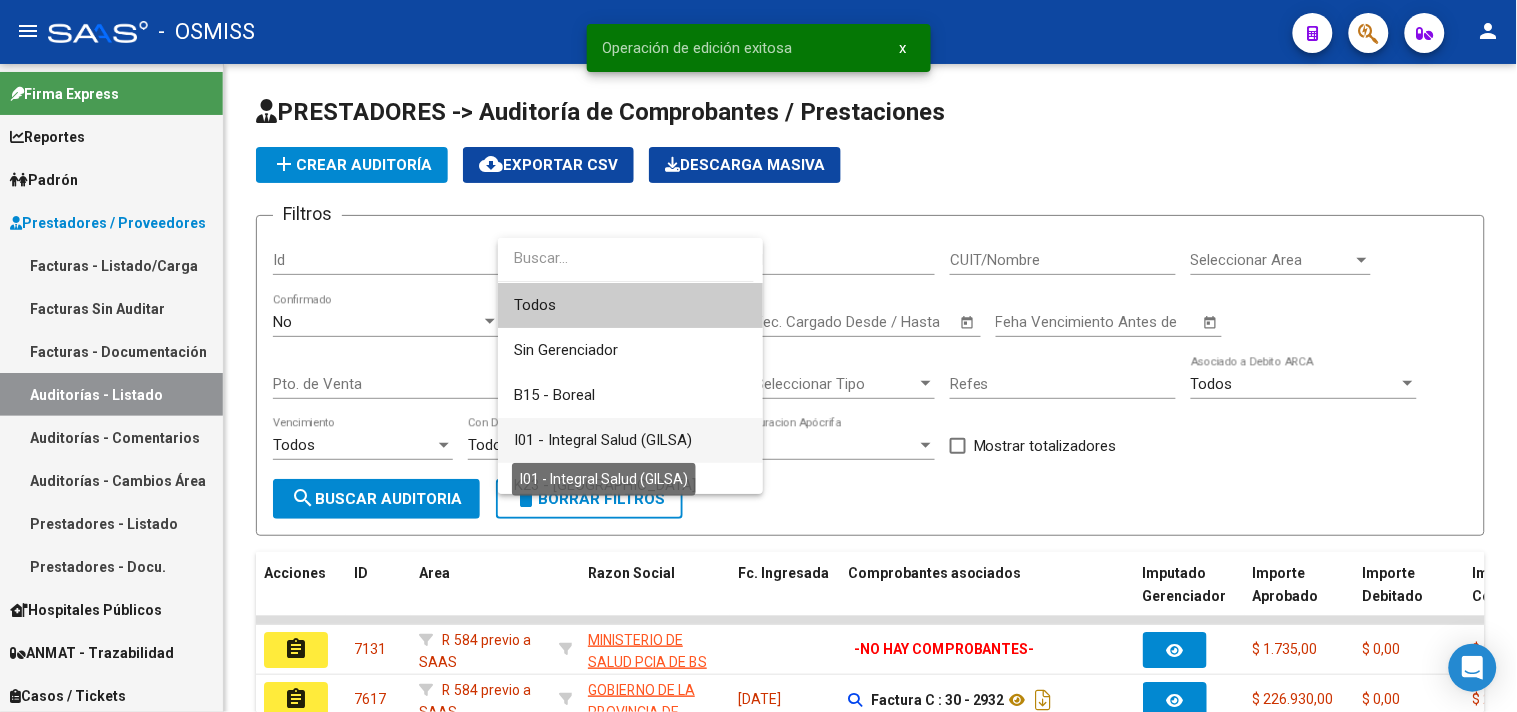 click on "I01 - Integral Salud (GILSA)" at bounding box center (603, 440) 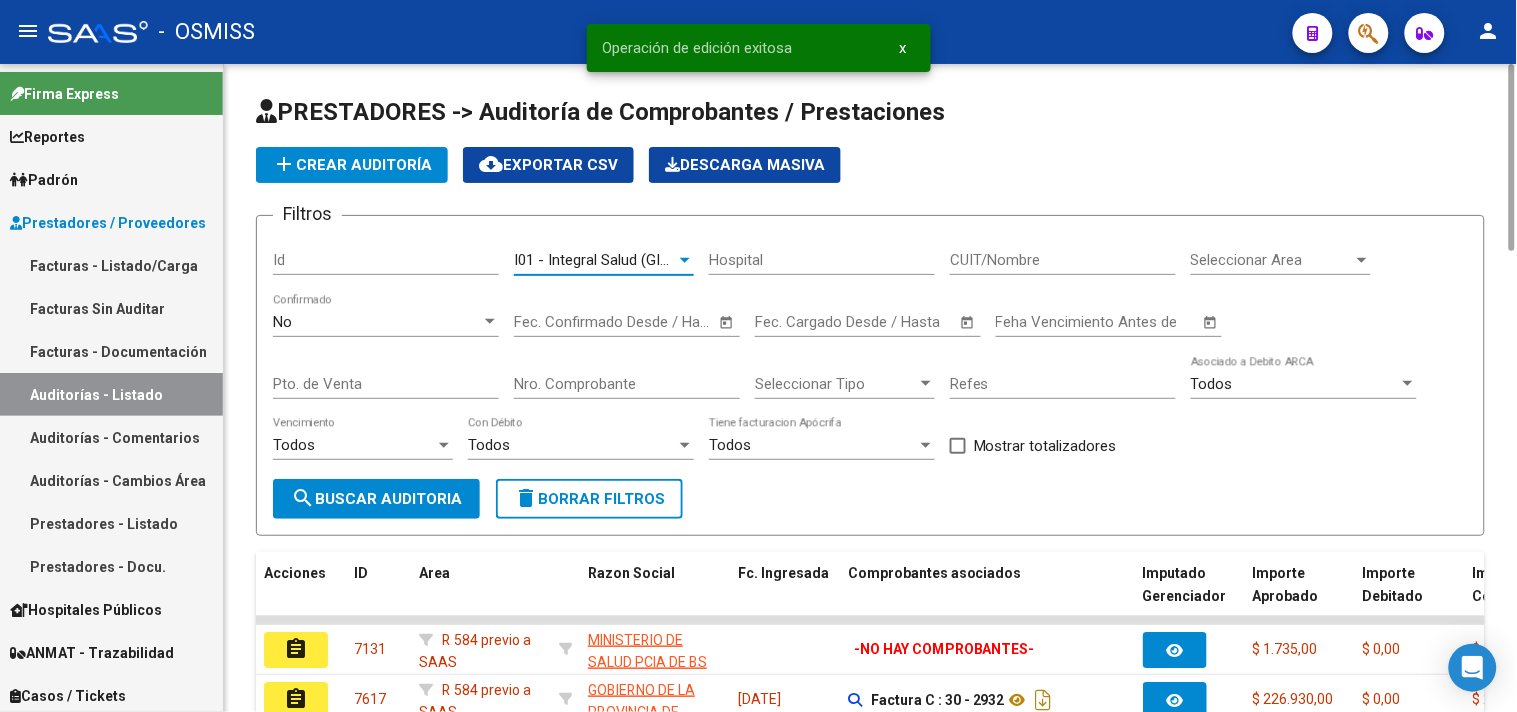 click on "Seleccionar Area Seleccionar Area" 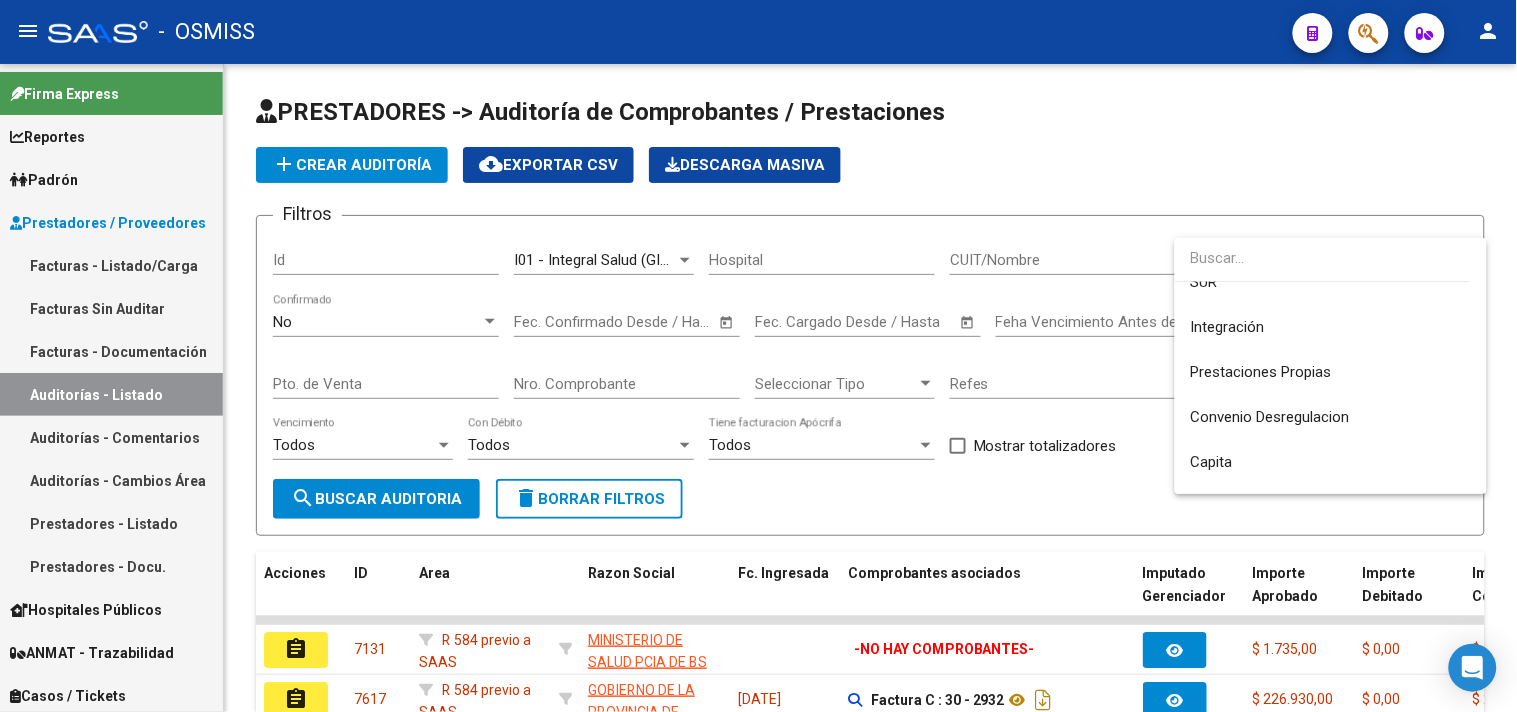 scroll, scrollTop: 333, scrollLeft: 0, axis: vertical 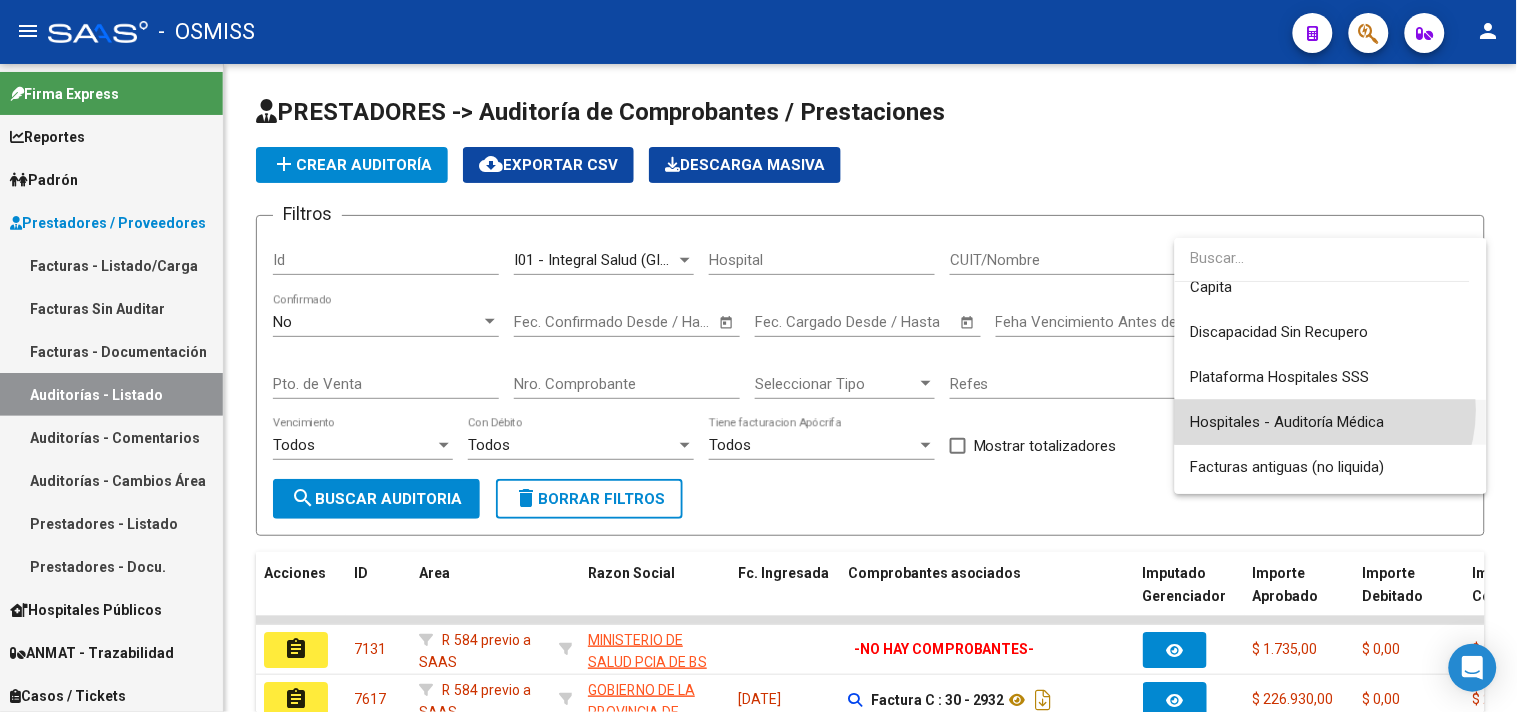 click on "Hospitales - Auditoría Médica" at bounding box center (1331, 422) 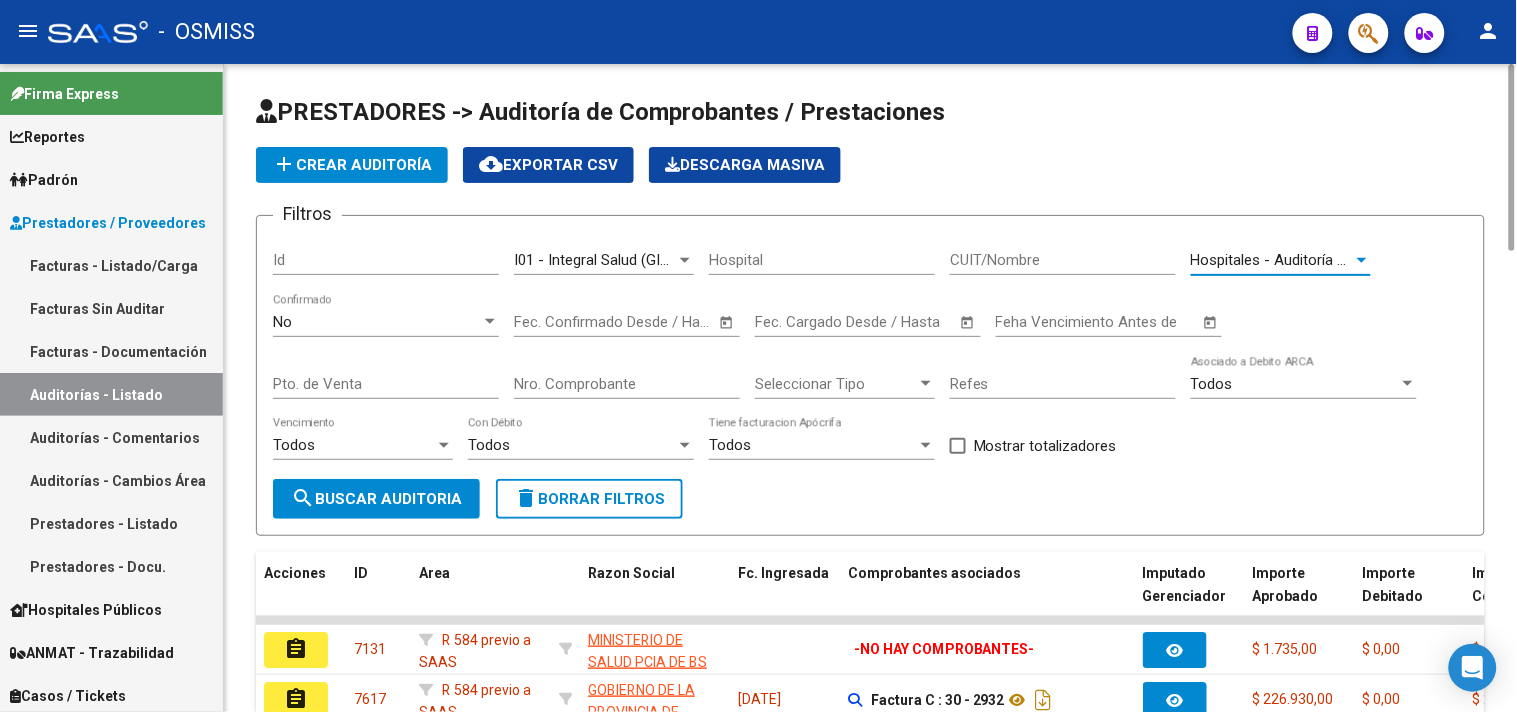 click on "search" 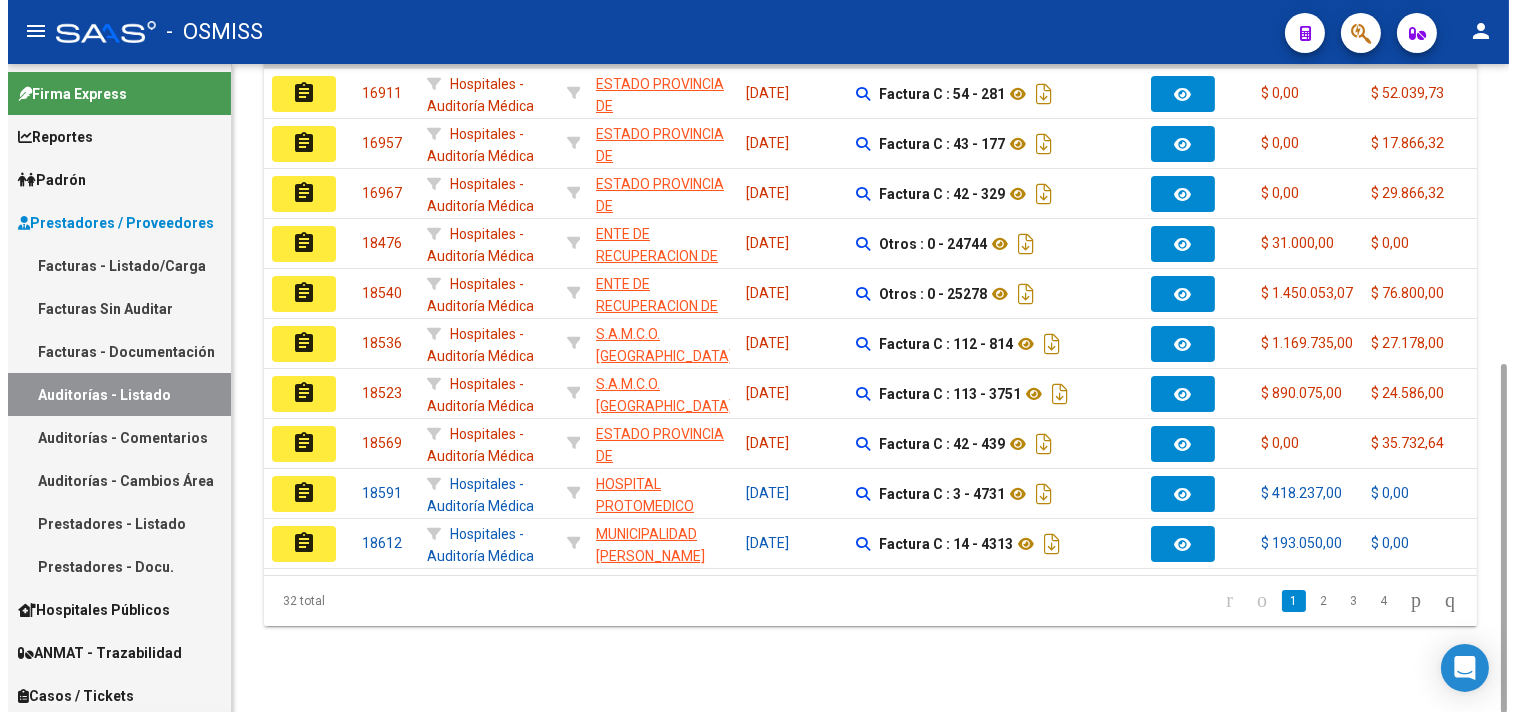 scroll, scrollTop: 551, scrollLeft: 0, axis: vertical 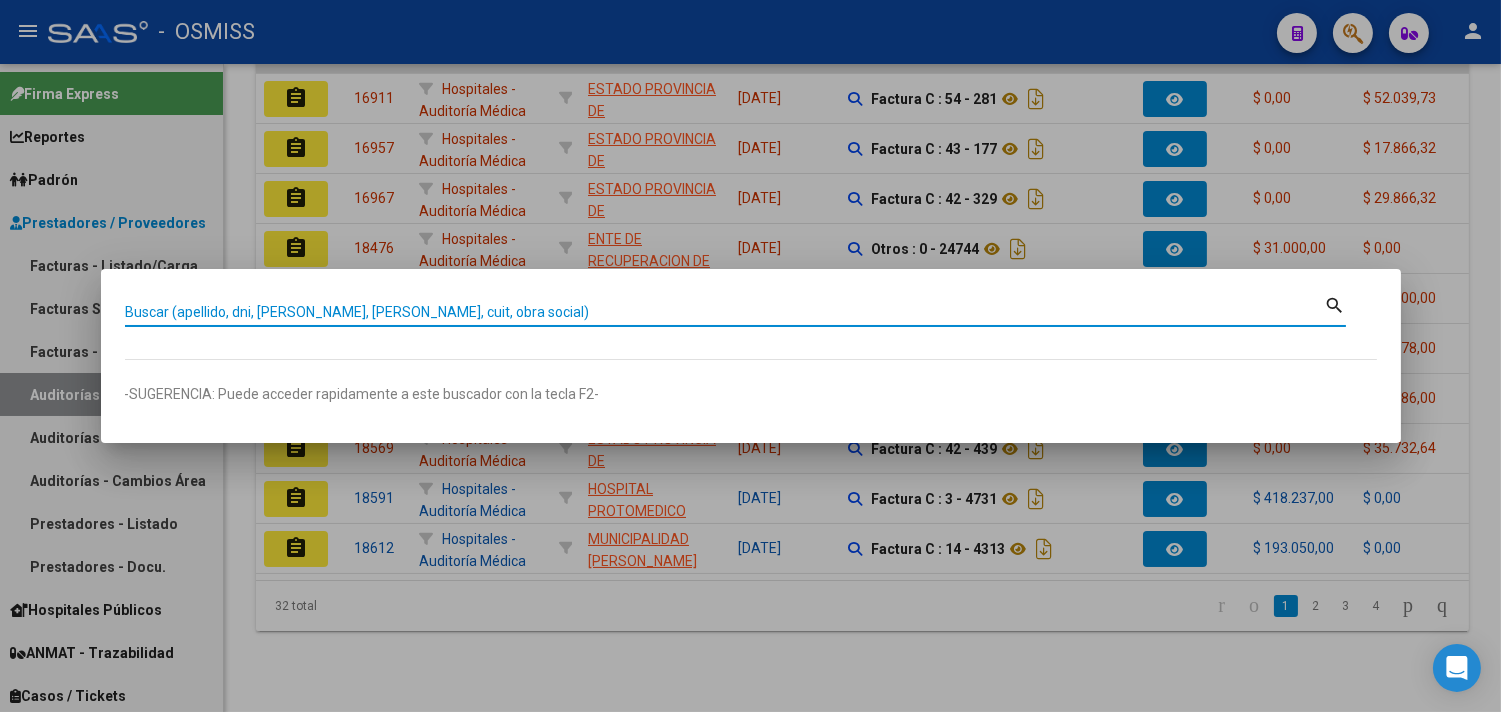 click at bounding box center [750, 356] 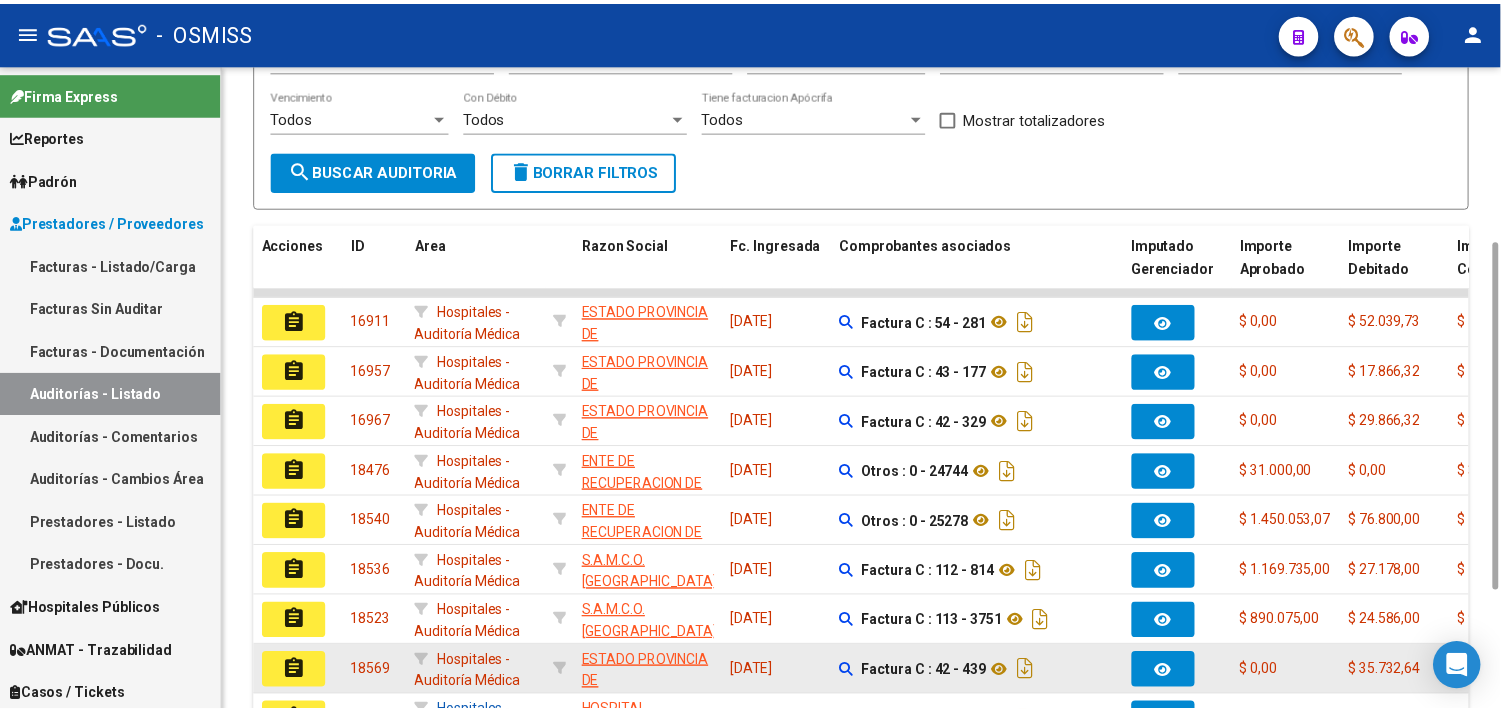 scroll, scrollTop: 552, scrollLeft: 0, axis: vertical 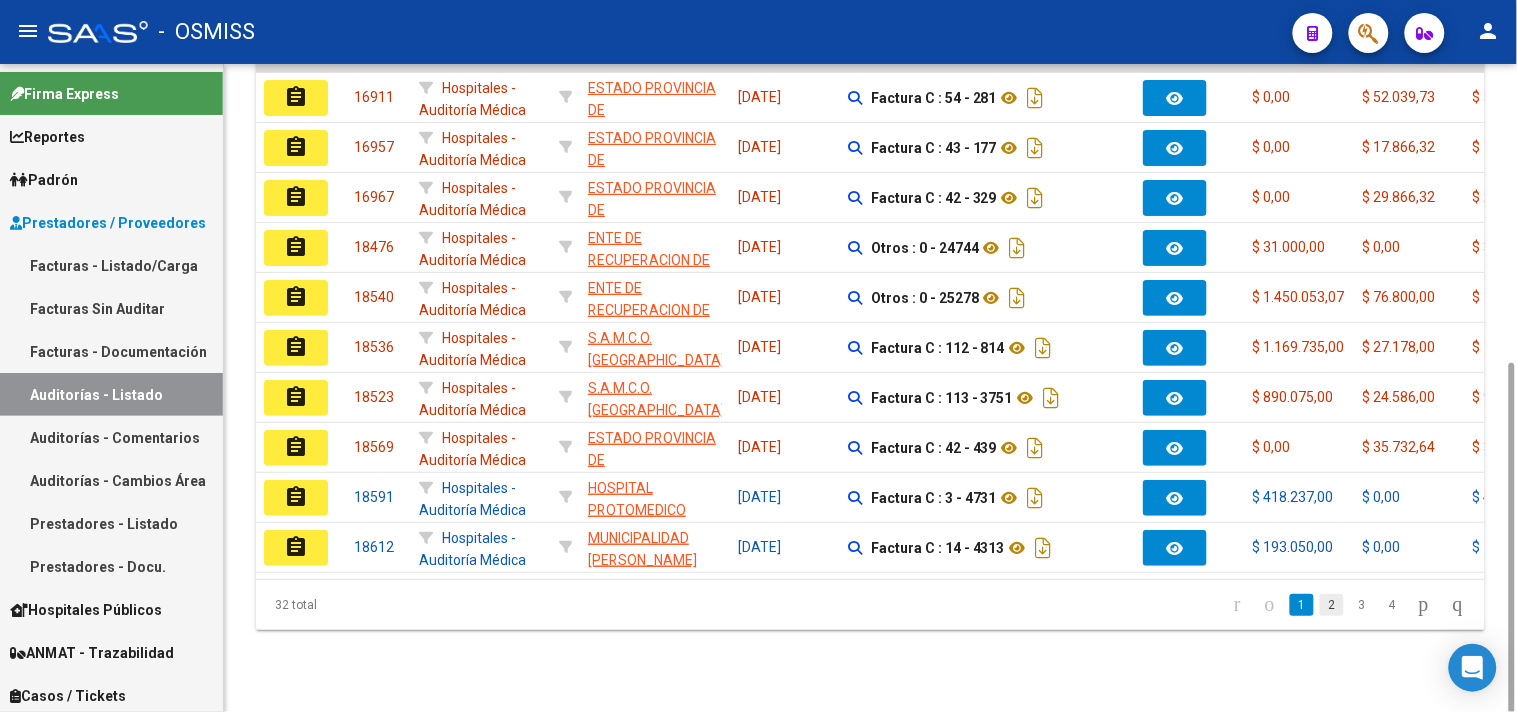 click on "2" 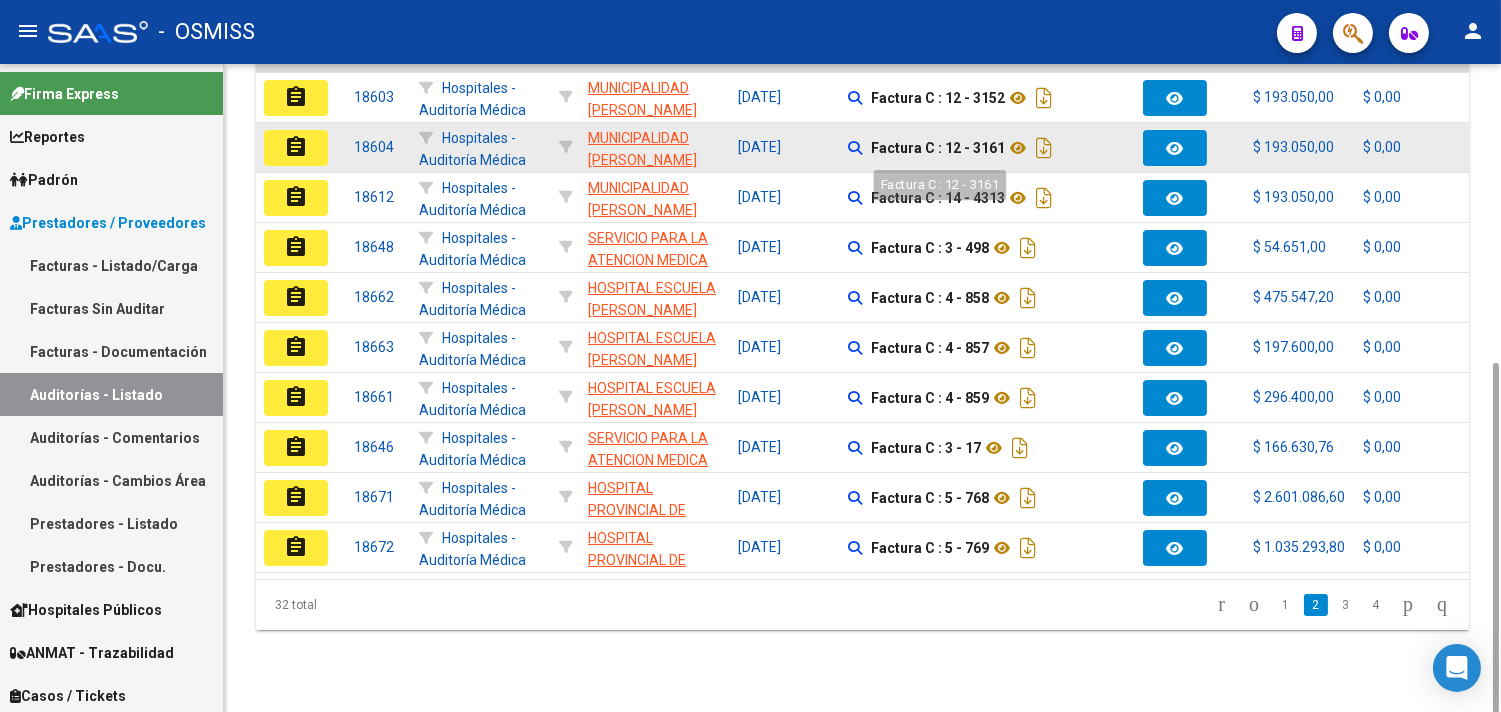 scroll, scrollTop: 551, scrollLeft: 0, axis: vertical 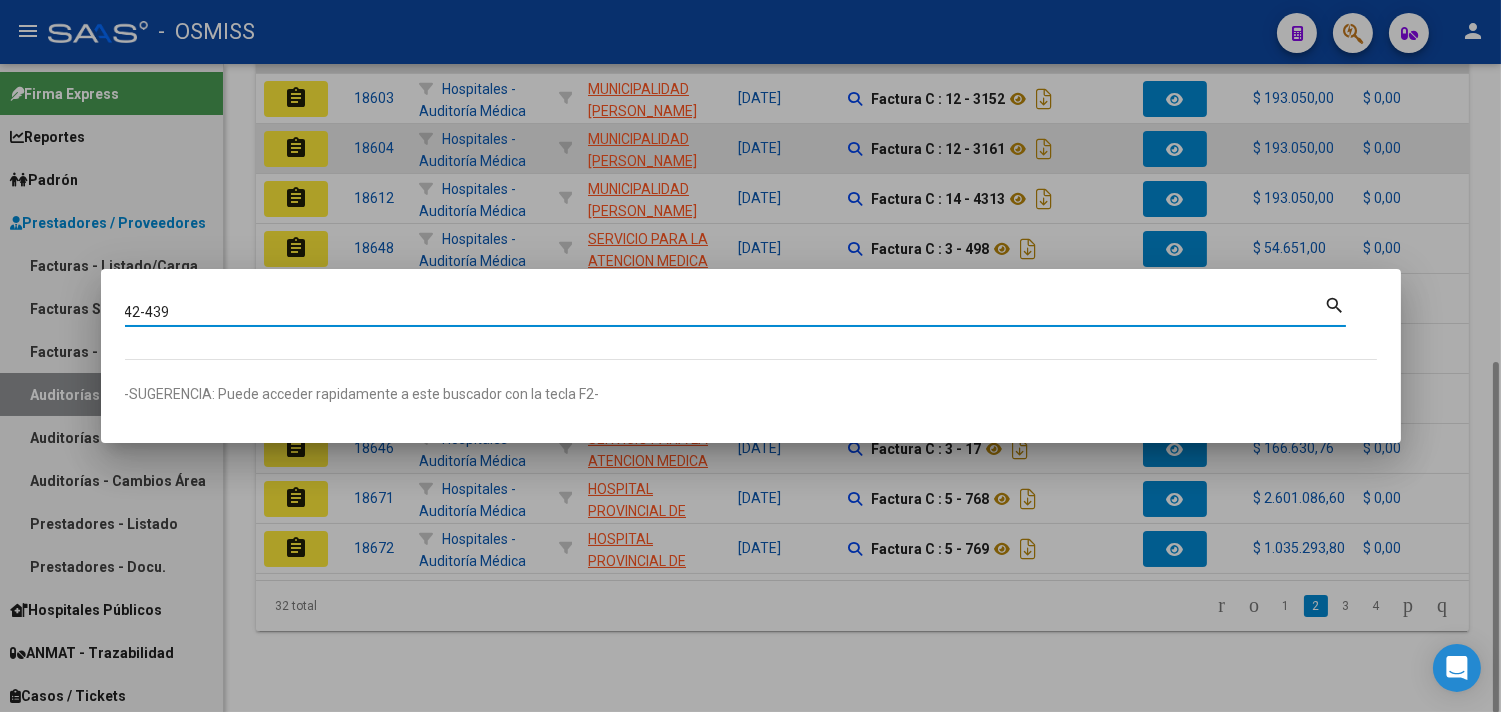 type on "42-439" 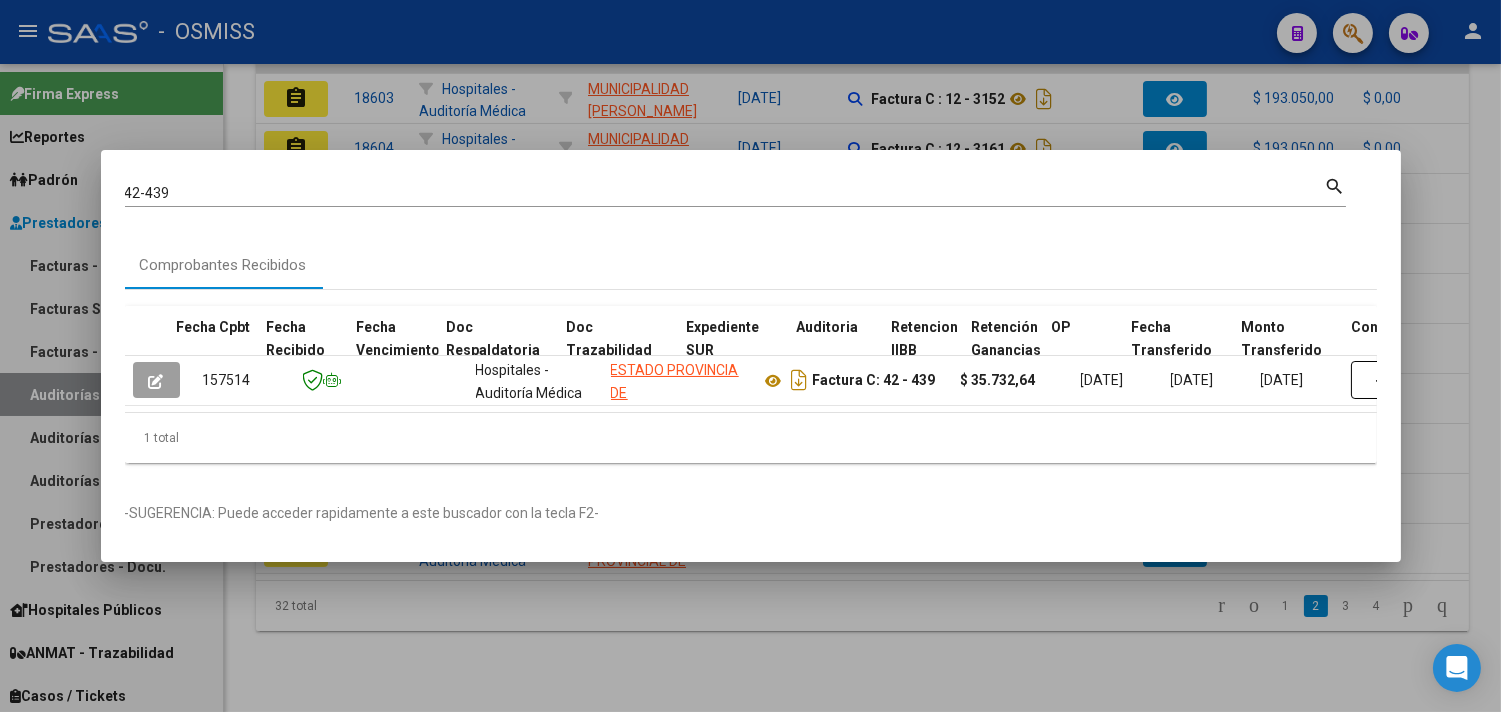 scroll, scrollTop: 0, scrollLeft: 912, axis: horizontal 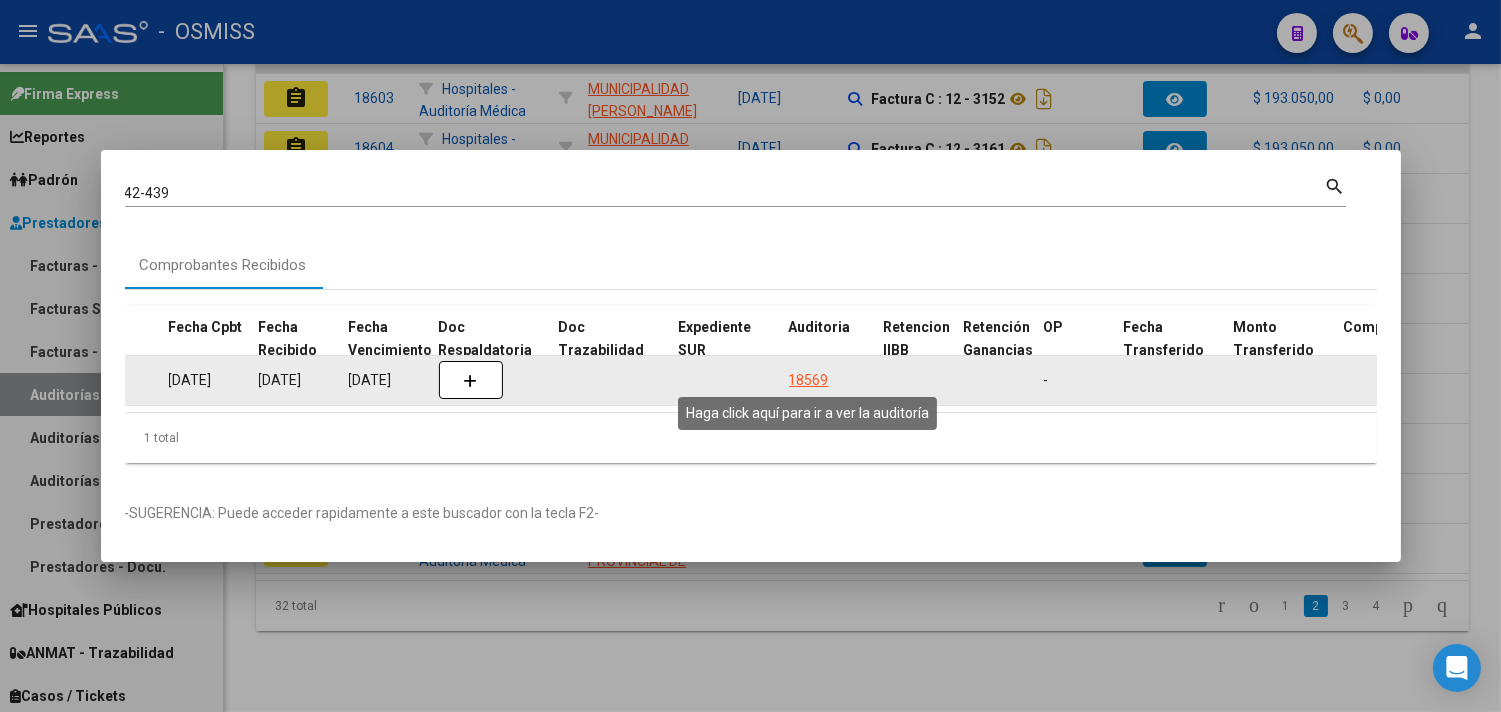 click on "18569" 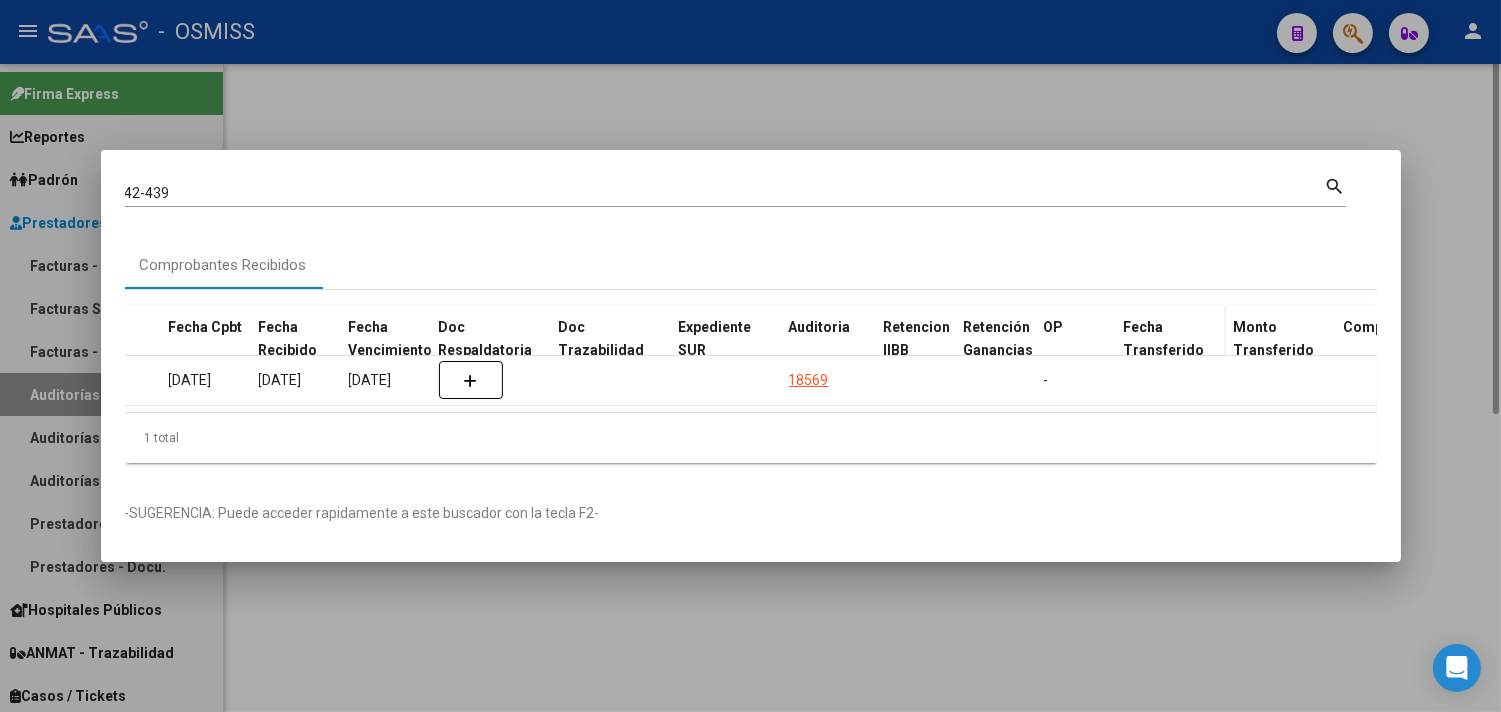 scroll, scrollTop: 0, scrollLeft: 0, axis: both 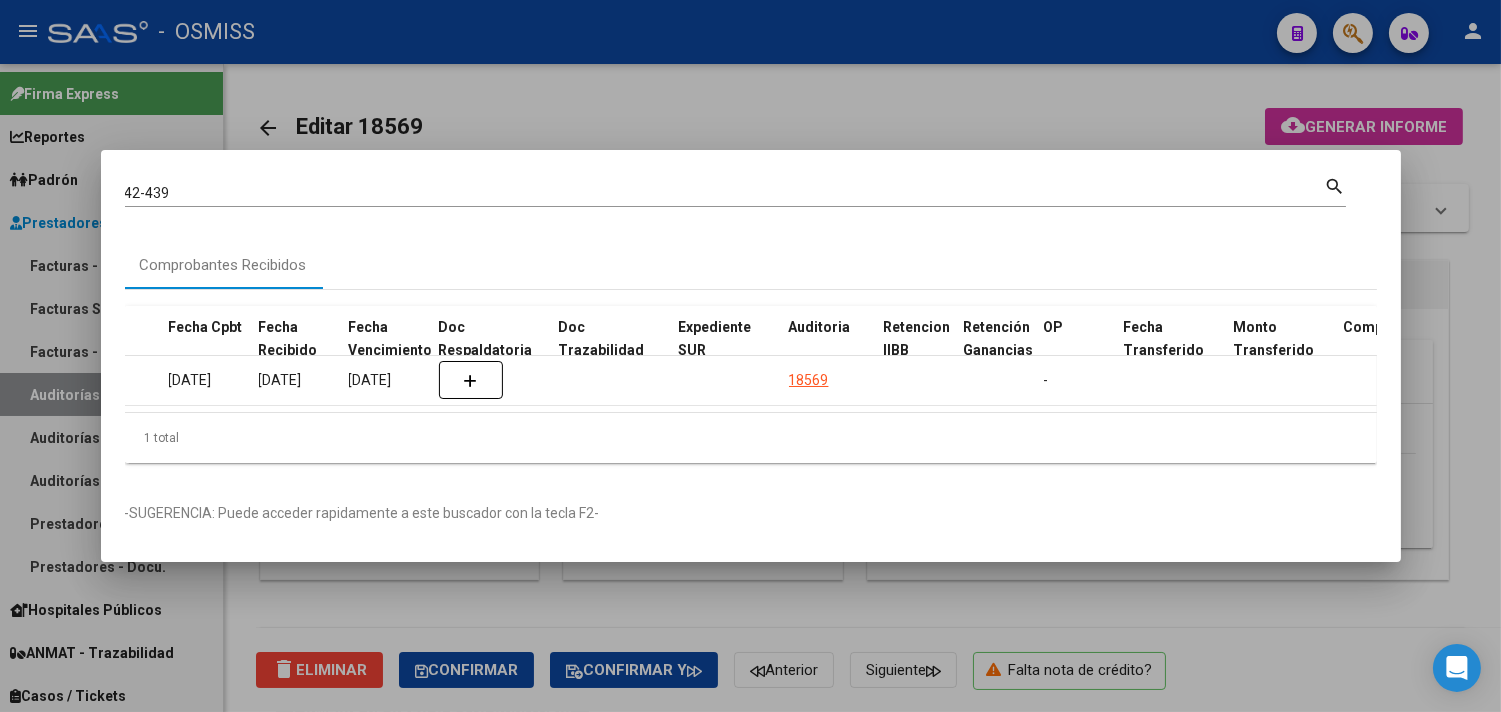click at bounding box center (750, 356) 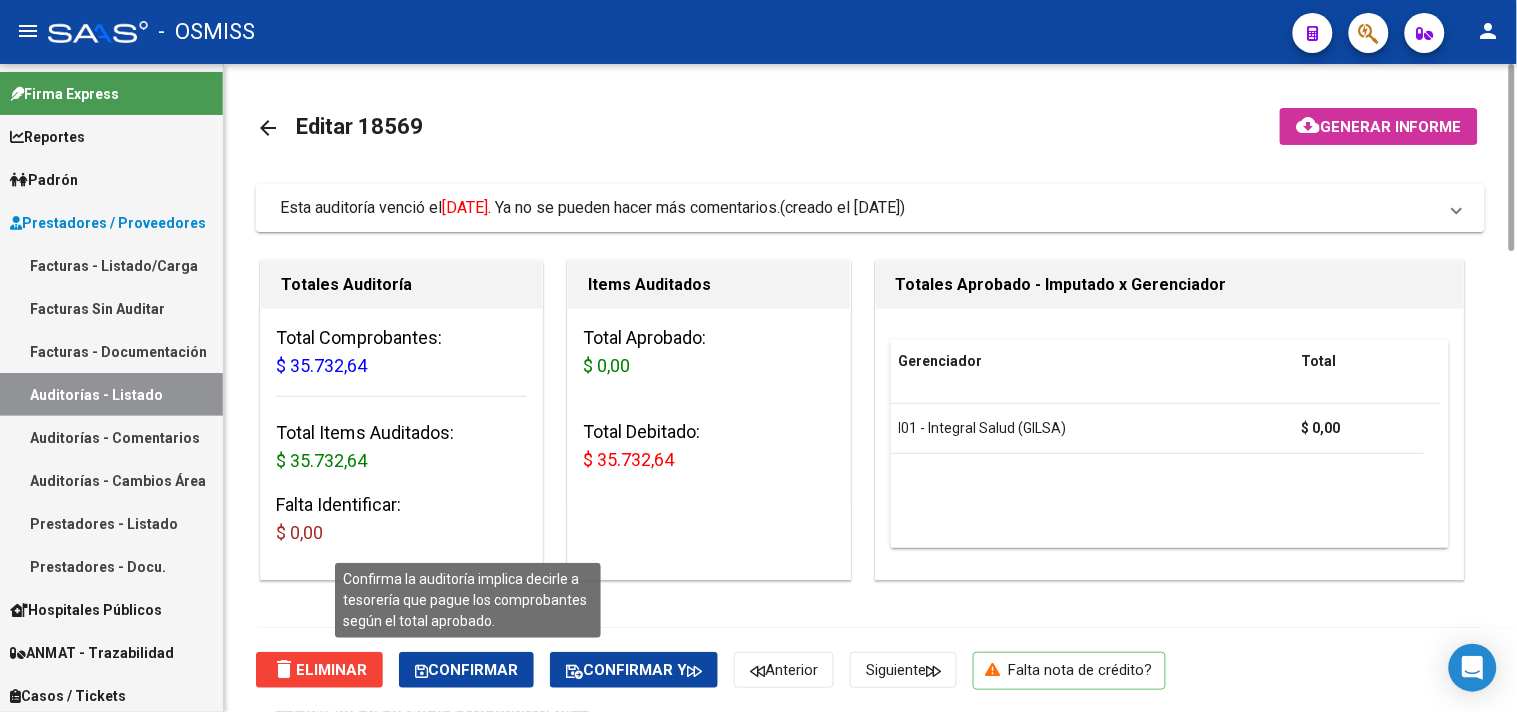 click on "Confirmar" 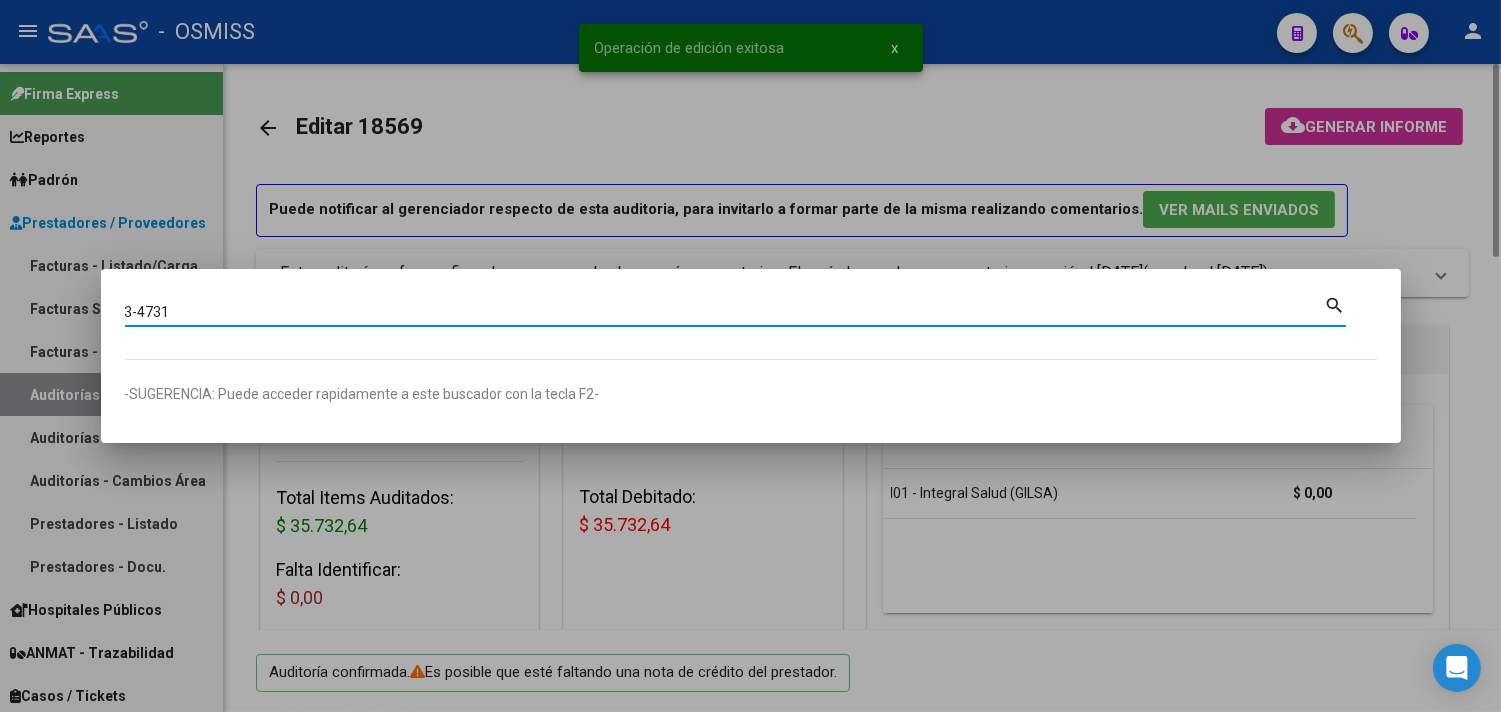 type on "3-4731" 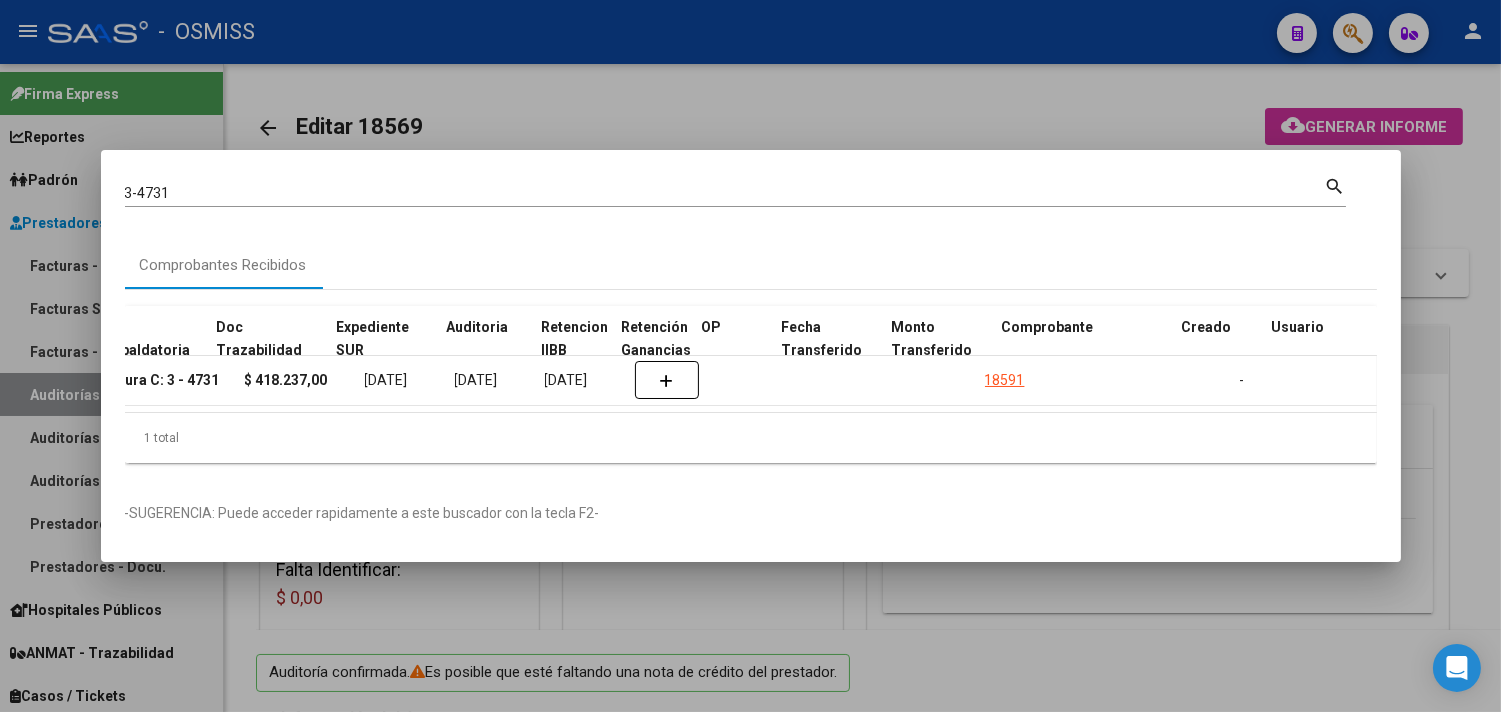 scroll, scrollTop: 0, scrollLeft: 1254, axis: horizontal 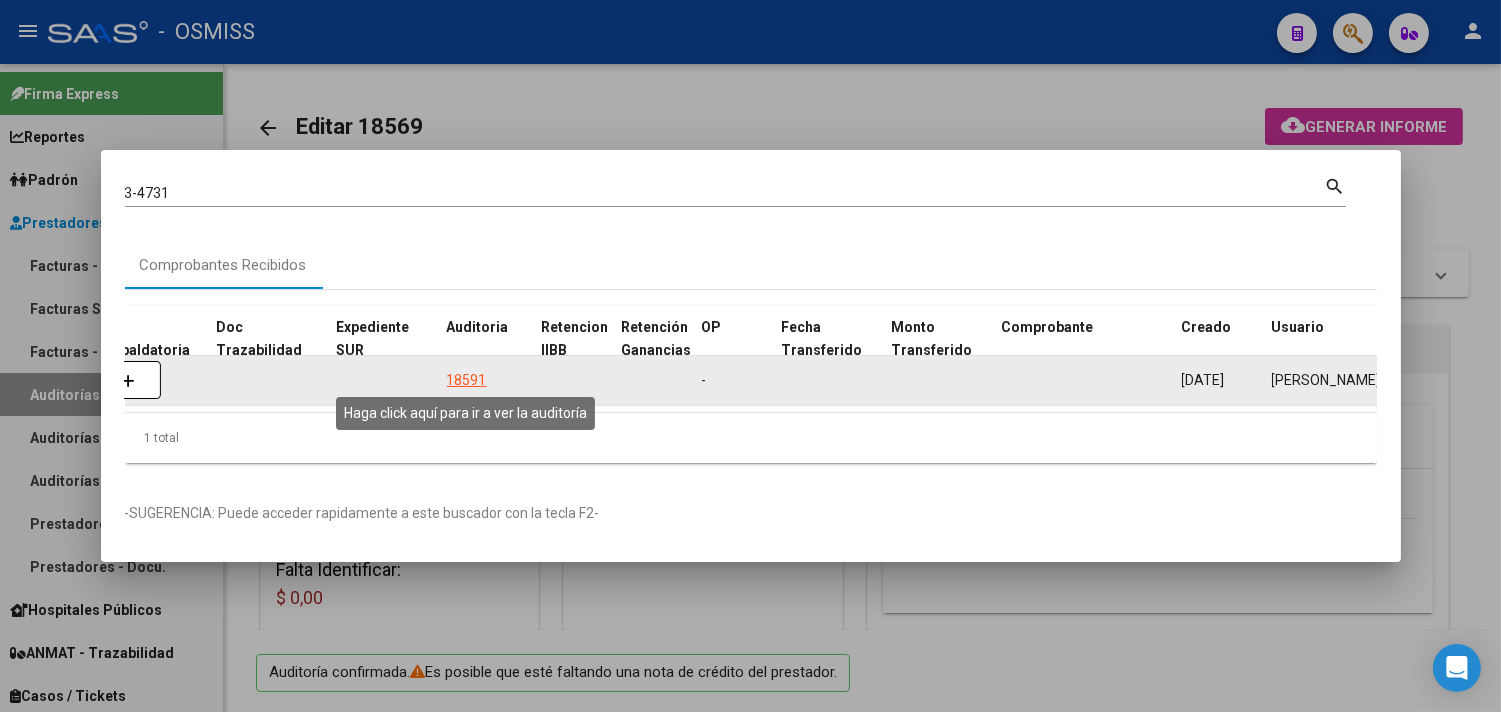 click on "18591" 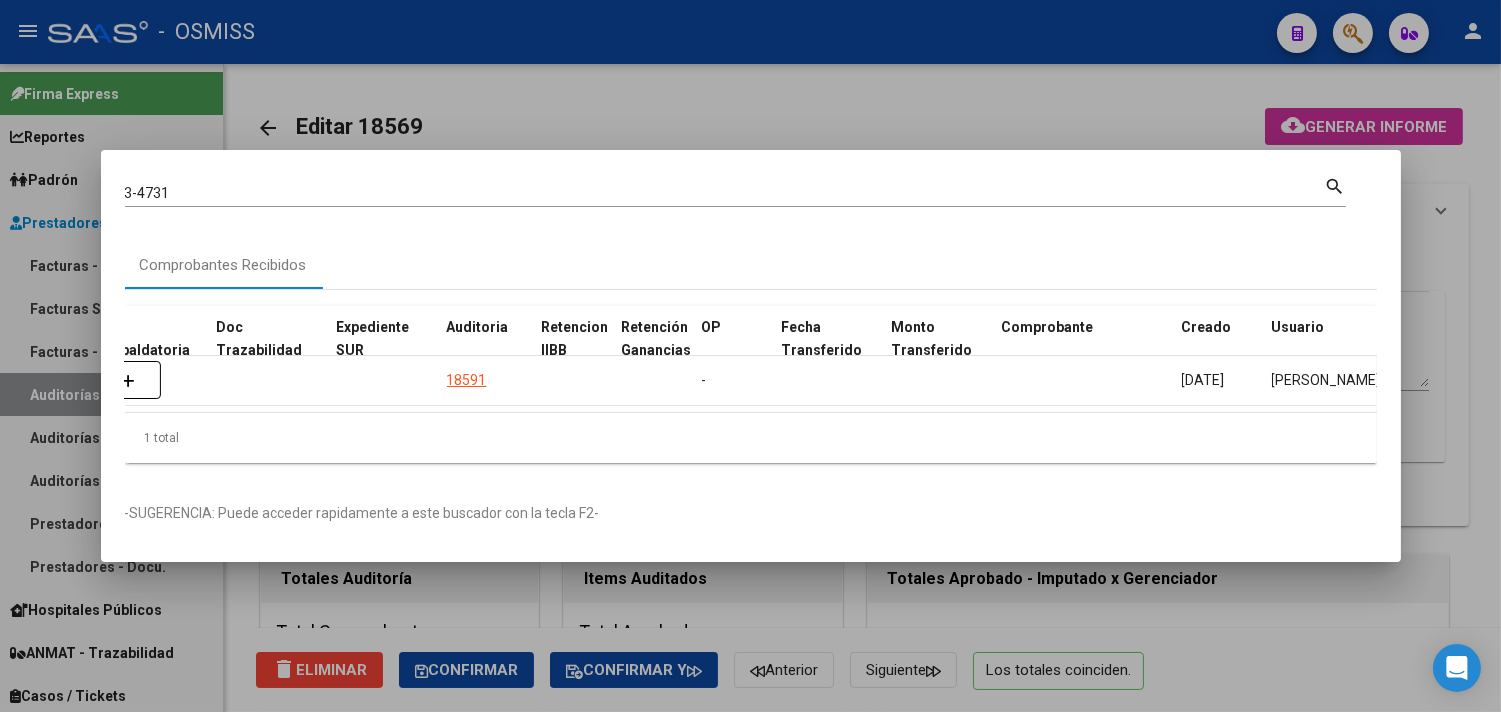 click at bounding box center [750, 356] 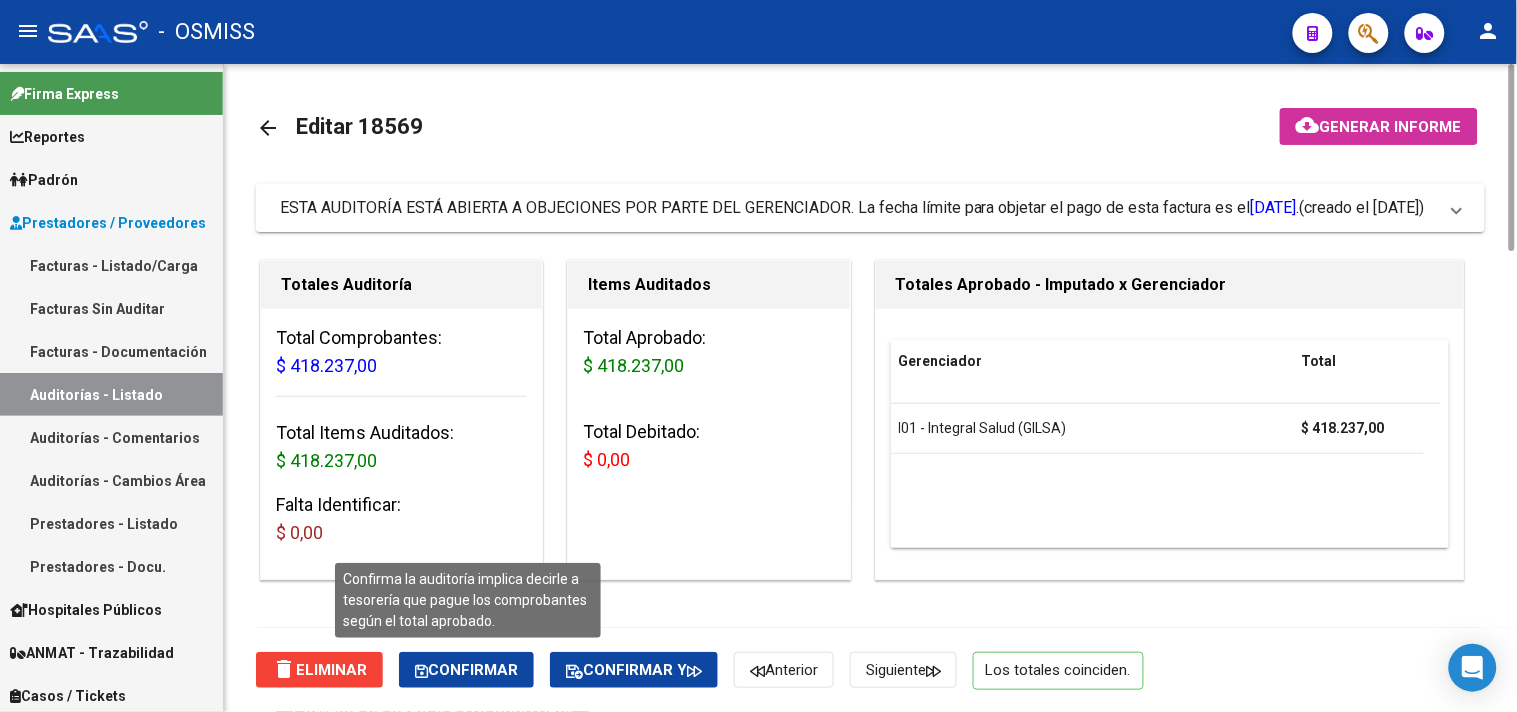 click on "Confirmar" 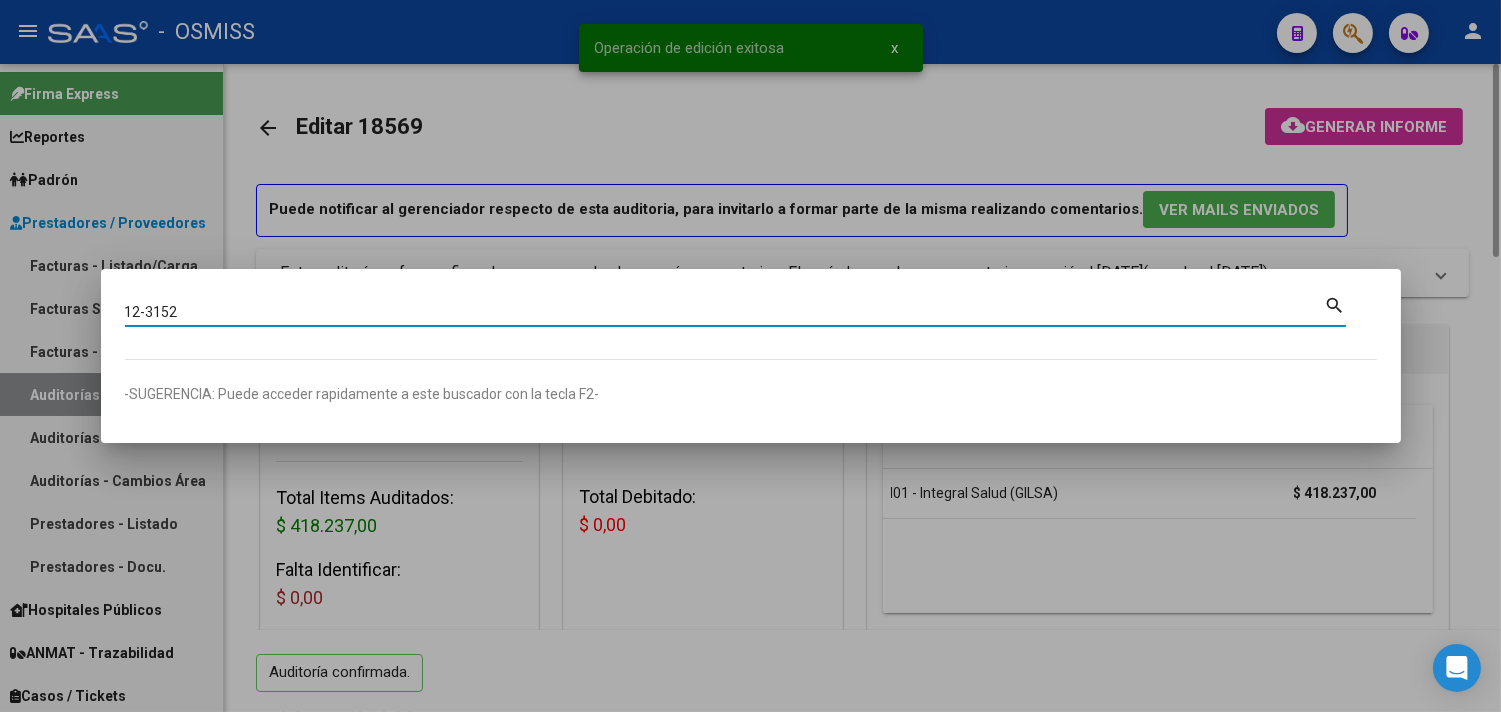 type on "12-3152" 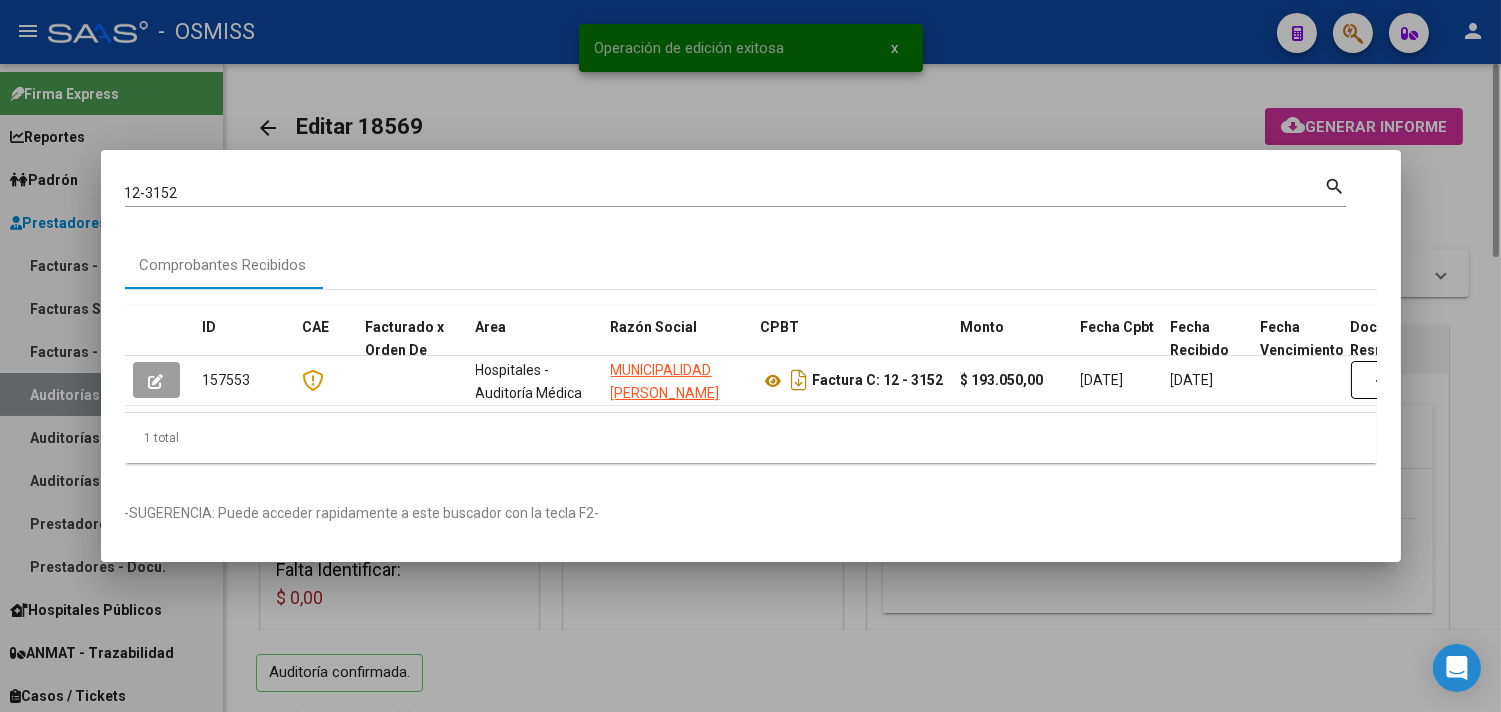 scroll, scrollTop: 0, scrollLeft: 935, axis: horizontal 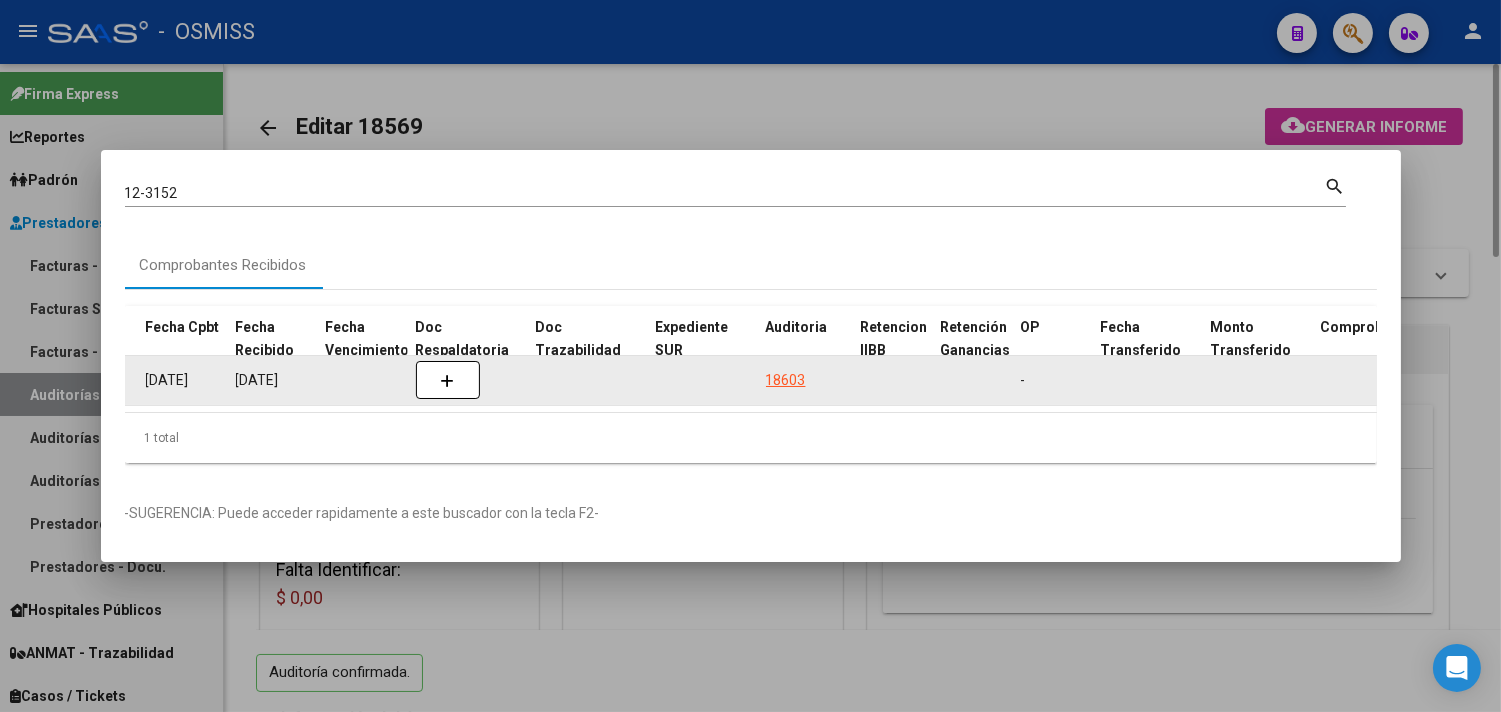 click on "18603" 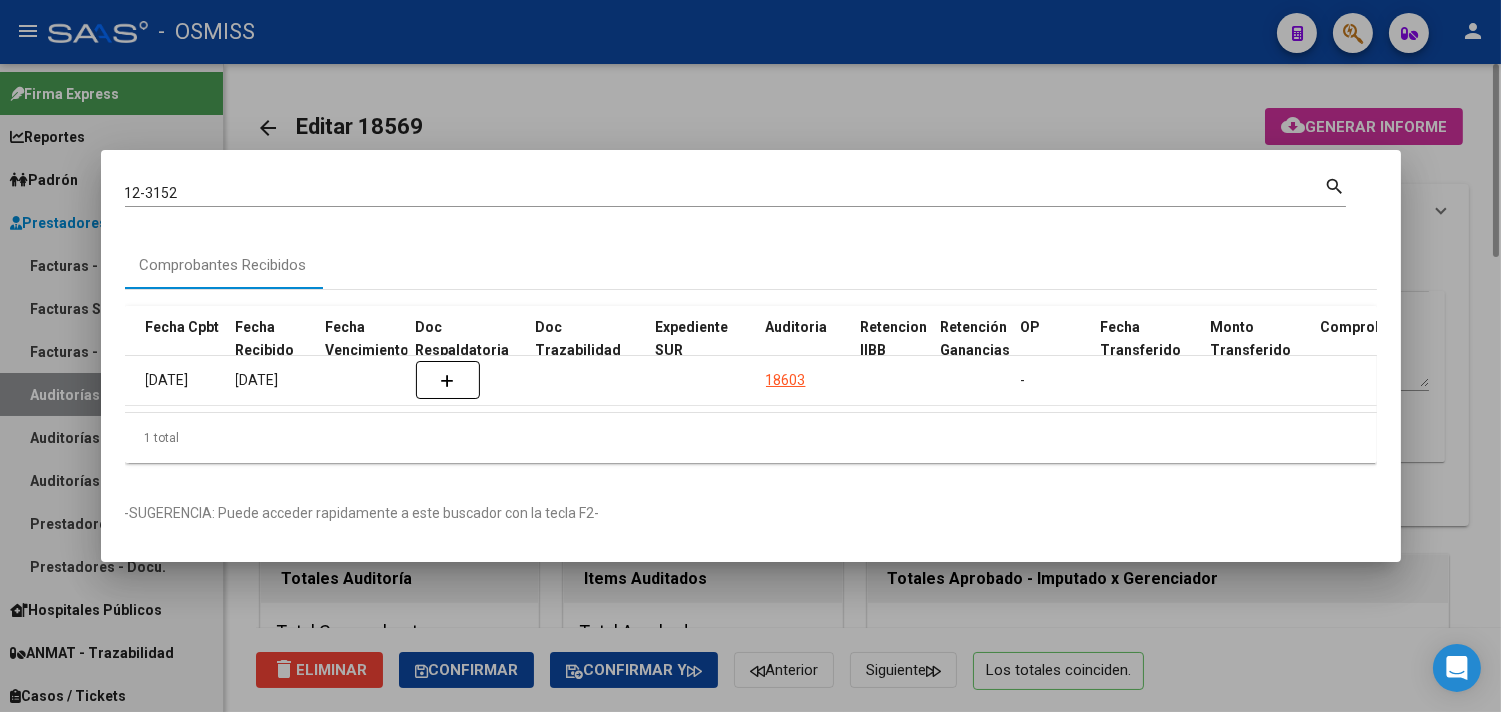 click at bounding box center [750, 356] 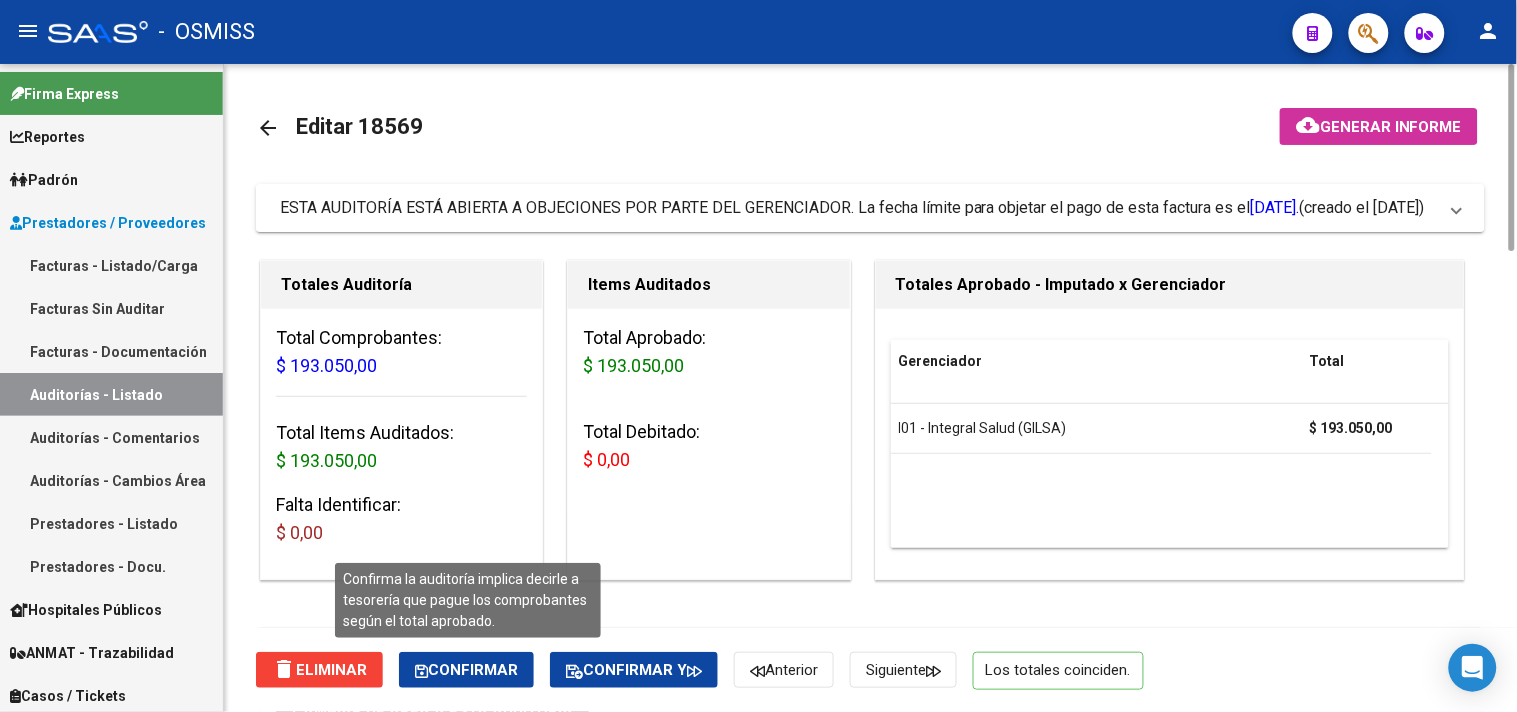 click on "Confirmar" 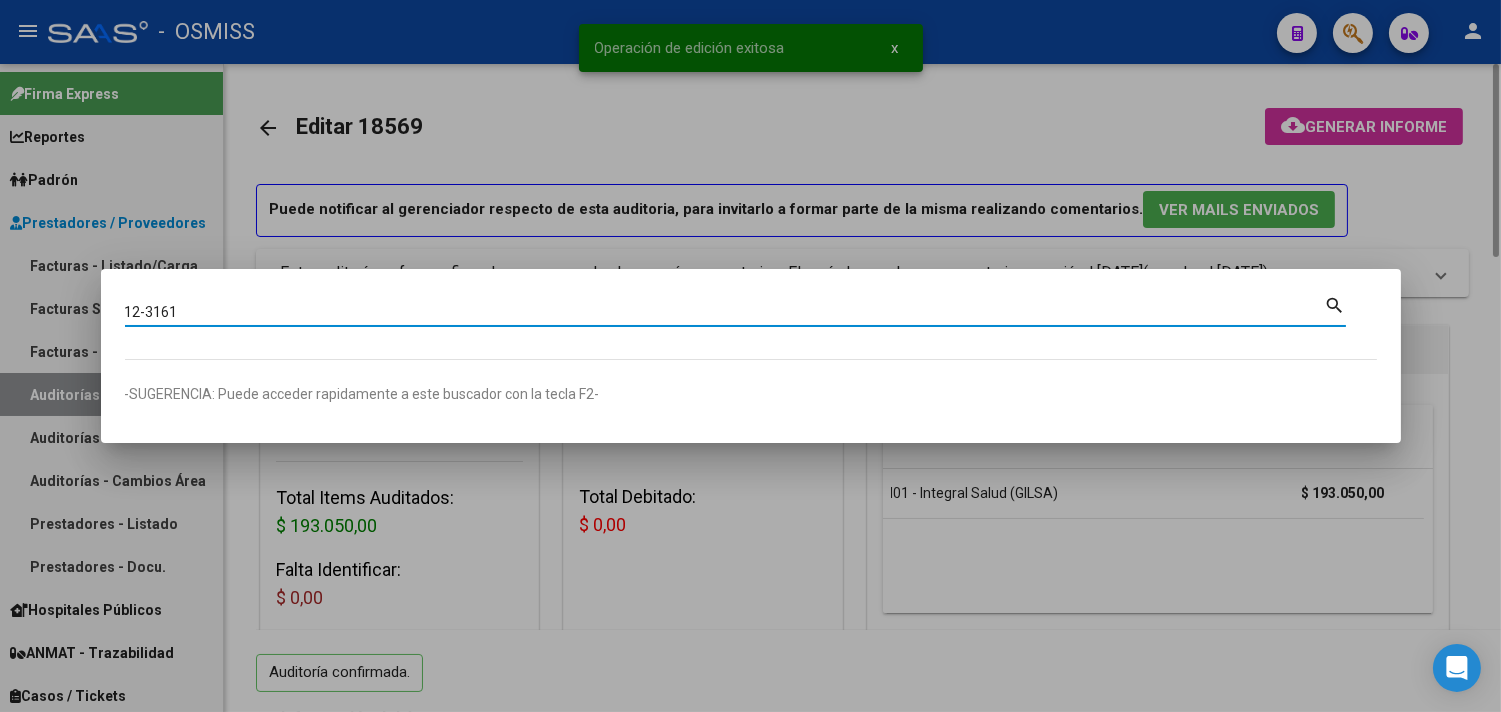 type on "12-3161" 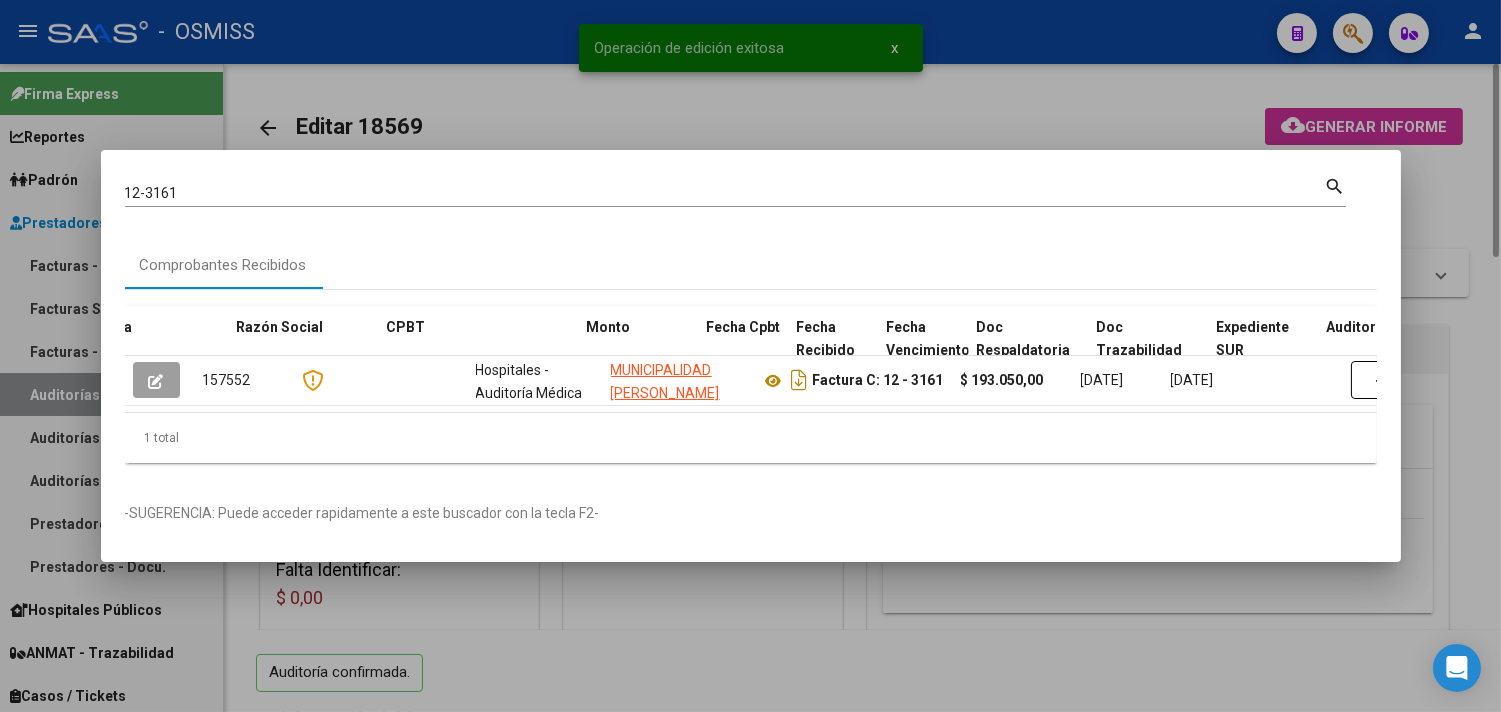 scroll, scrollTop: 0, scrollLeft: 940, axis: horizontal 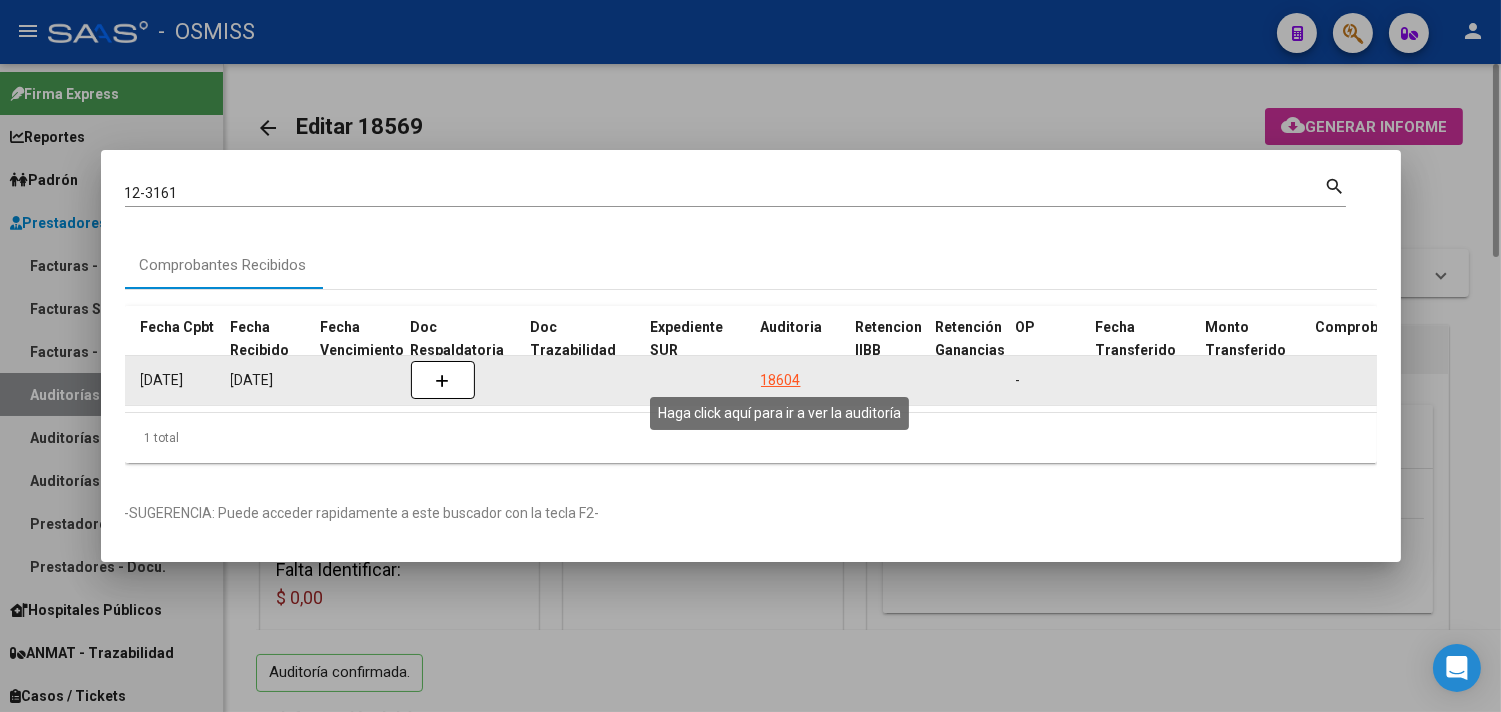 click on "18604" 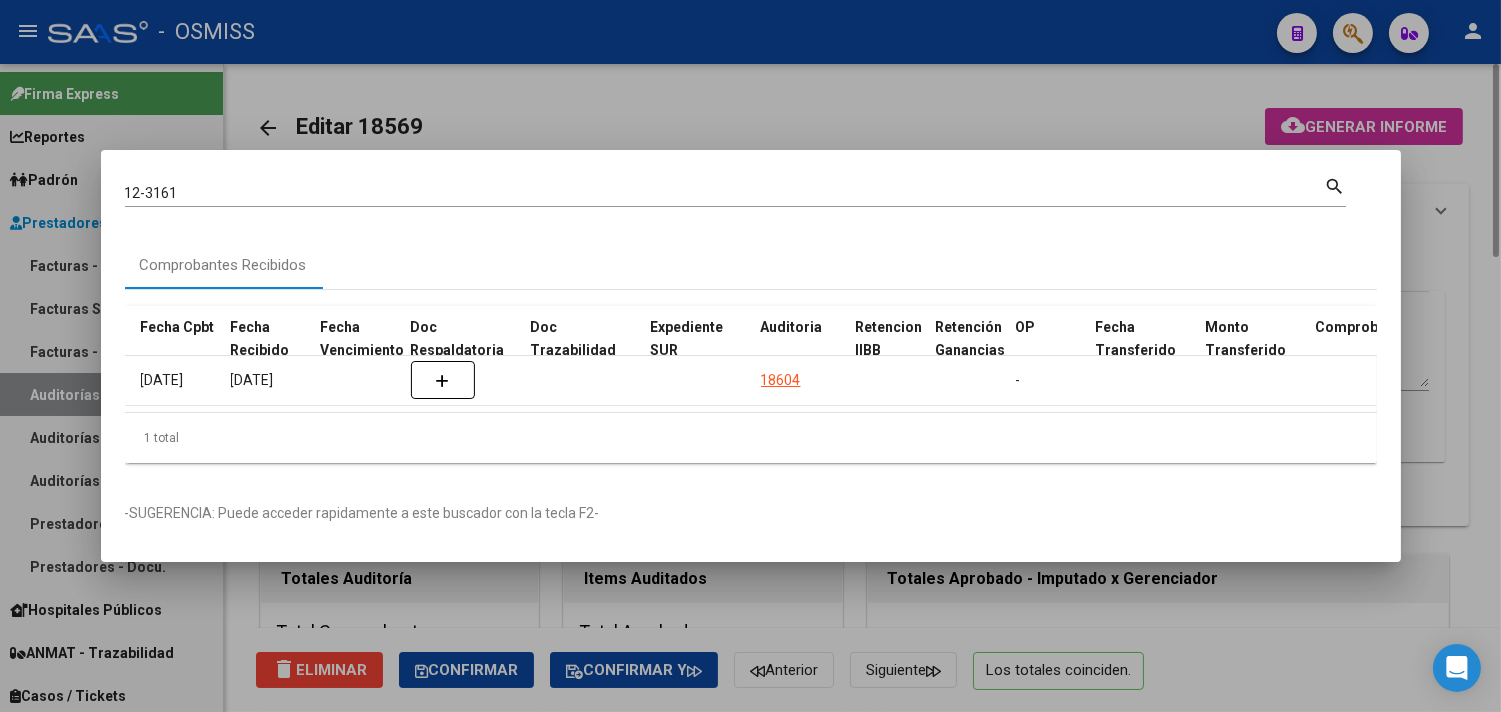 click at bounding box center [750, 356] 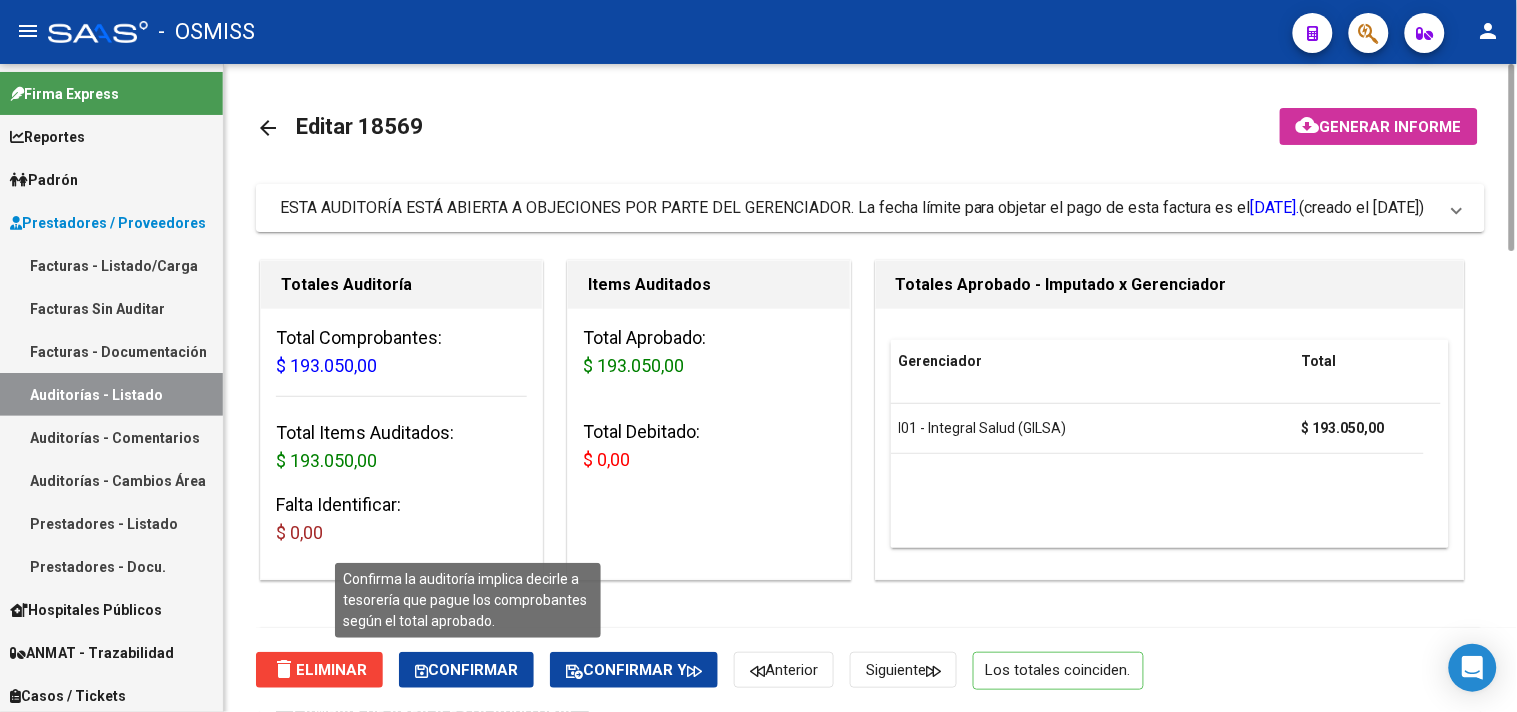 click on "Confirmar" 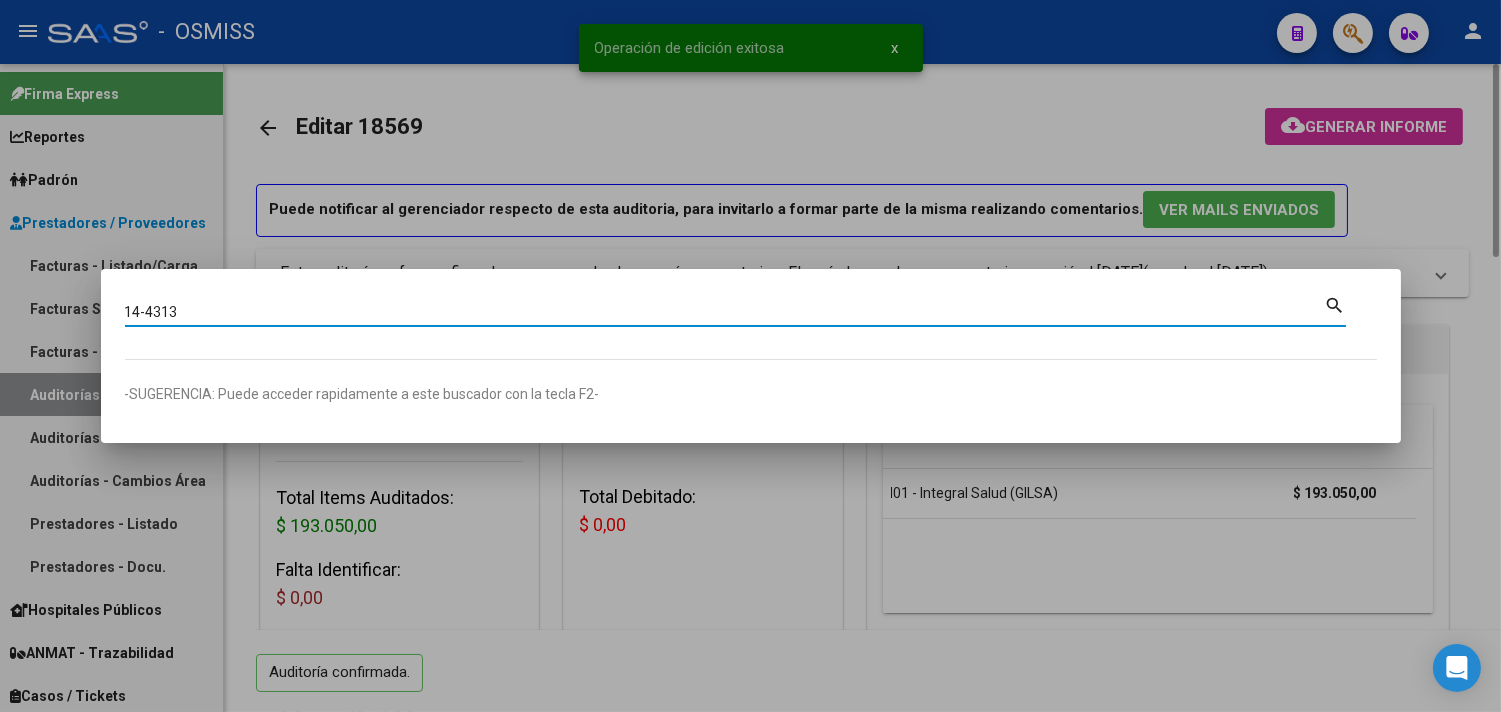 type on "14-4313" 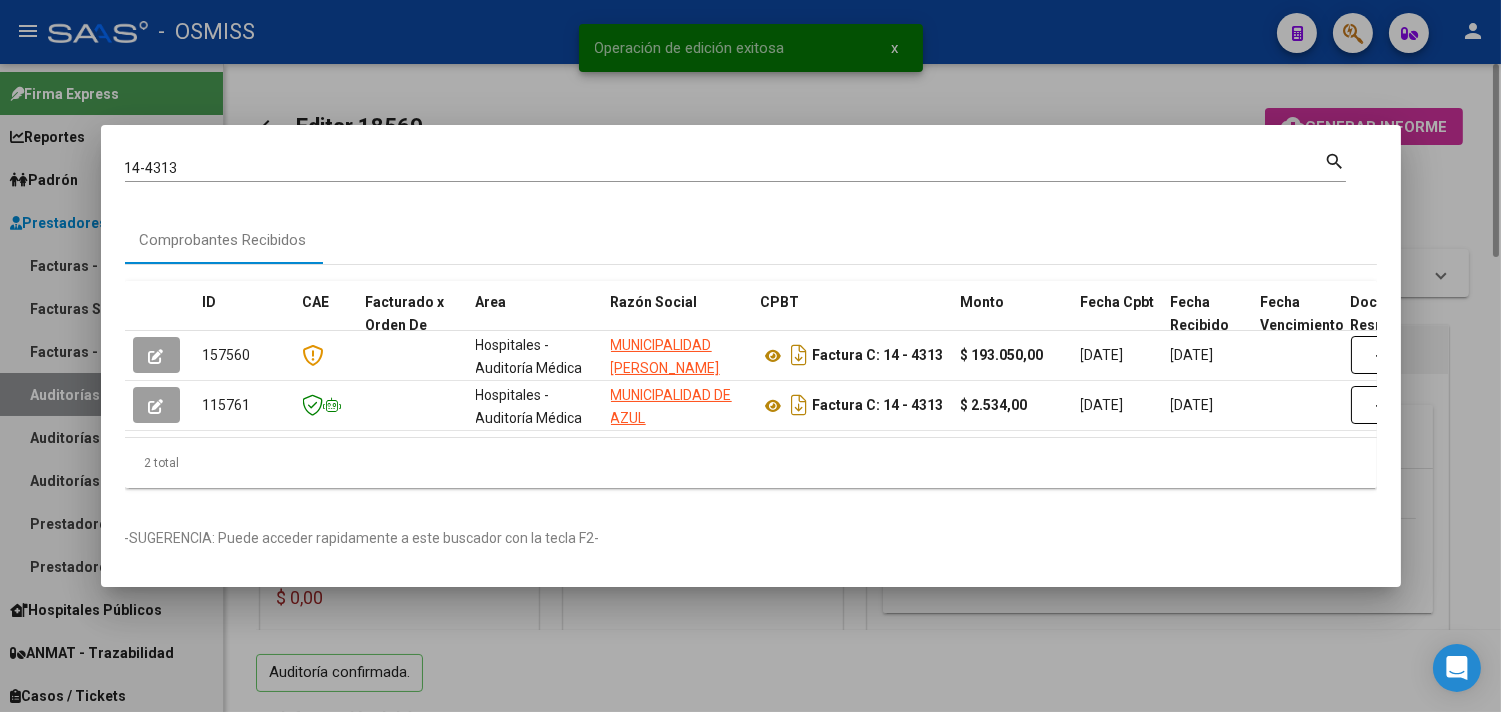 scroll, scrollTop: 0, scrollLeft: 1406, axis: horizontal 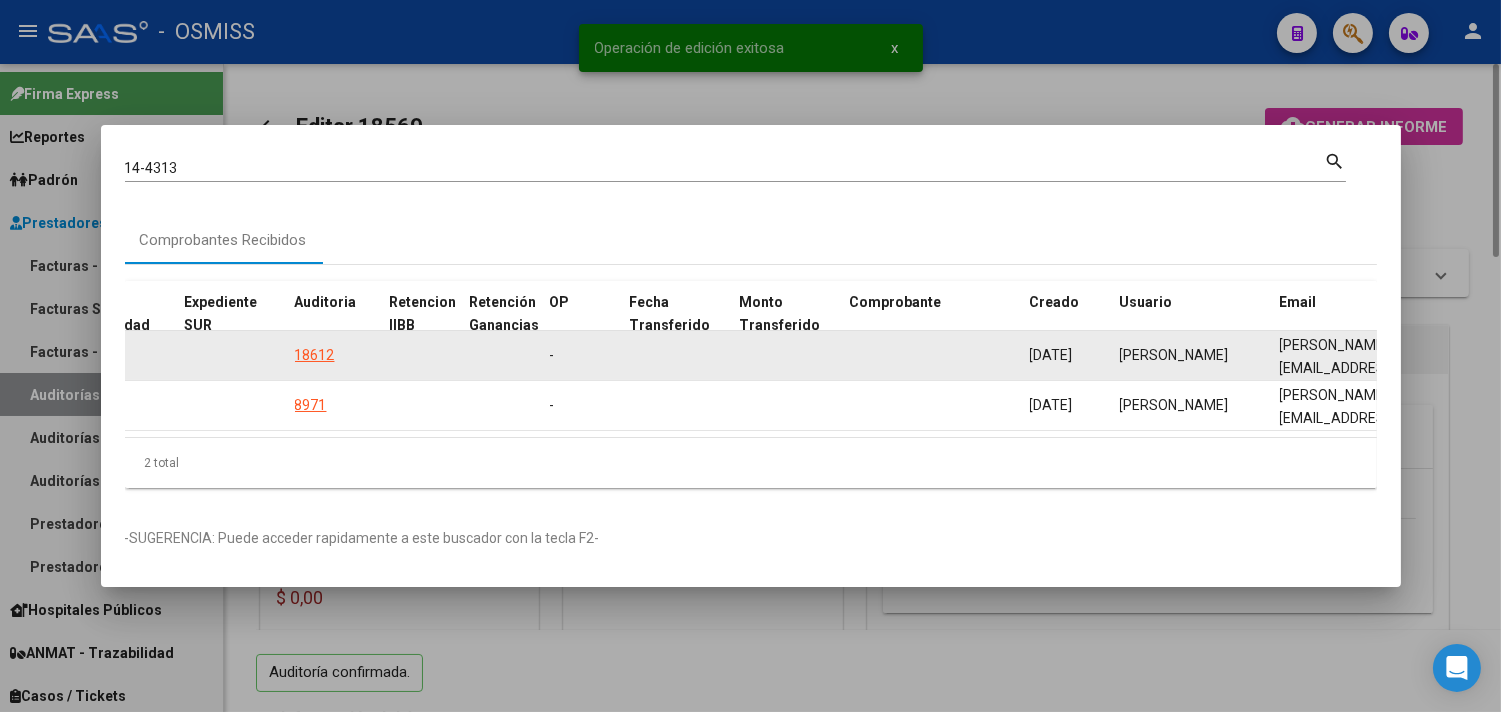 click on "18612" 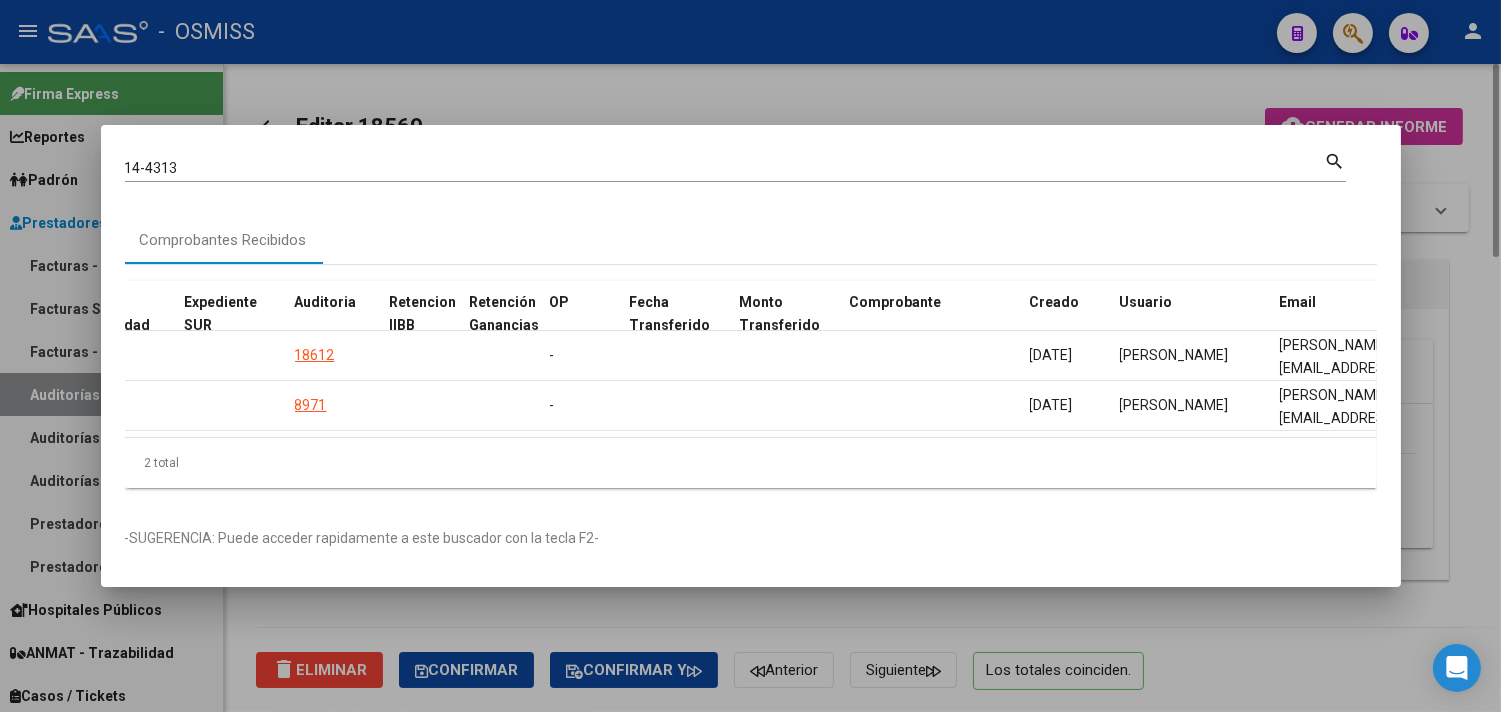 click at bounding box center [750, 356] 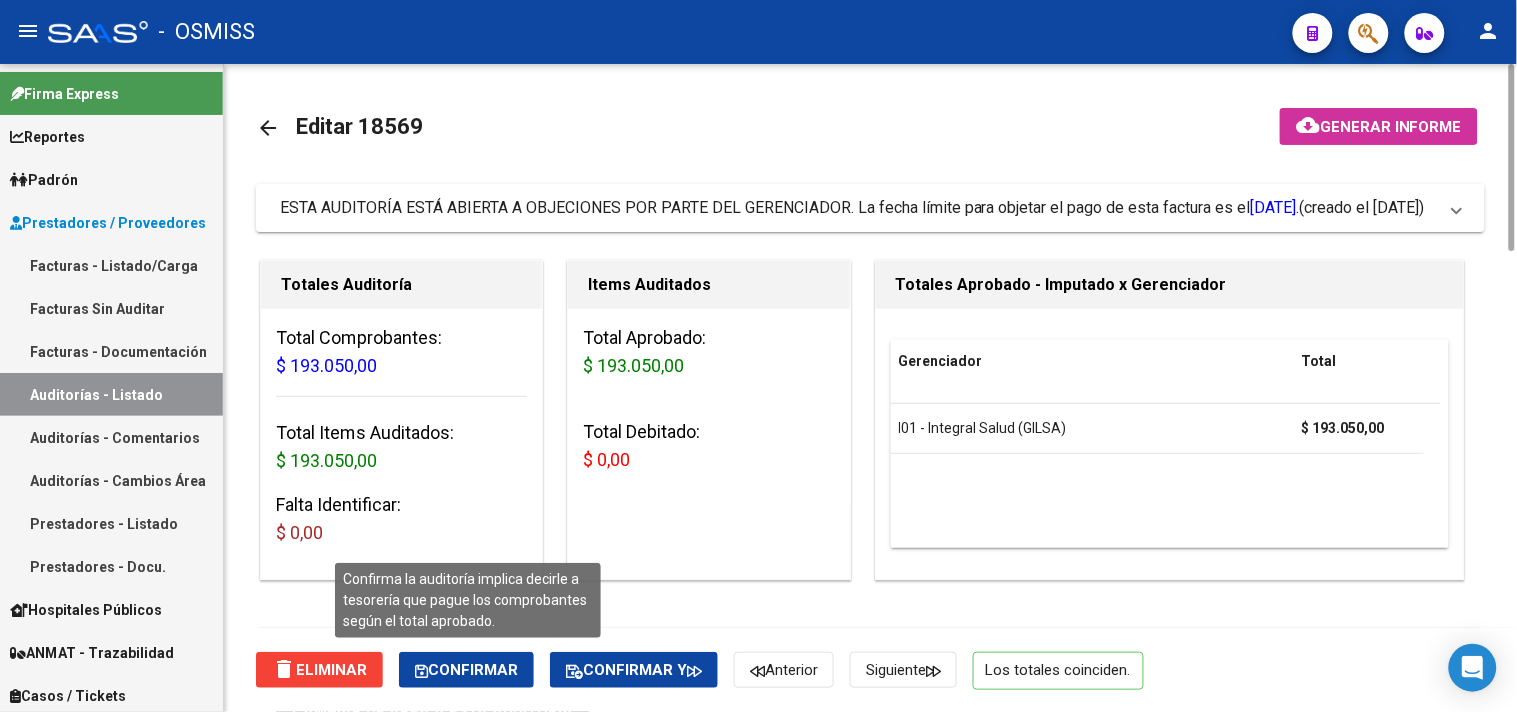 click on "Confirmar" 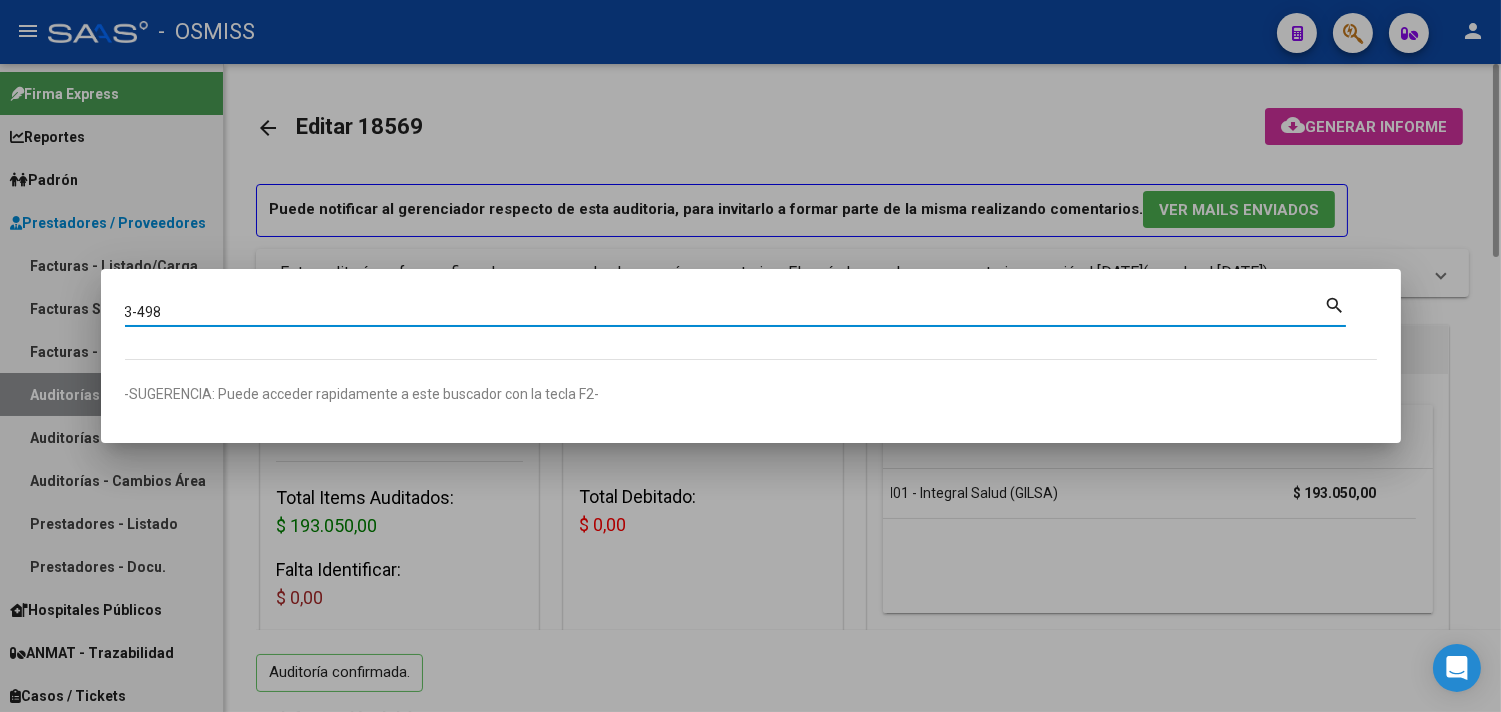 type on "3-498" 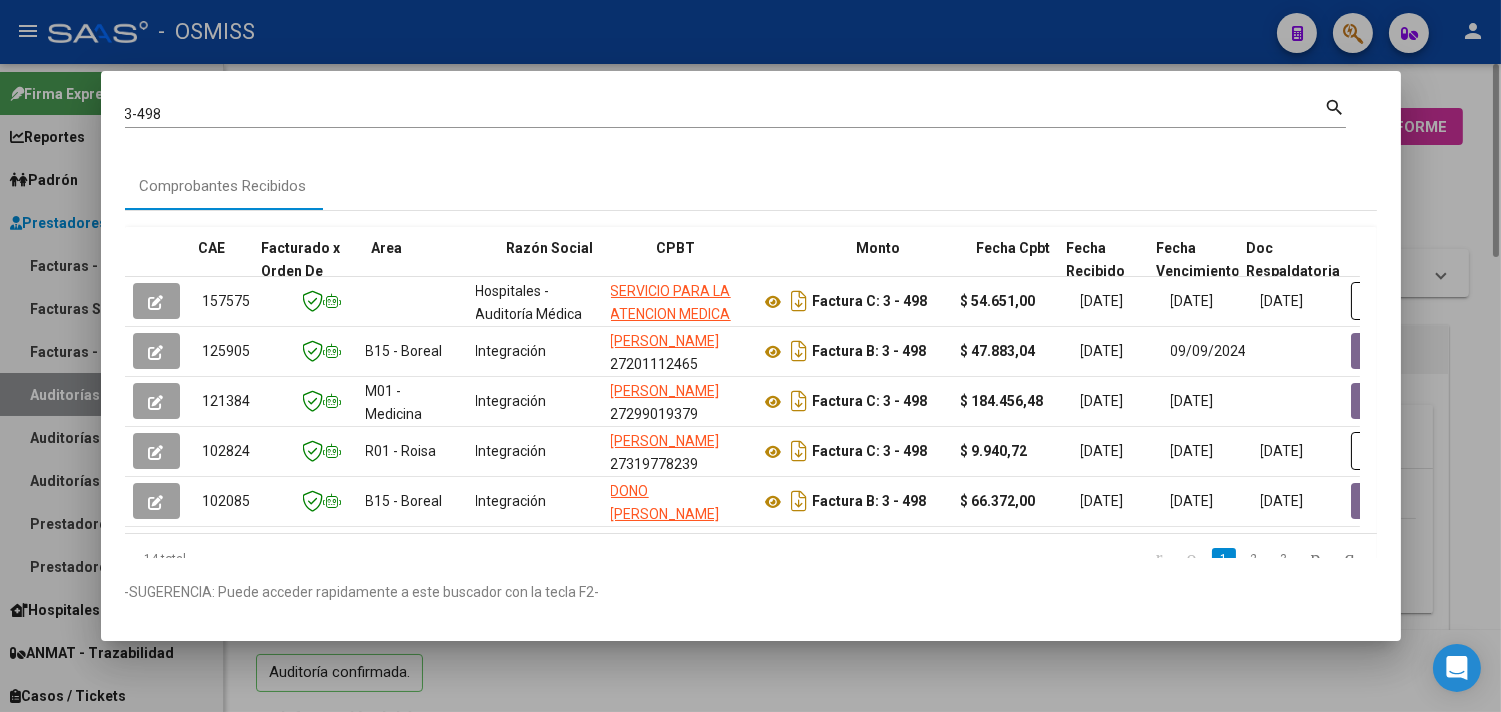 scroll, scrollTop: 0, scrollLeft: 924, axis: horizontal 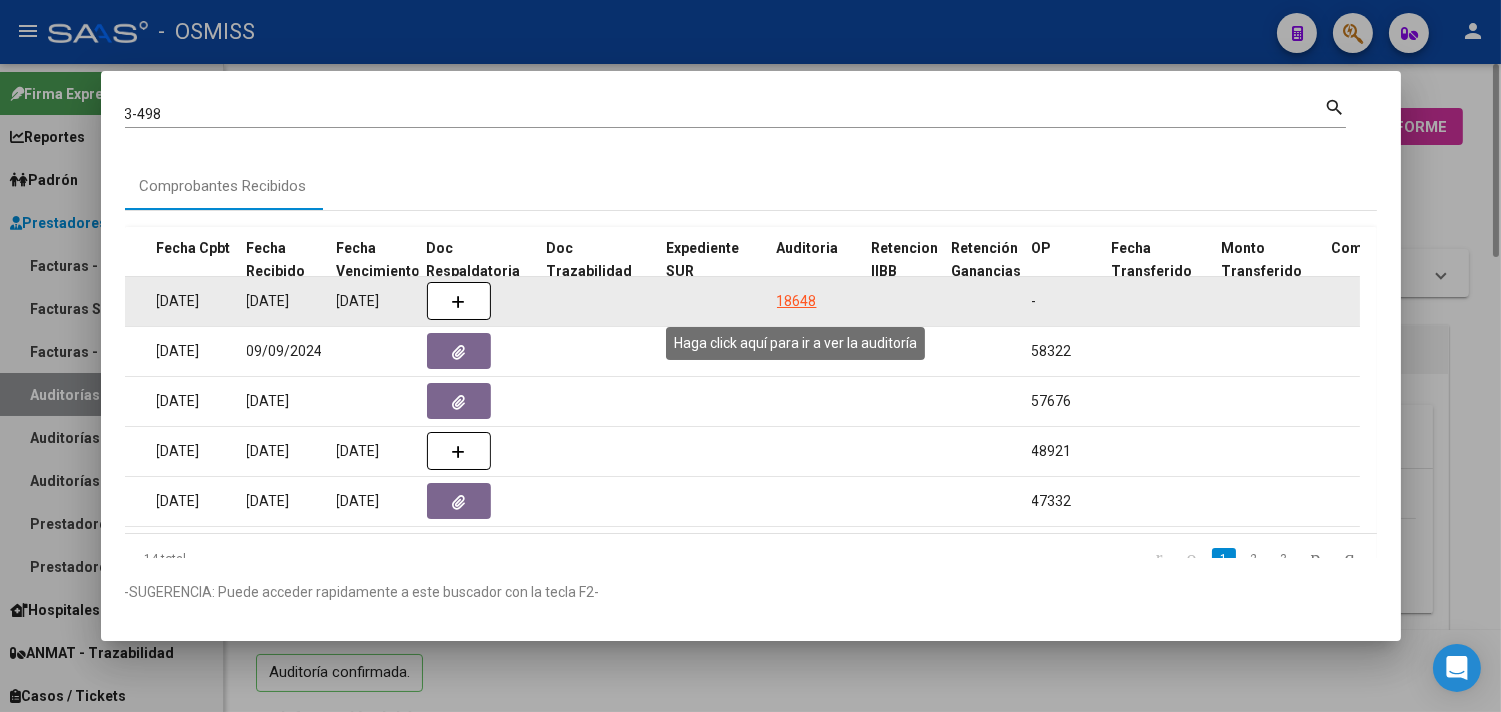 click on "18648" 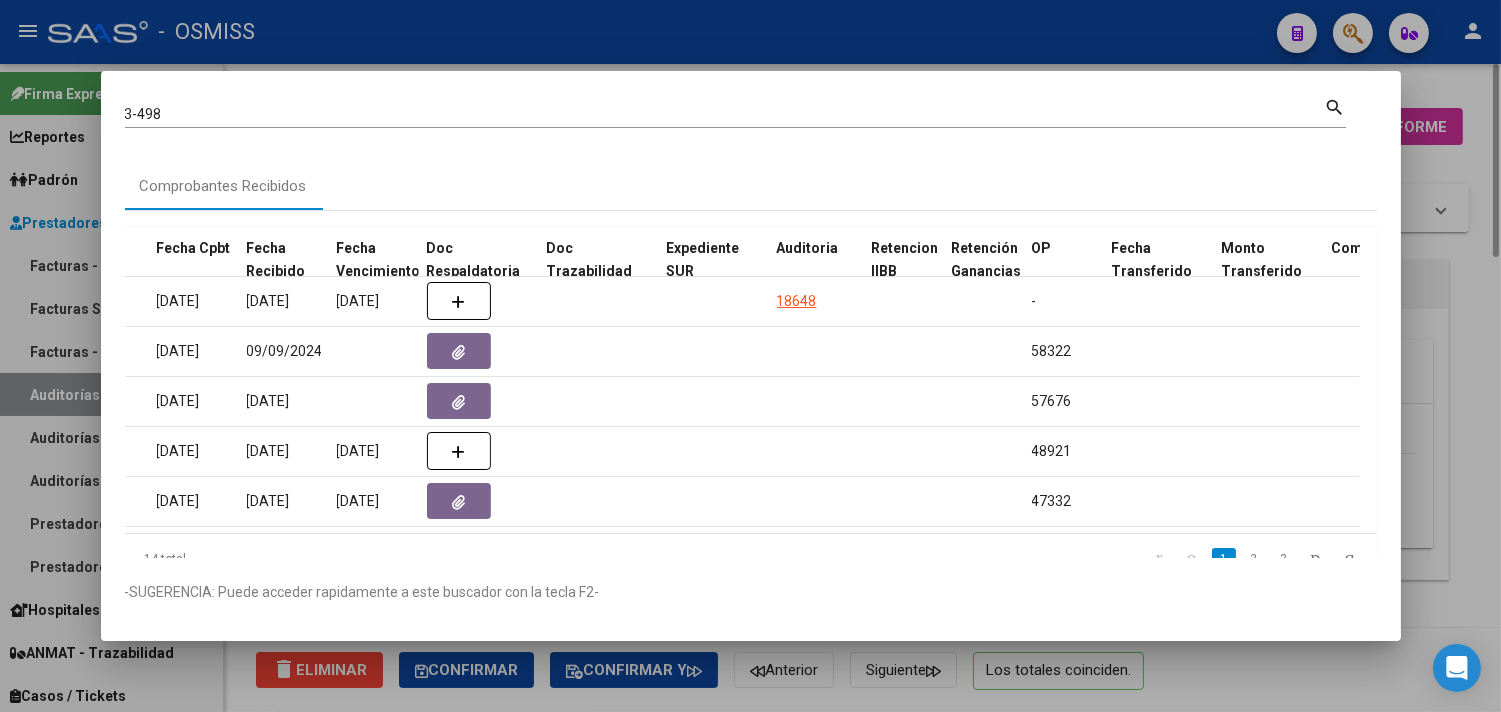 click at bounding box center (750, 356) 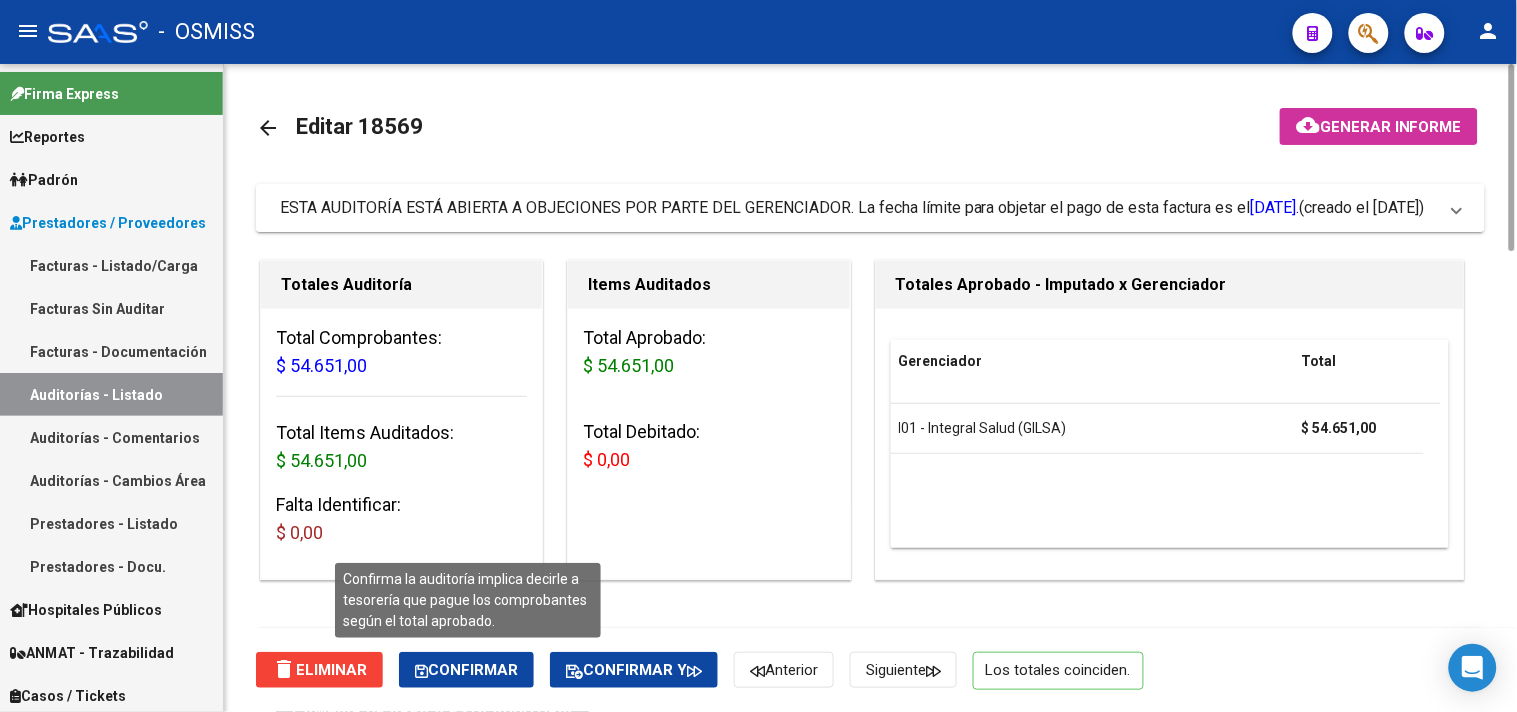 click on "Confirmar" 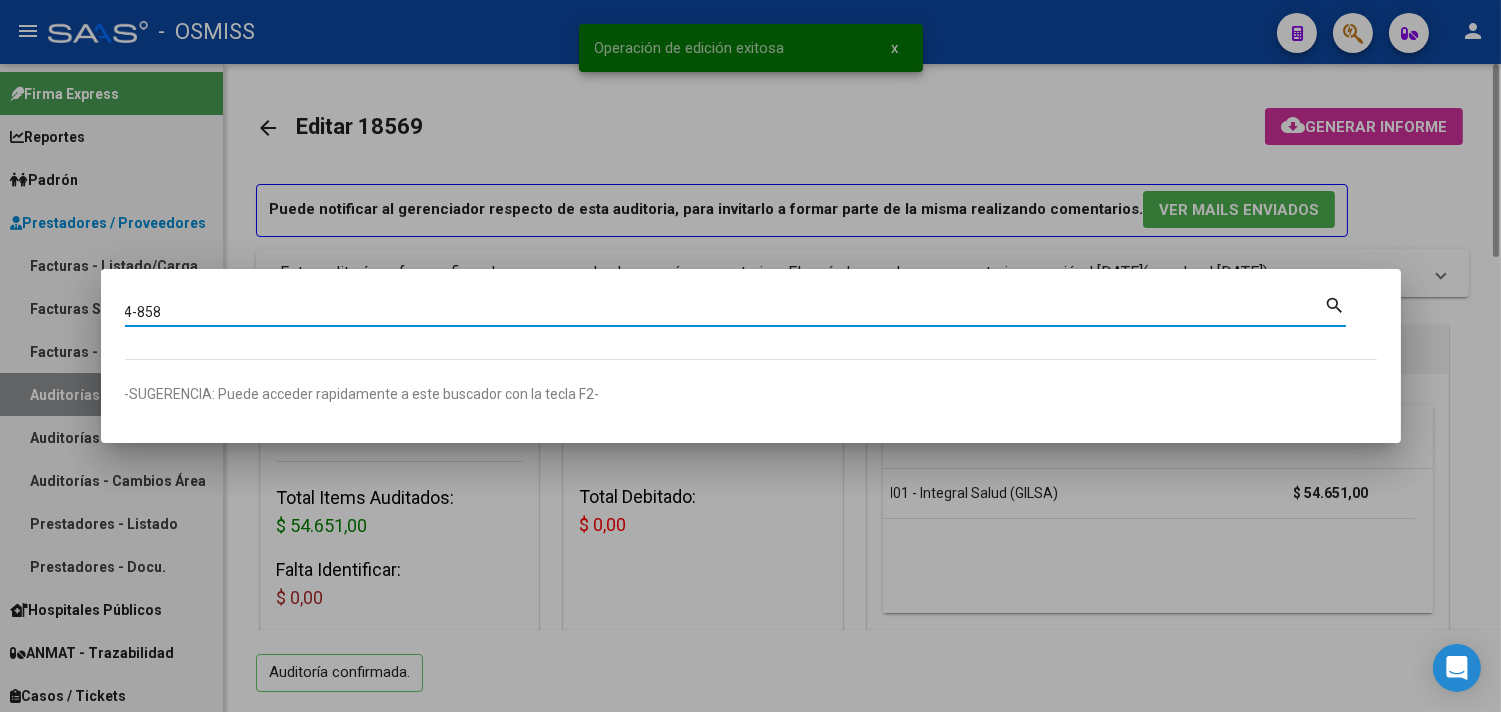 type on "4-858" 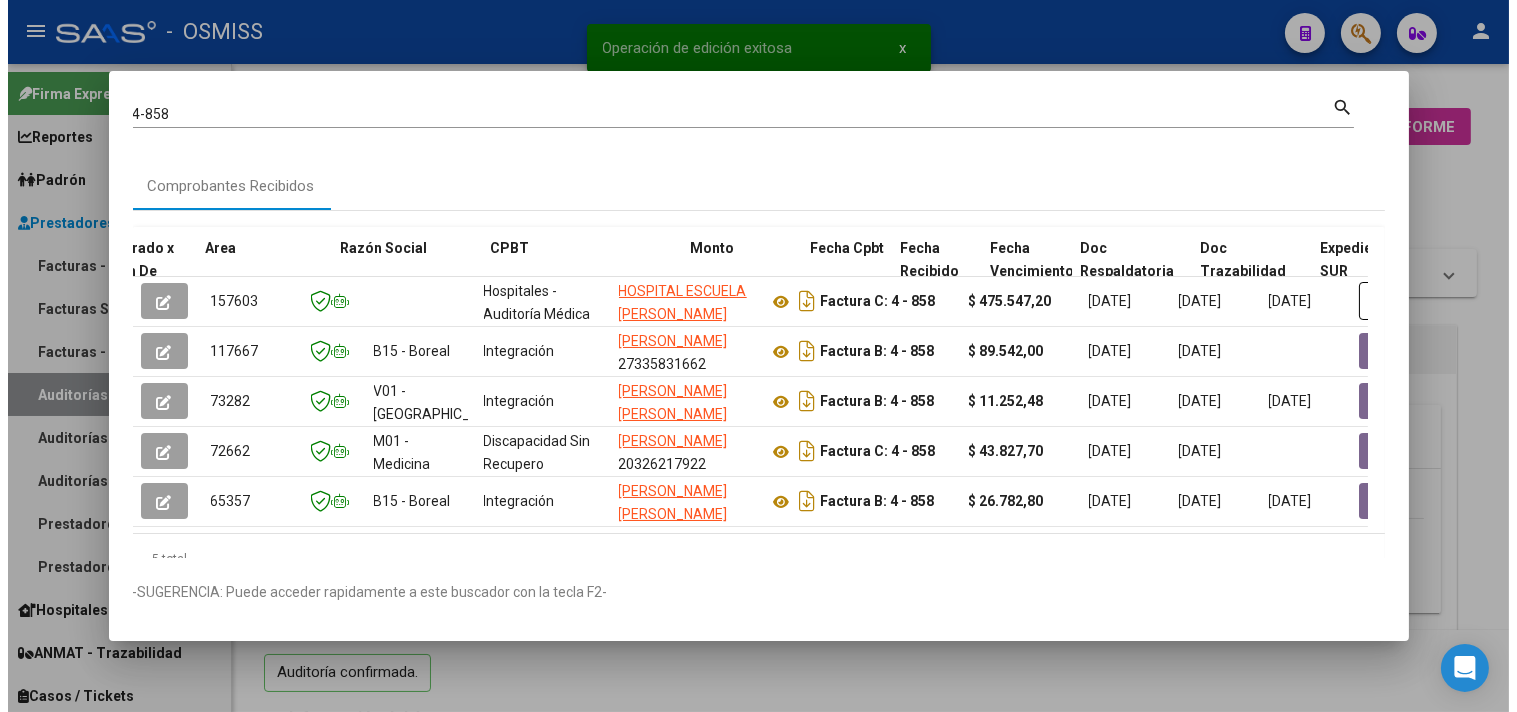 scroll, scrollTop: 0, scrollLeft: 1300, axis: horizontal 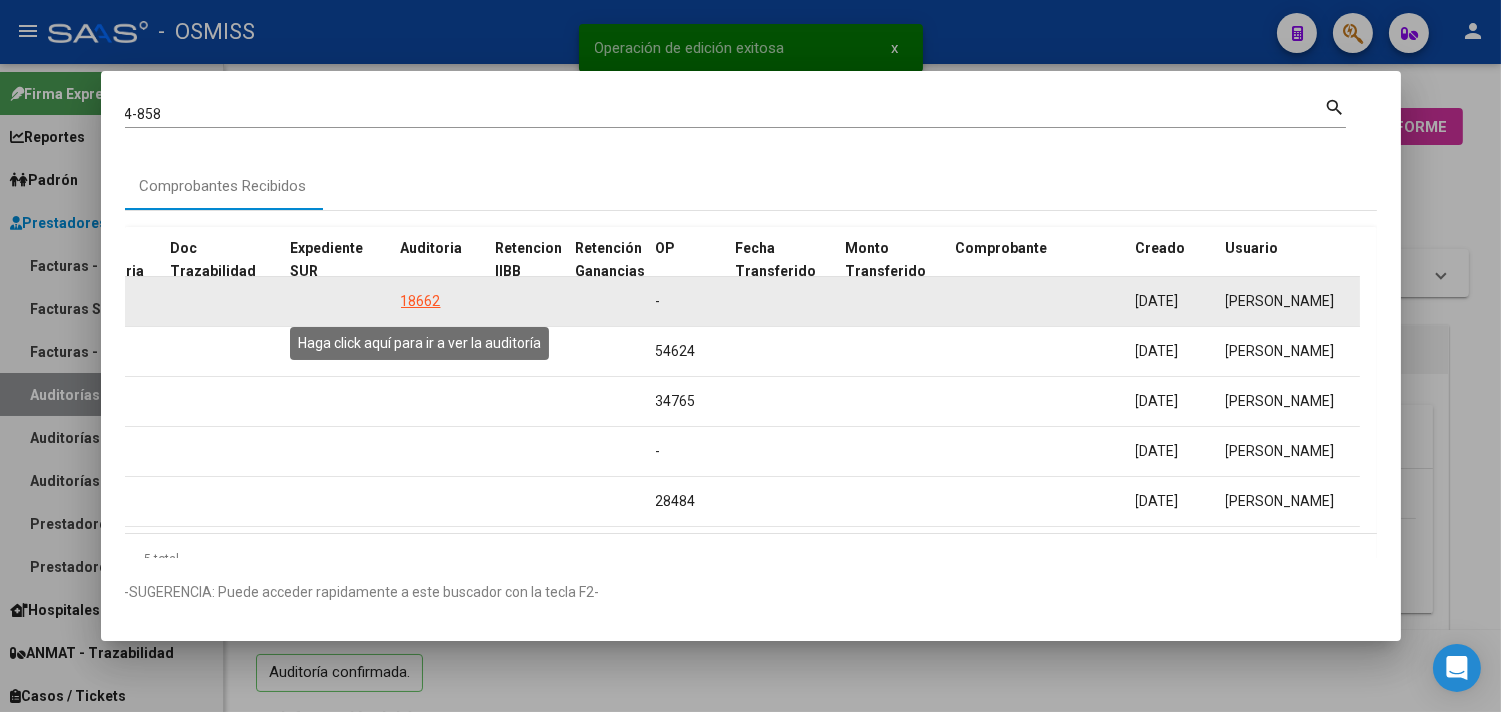 click on "18662" 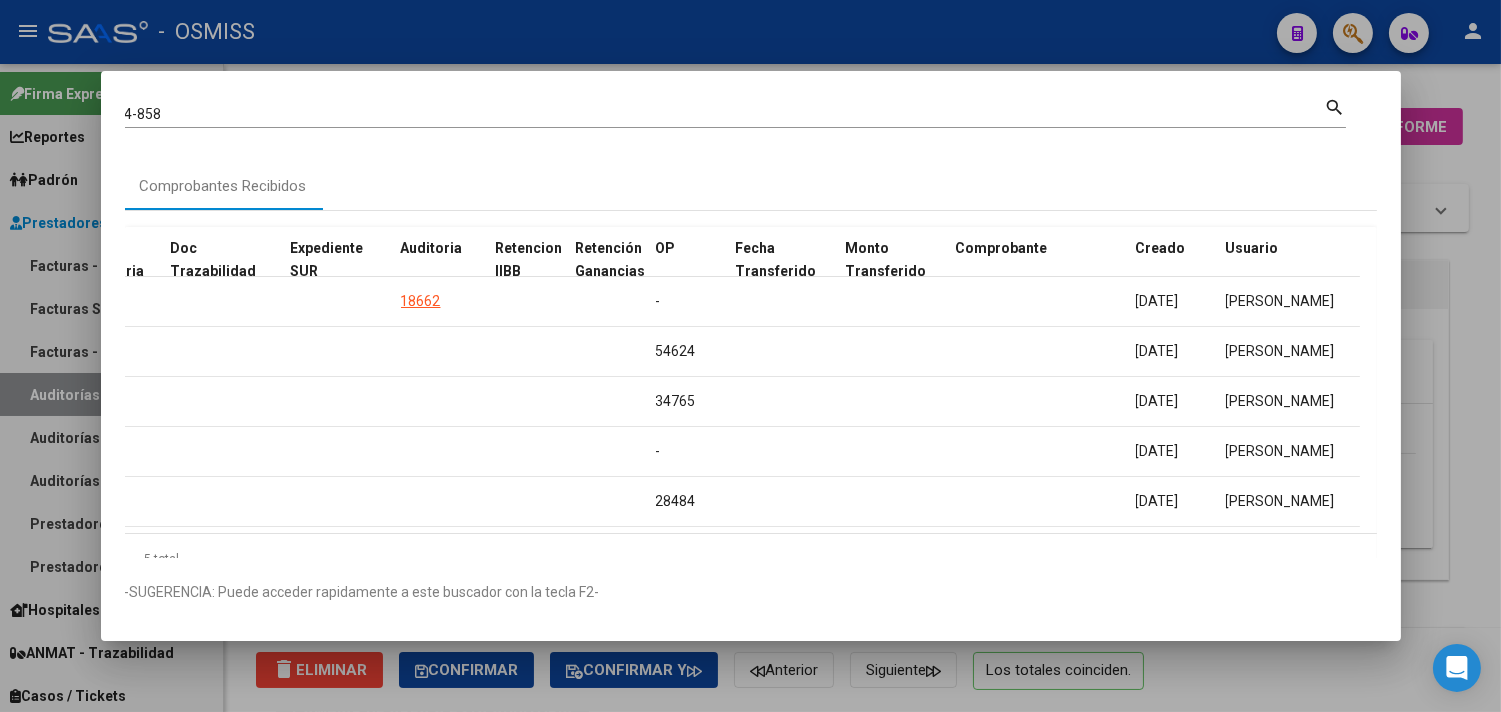 click at bounding box center [750, 356] 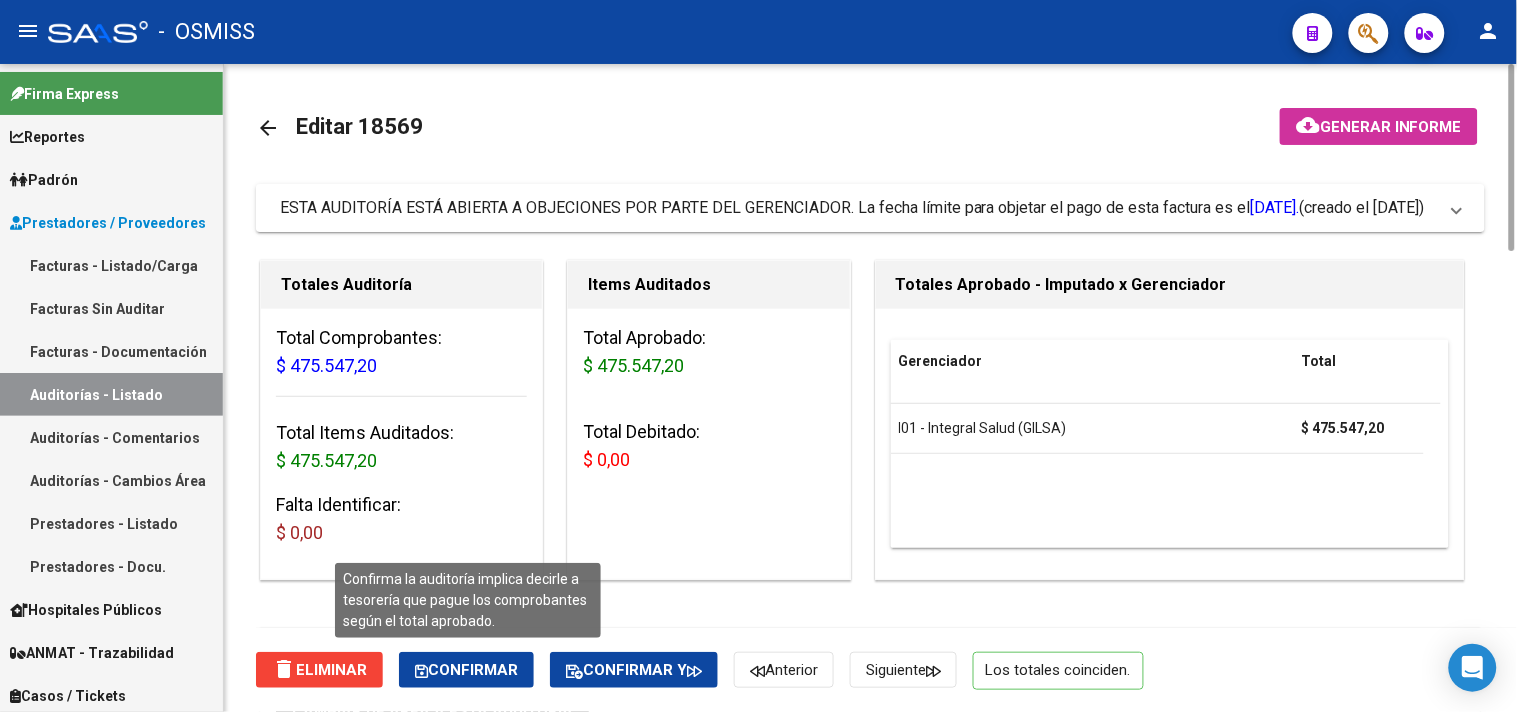 click on "Confirmar" 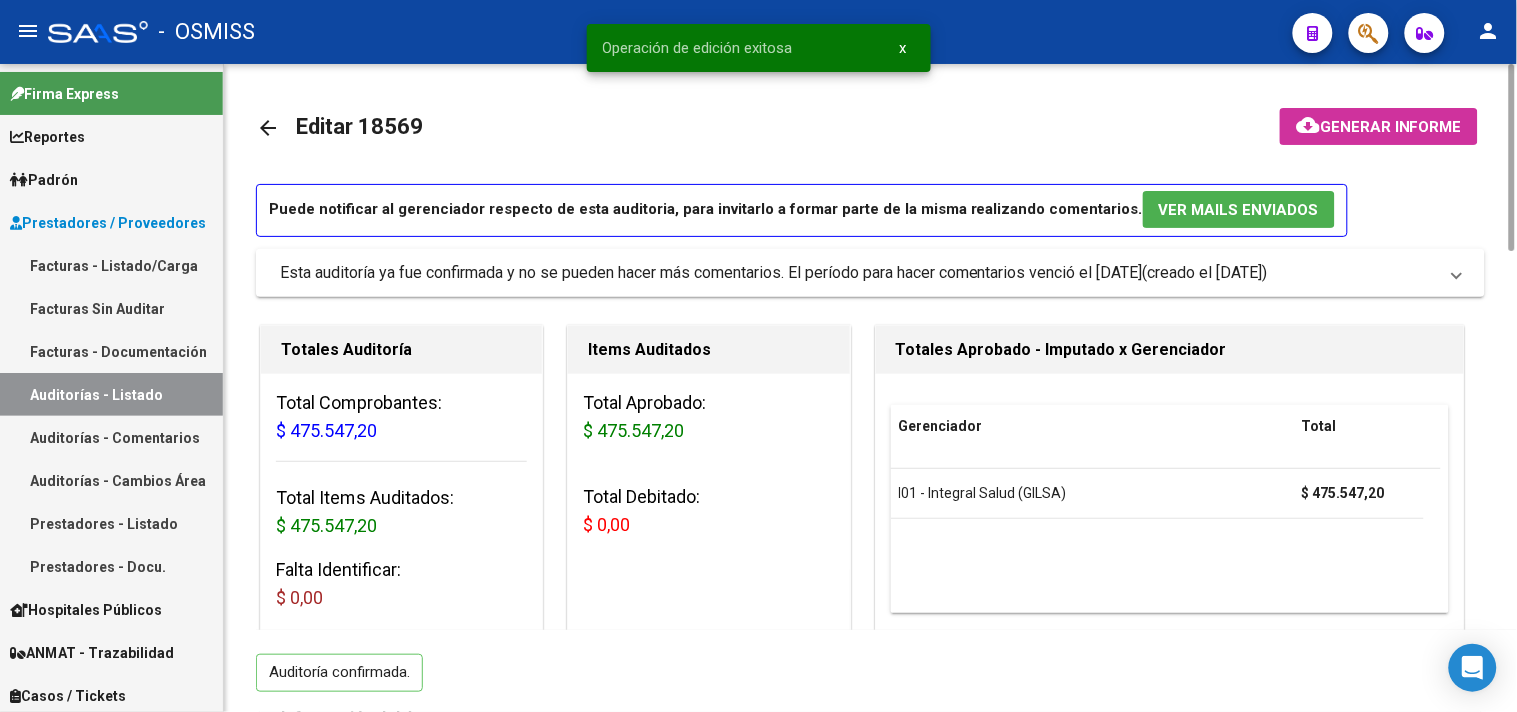 click on "Auditorías - Listado" at bounding box center [111, 394] 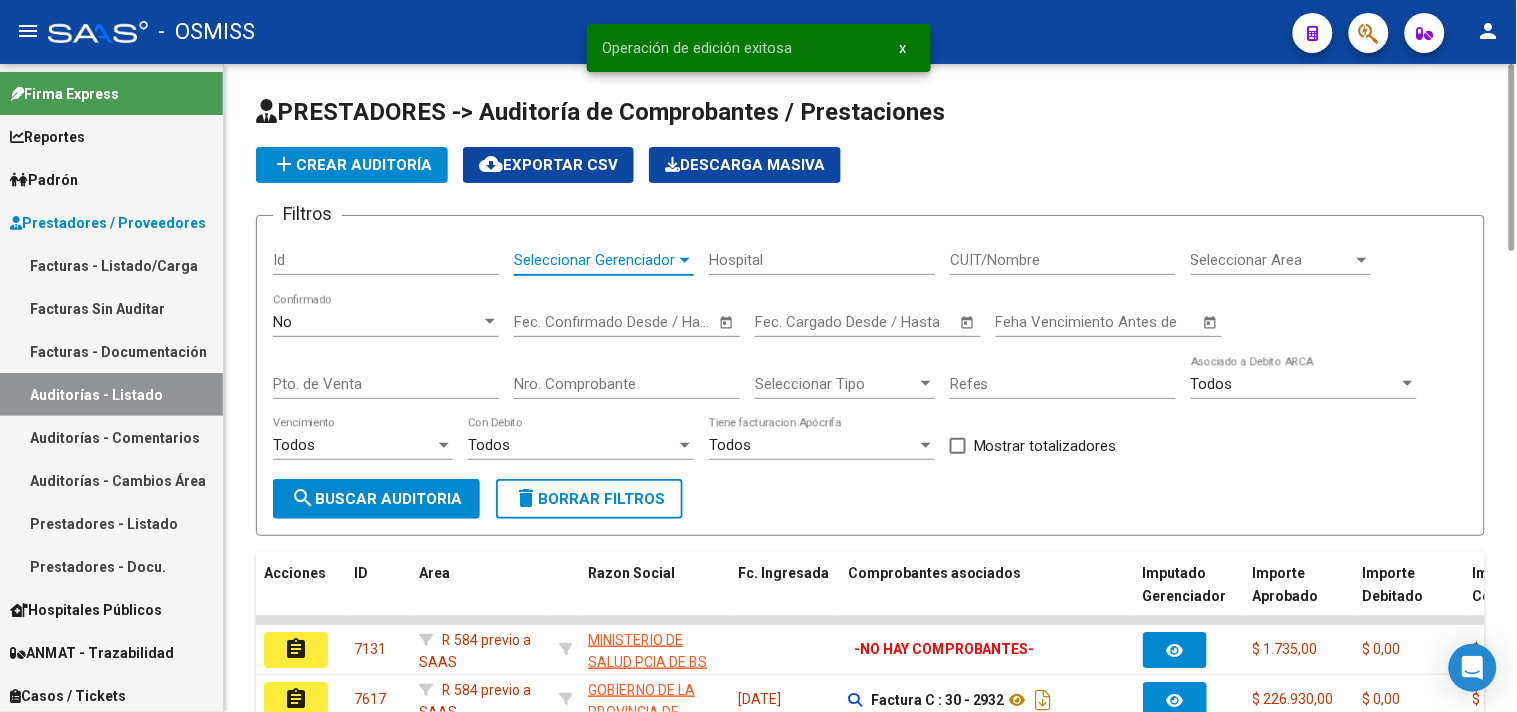 click on "Seleccionar Gerenciador" at bounding box center [595, 260] 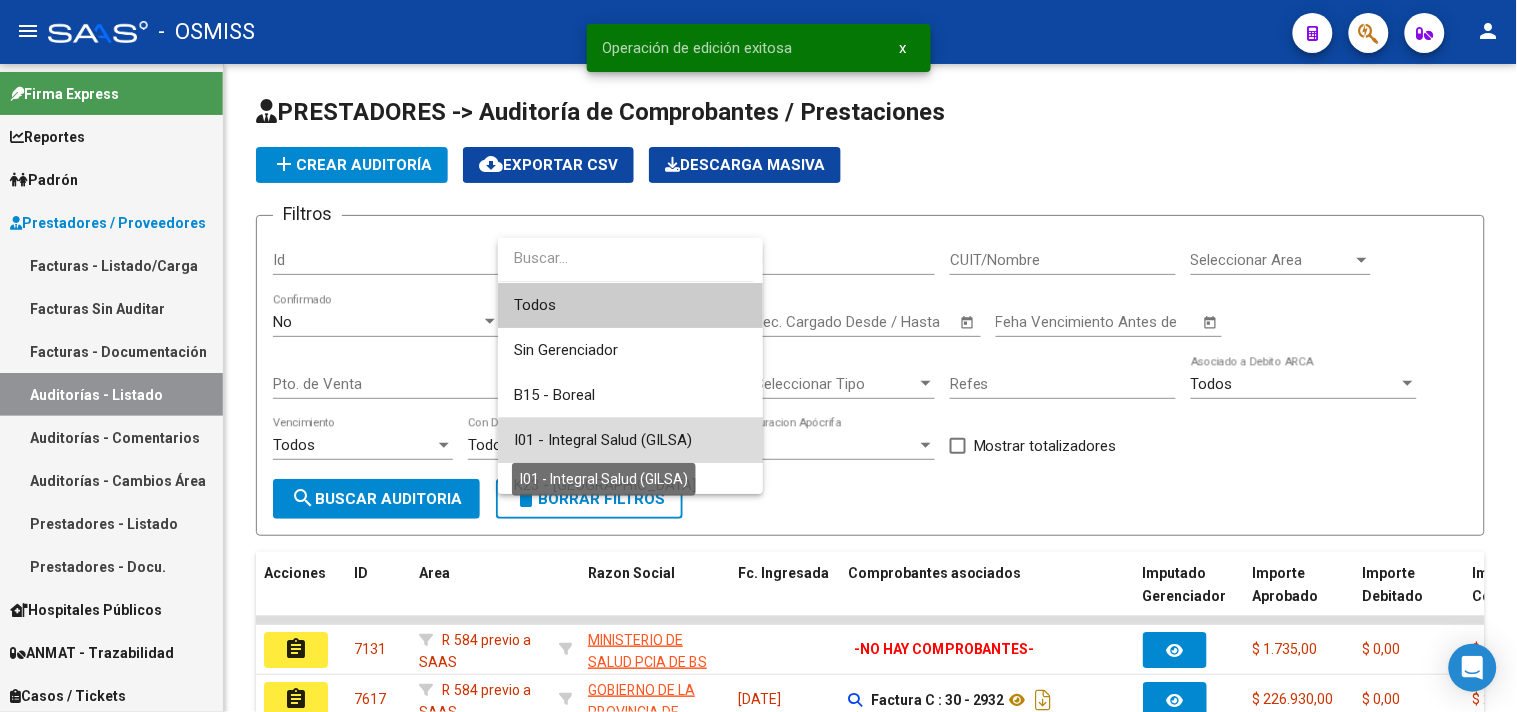 click on "I01 - Integral Salud (GILSA)" at bounding box center (603, 440) 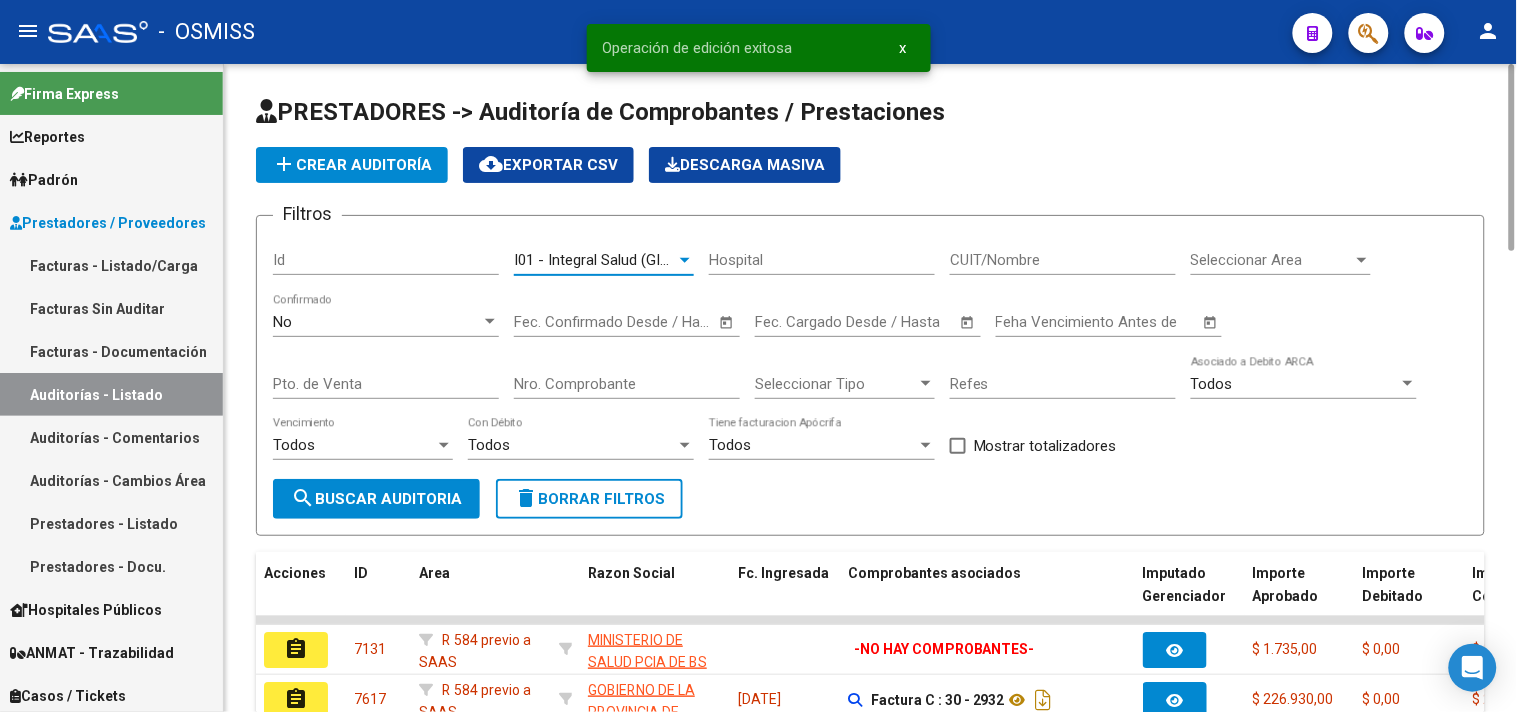 click on "Seleccionar Area" at bounding box center [1272, 260] 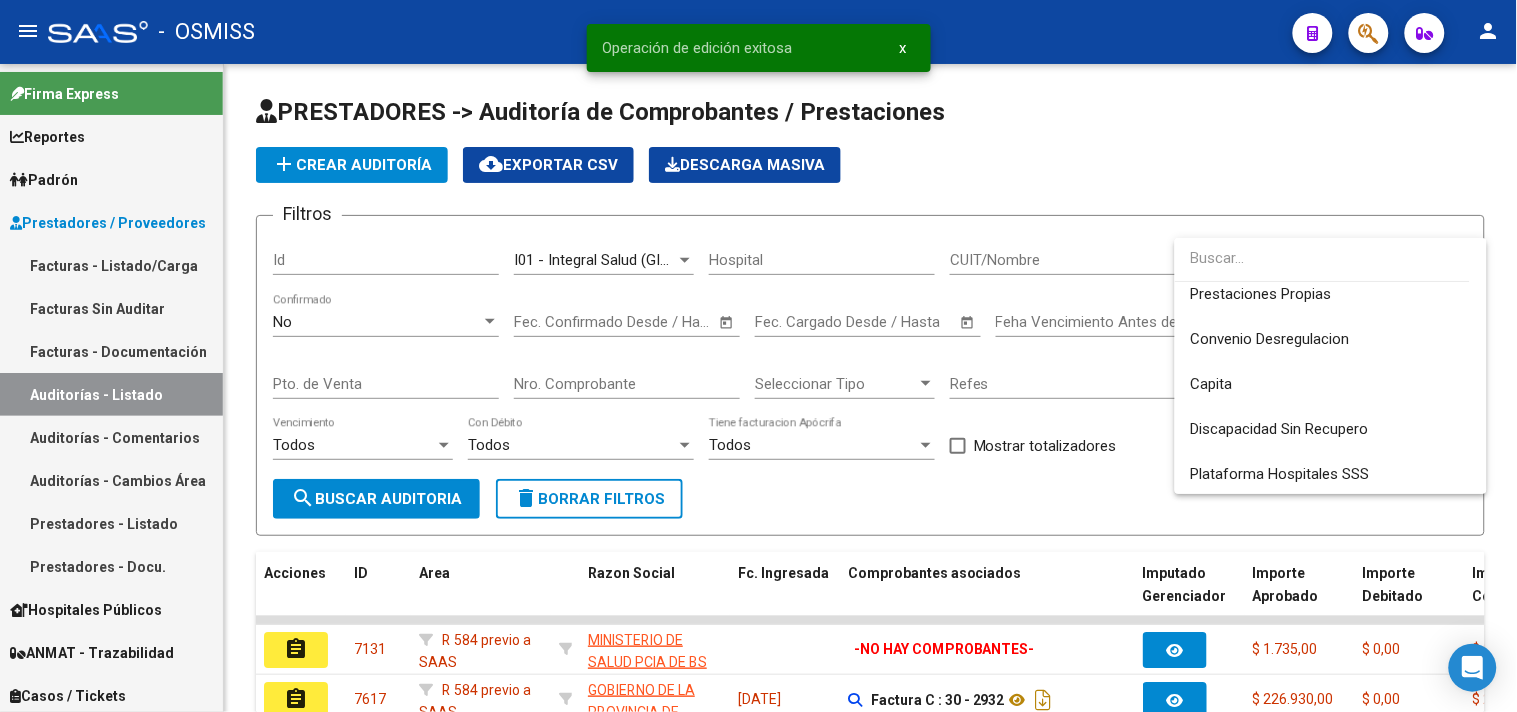 scroll, scrollTop: 333, scrollLeft: 0, axis: vertical 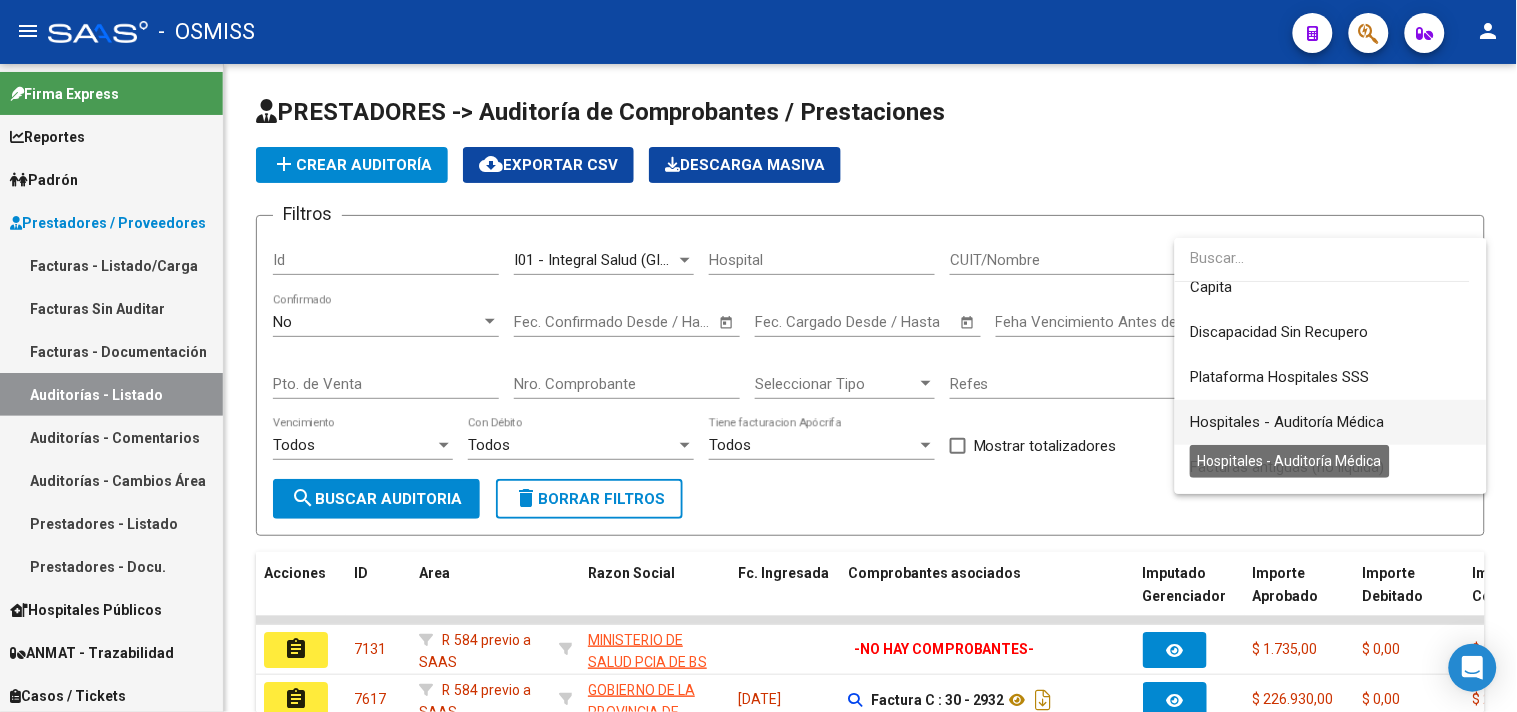 click on "Hospitales - Auditoría Médica" at bounding box center [1288, 422] 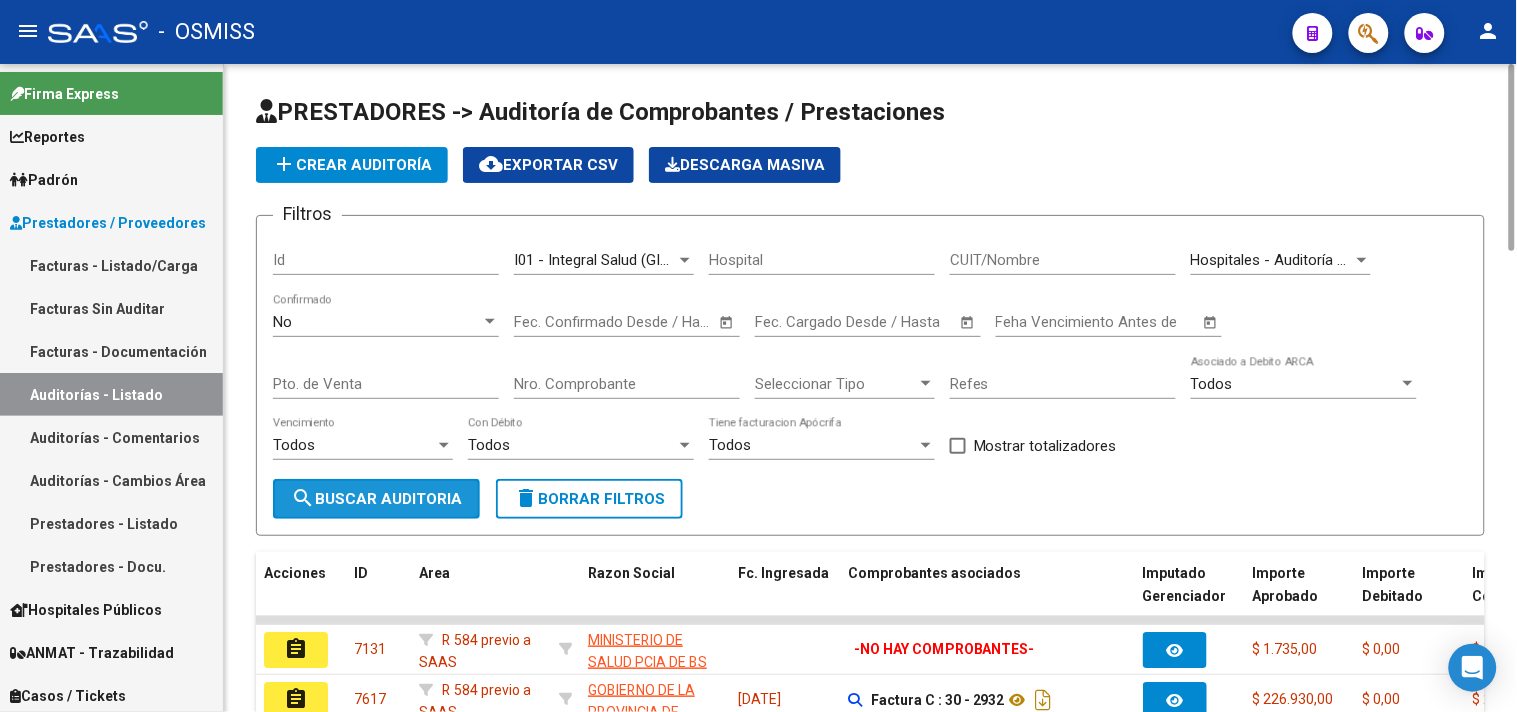 click on "search  Buscar Auditoria" 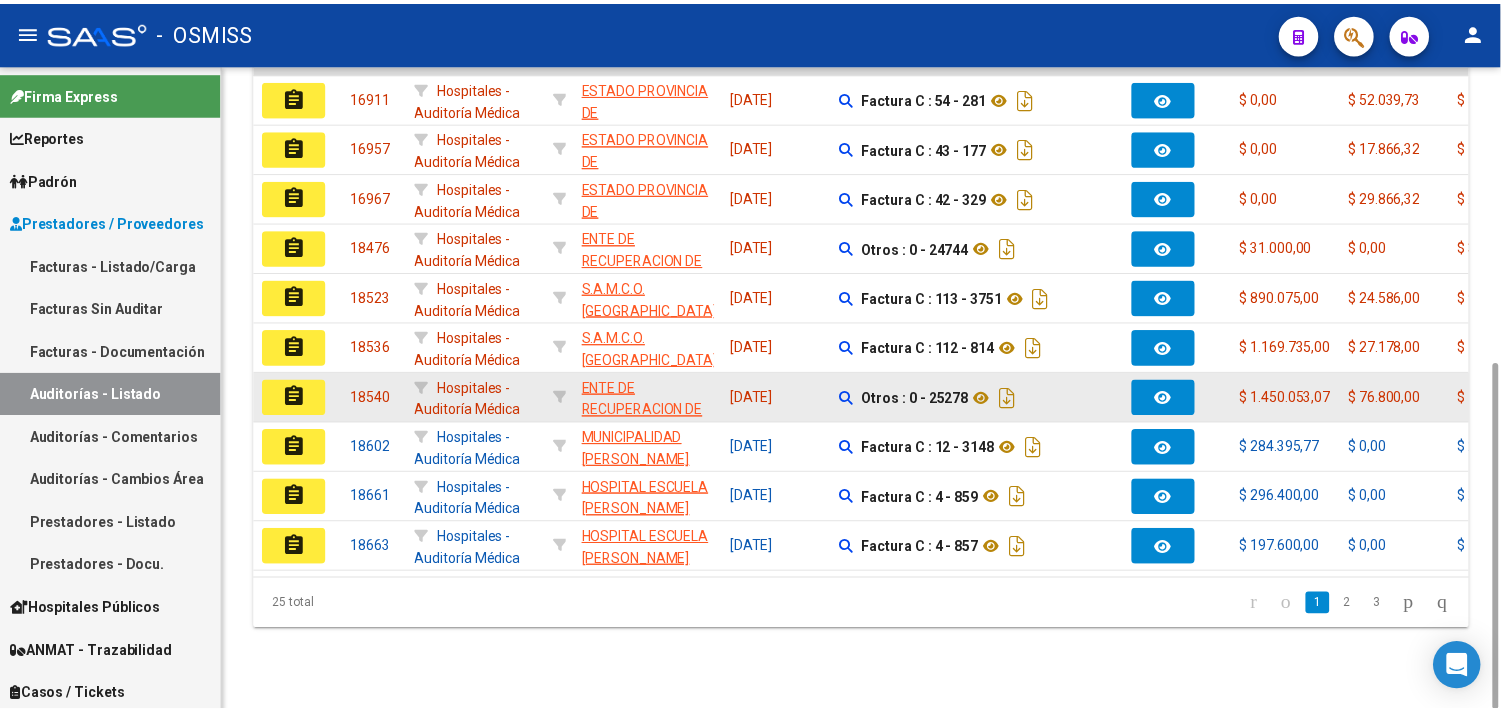 scroll, scrollTop: 553, scrollLeft: 0, axis: vertical 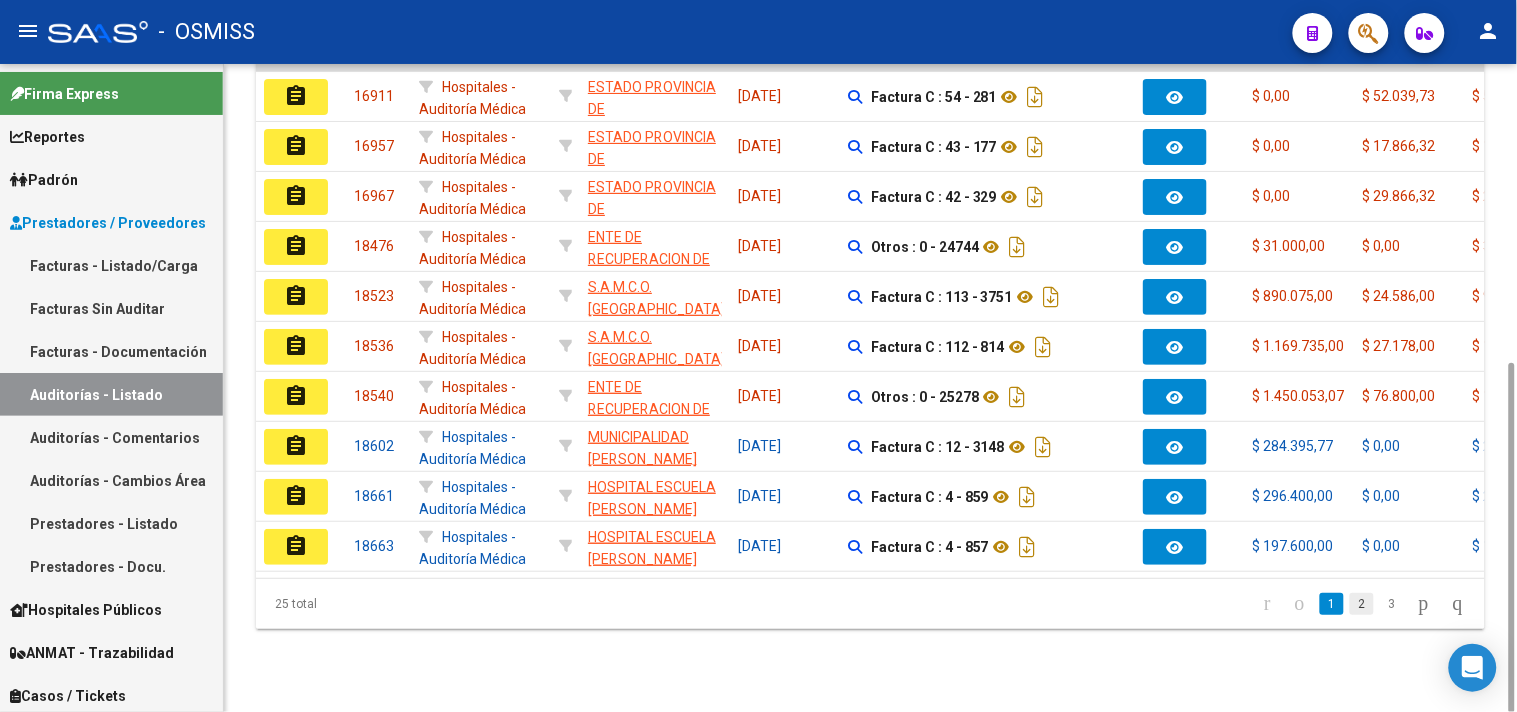 click on "2" 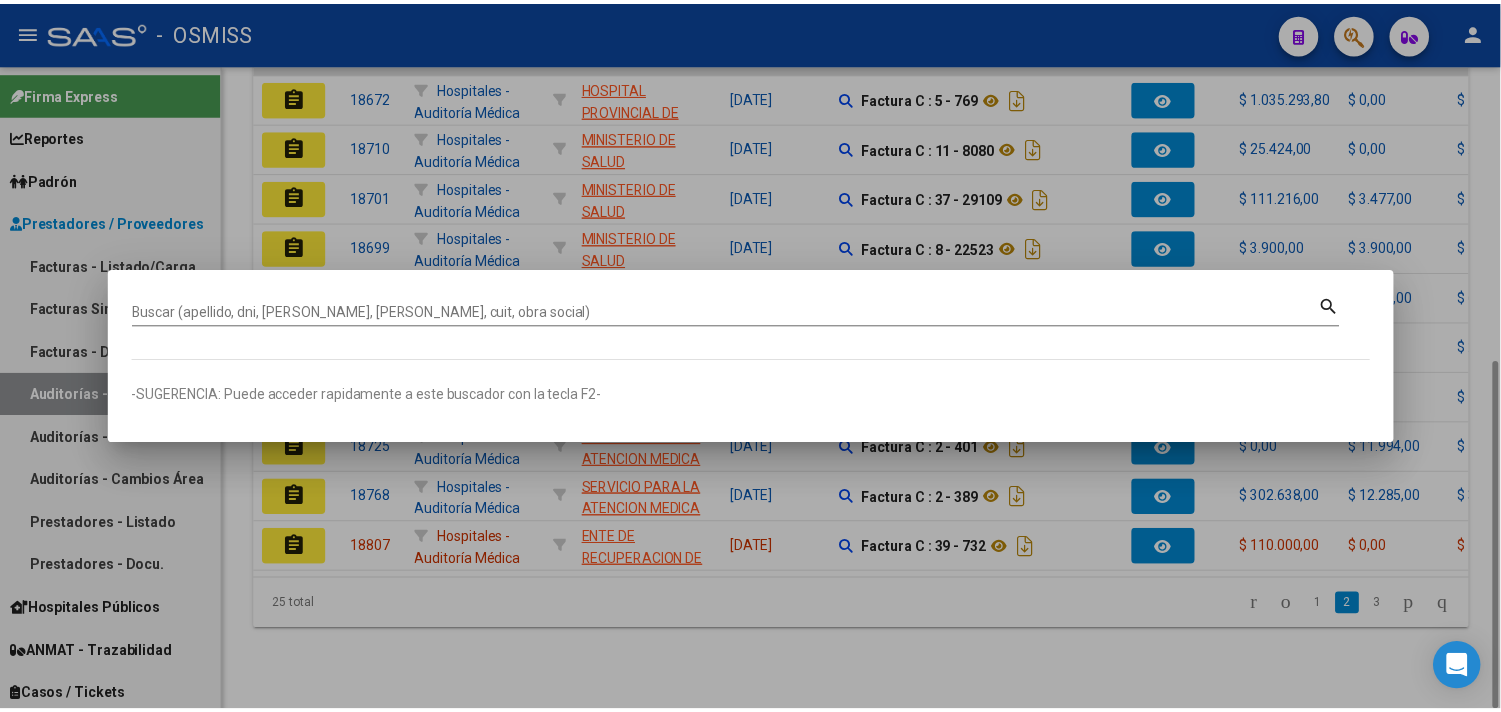 scroll, scrollTop: 551, scrollLeft: 0, axis: vertical 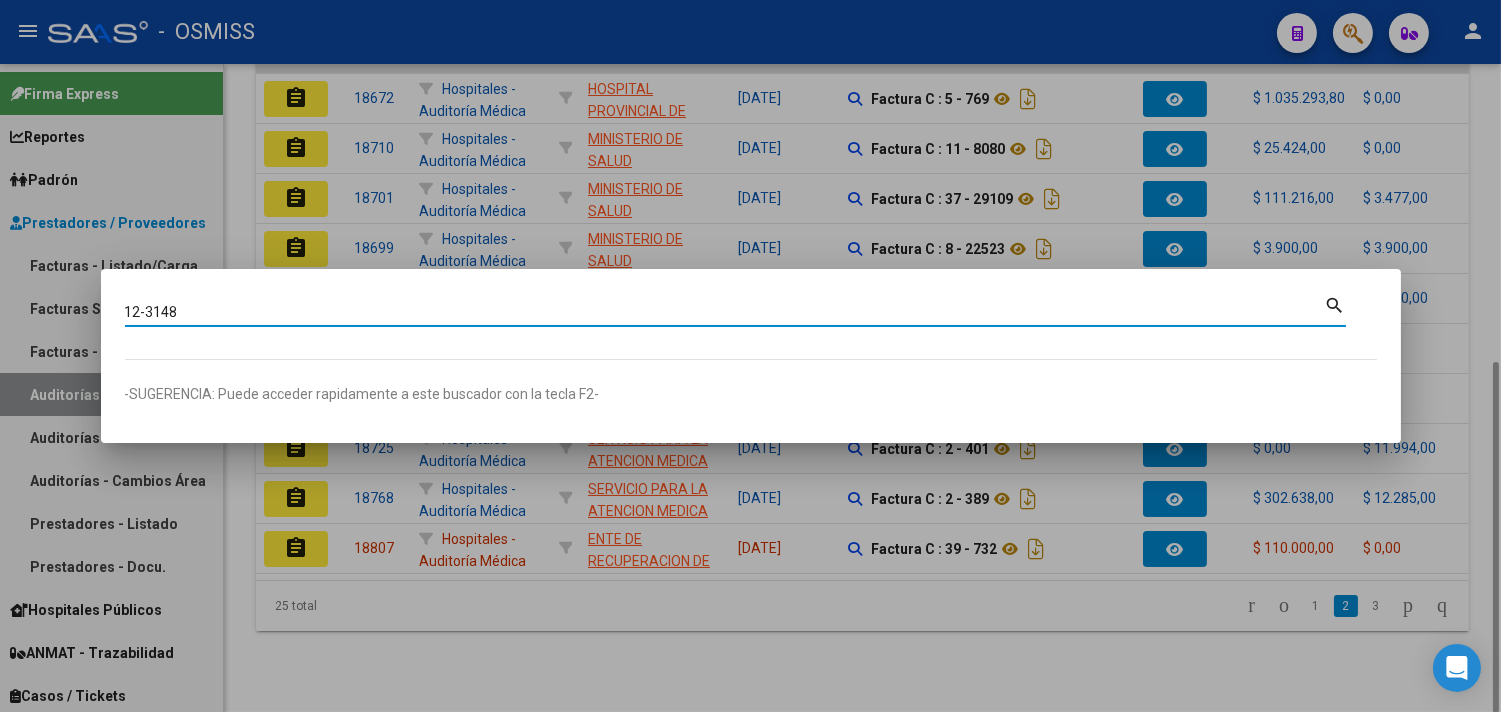 type on "12-3148" 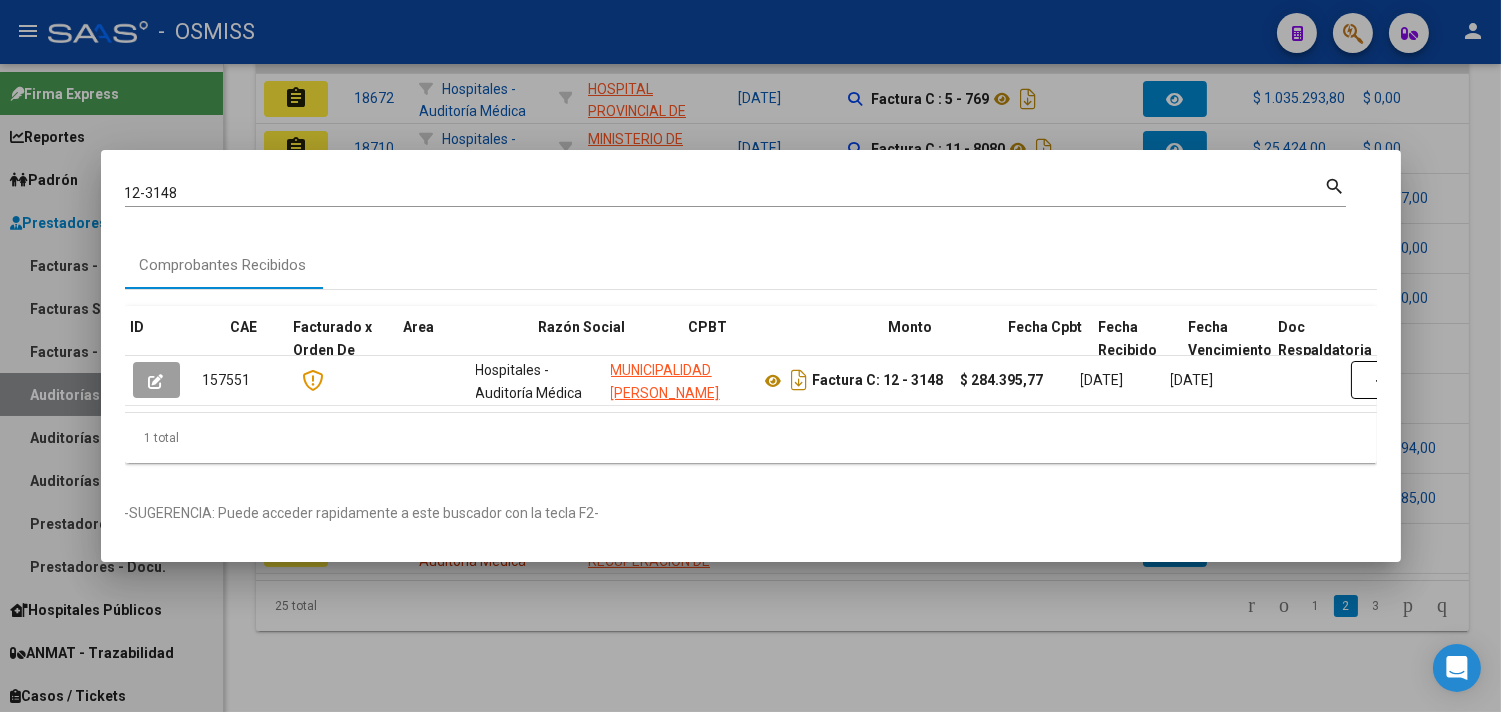 scroll, scrollTop: 0, scrollLeft: 1047, axis: horizontal 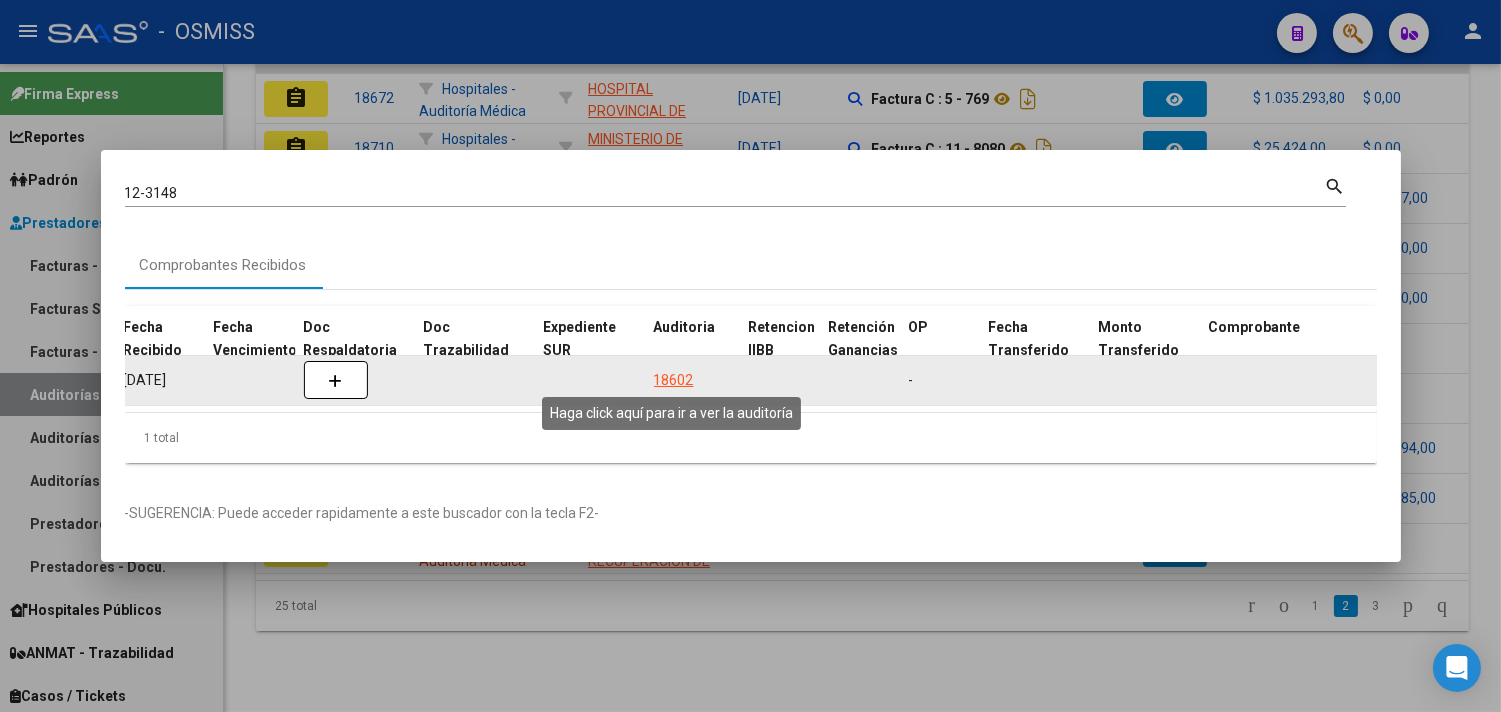 click on "18602" 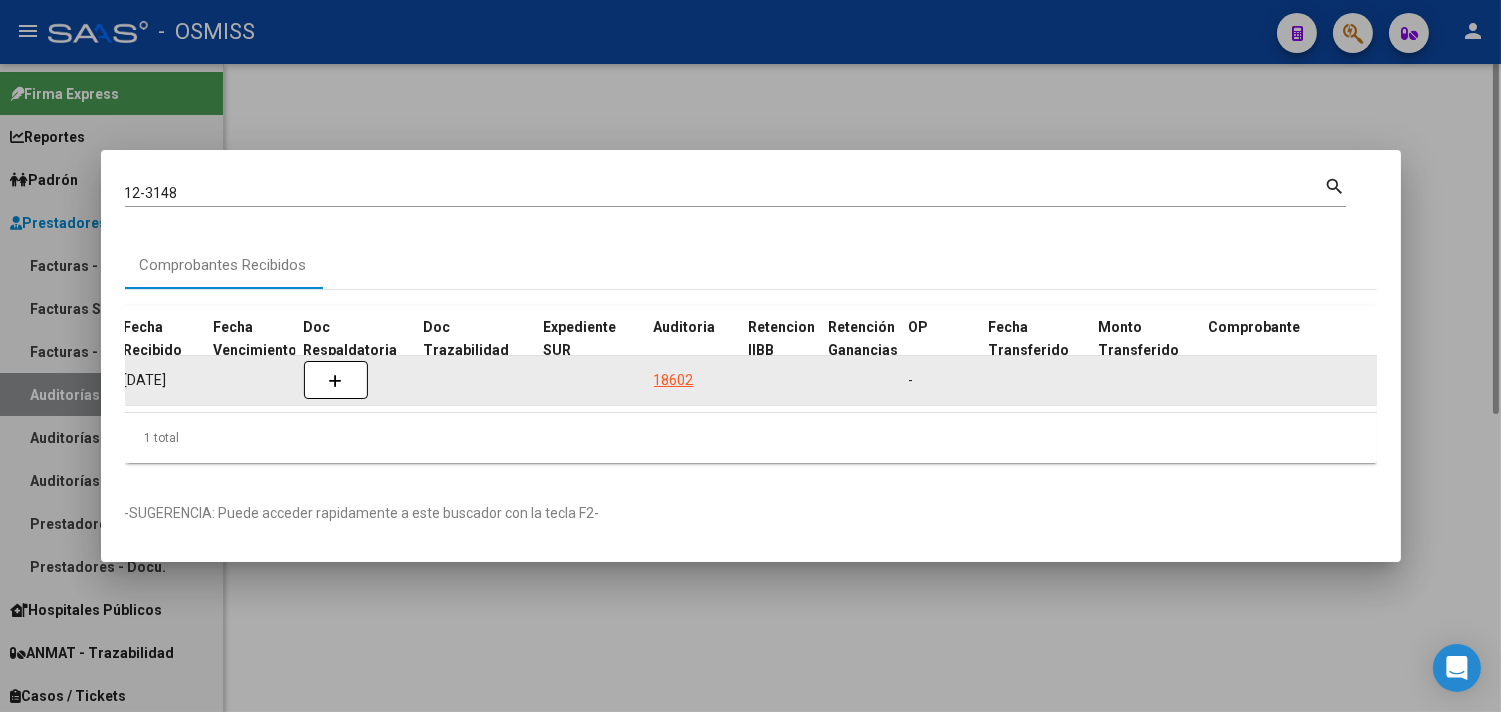 scroll, scrollTop: 0, scrollLeft: 0, axis: both 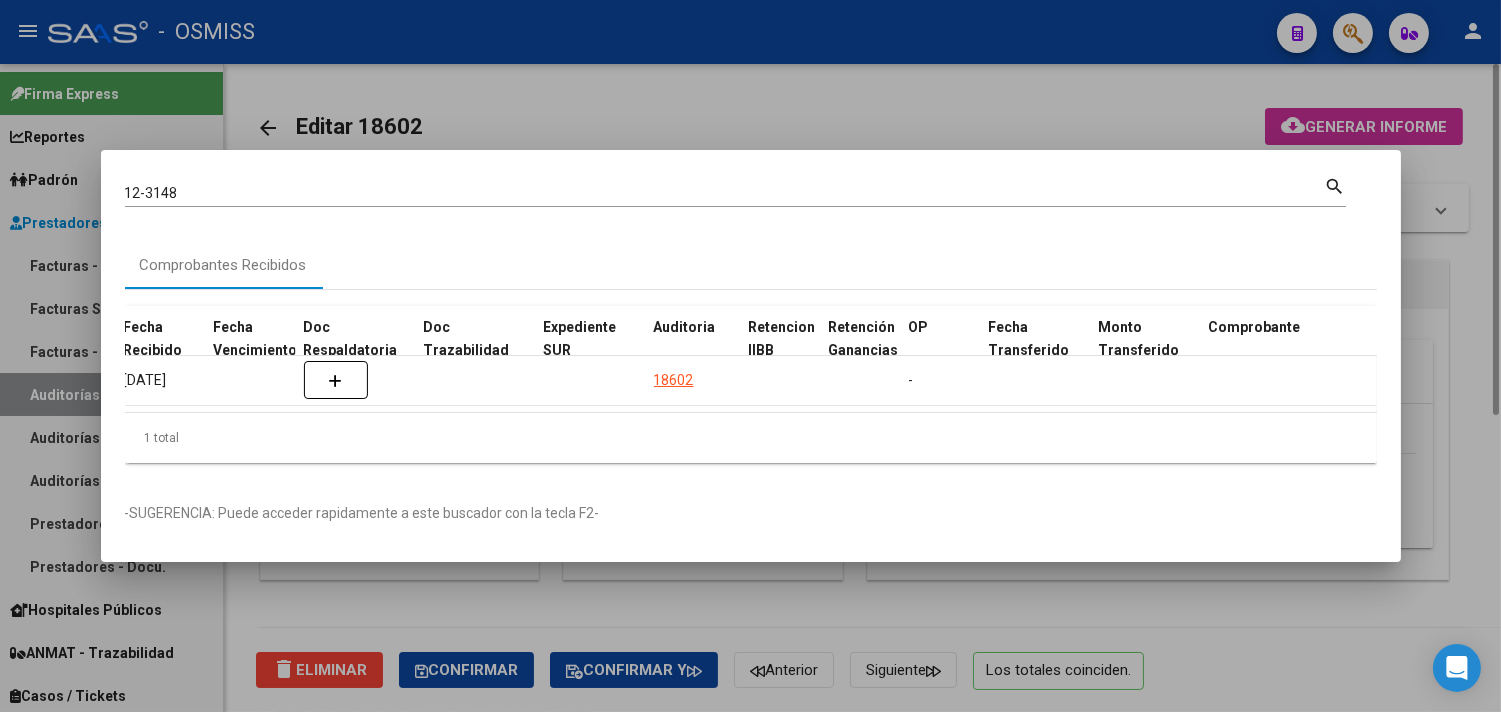 click at bounding box center [750, 356] 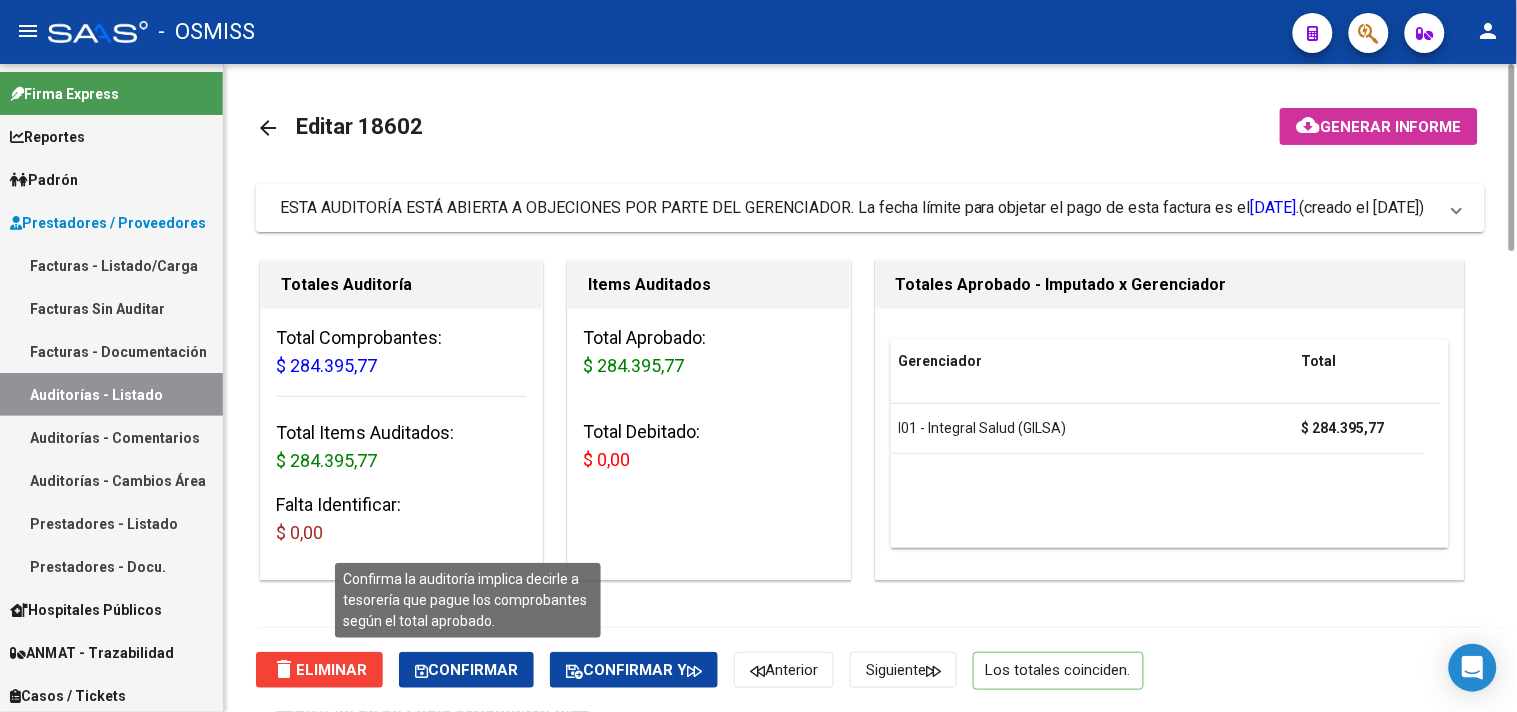 click on "Confirmar" 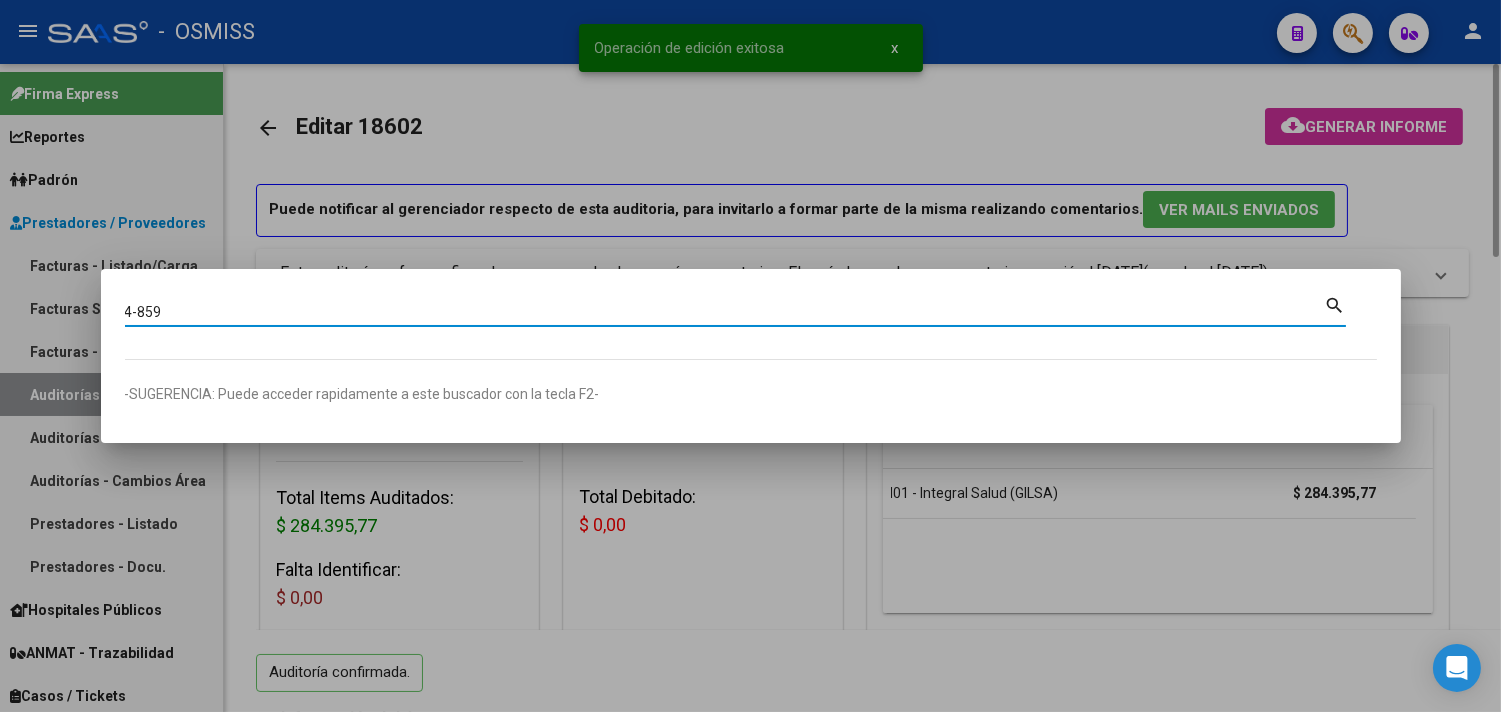 type on "4-859" 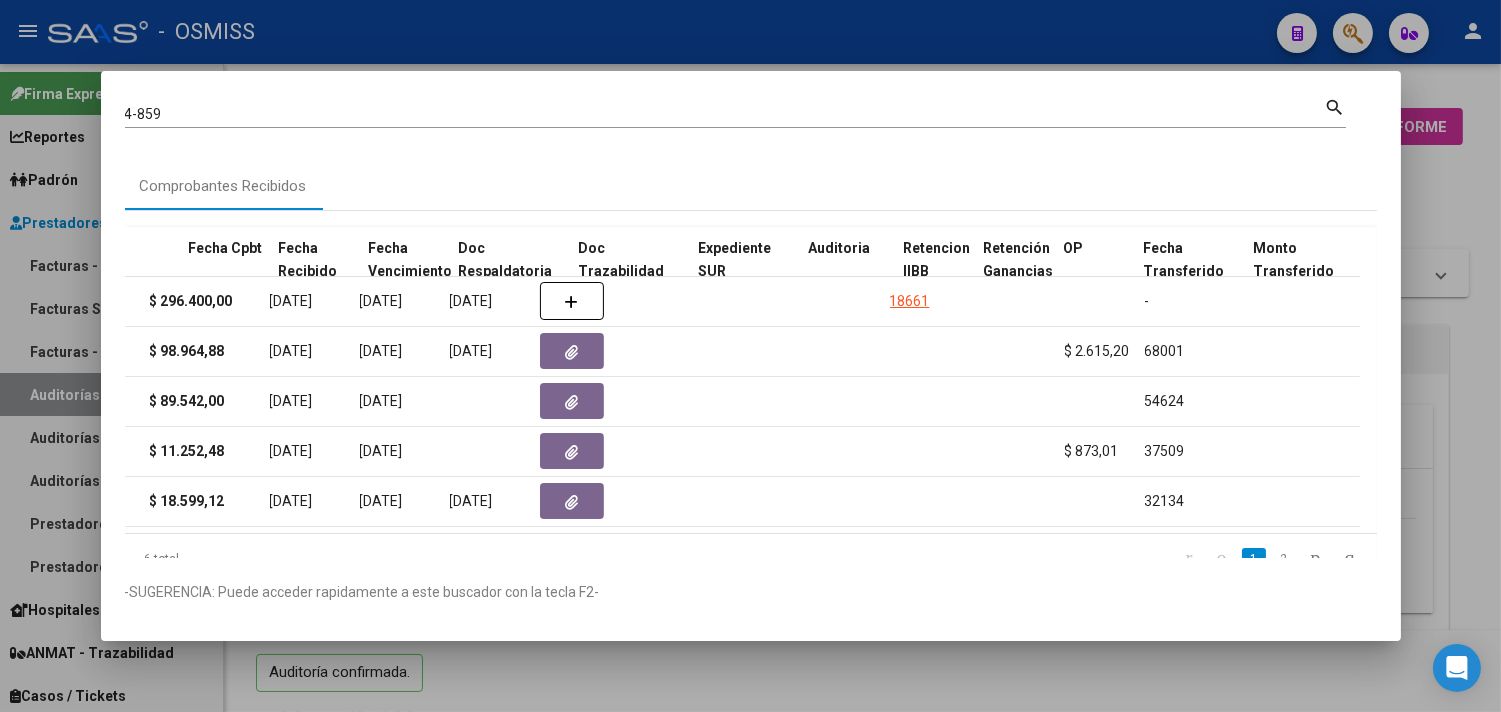 scroll, scrollTop: 0, scrollLeft: 892, axis: horizontal 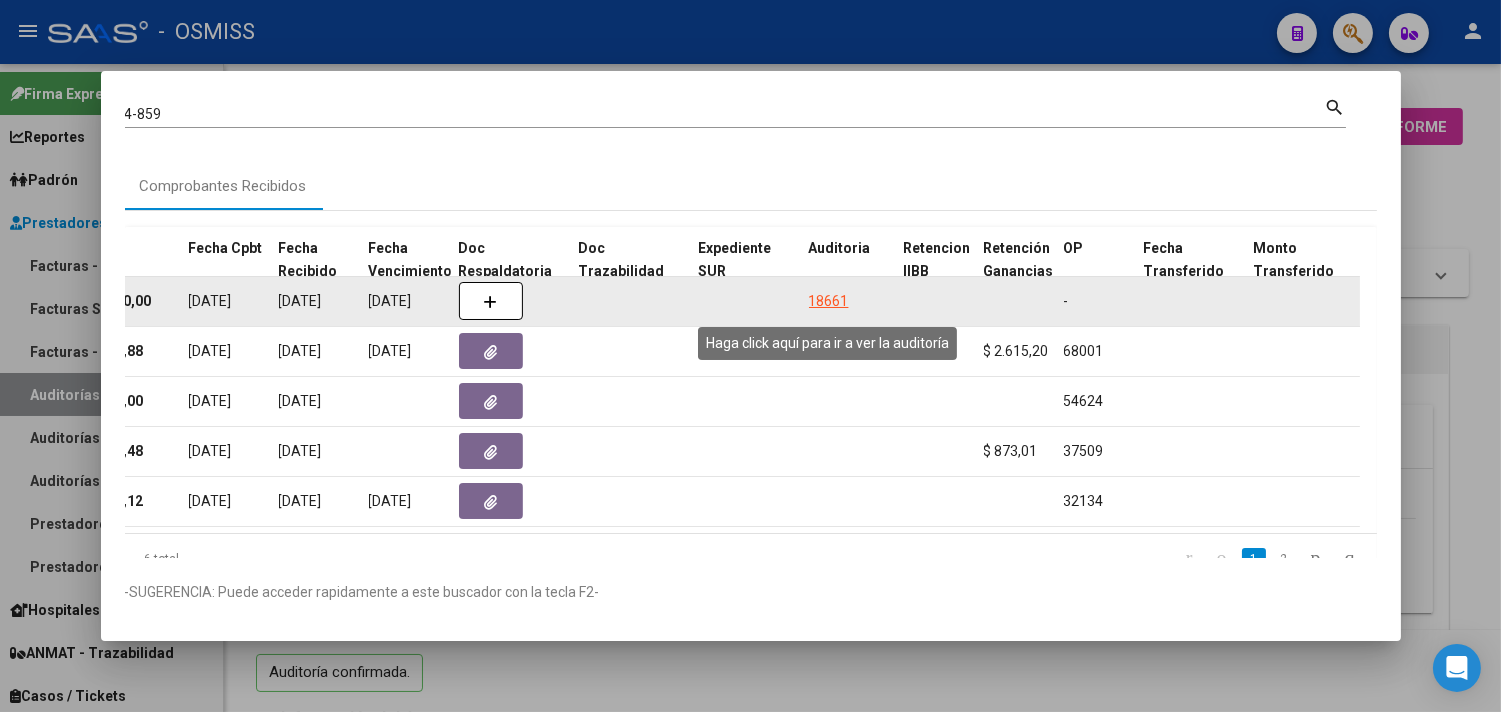 click on "18661" 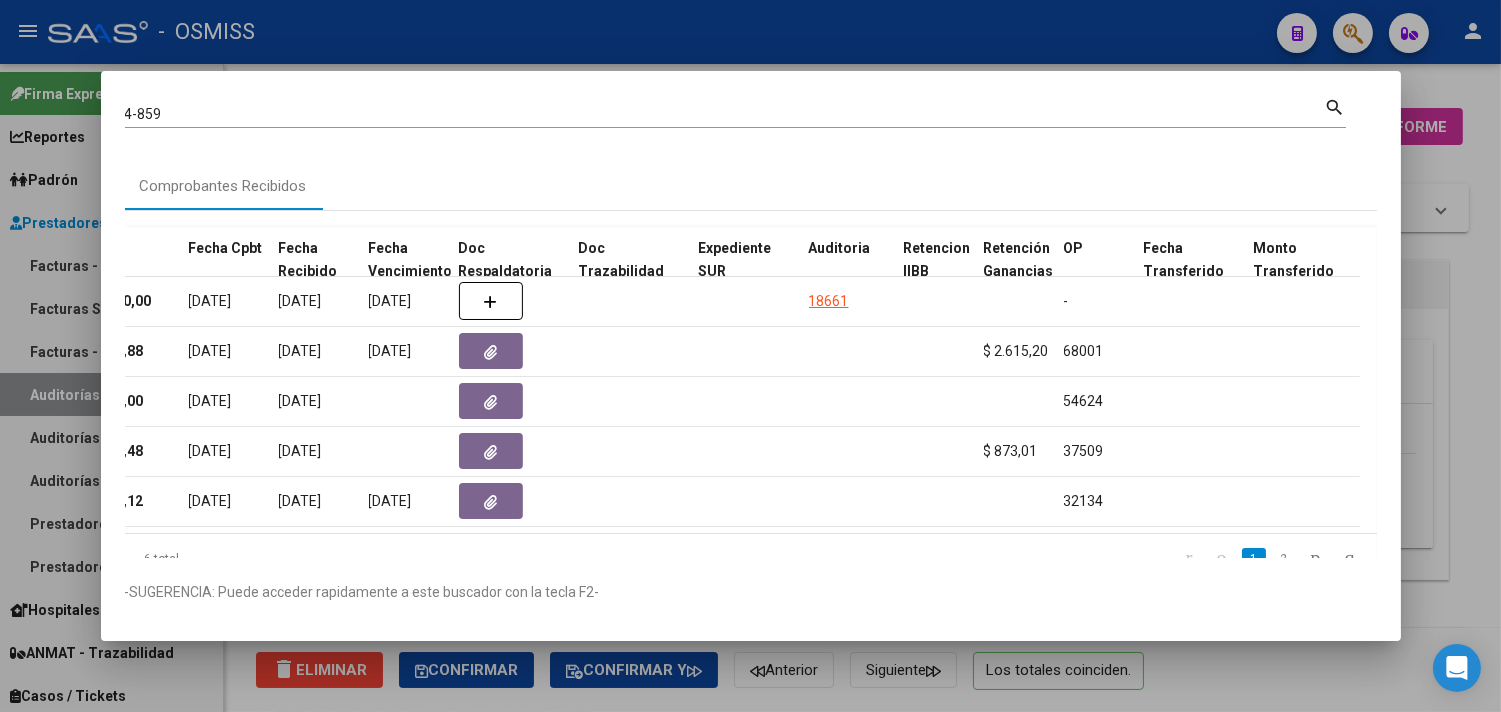click at bounding box center [750, 356] 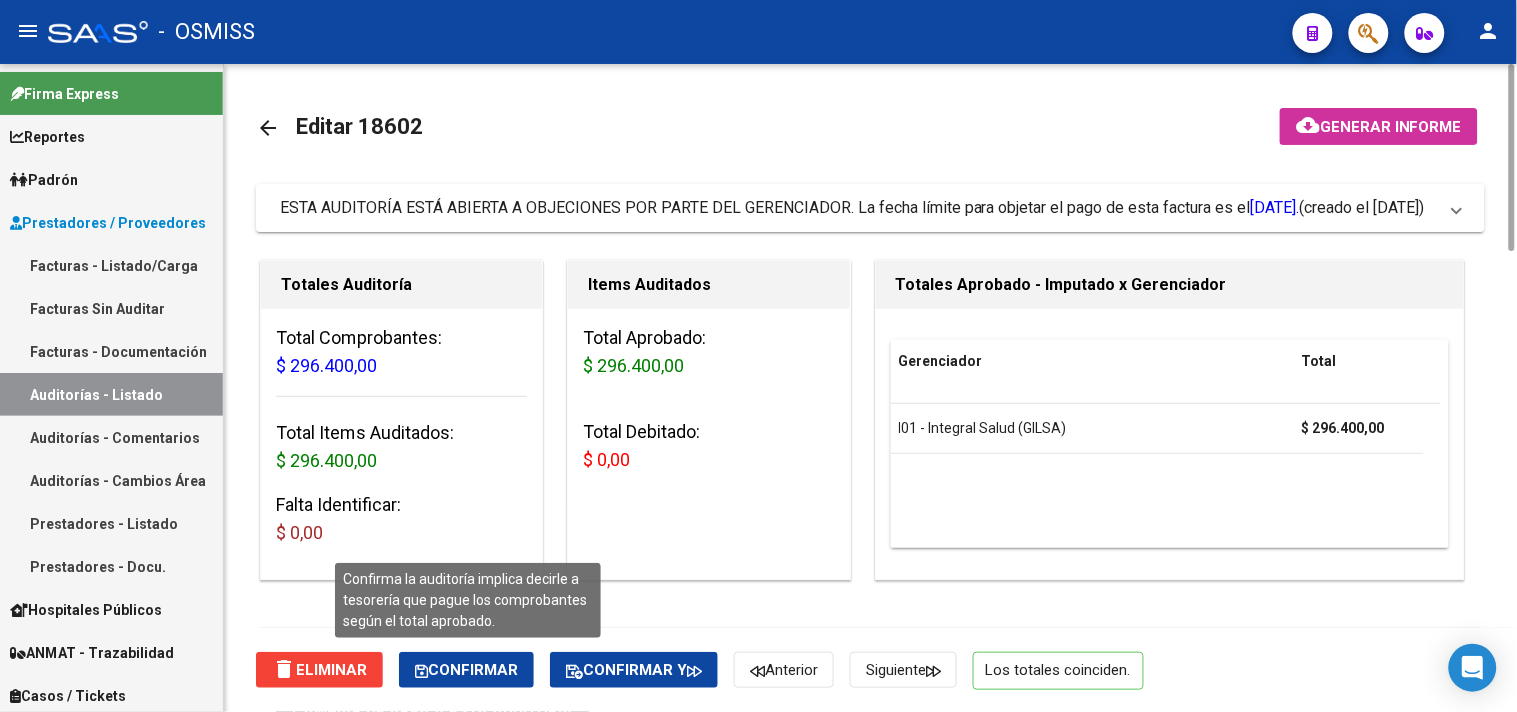 click on "Confirmar" 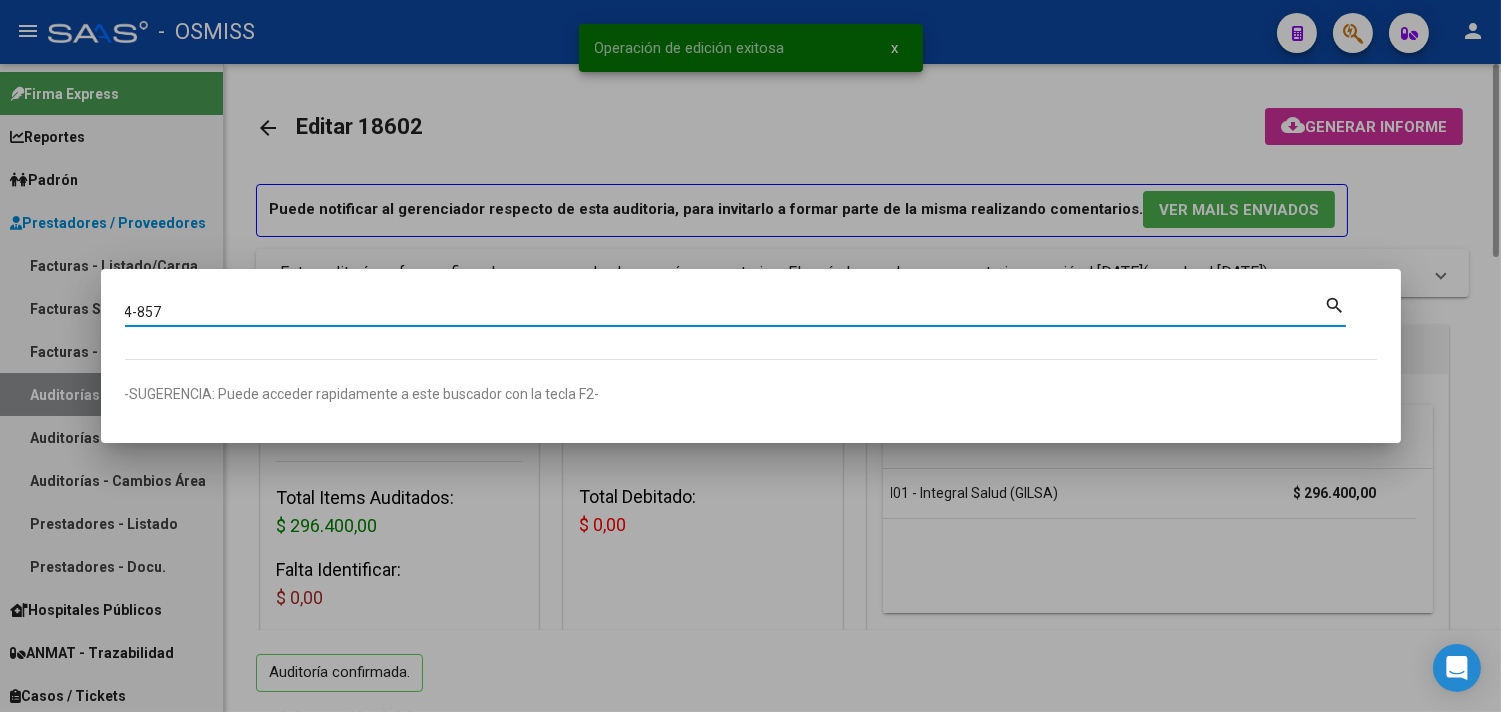 type on "4-857" 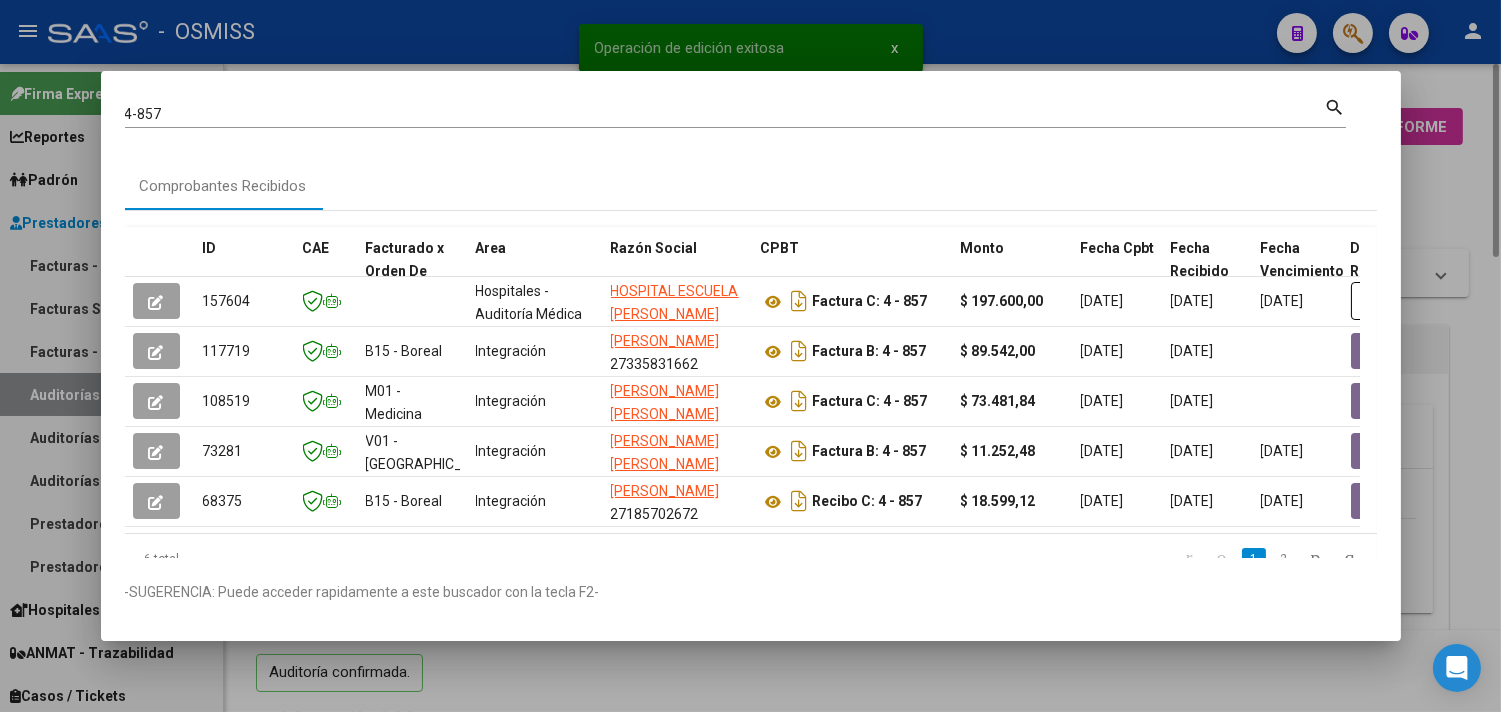 scroll, scrollTop: 58, scrollLeft: 0, axis: vertical 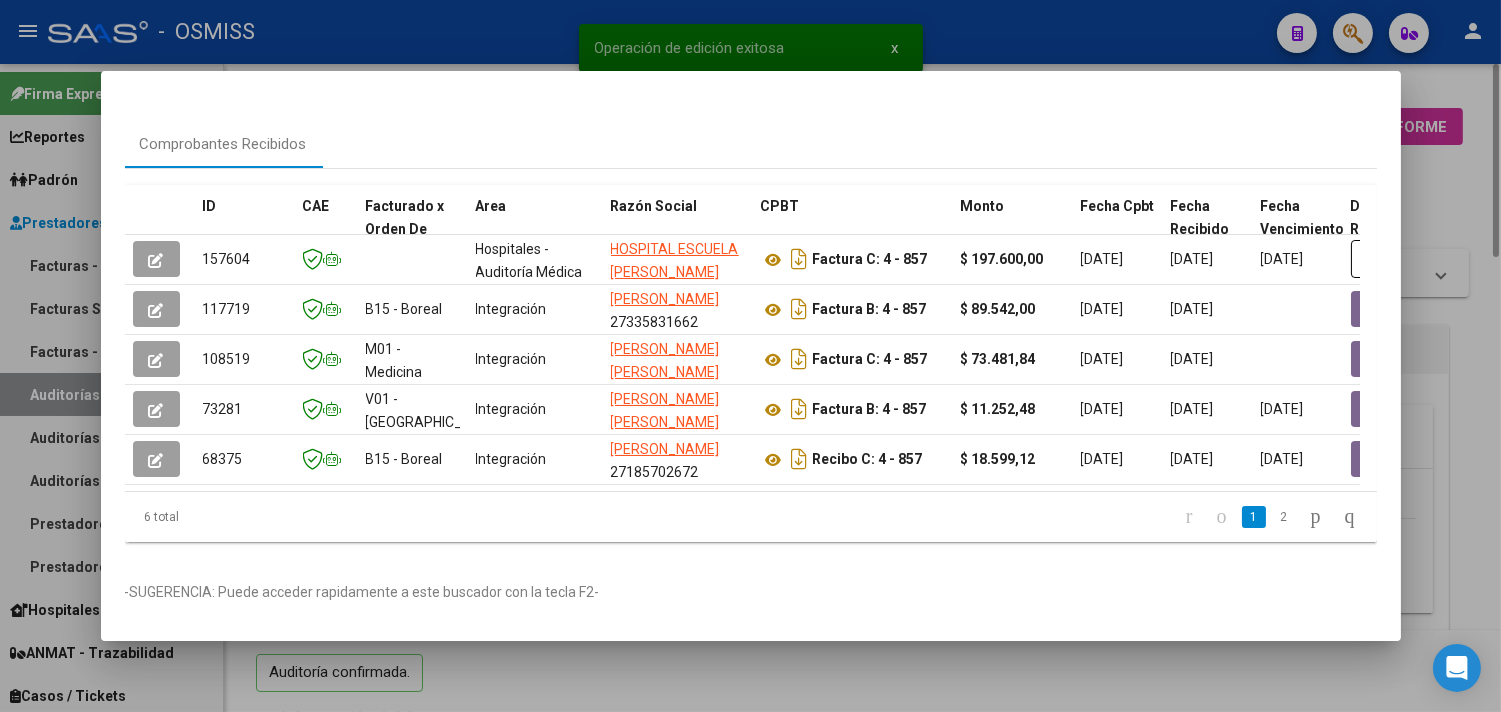 drag, startPoint x: 385, startPoint y: 552, endPoint x: 616, endPoint y: 545, distance: 231.10603 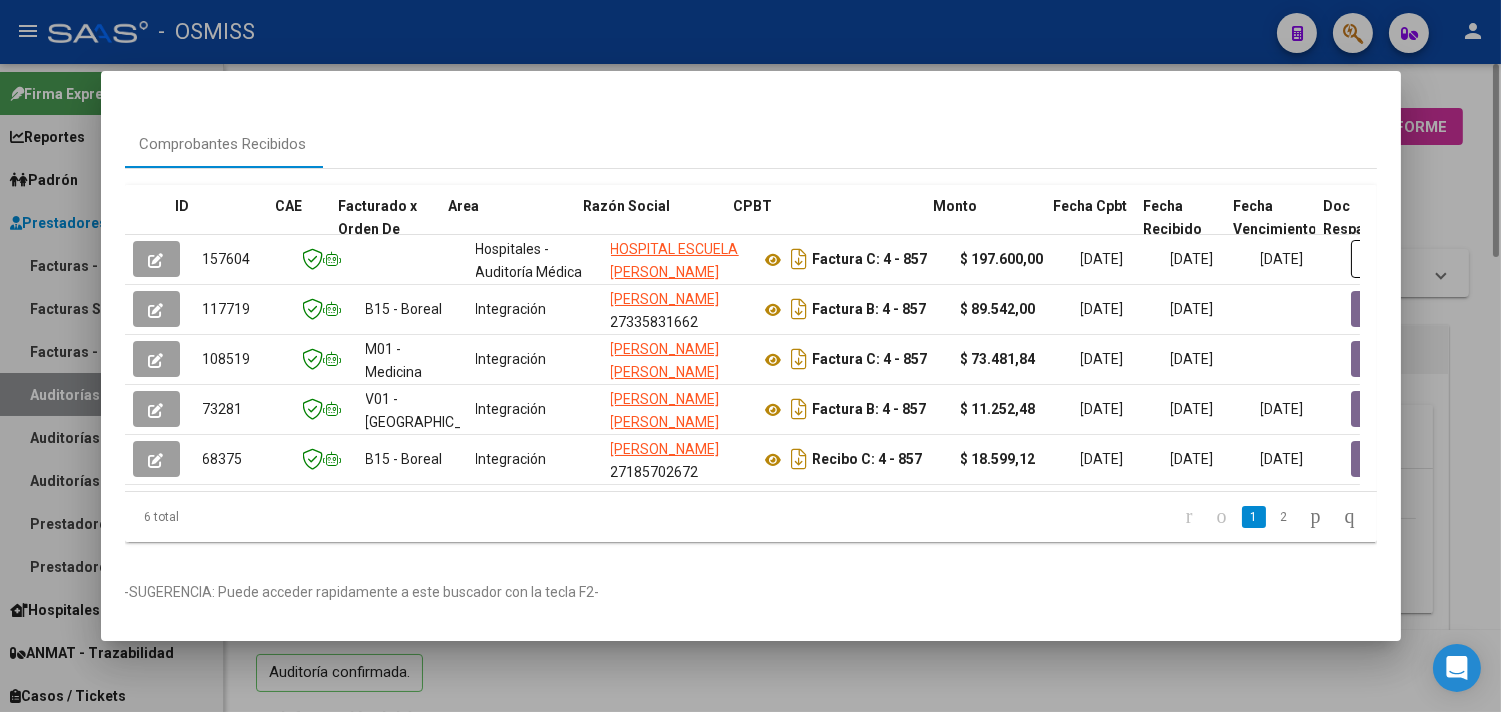 scroll, scrollTop: 0, scrollLeft: 948, axis: horizontal 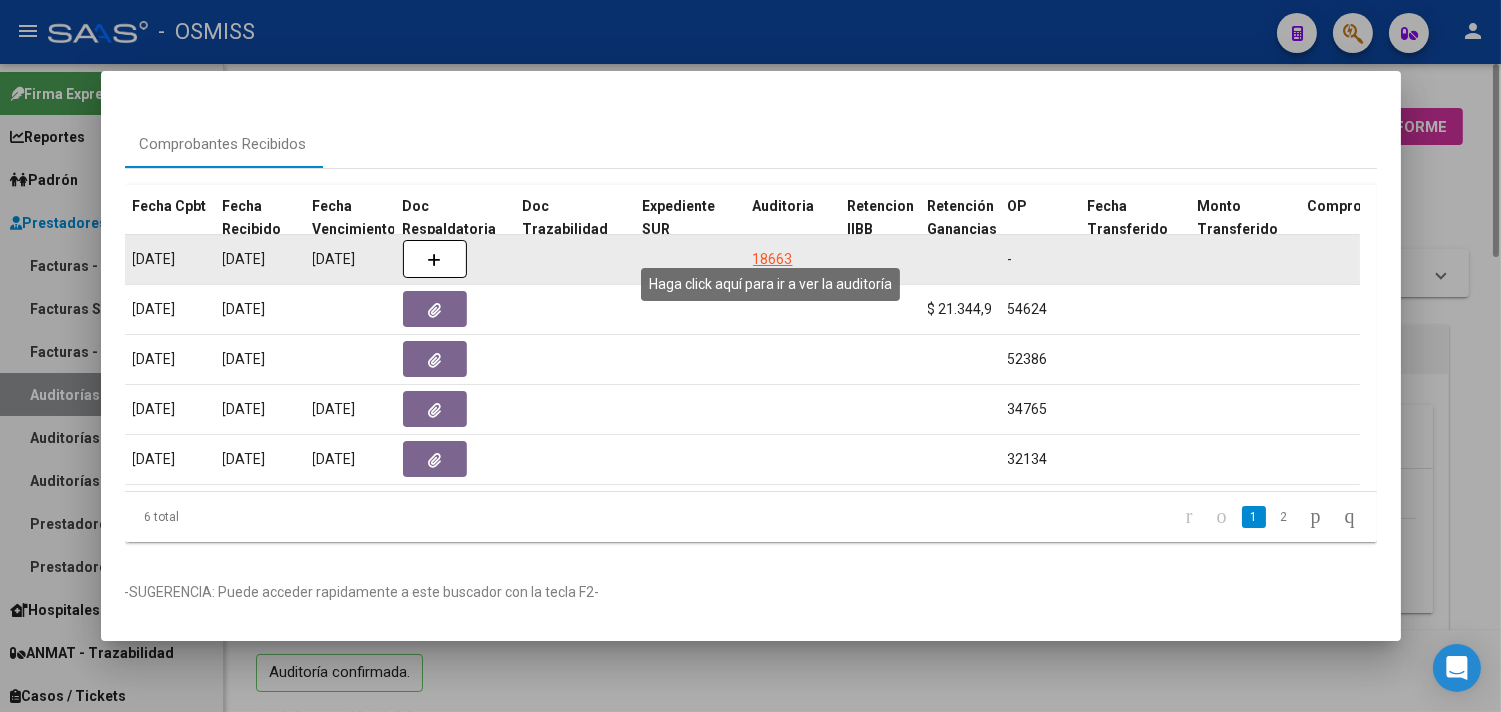 click on "18663" 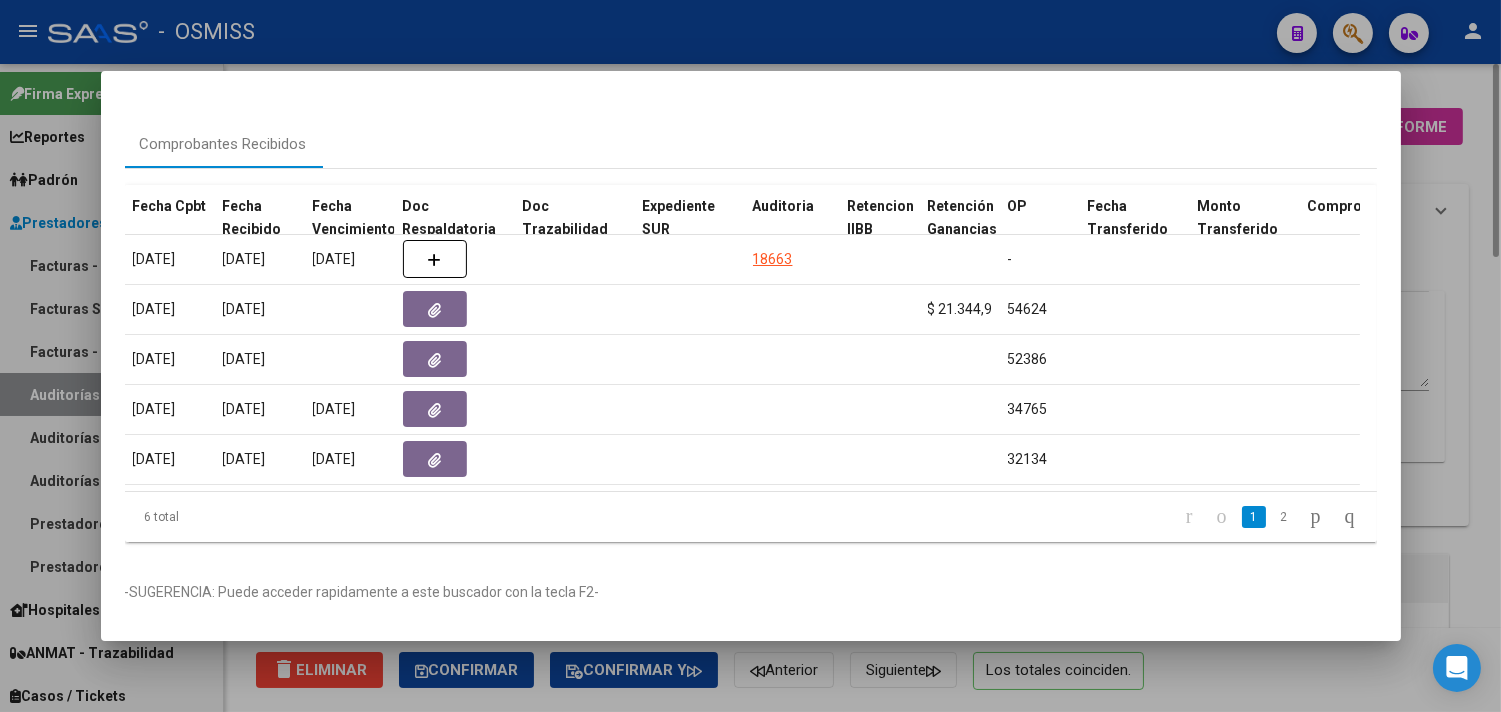click at bounding box center [750, 356] 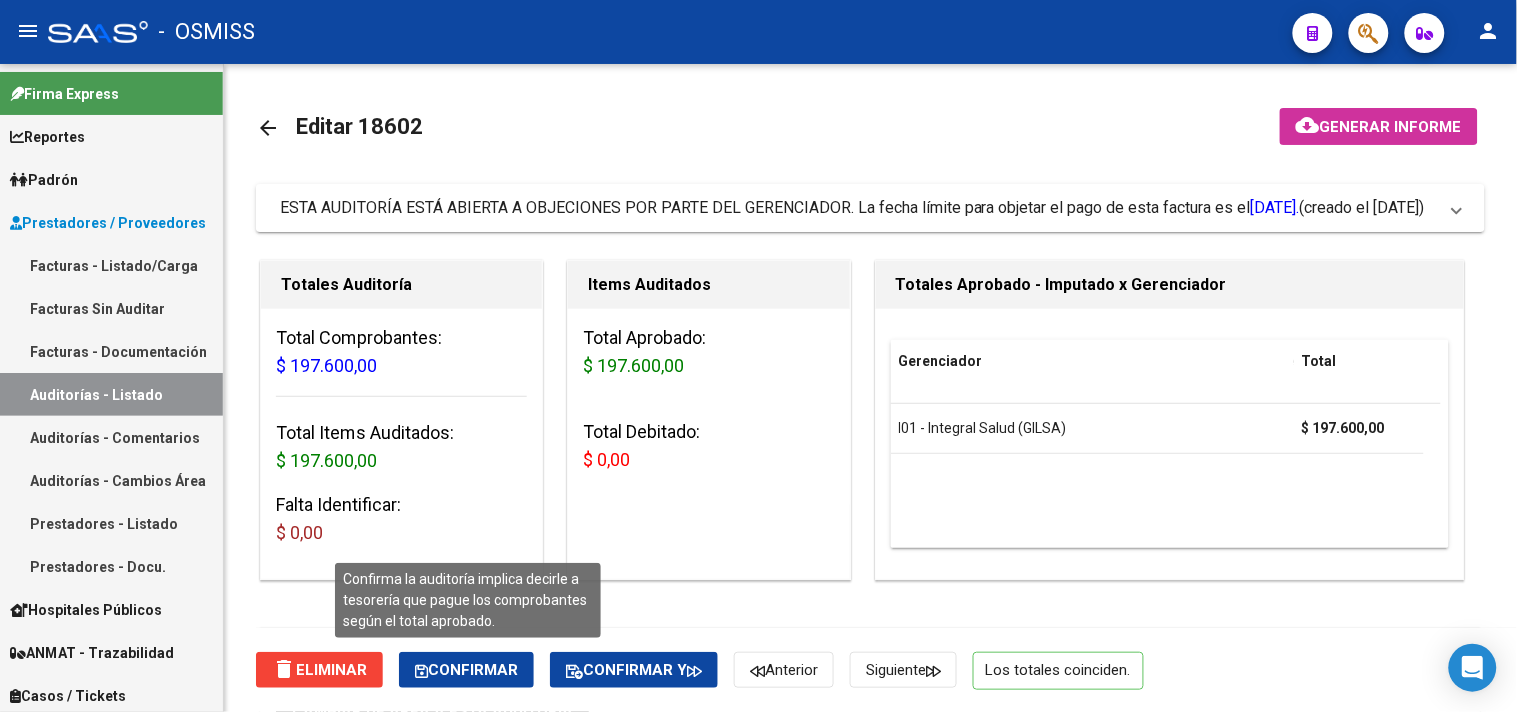 click on "Confirmar" 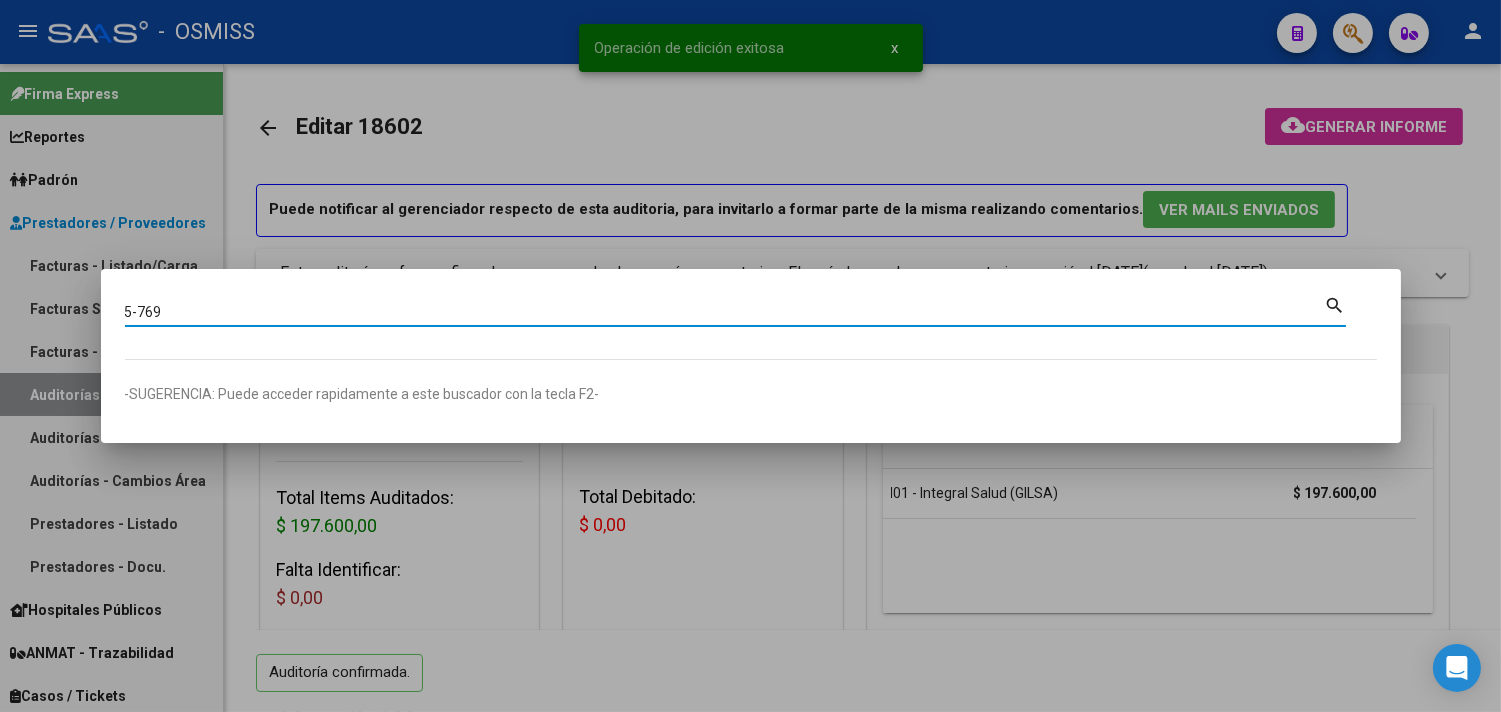 type on "5-769" 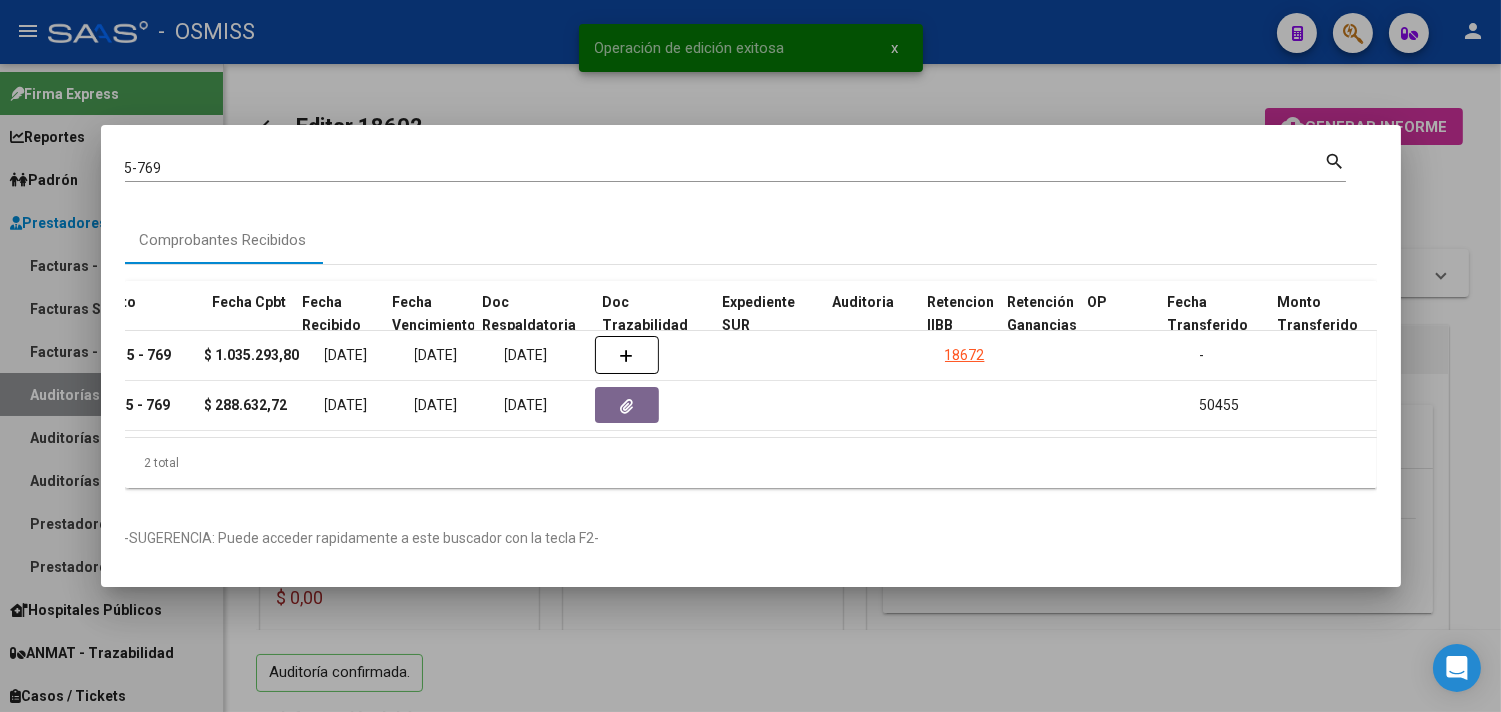 scroll, scrollTop: 0, scrollLeft: 927, axis: horizontal 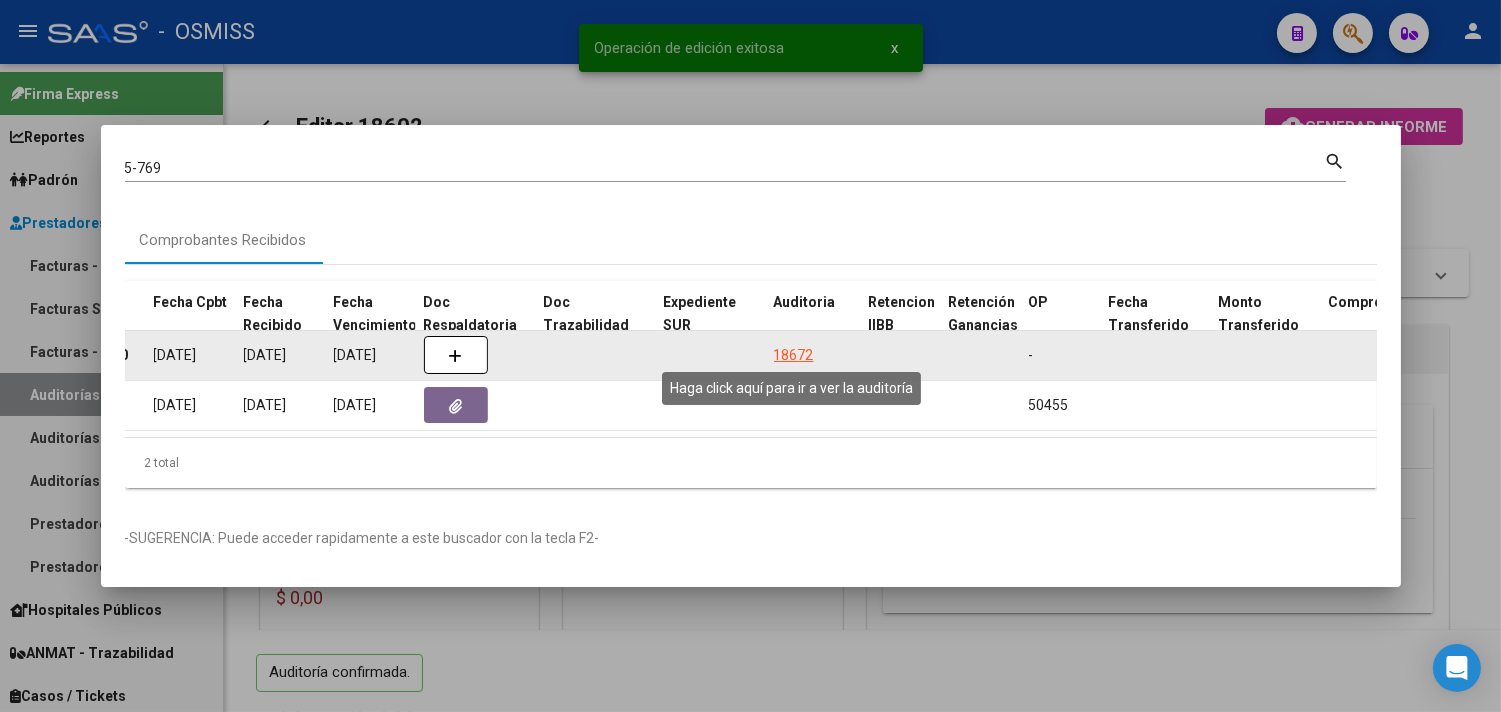click on "18672" 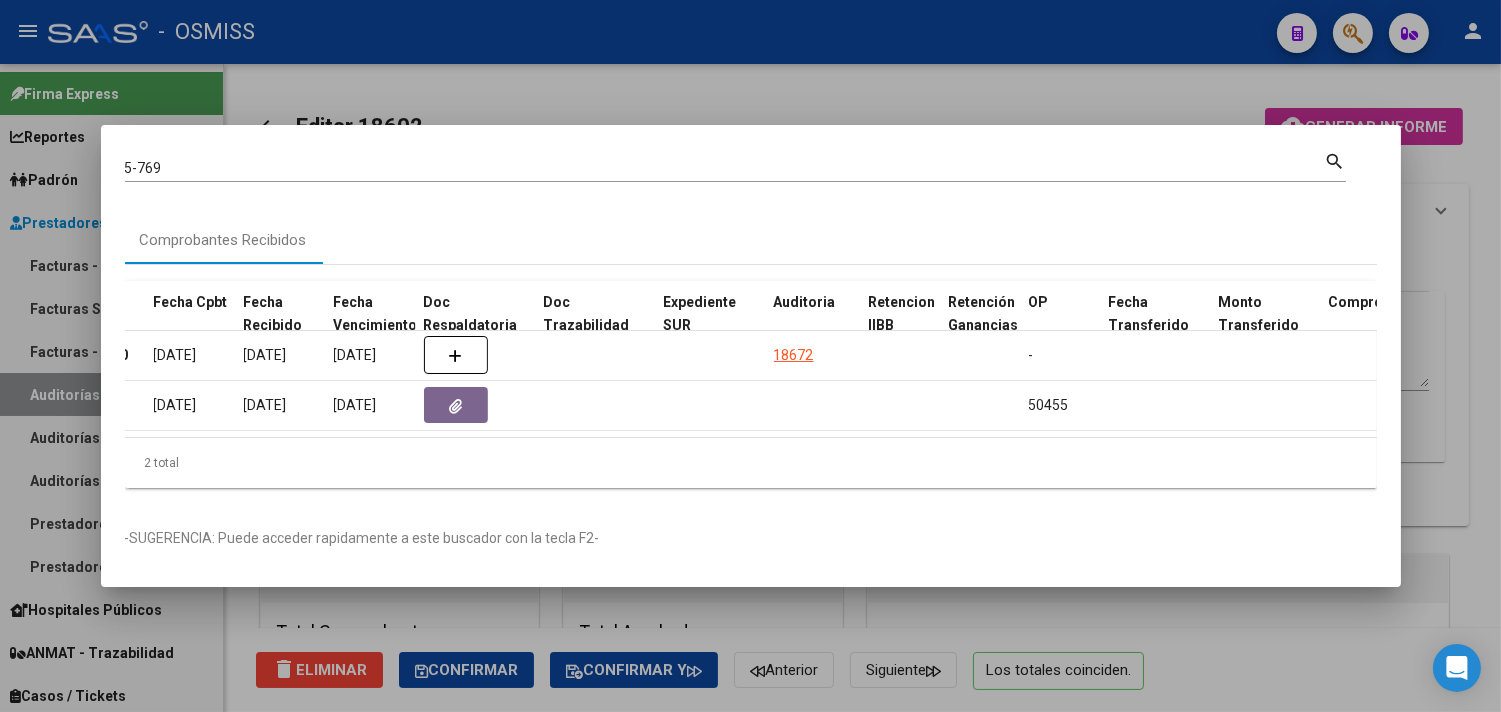click at bounding box center (750, 356) 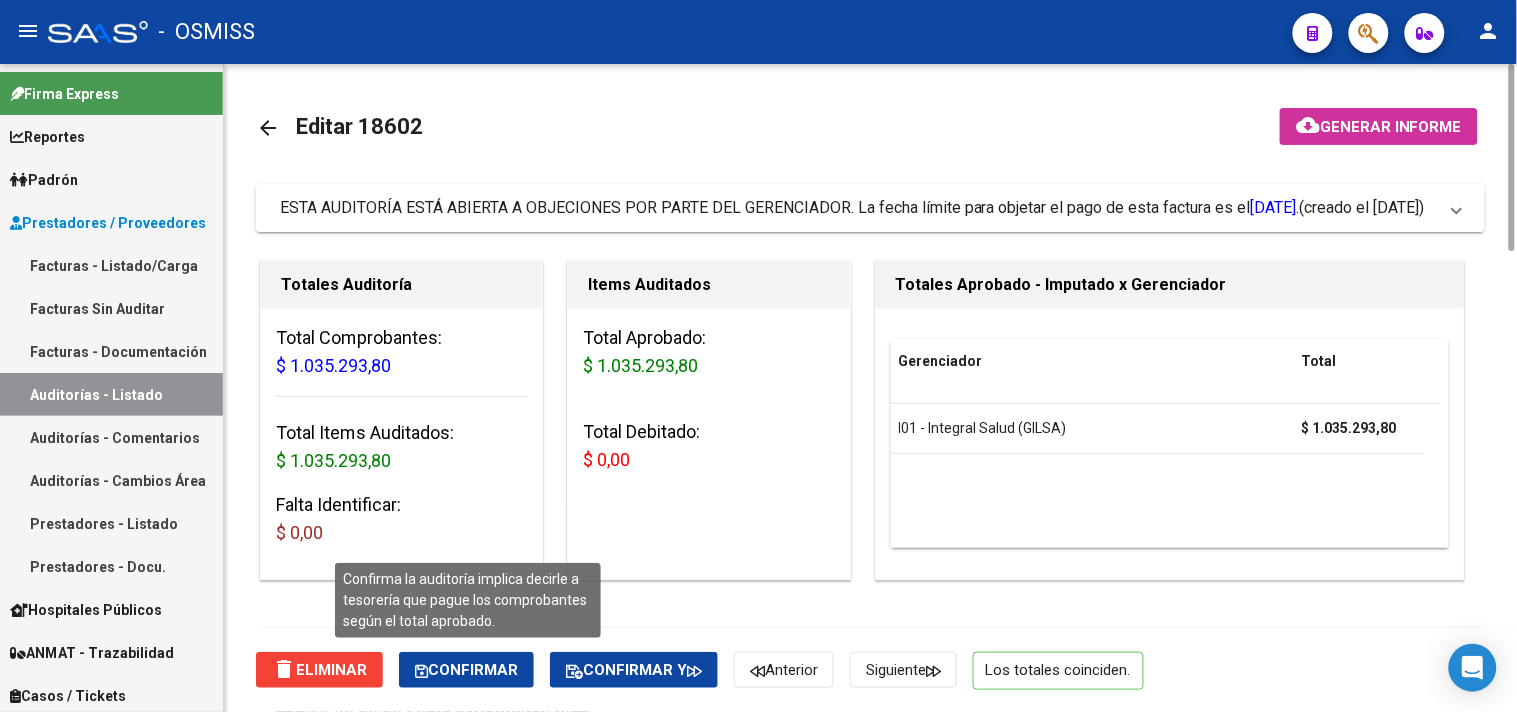 click on "Confirmar" 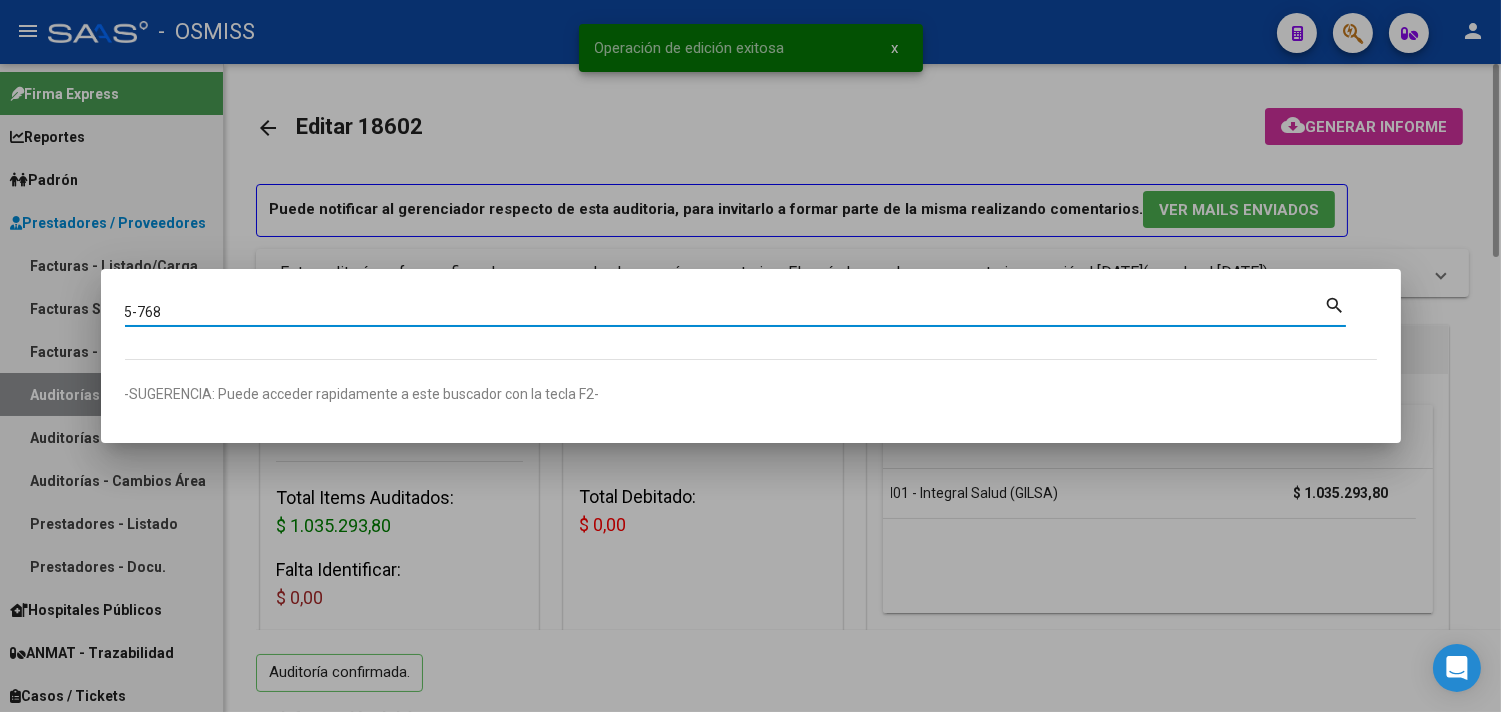 type on "5-768" 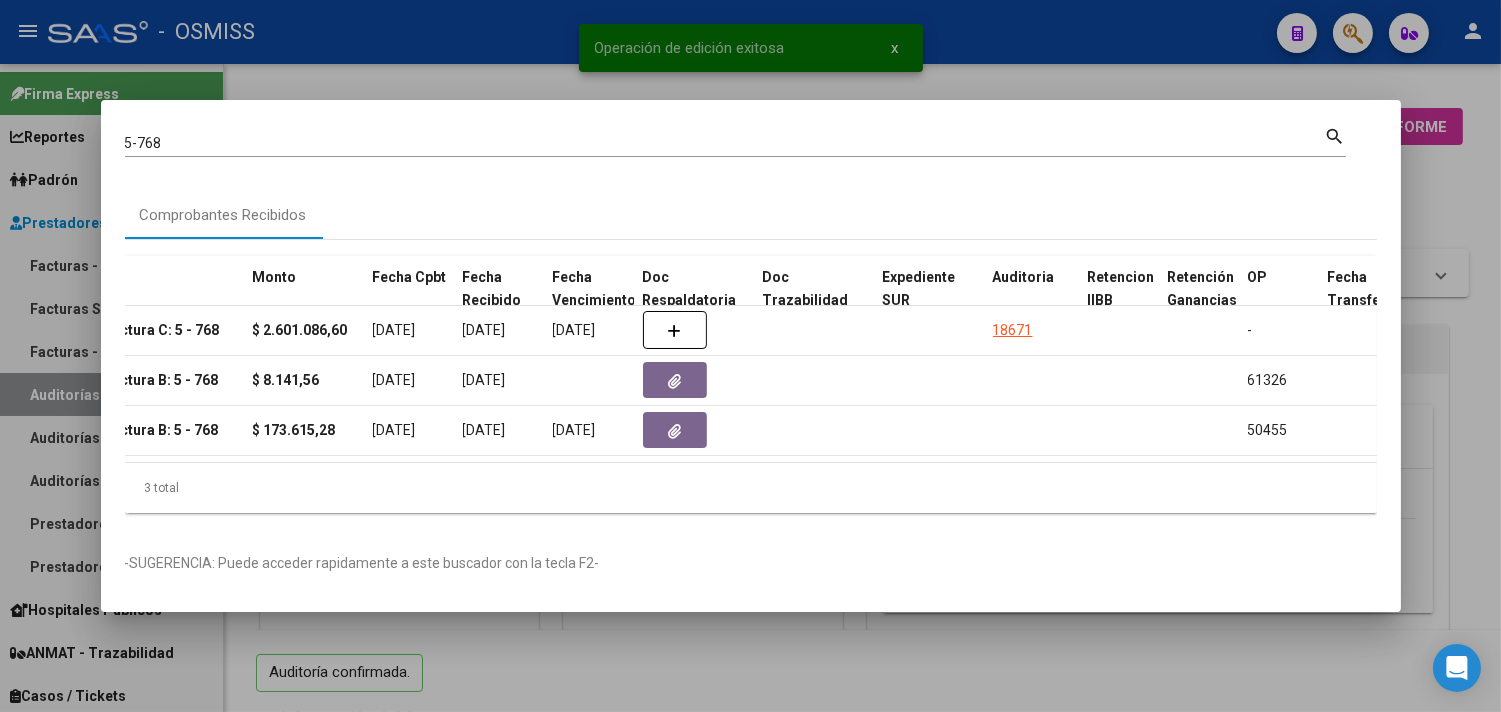 scroll, scrollTop: 0, scrollLeft: 836, axis: horizontal 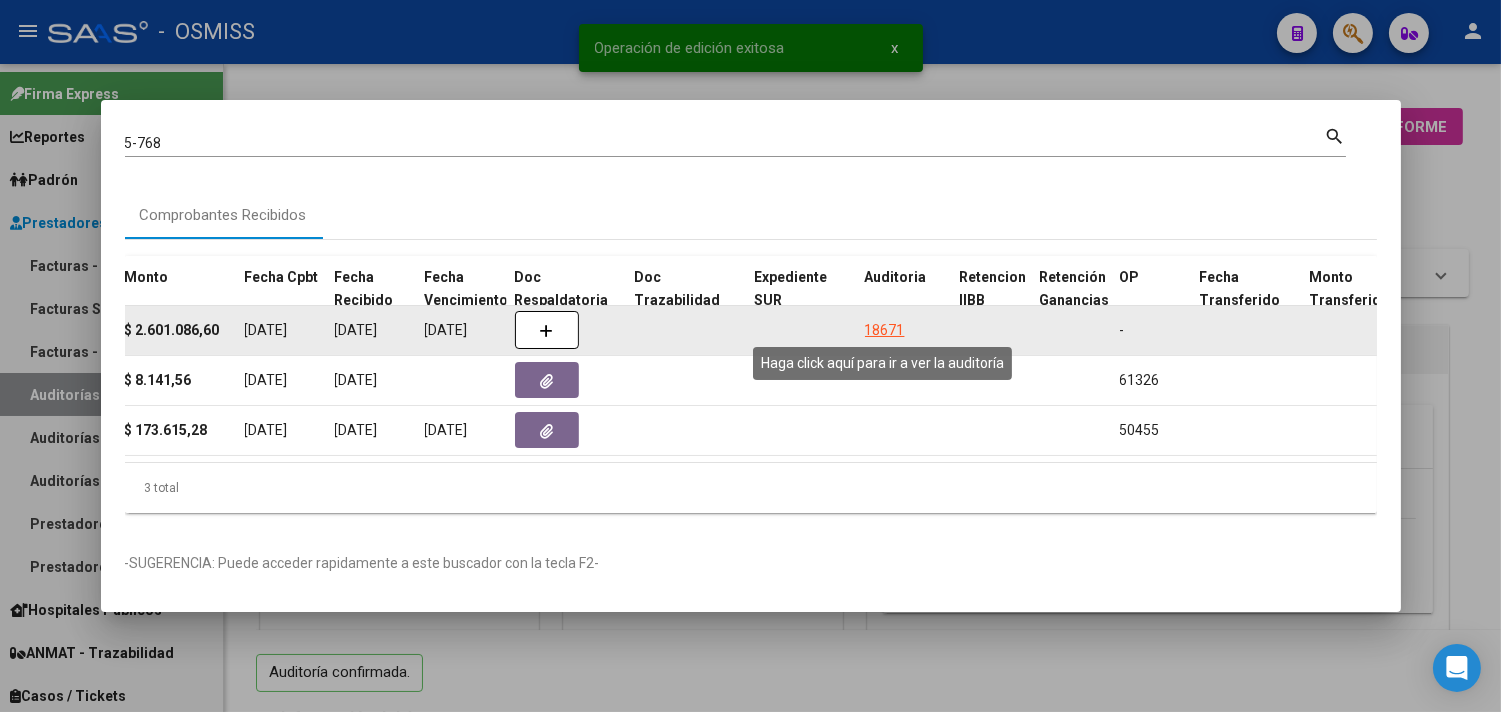 click on "18671" 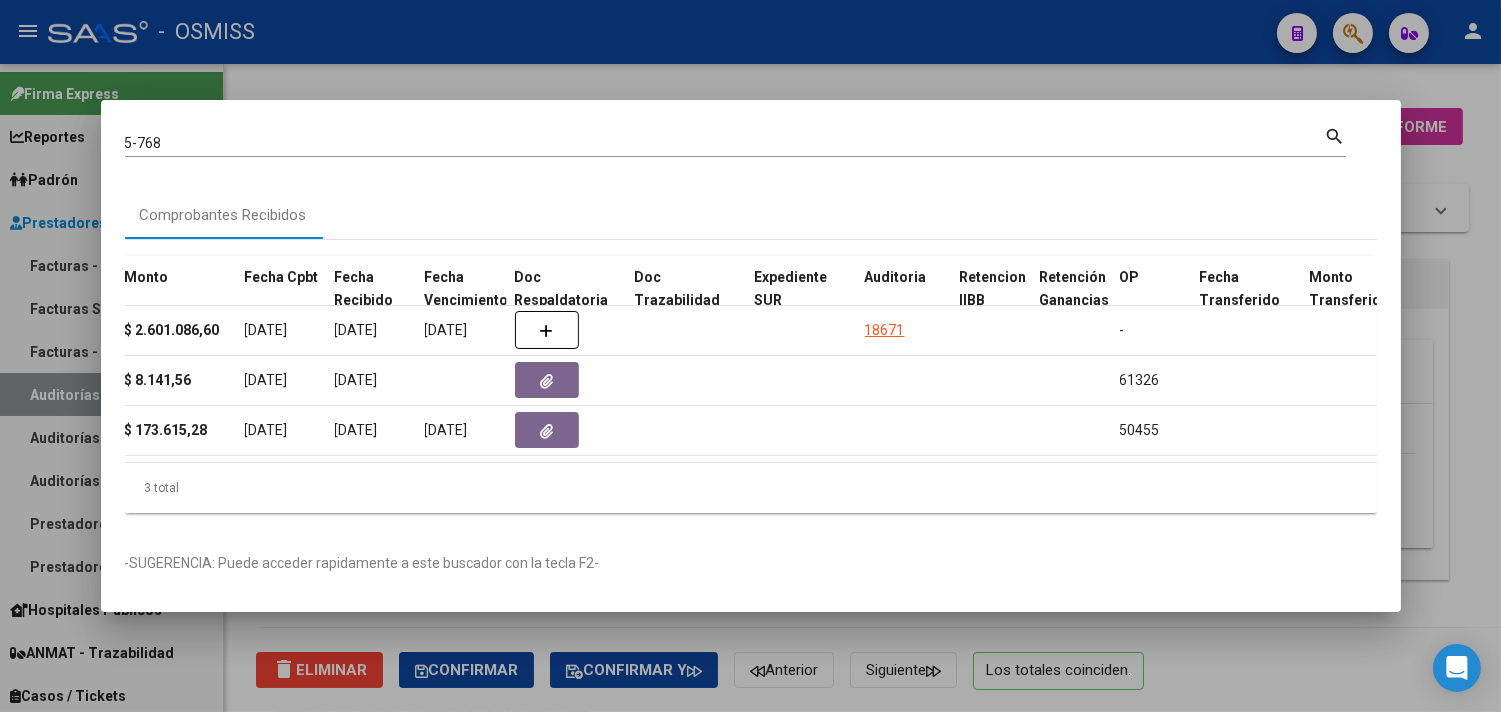 click at bounding box center [750, 356] 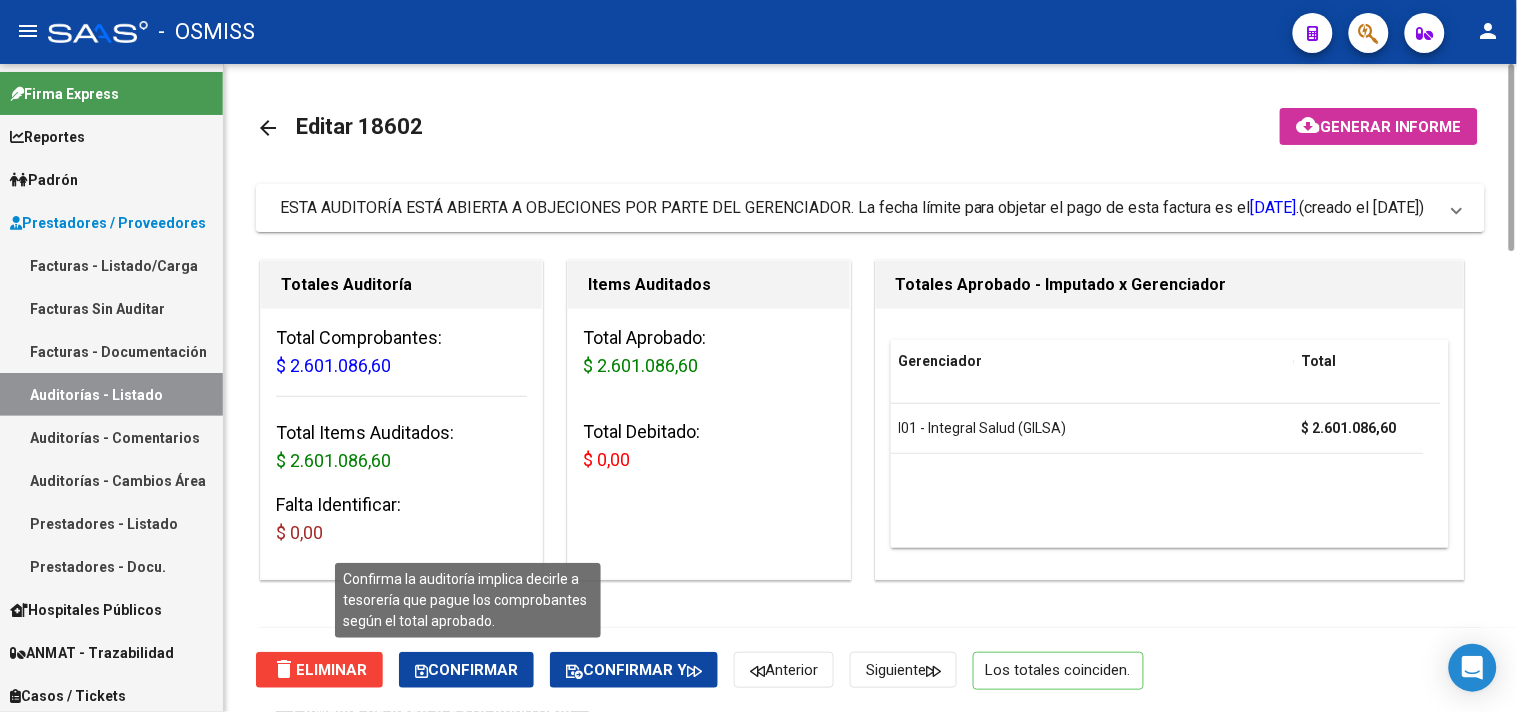 click on "Confirmar" 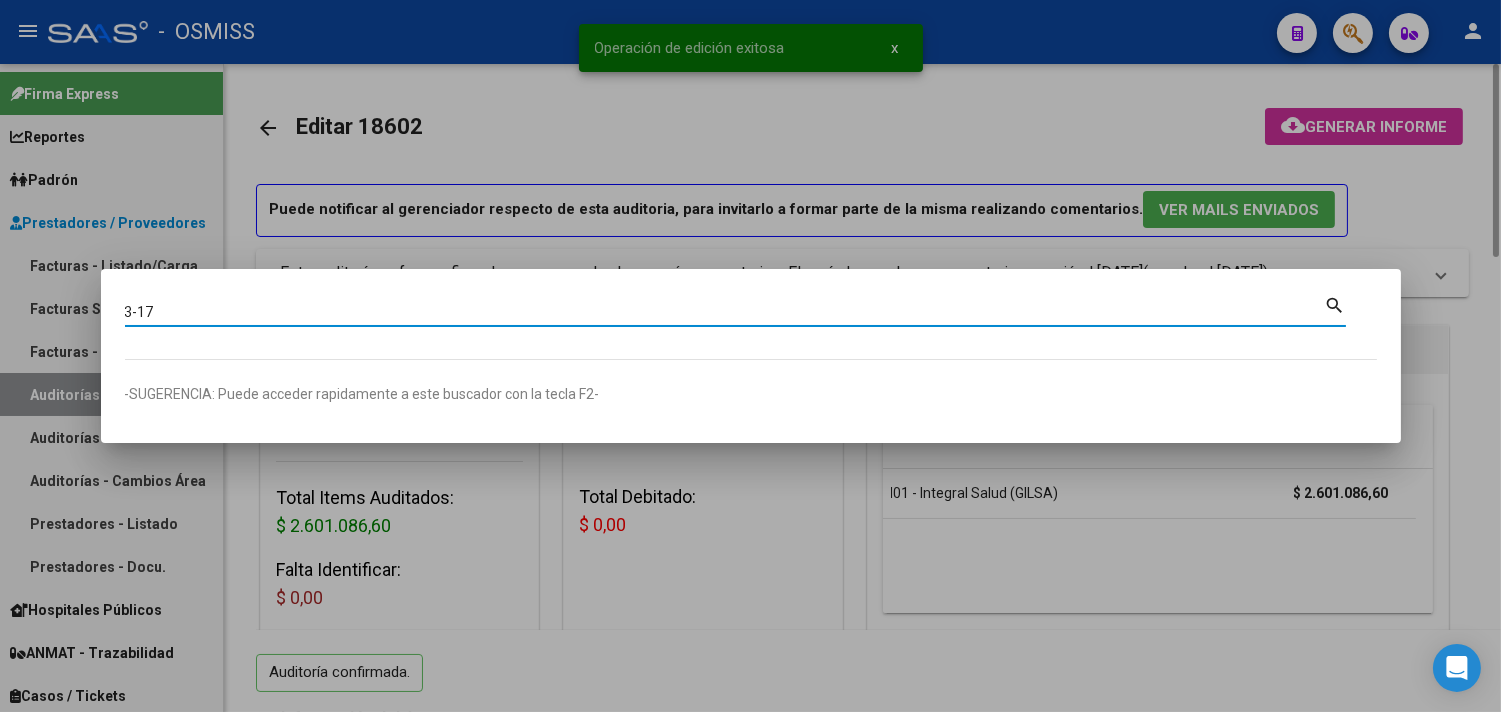 type on "3-17" 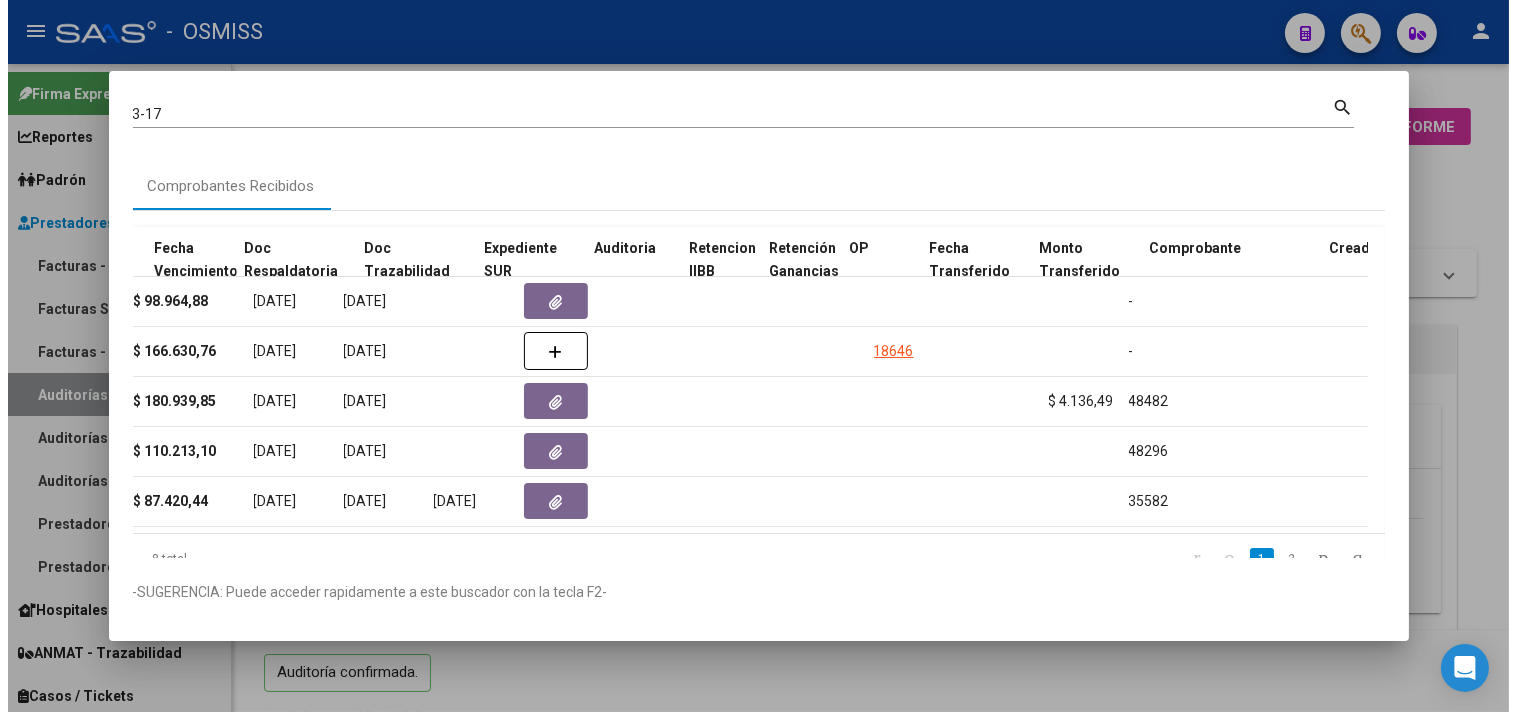scroll, scrollTop: 0, scrollLeft: 1114, axis: horizontal 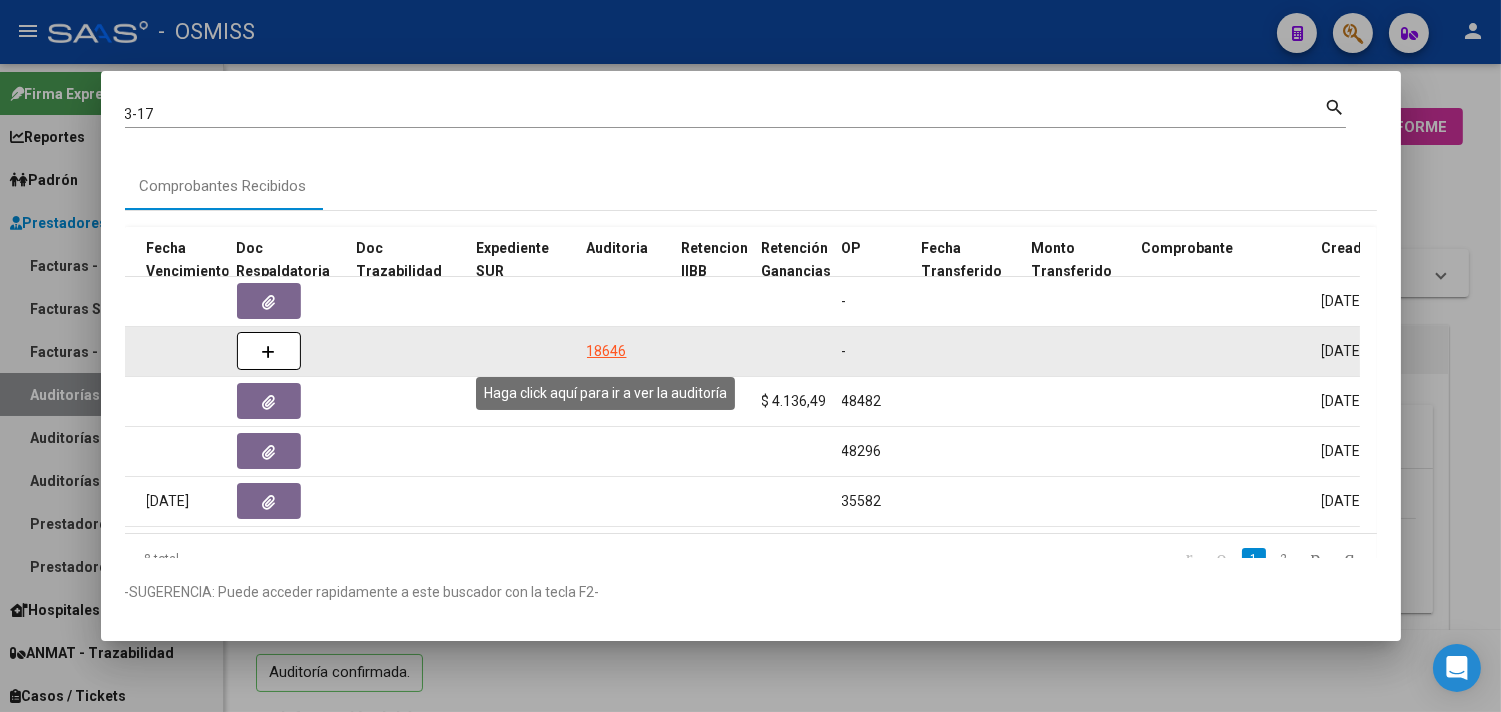 click on "18646" 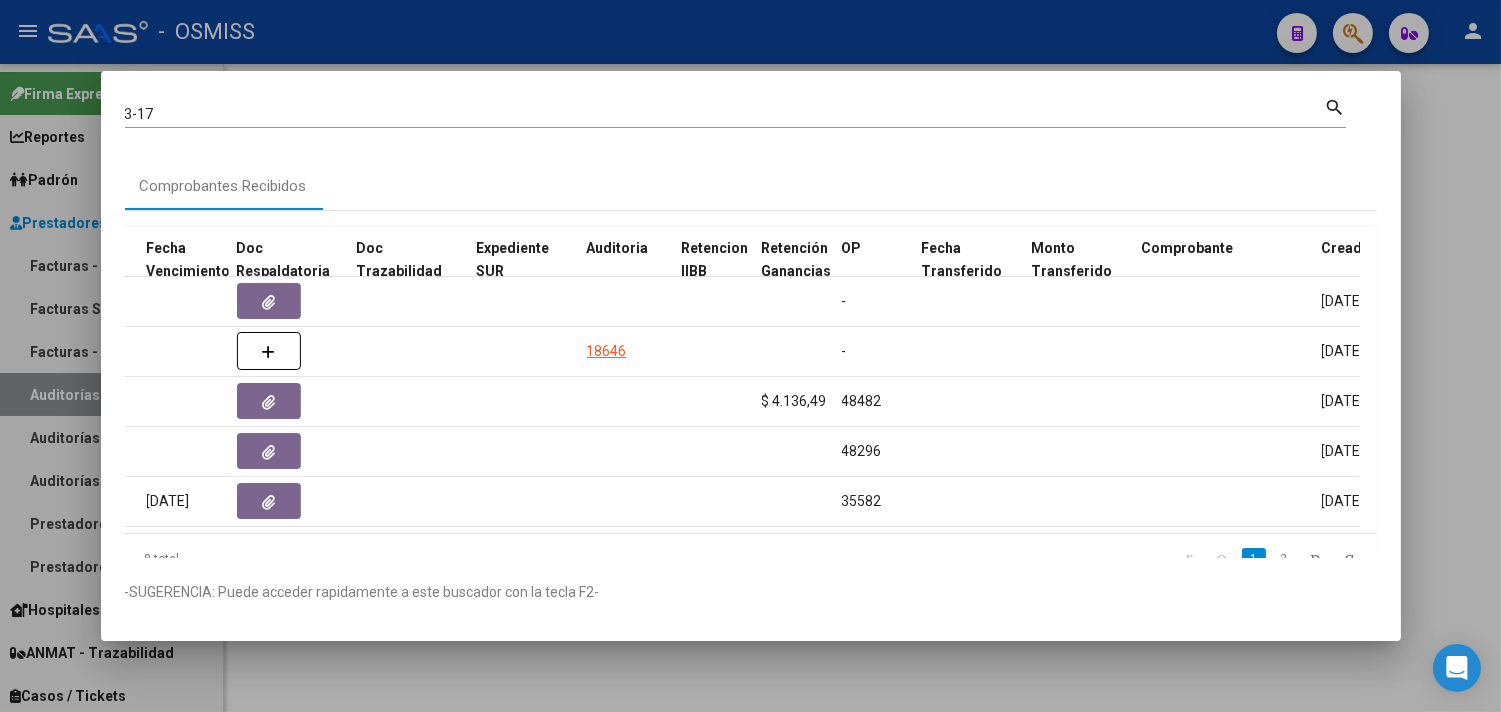 click at bounding box center [750, 356] 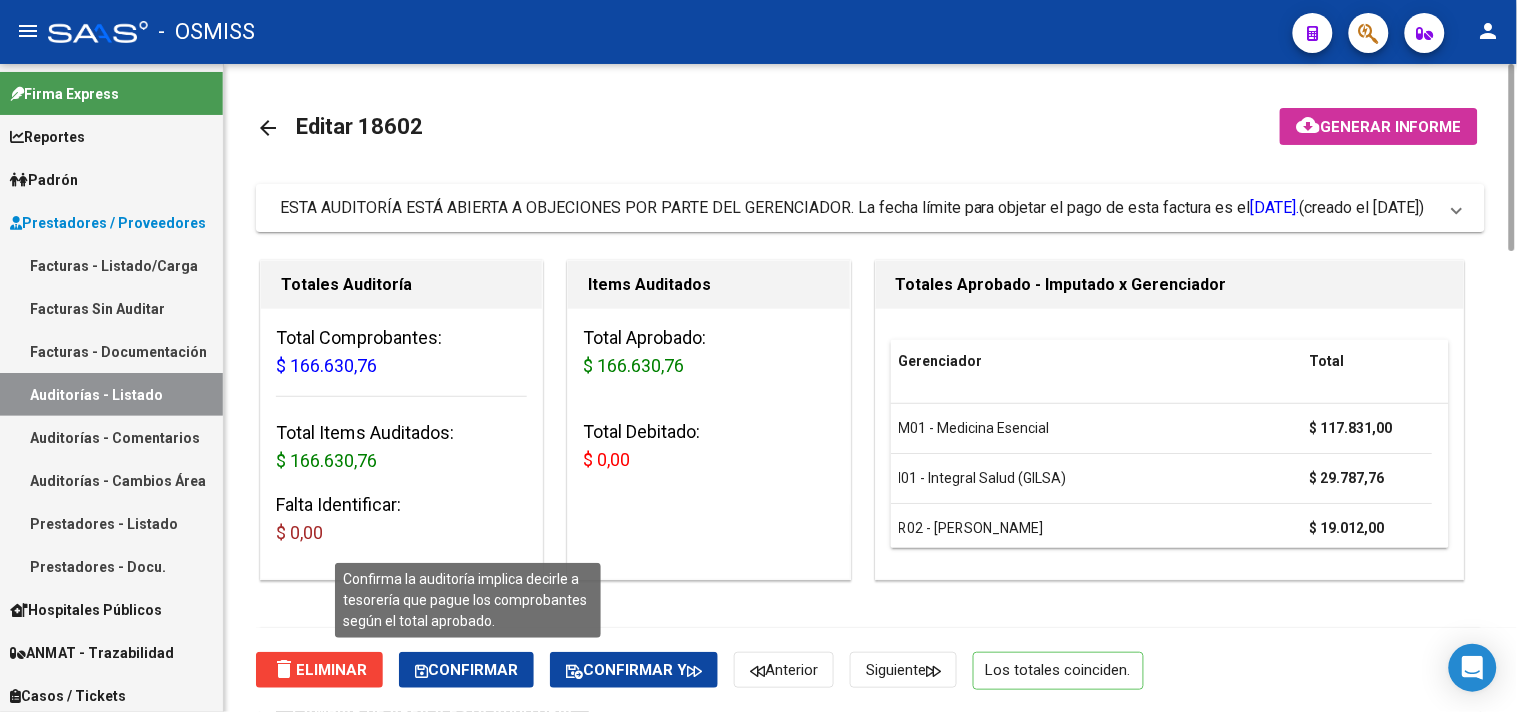 click on "Confirmar" 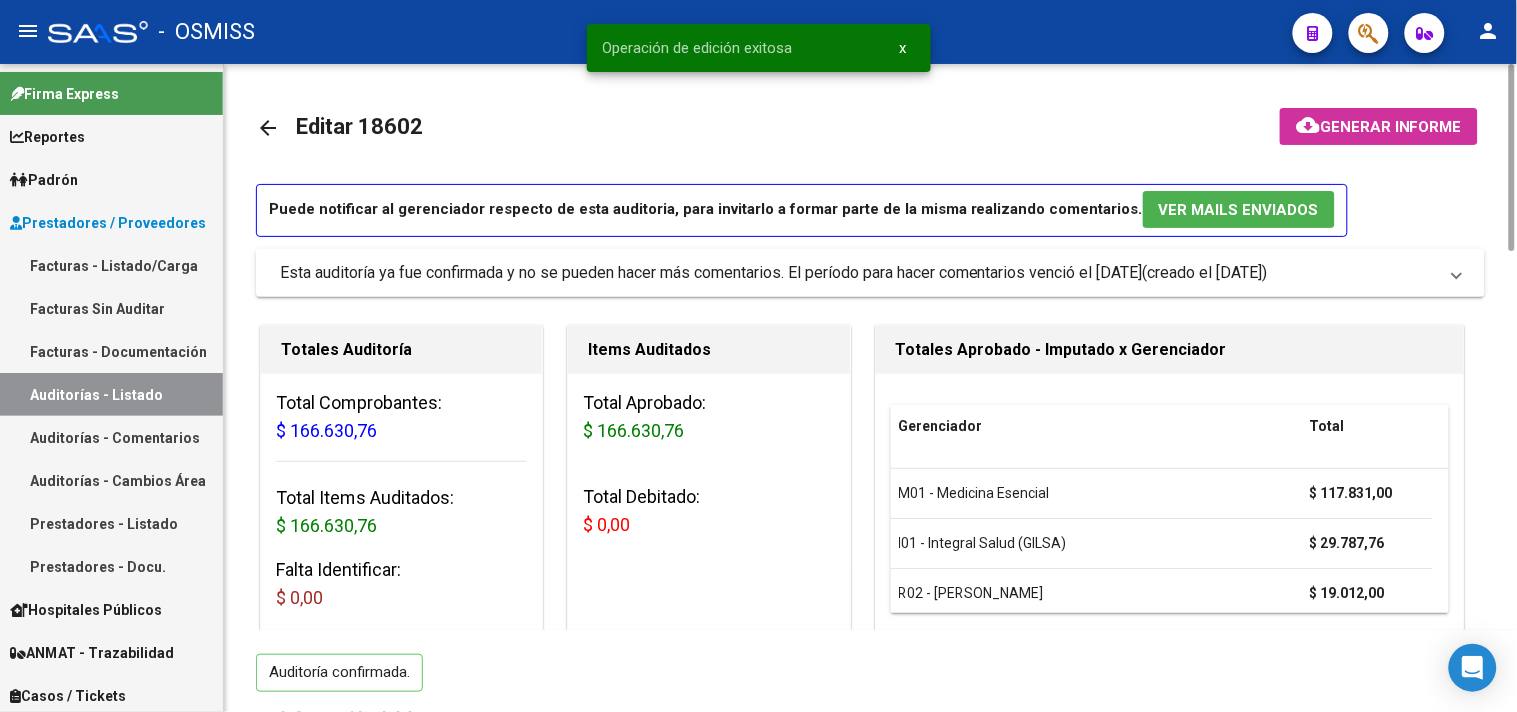 click on "Auditorías - Listado" at bounding box center [111, 394] 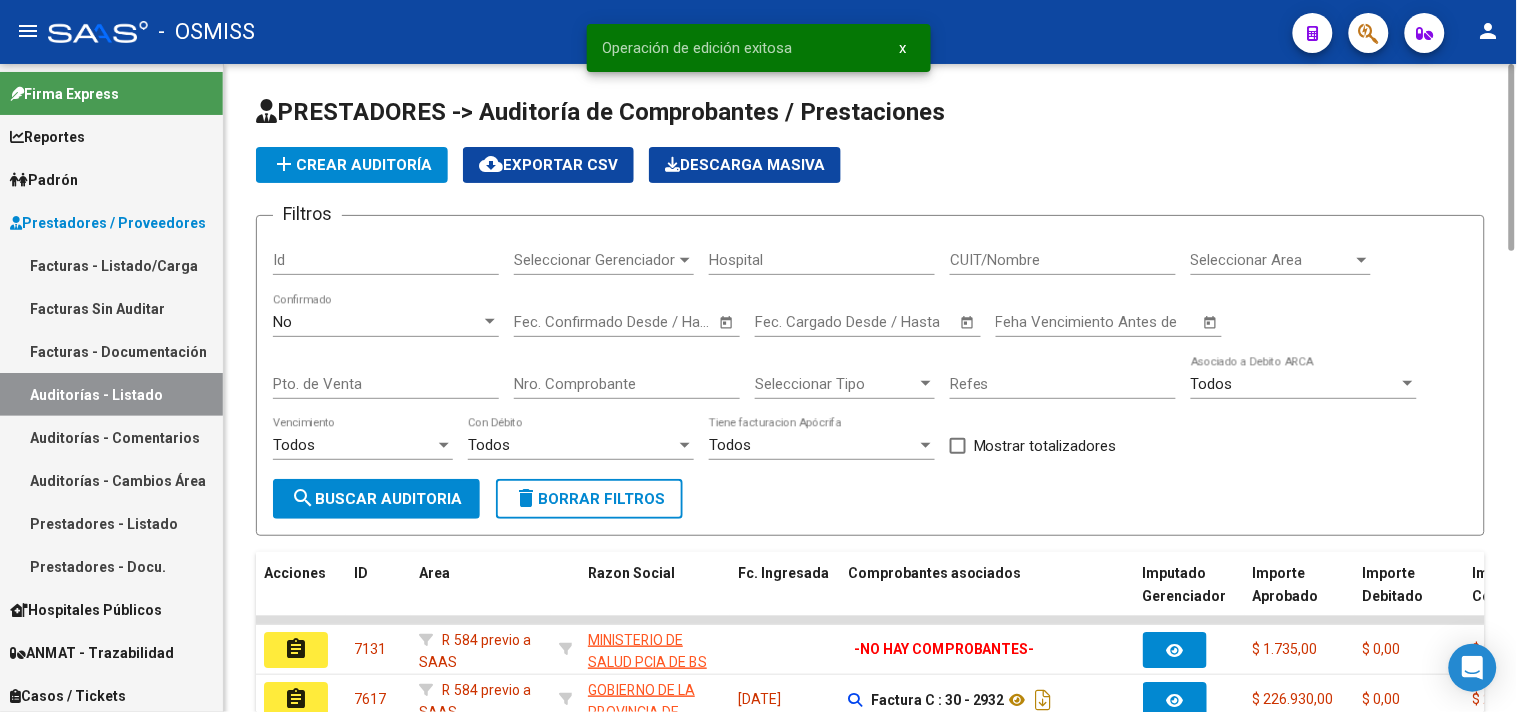 click on "Seleccionar Gerenciador" at bounding box center (595, 260) 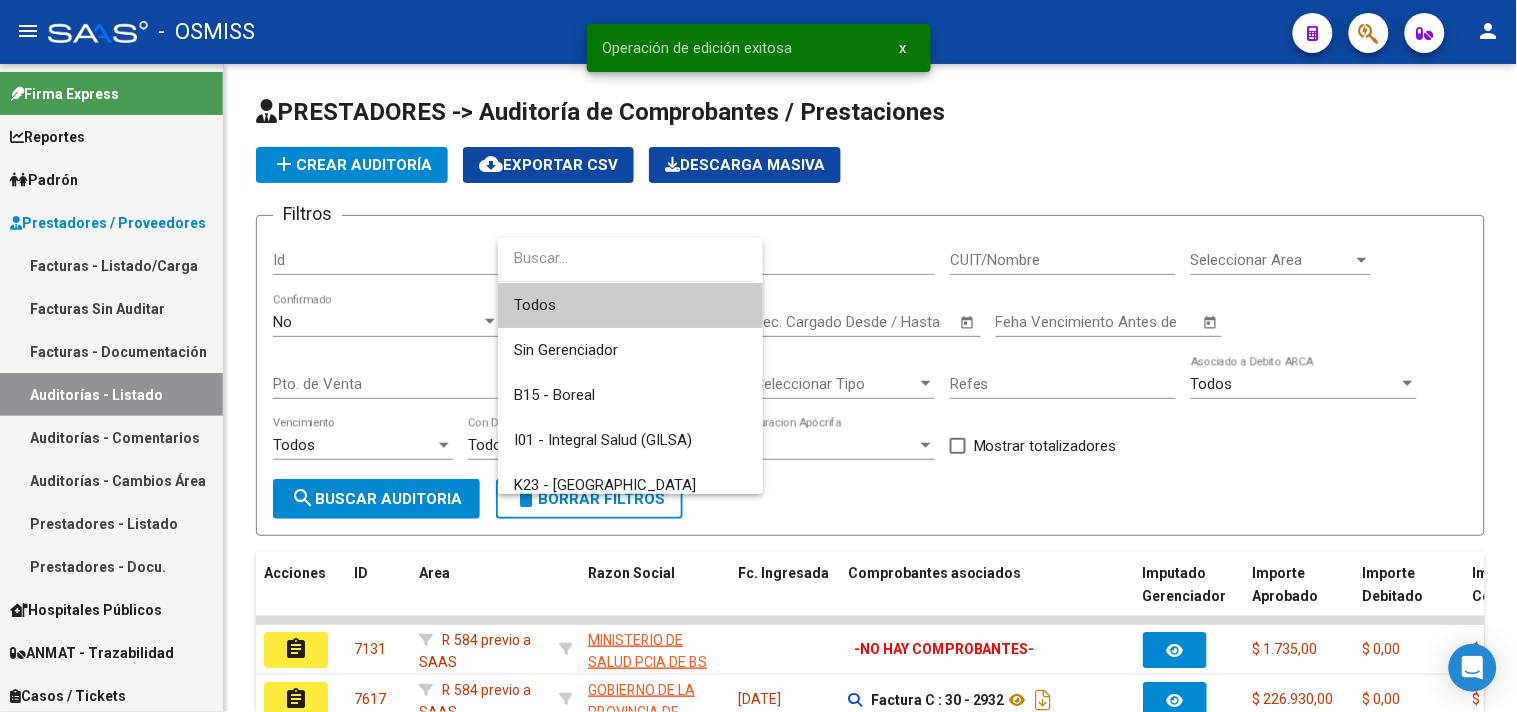 click at bounding box center (758, 356) 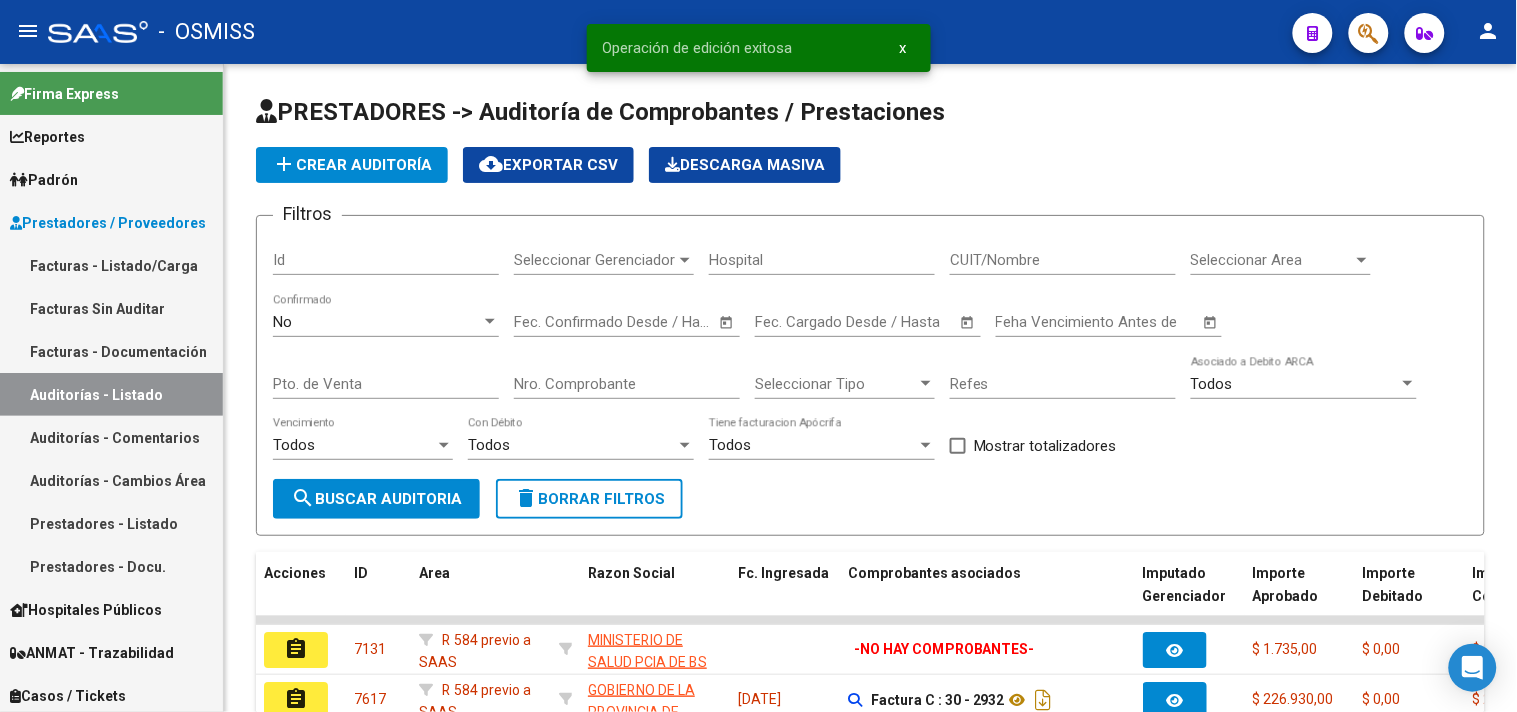 click on "Seleccionar Area" at bounding box center [1272, 260] 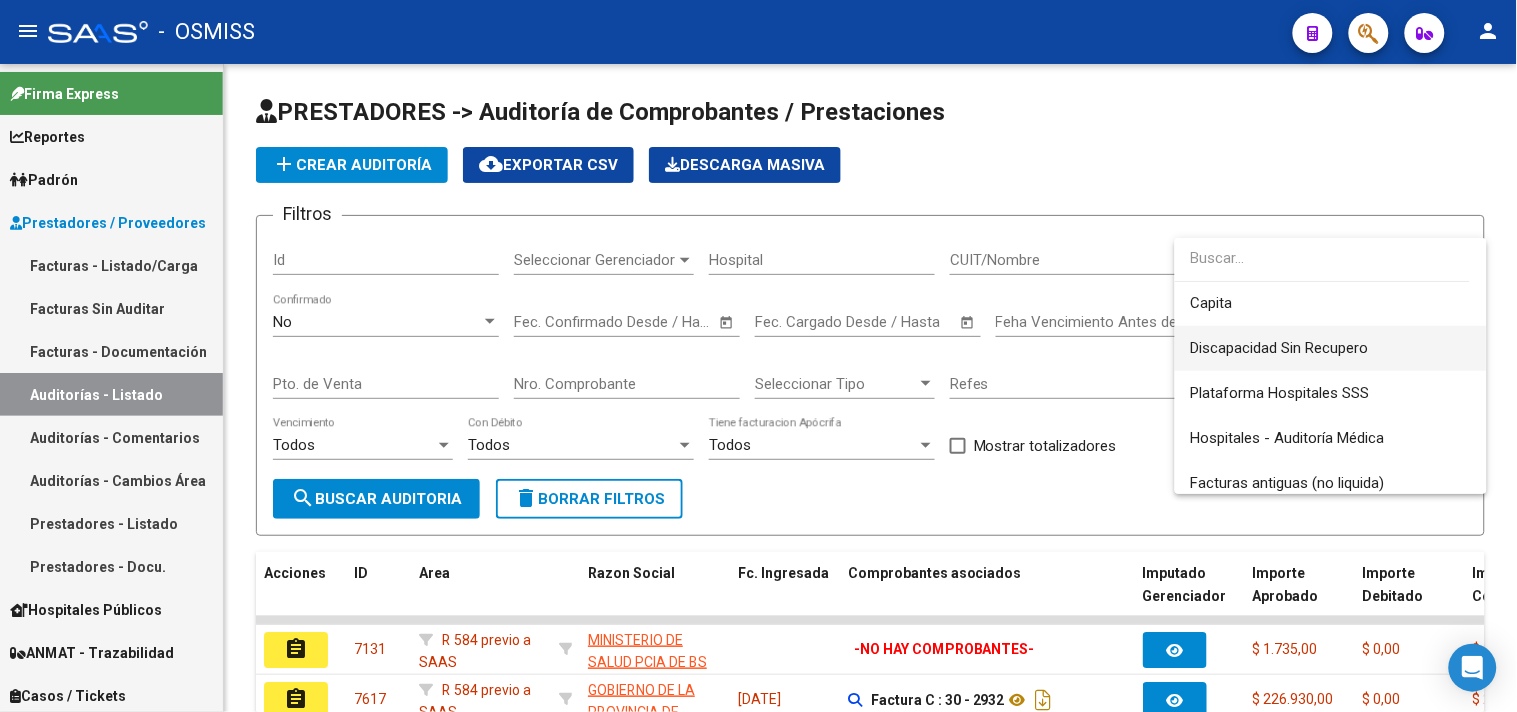 scroll, scrollTop: 333, scrollLeft: 0, axis: vertical 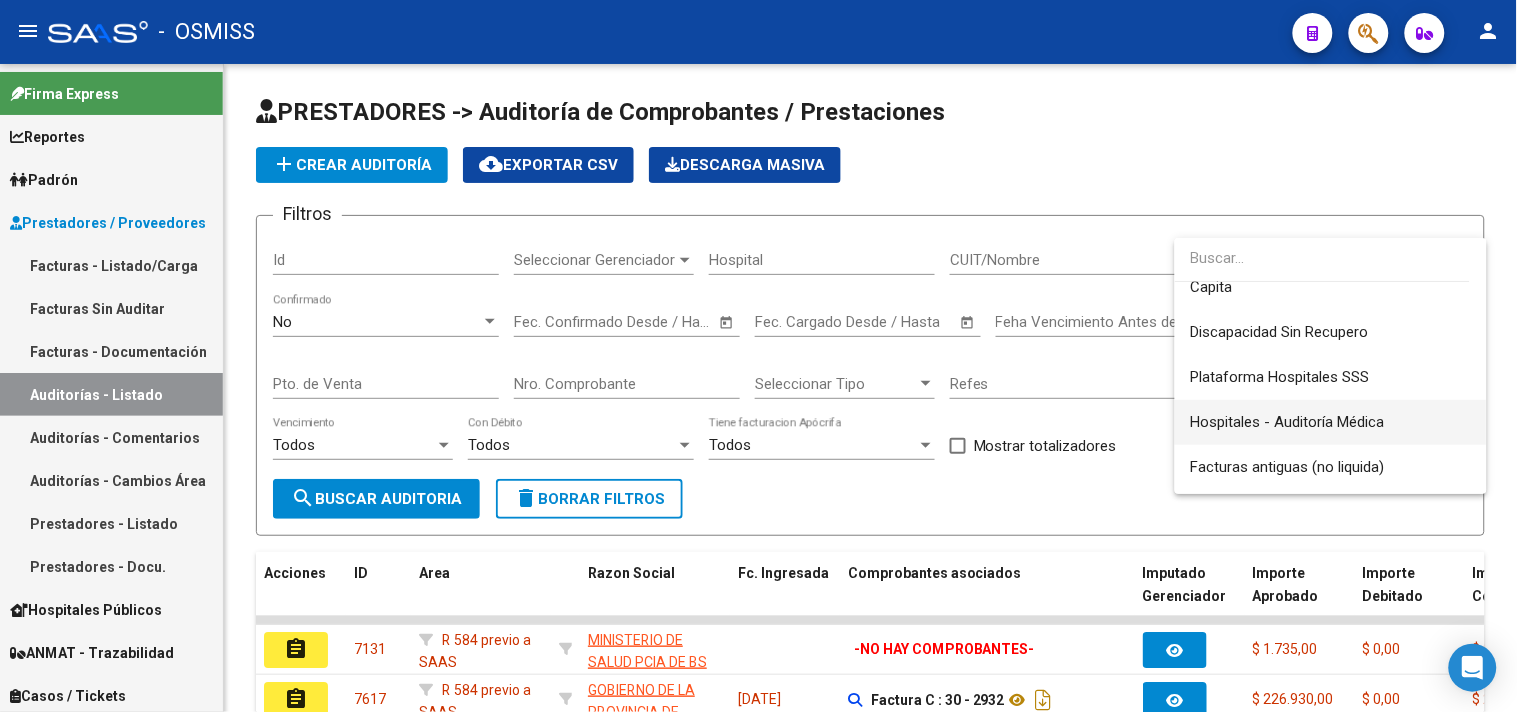 click on "Hospitales - Auditoría Médica" at bounding box center [1331, 422] 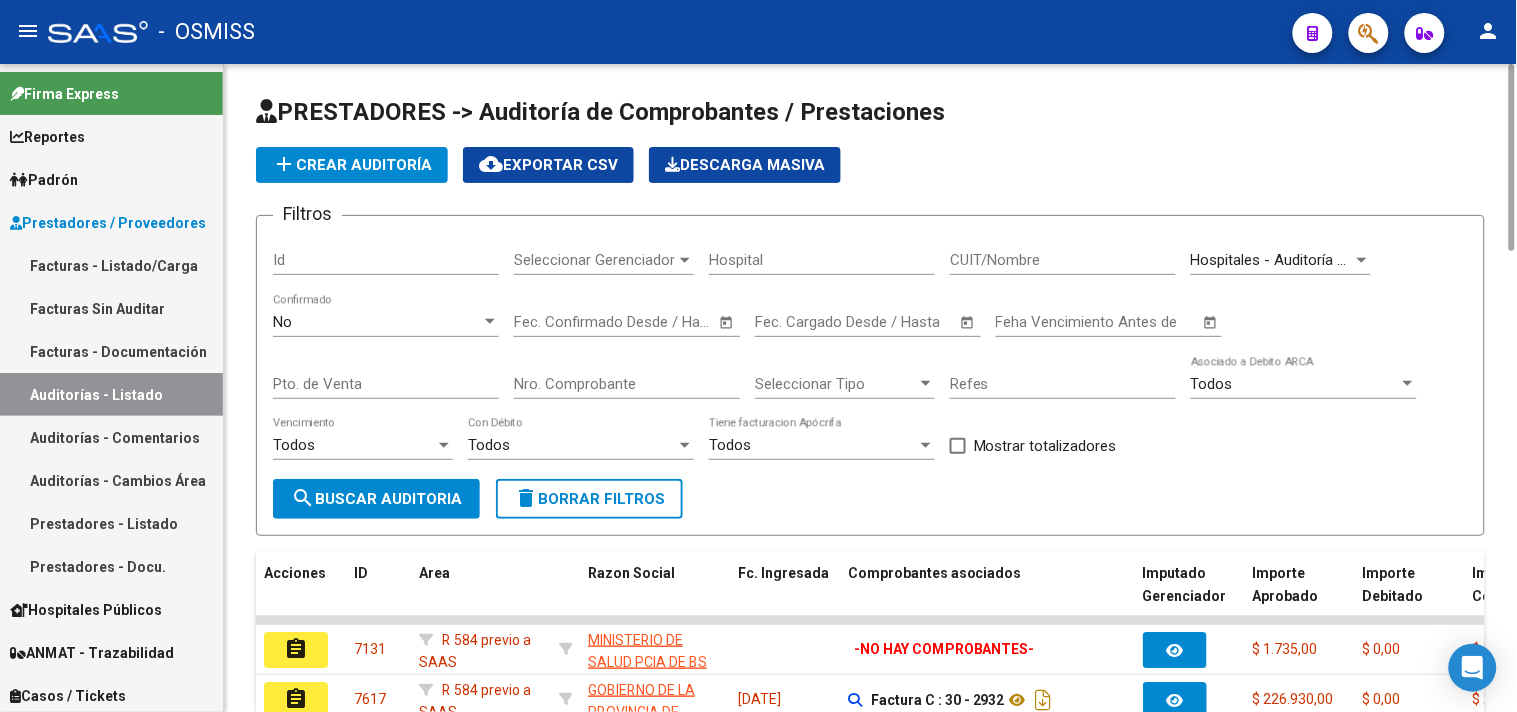 click on "Filtros Id Seleccionar Gerenciador Seleccionar Gerenciador Hospital CUIT/Nombre Hospitales - Auditoría Médica Seleccionar Area No  Confirmado Start date – Fec. Confirmado Desde / Hasta Start date – Fec. Cargado Desde / Hasta Feha Vencimiento Antes de Pto. de Venta Nro. Comprobante Seleccionar Tipo Seleccionar Tipo Refes Todos  Asociado a Debito ARCA Todos  Vencimiento Todos  Con Débito Todos  Tiene facturacion Apócrifa    Mostrar totalizadores search  Buscar Auditoria  delete  Borrar Filtros" 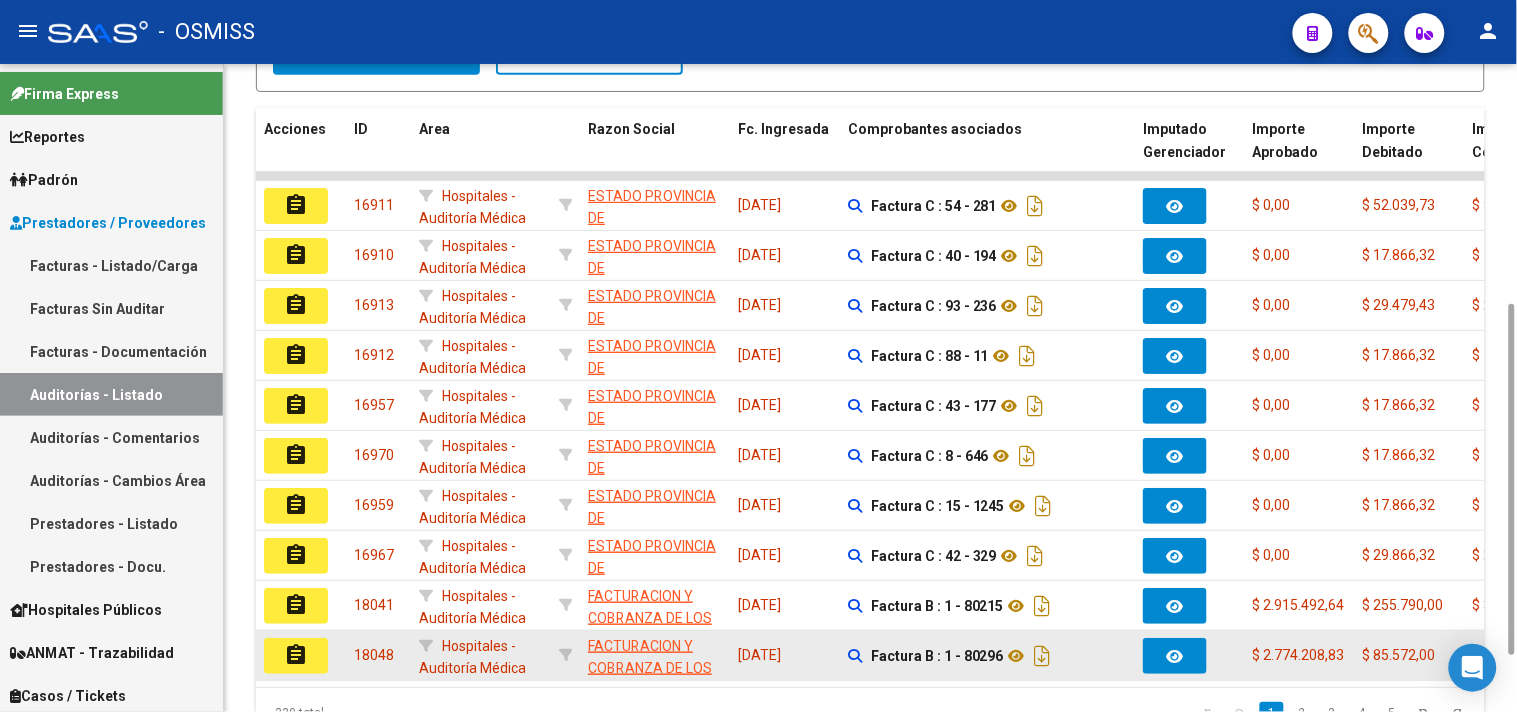 scroll, scrollTop: 551, scrollLeft: 0, axis: vertical 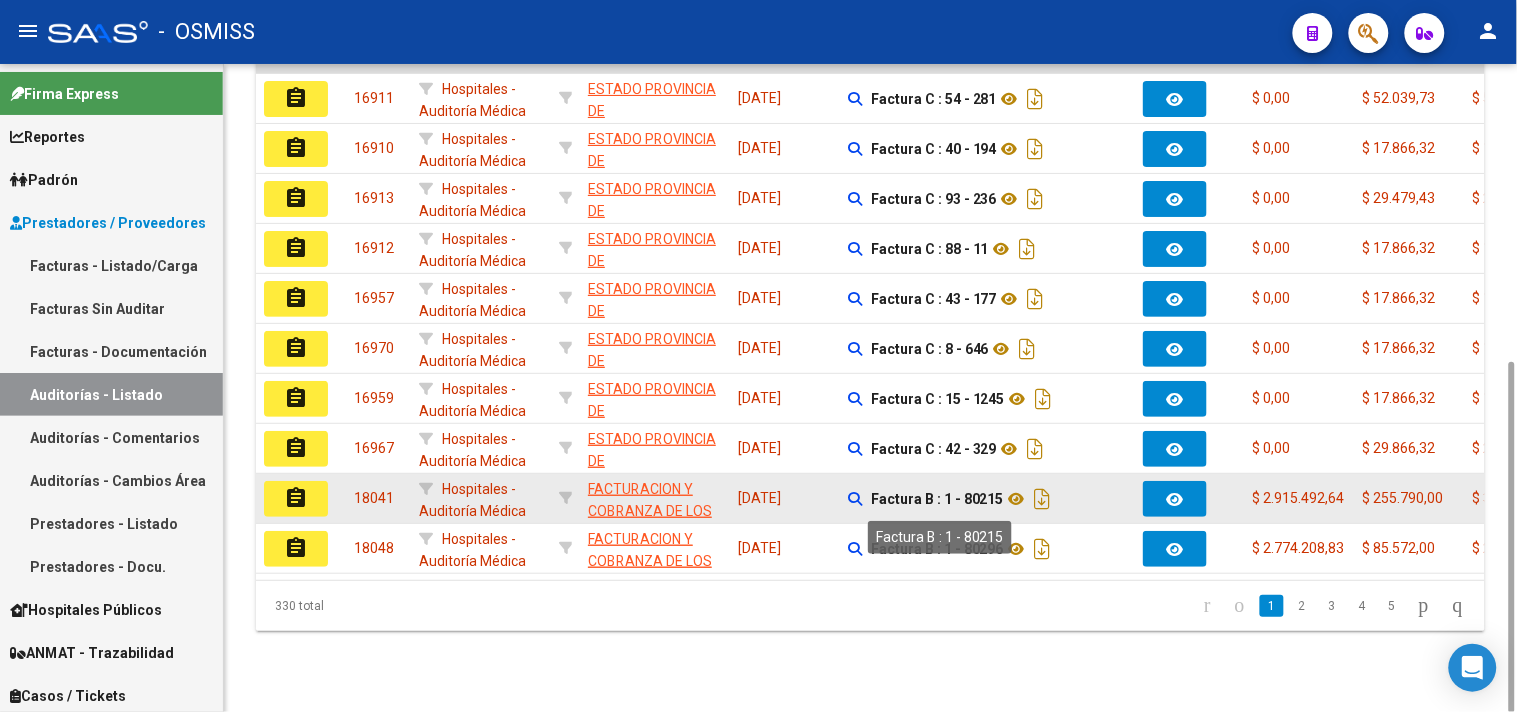 drag, startPoint x: 945, startPoint y: 496, endPoint x: 1004, endPoint y: 502, distance: 59.3043 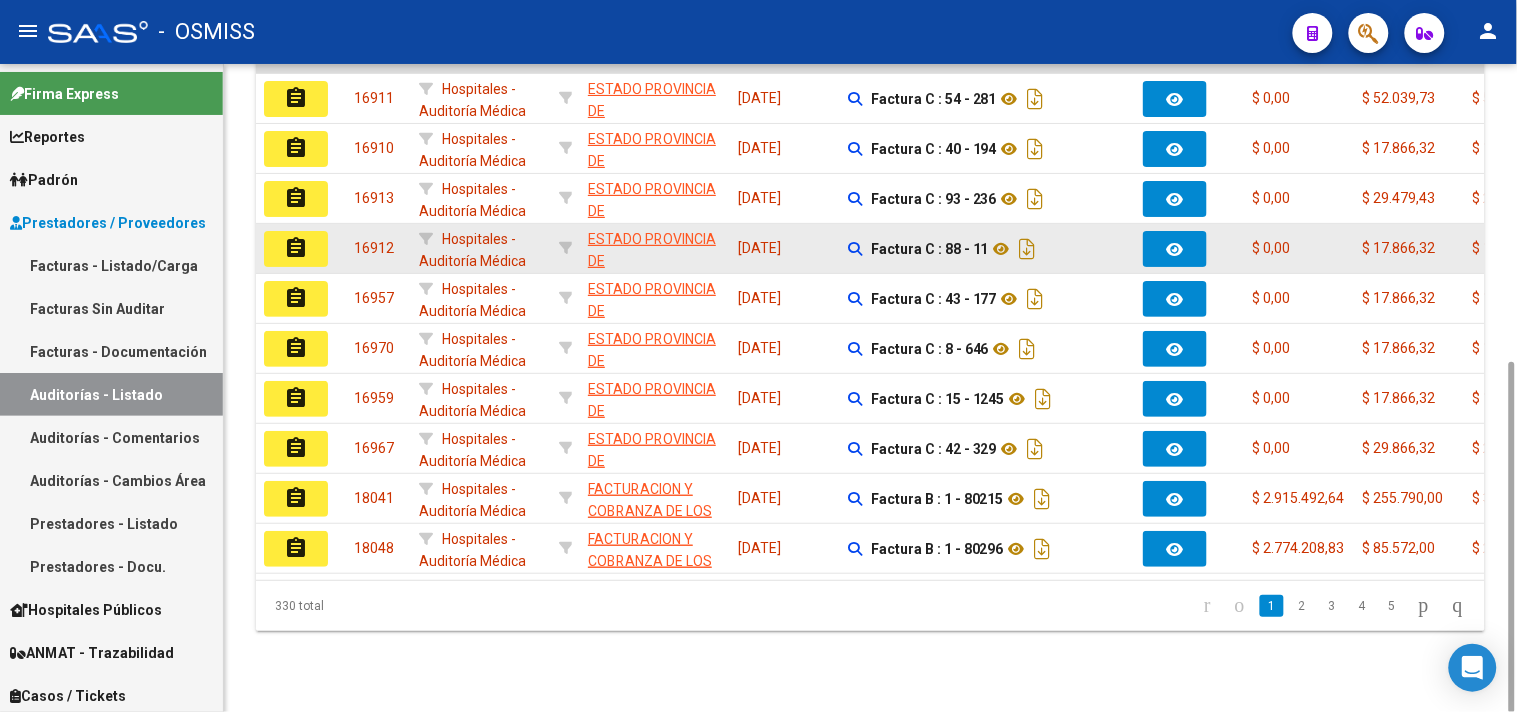 copy on "1 - 80215" 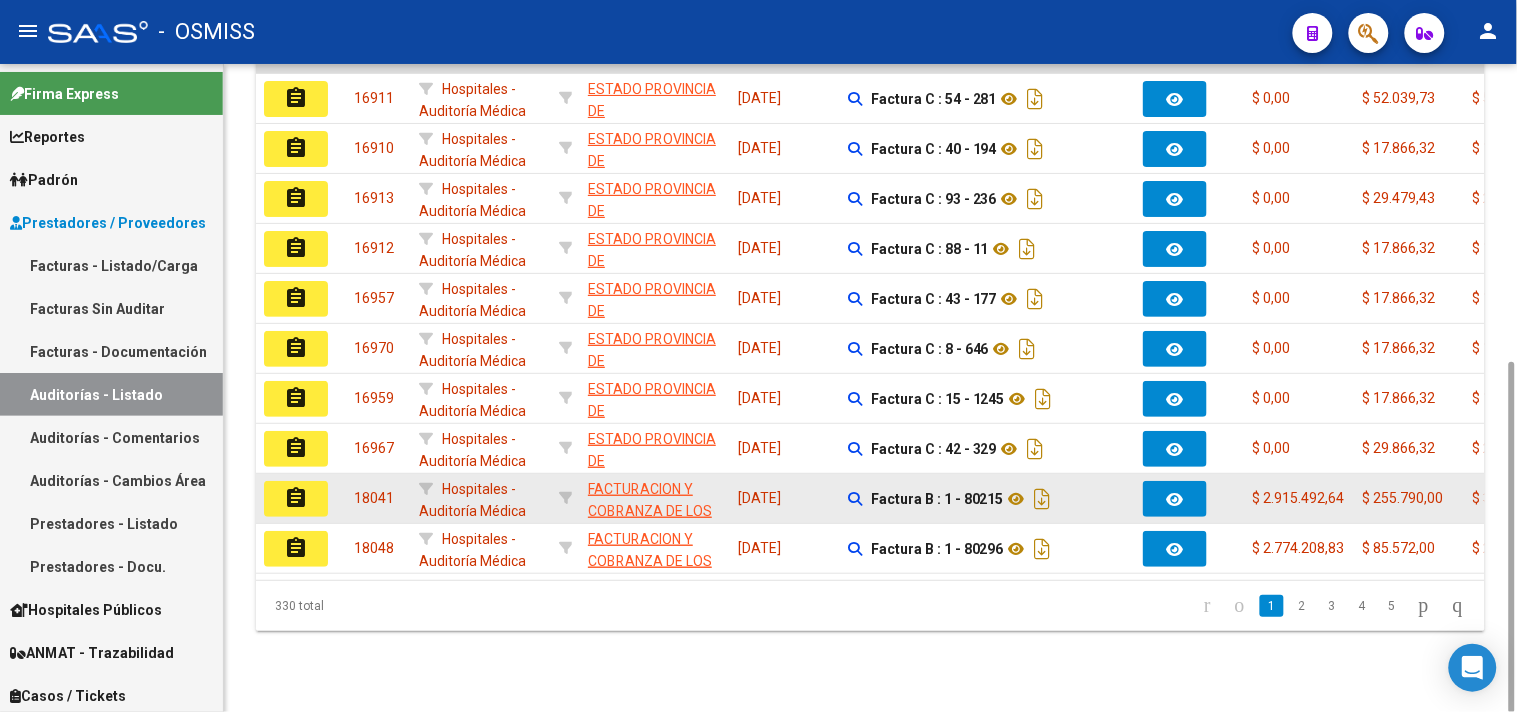 click on "assignment" 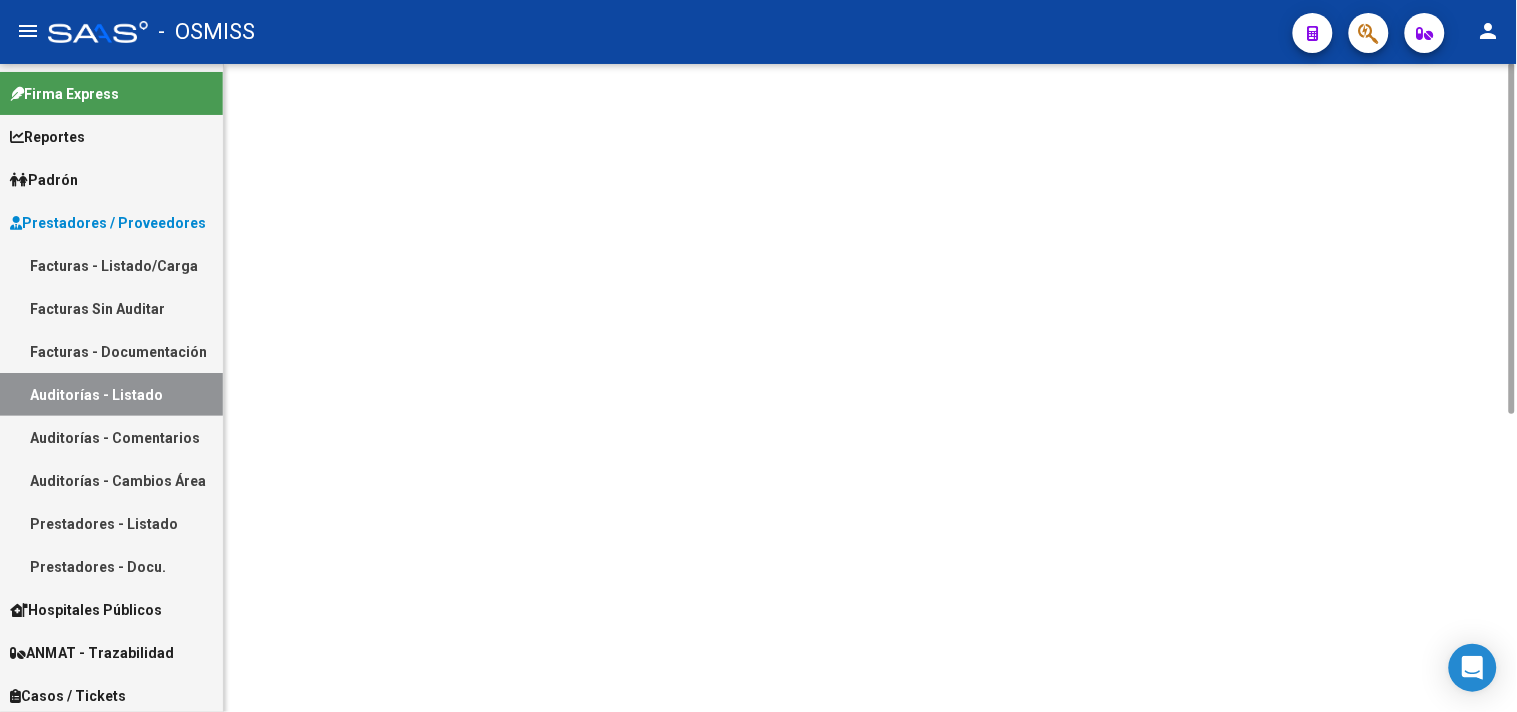 scroll, scrollTop: 0, scrollLeft: 0, axis: both 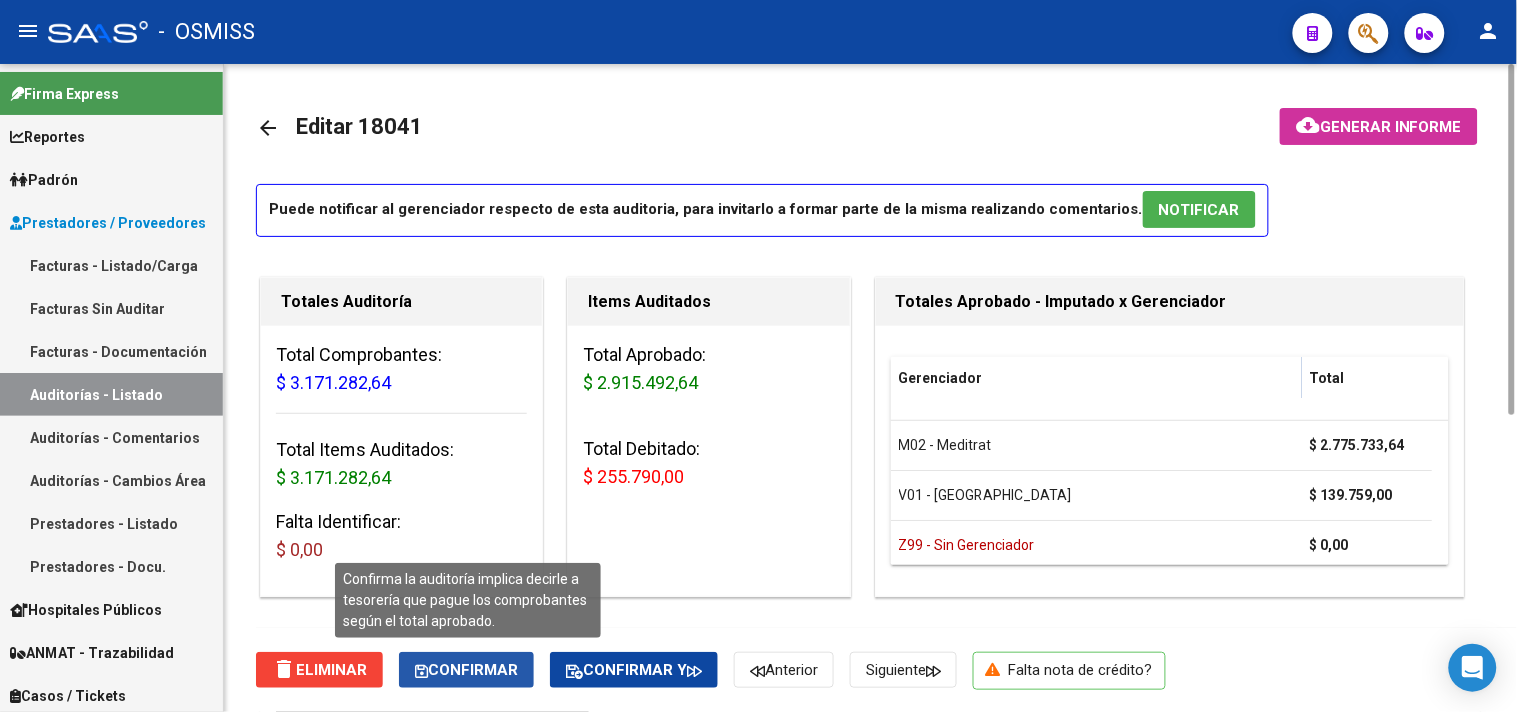 click on "Confirmar" 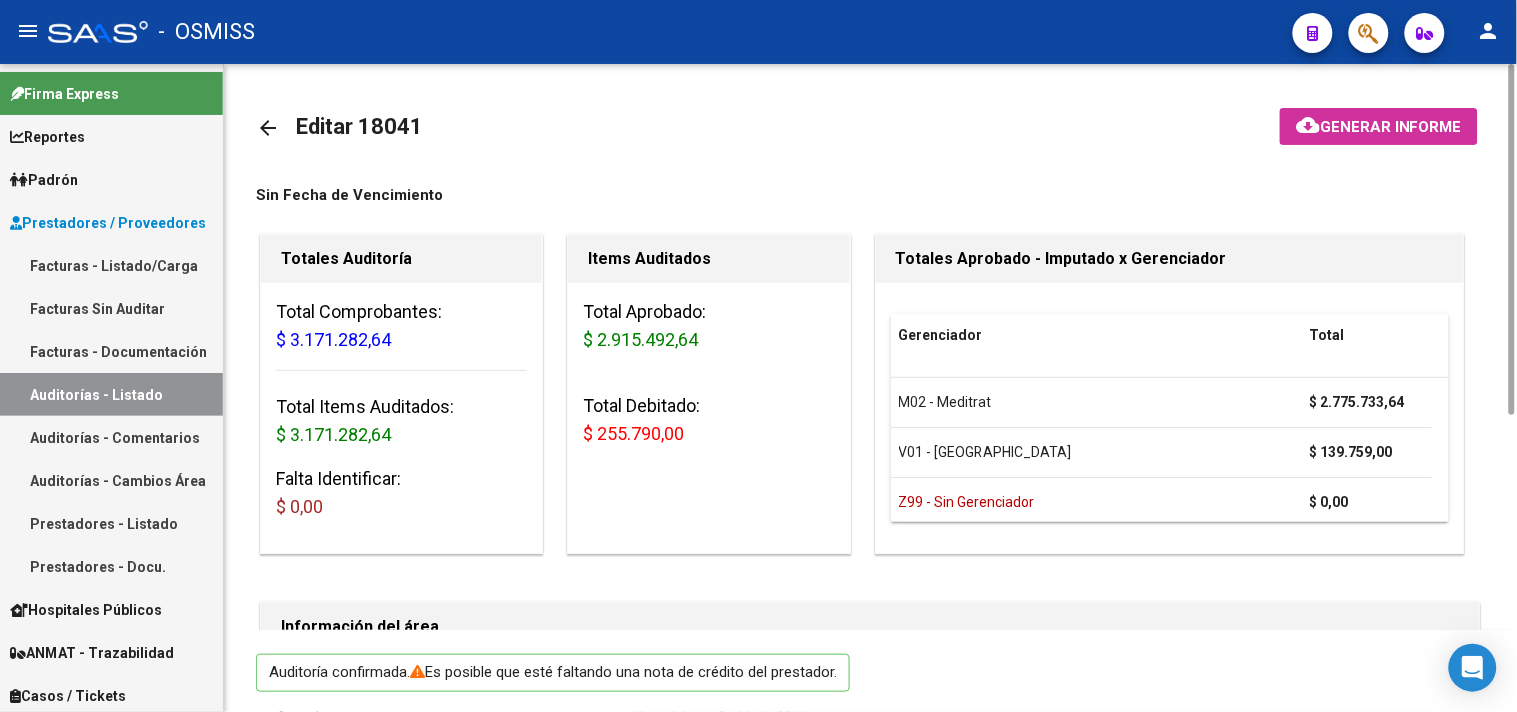 click on "Auditorías - Listado" at bounding box center [111, 394] 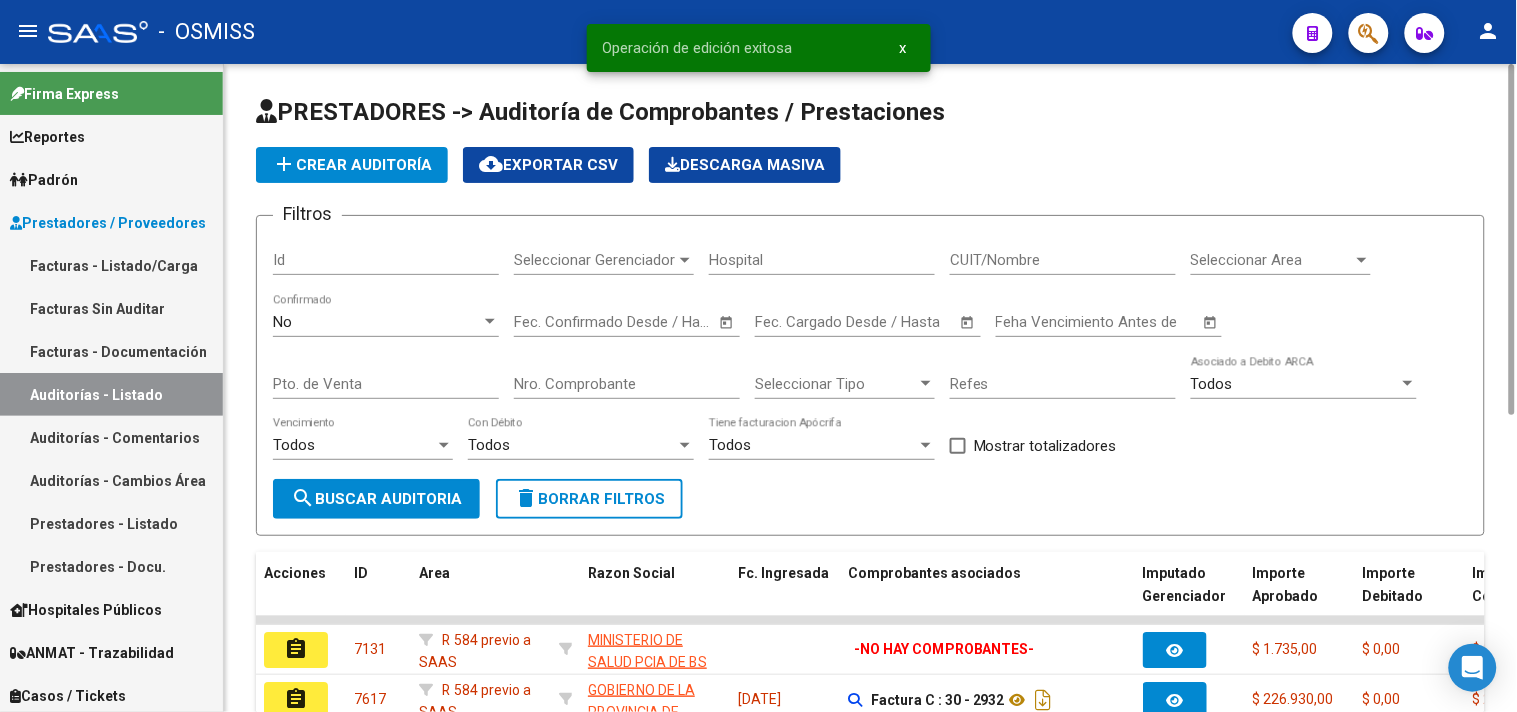 click on "Seleccionar Area" at bounding box center (1272, 260) 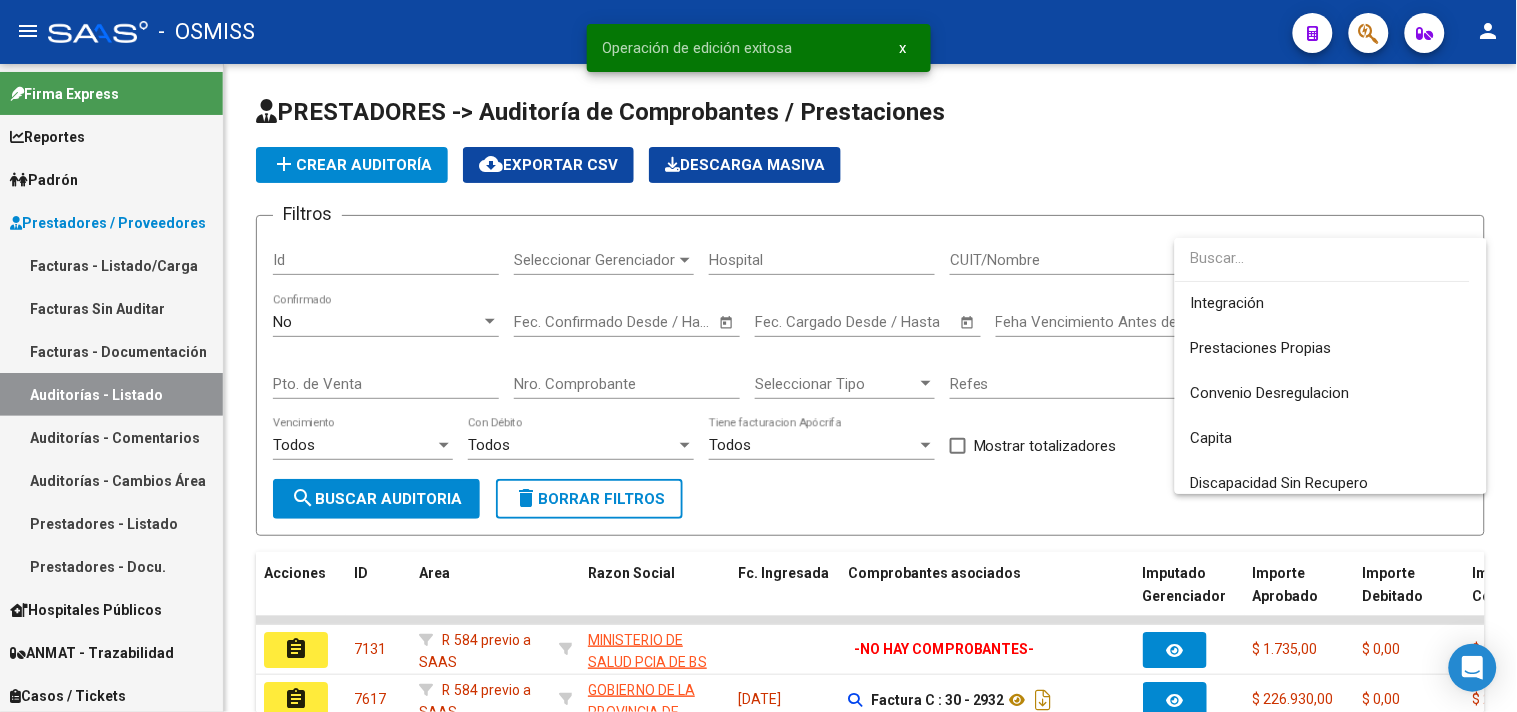 scroll, scrollTop: 333, scrollLeft: 0, axis: vertical 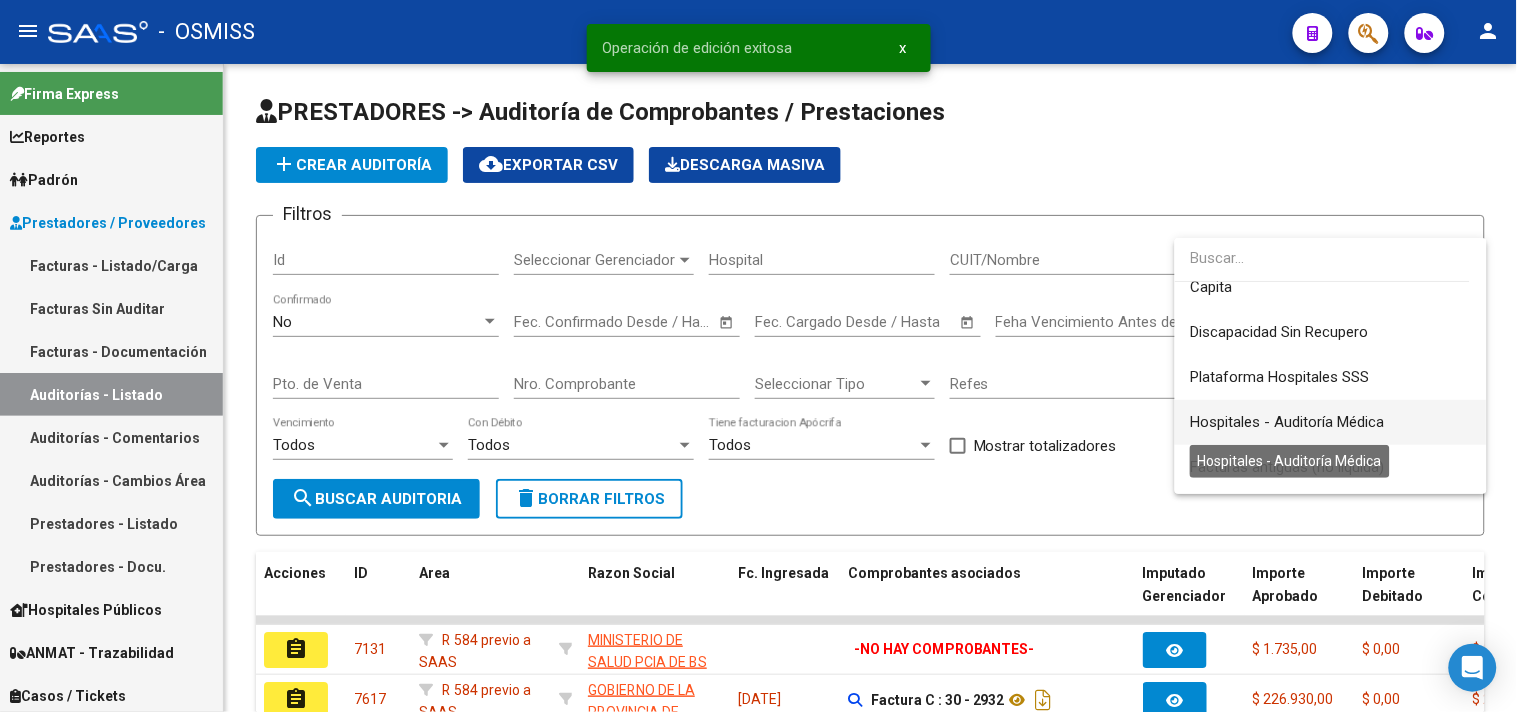 click on "Hospitales - Auditoría Médica" at bounding box center (1288, 422) 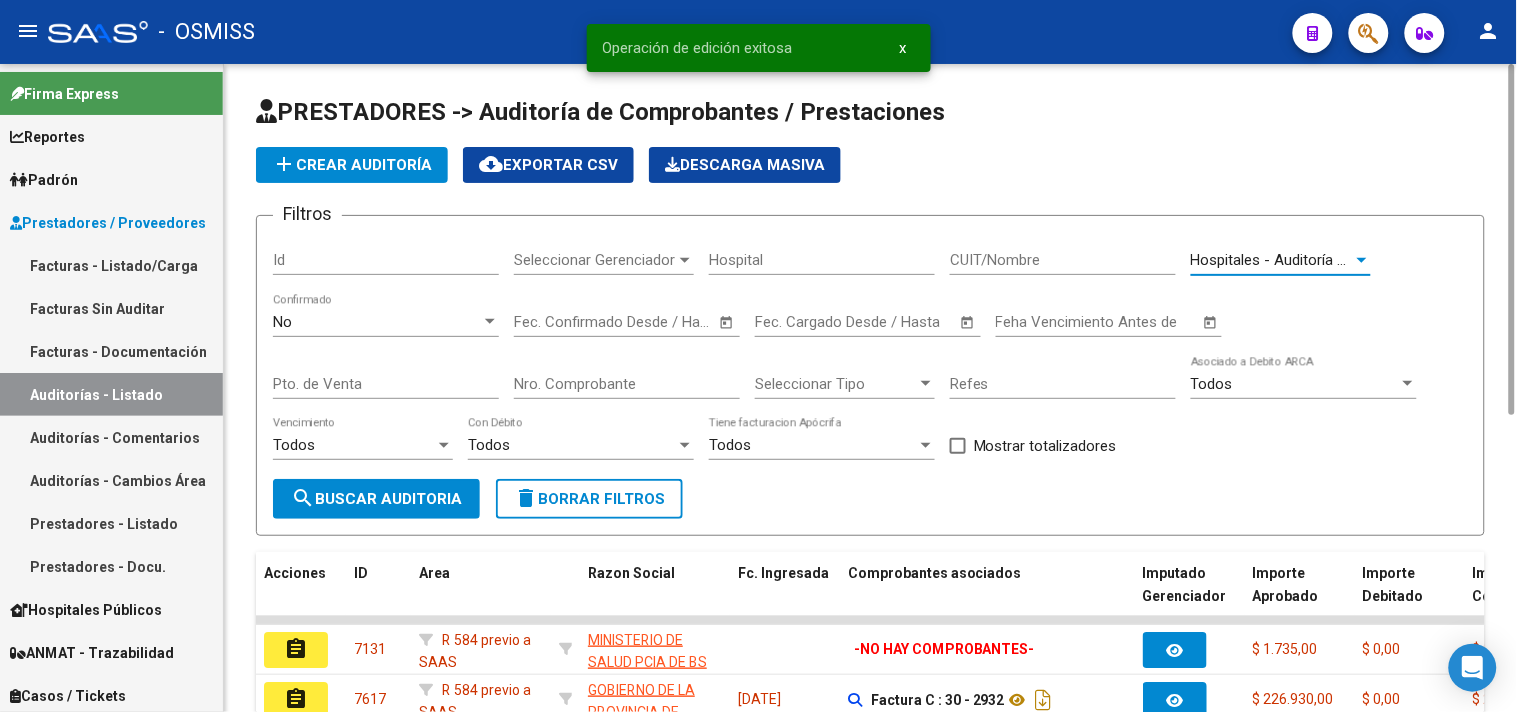 click on "search  Buscar Auditoria" 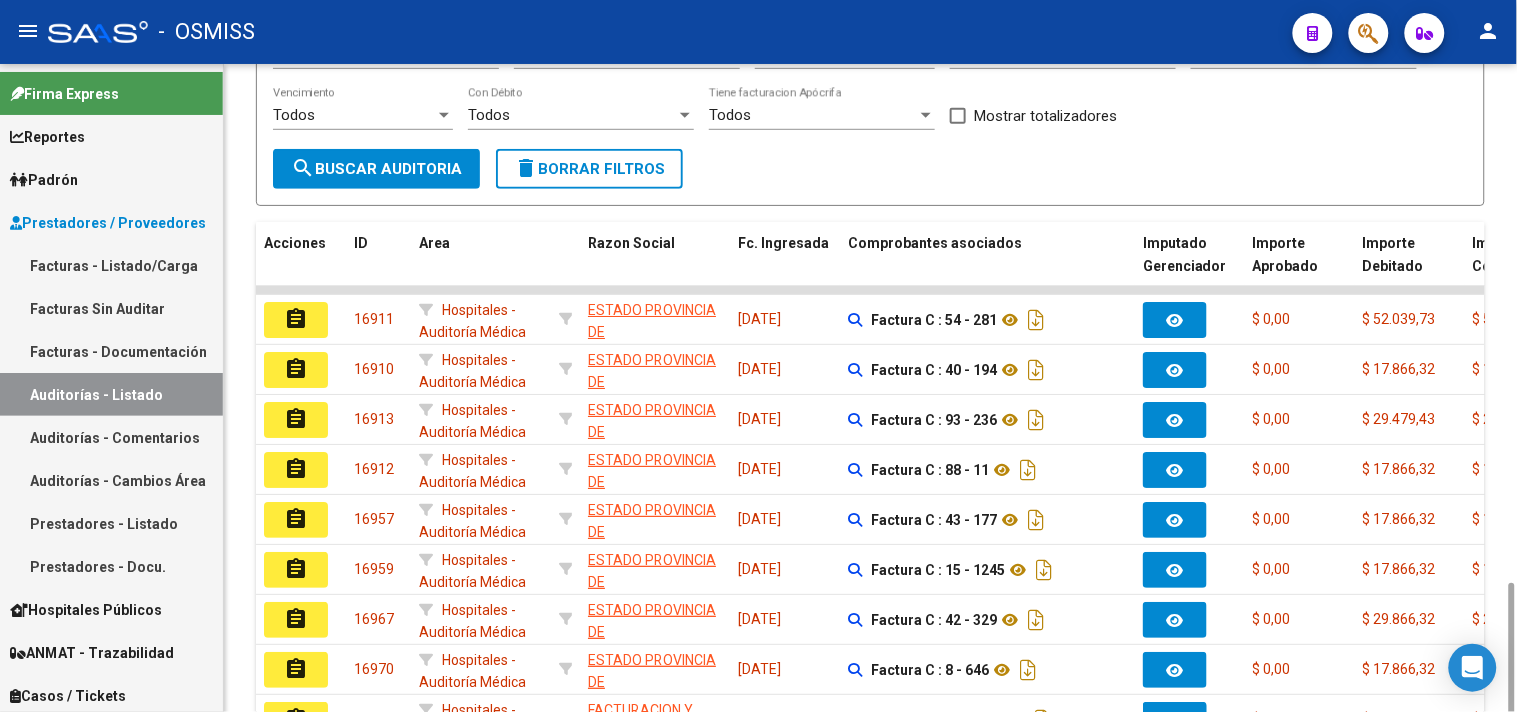 scroll, scrollTop: 551, scrollLeft: 0, axis: vertical 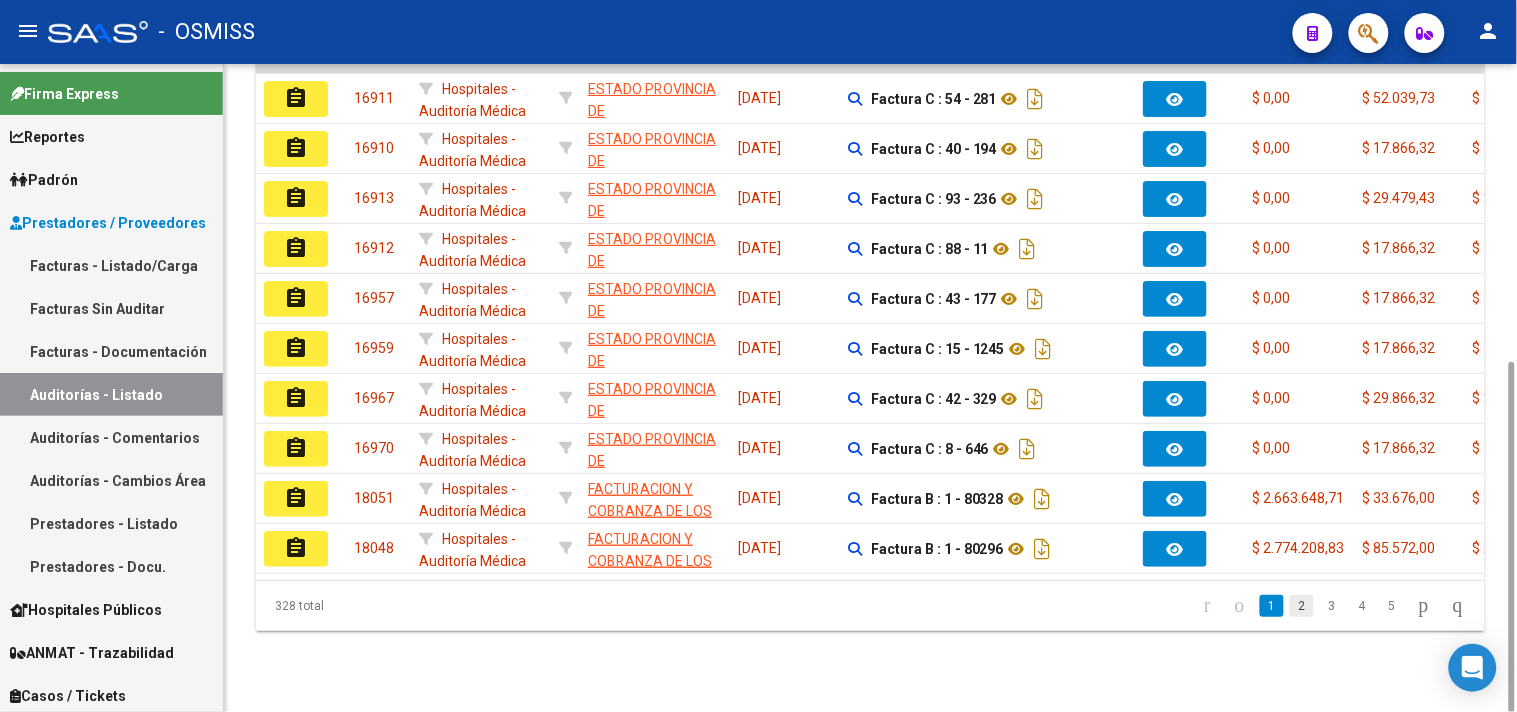 click on "2" 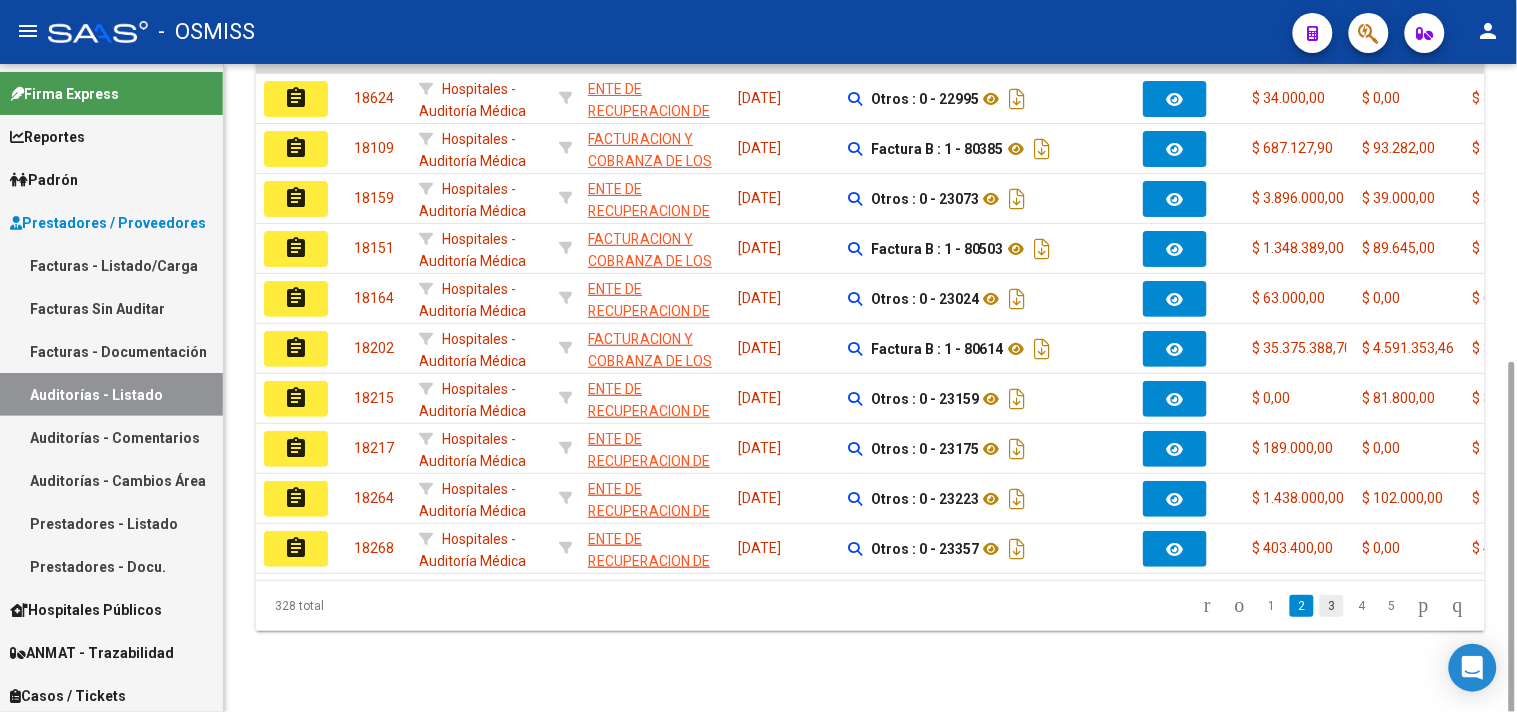 click on "3" 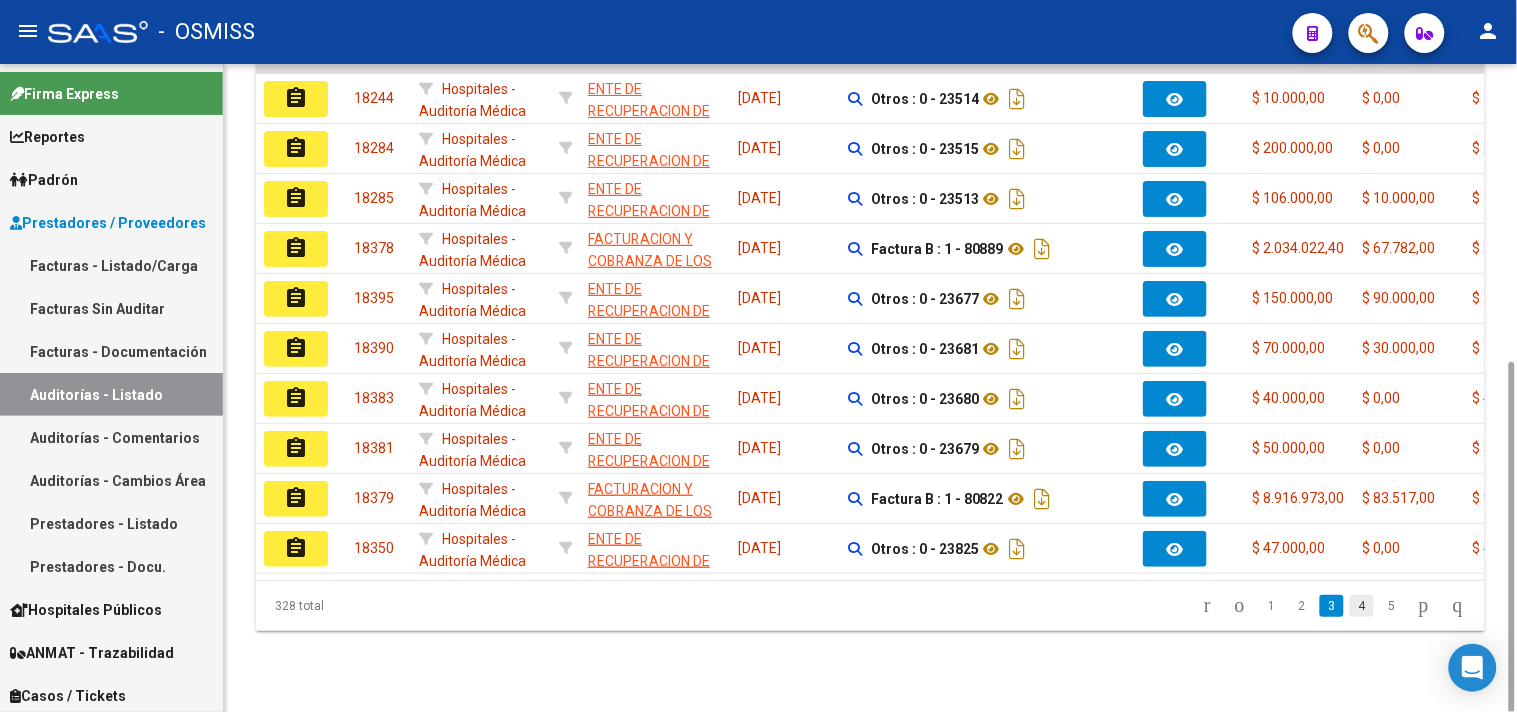click on "4" 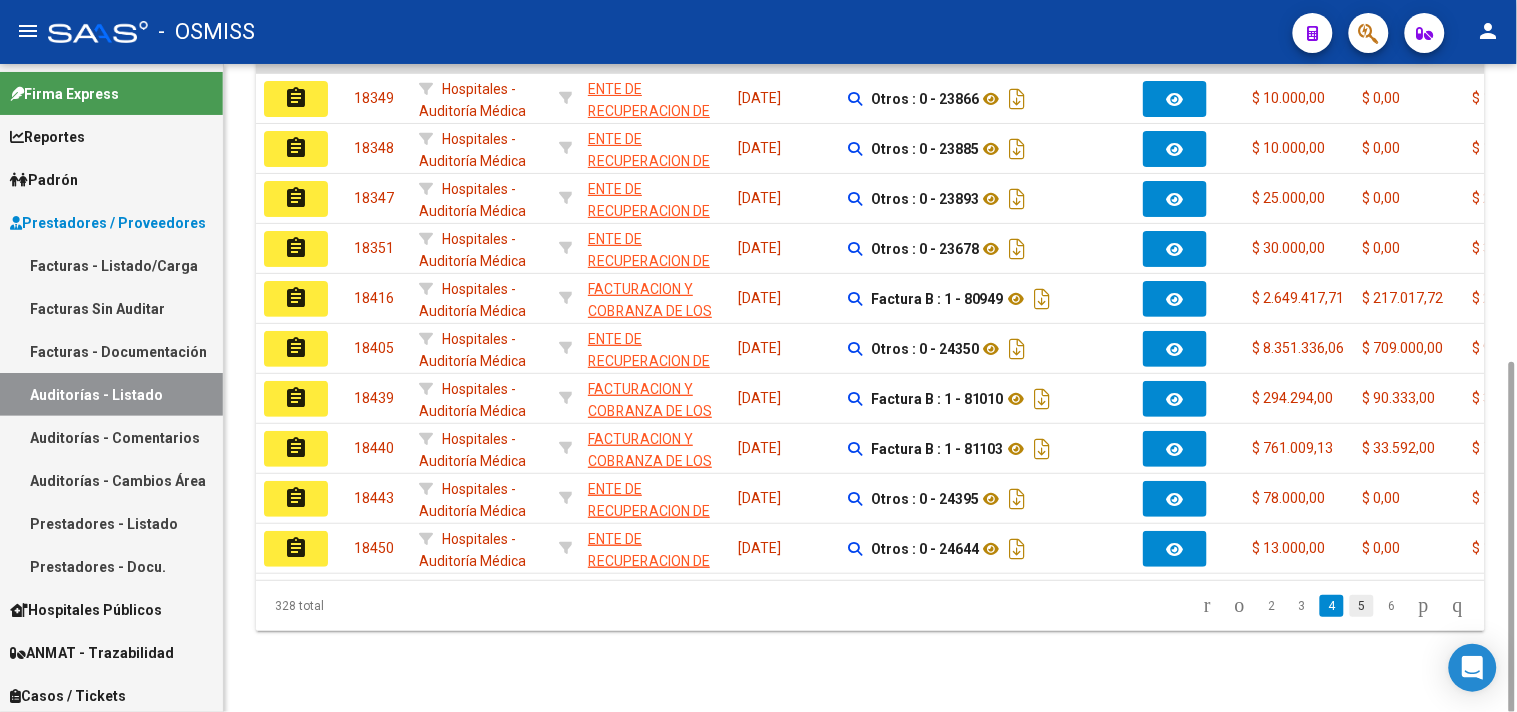 click on "5" 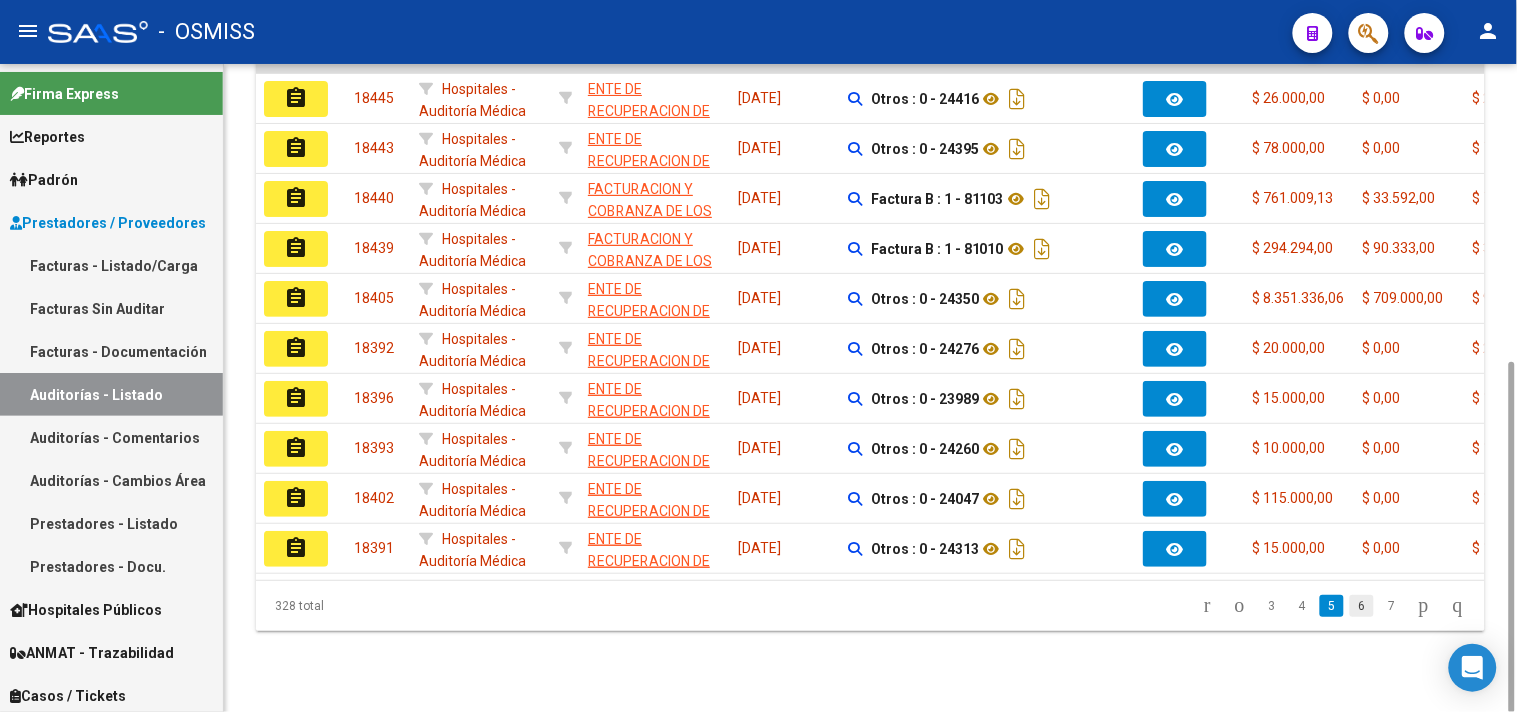 click on "6" 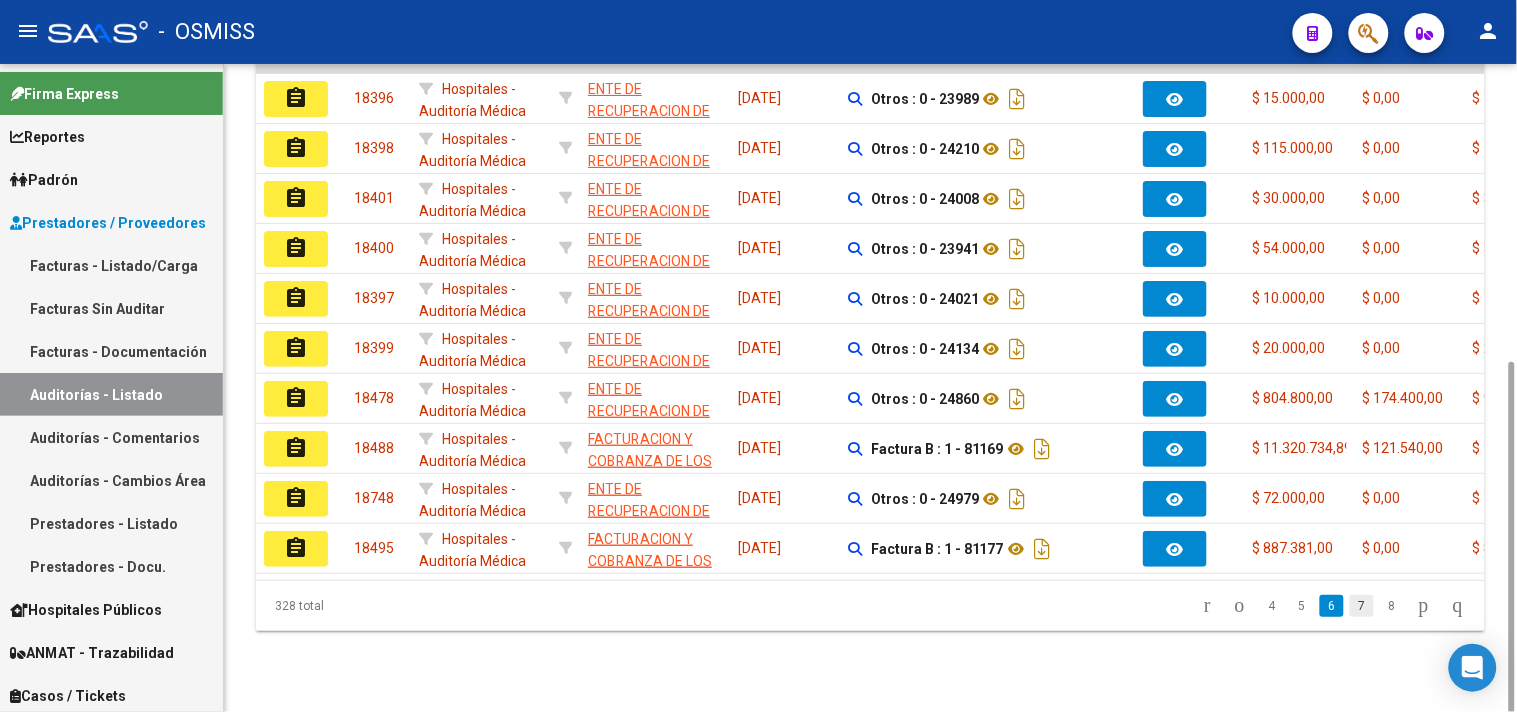 click on "7" 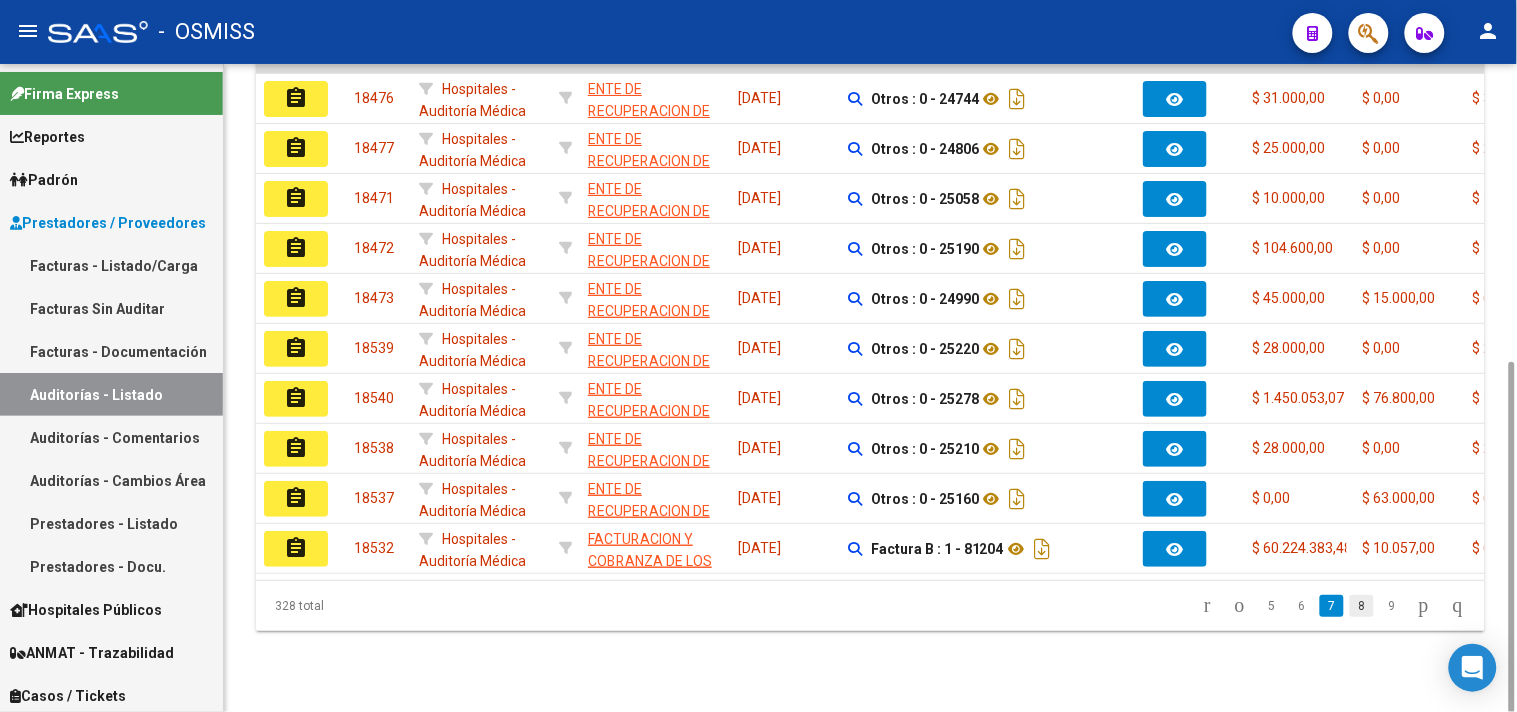 click on "8" 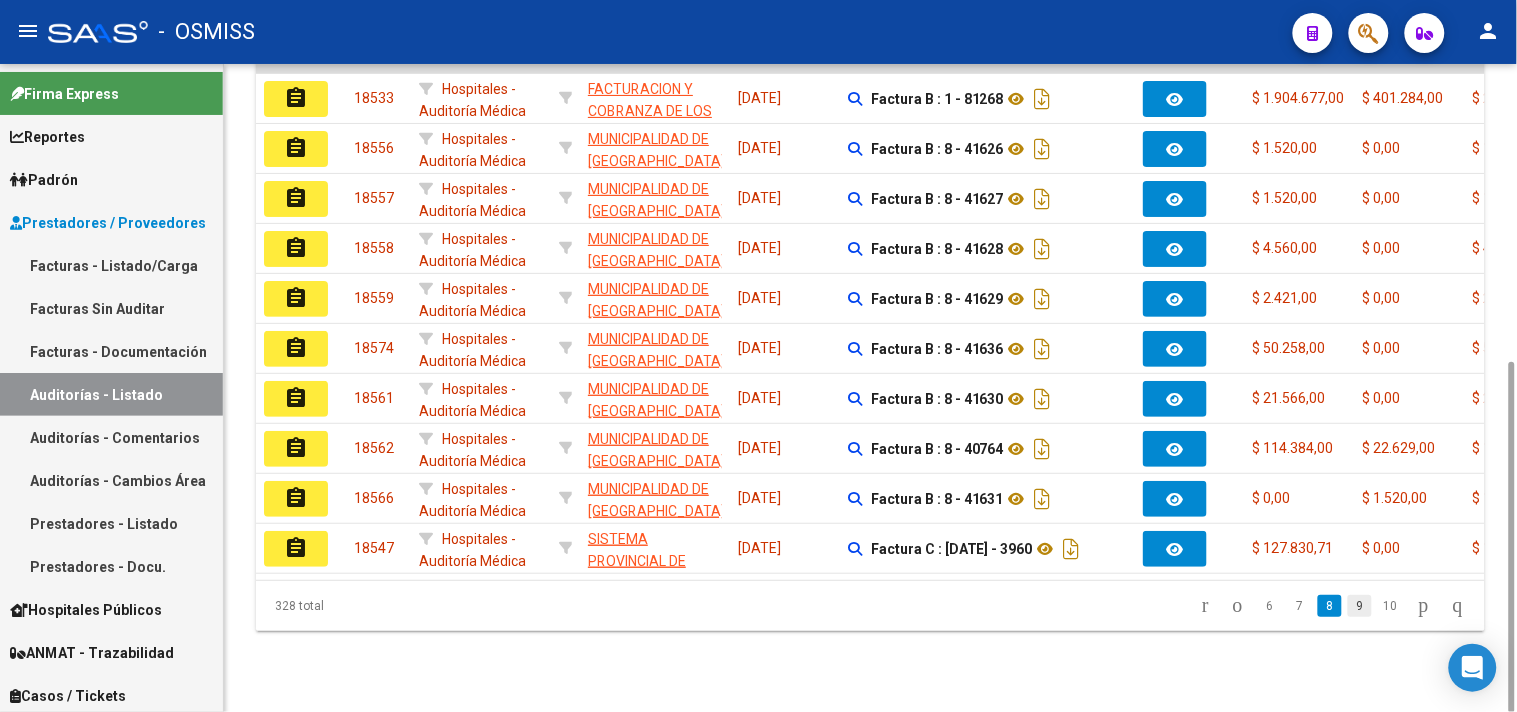 click on "9" 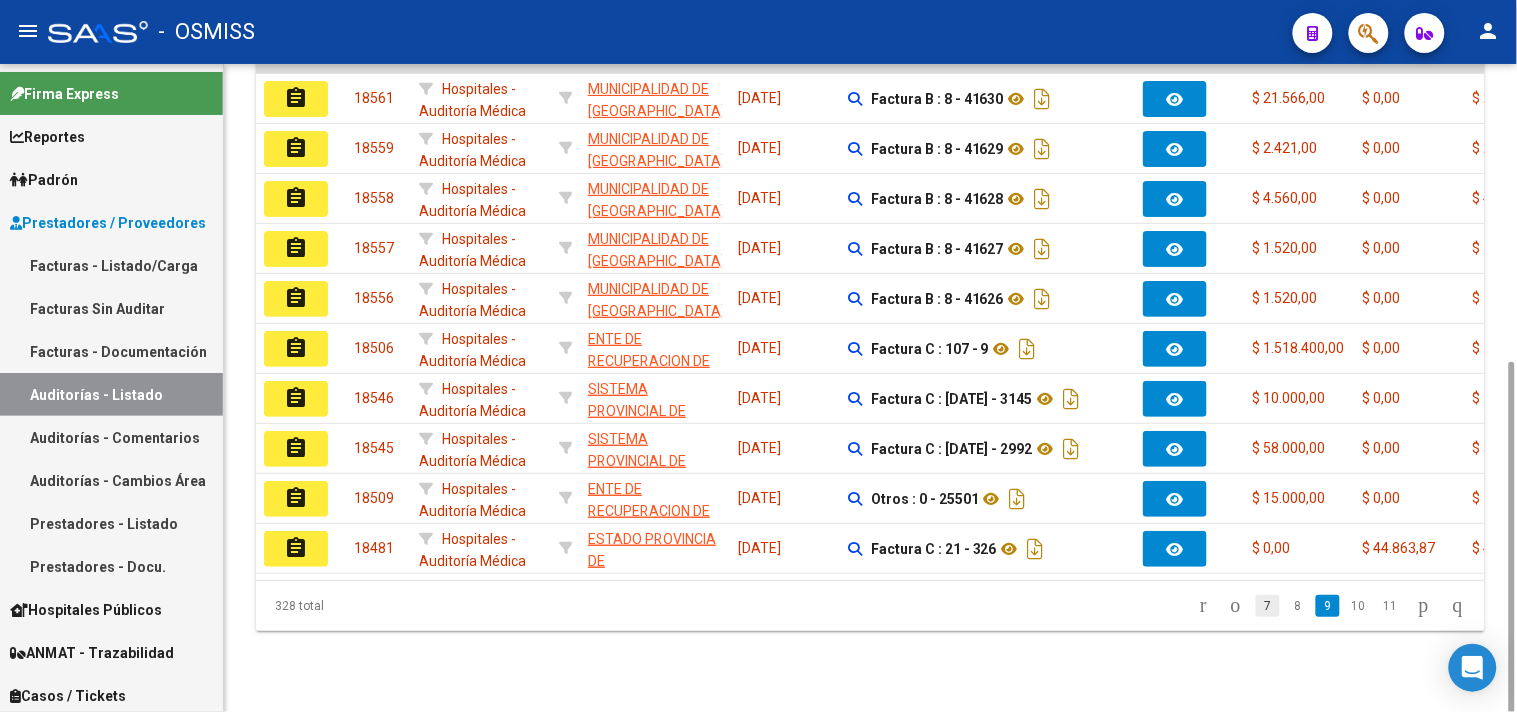 click on "7" 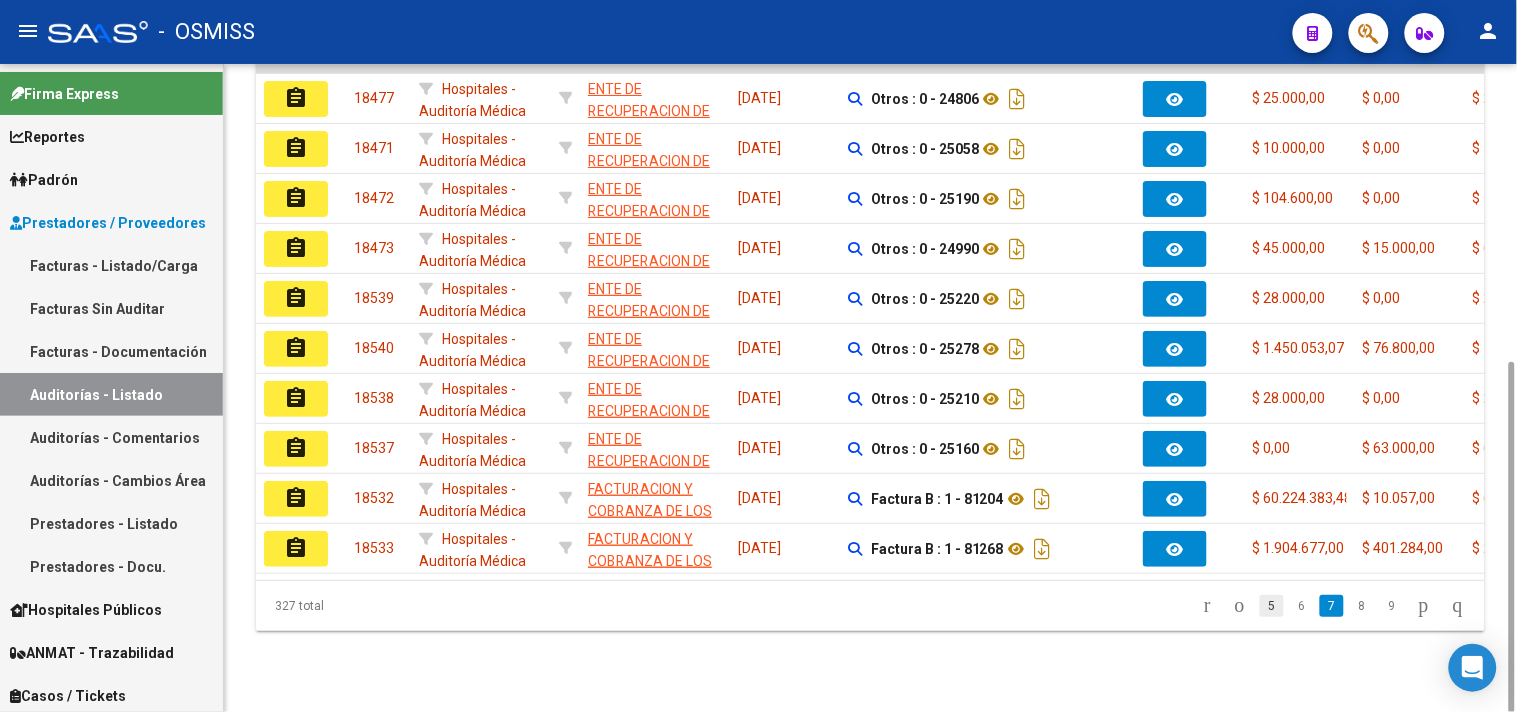 click on "5" 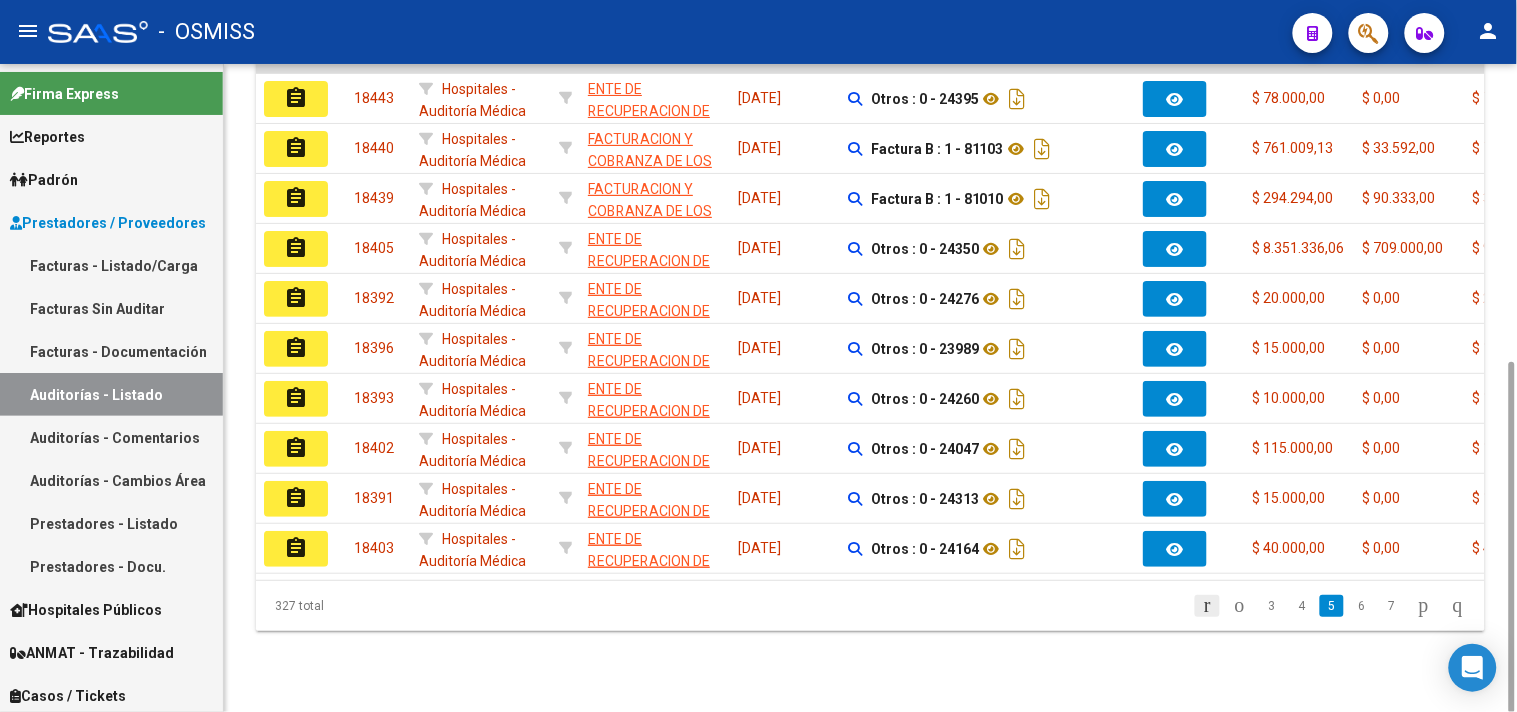 click 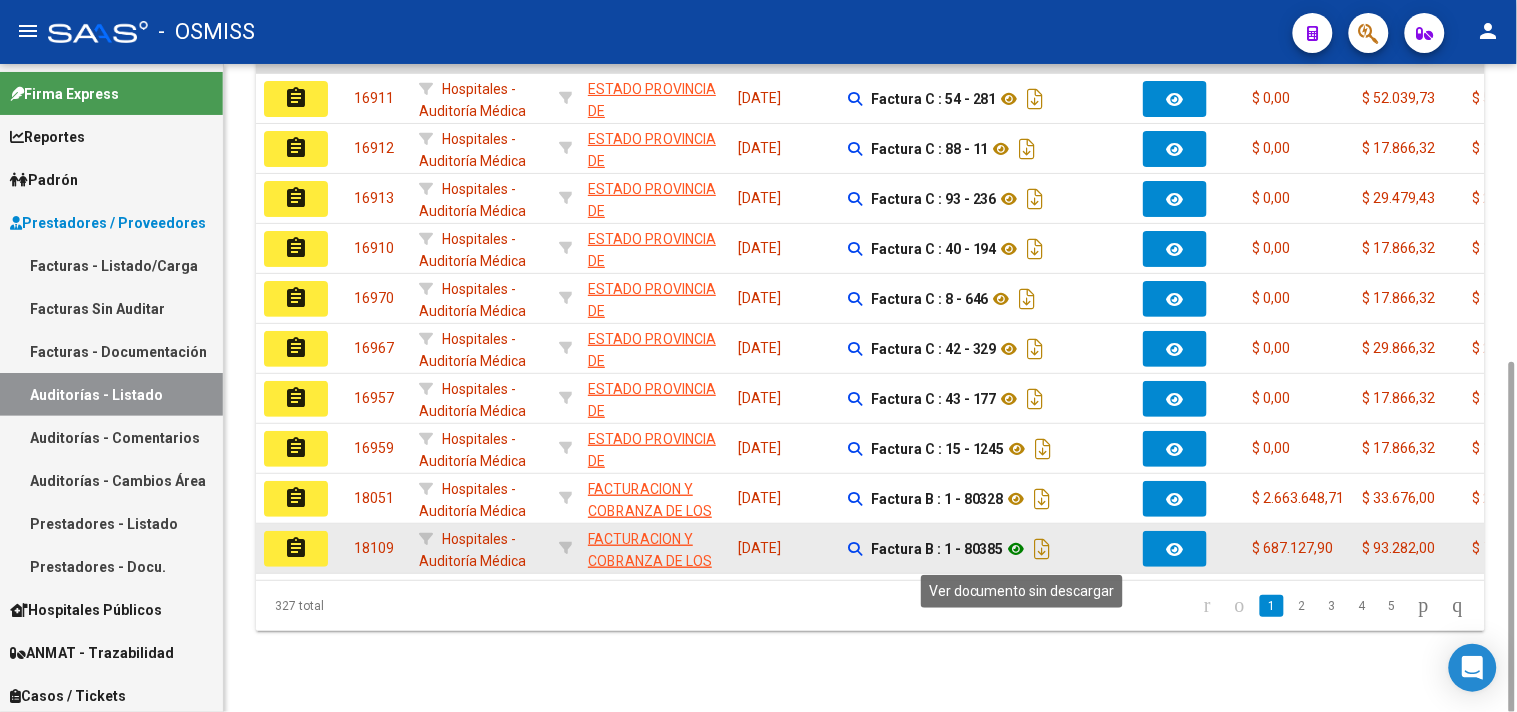 drag, startPoint x: 963, startPoint y: 546, endPoint x: 1007, endPoint y: 554, distance: 44.72136 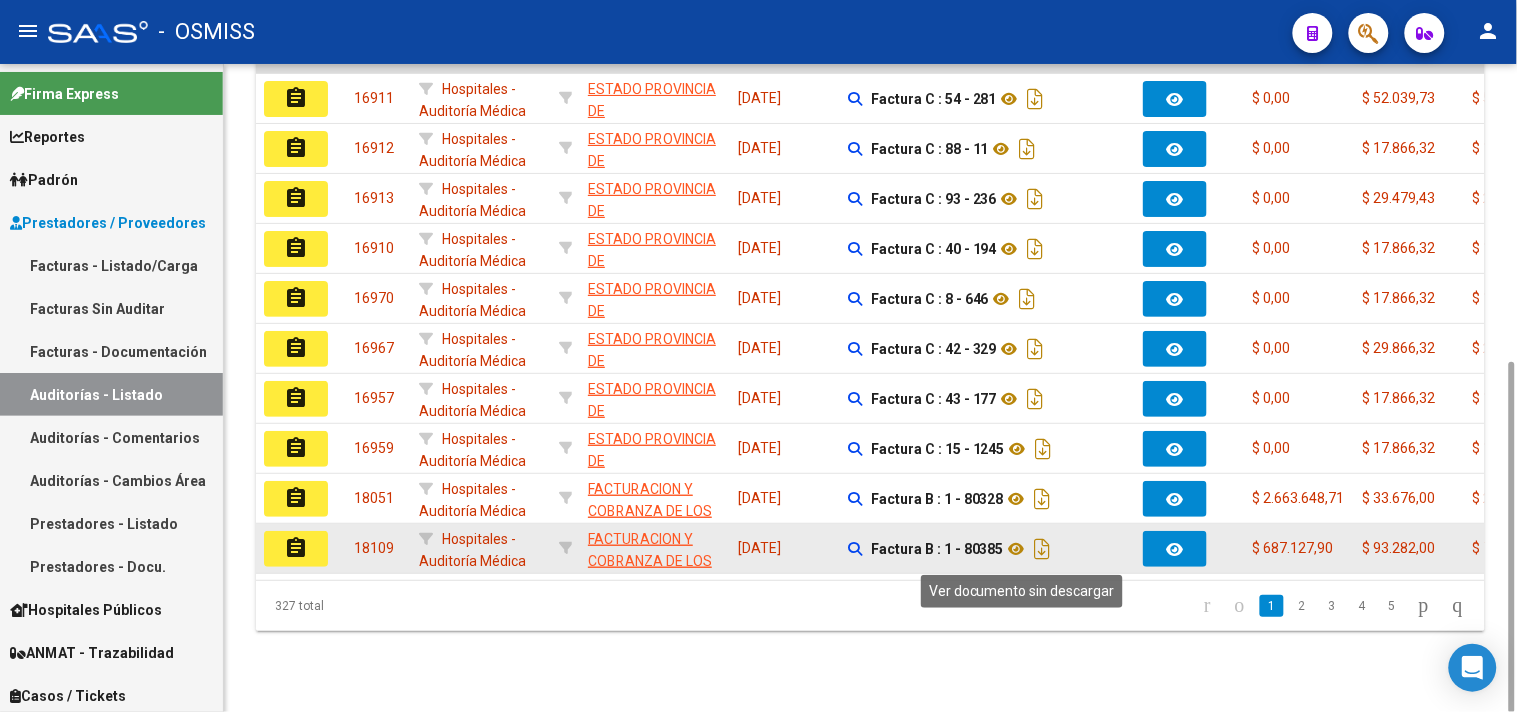 copy on "80385" 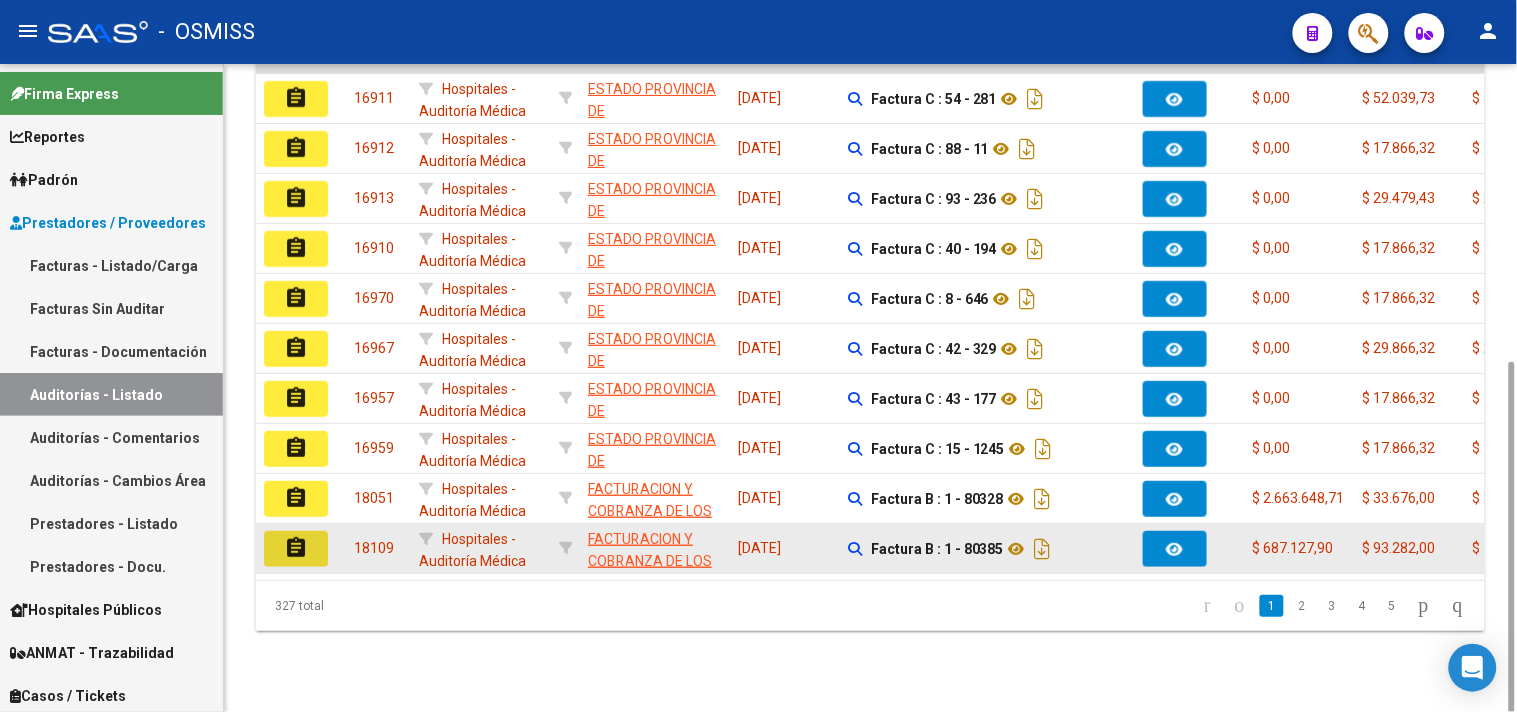 click on "assignment" 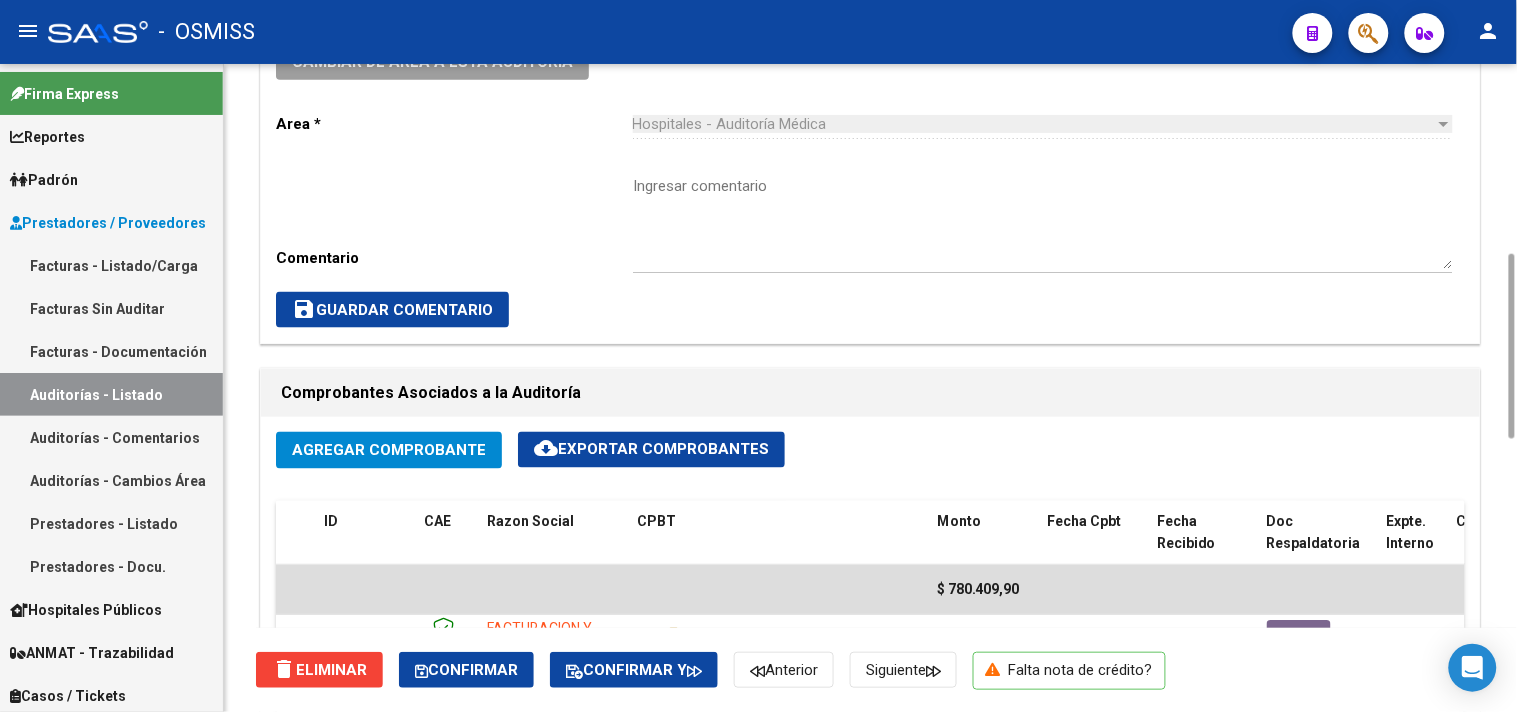 scroll, scrollTop: 888, scrollLeft: 0, axis: vertical 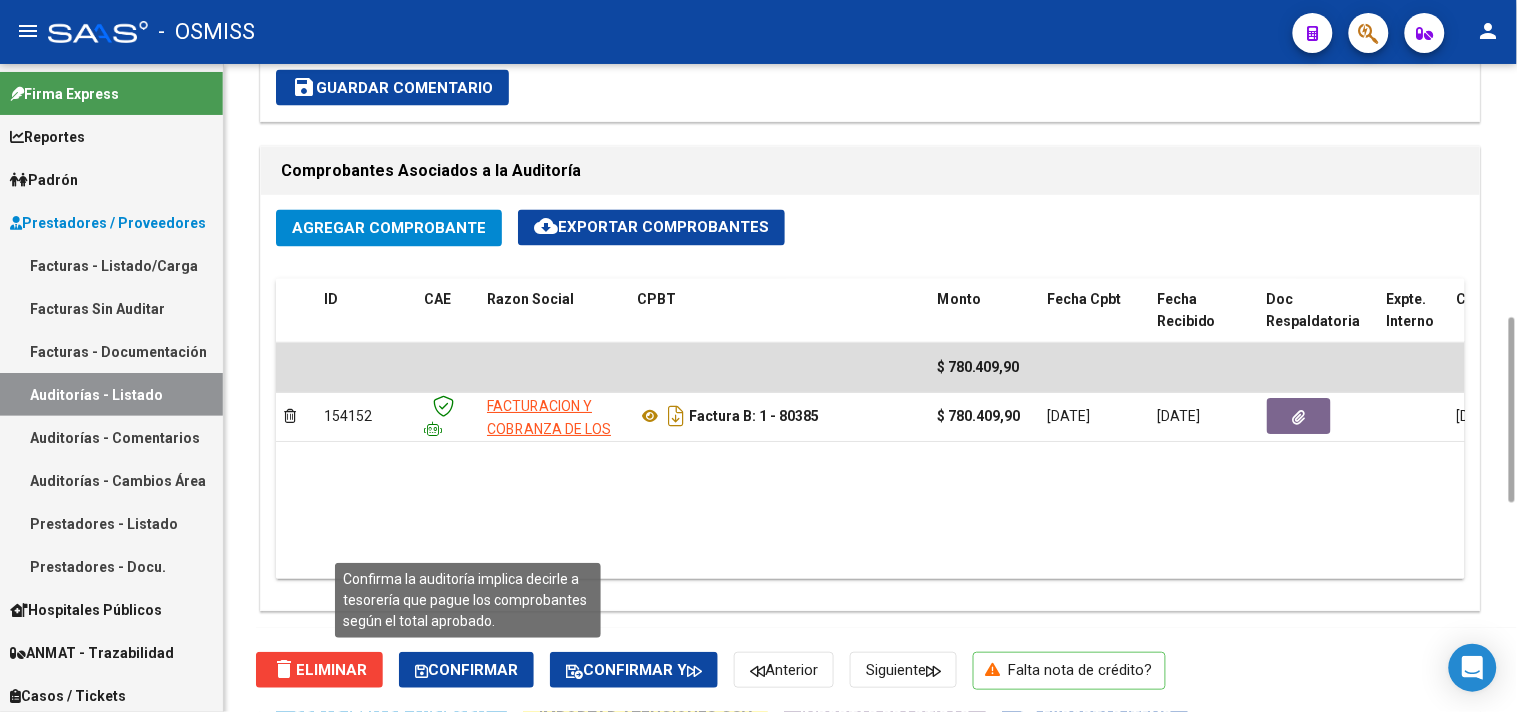 click on "Confirmar" 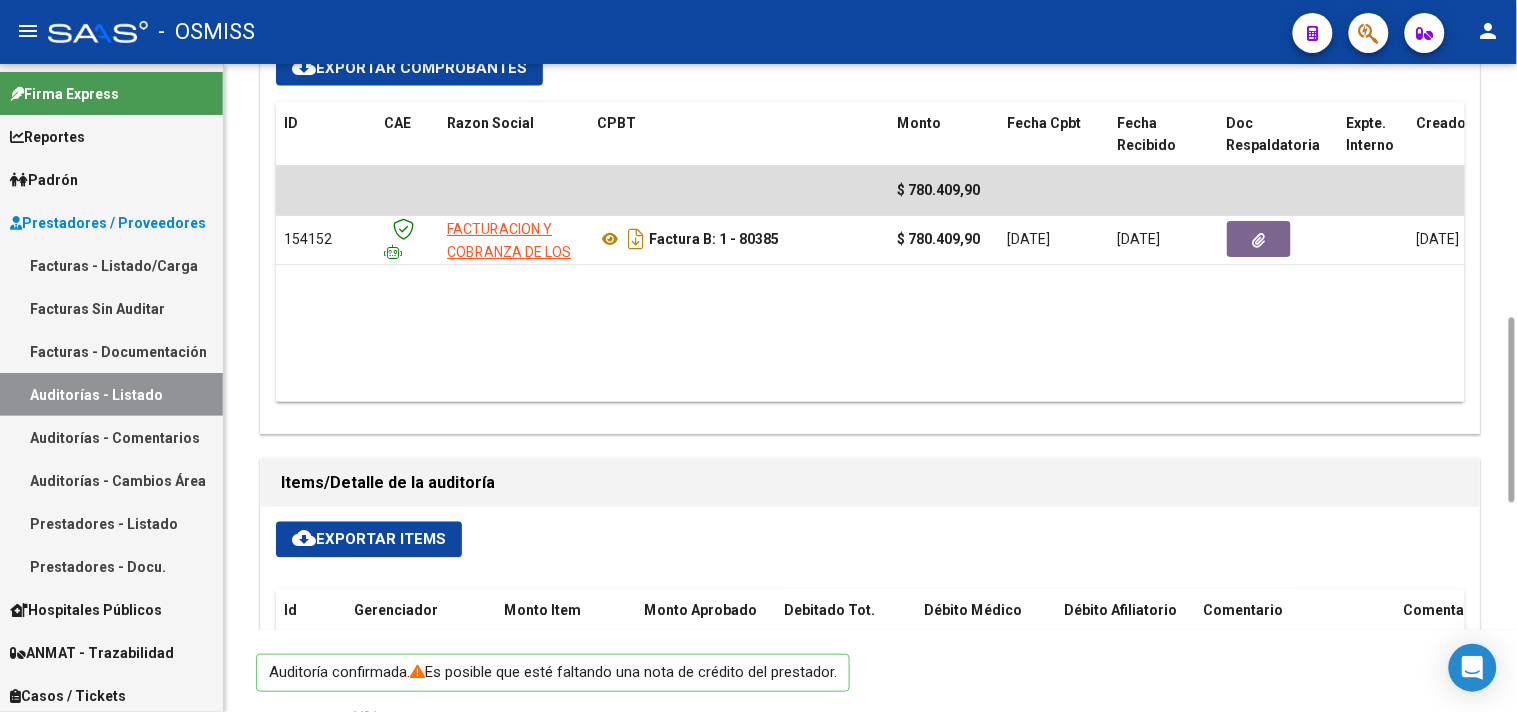 click on "Auditorías - Listado" at bounding box center [111, 394] 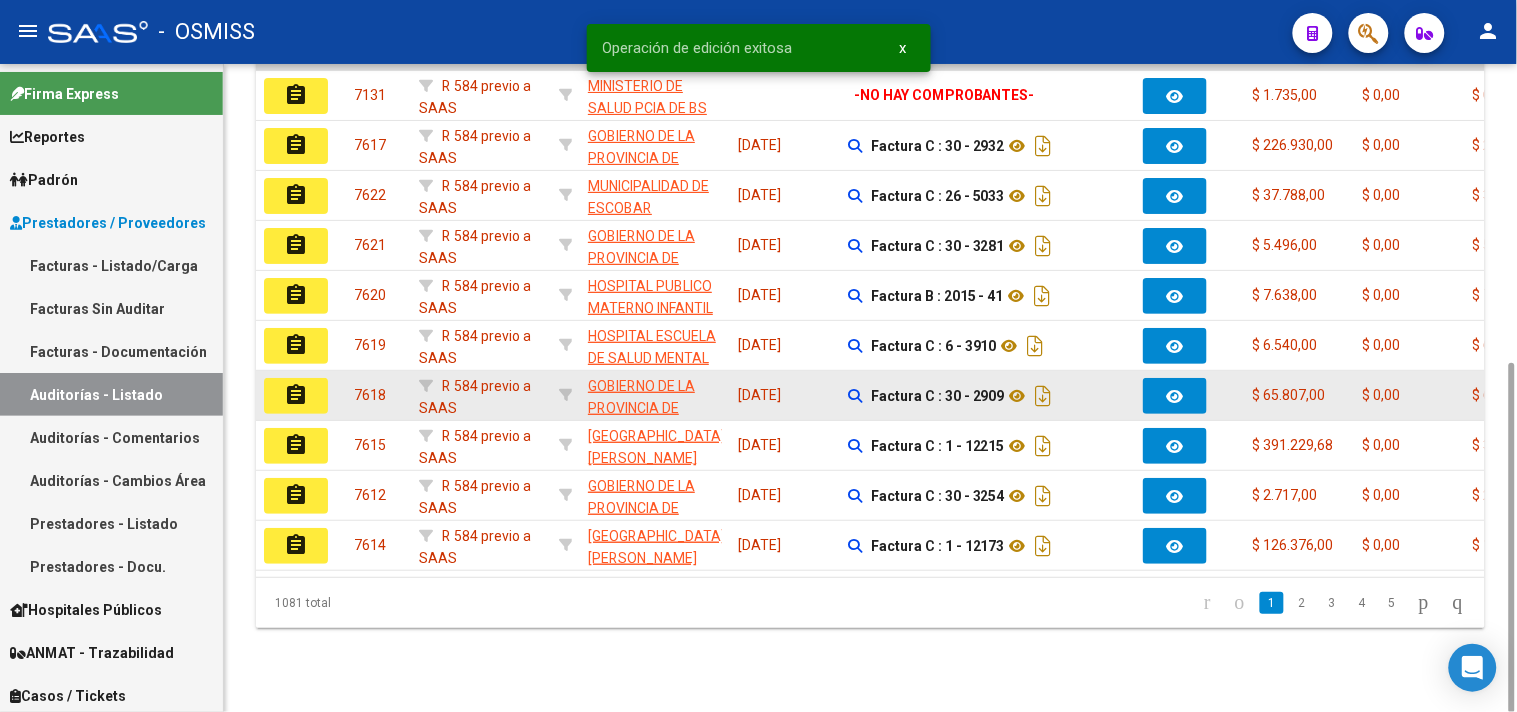 scroll, scrollTop: 0, scrollLeft: 0, axis: both 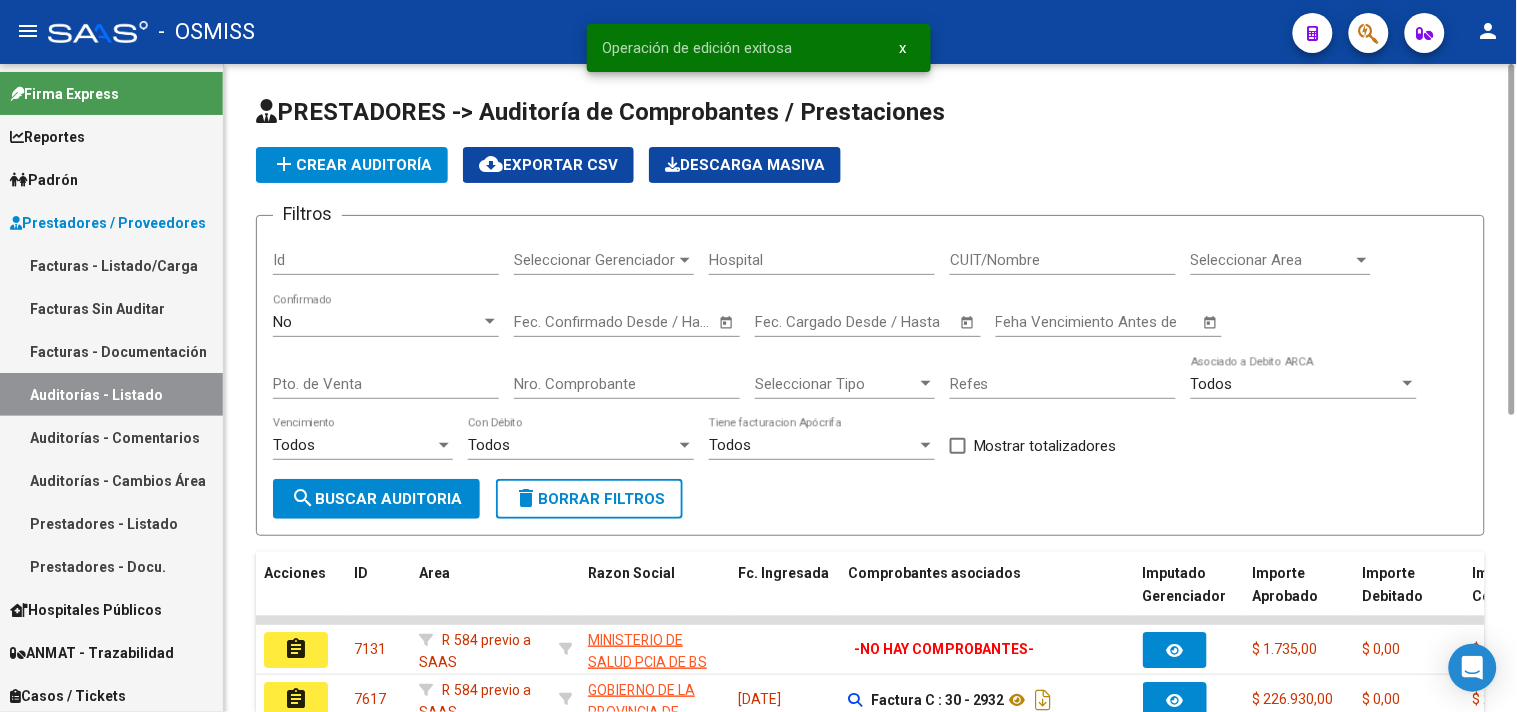 click on "Seleccionar Area" at bounding box center (1272, 260) 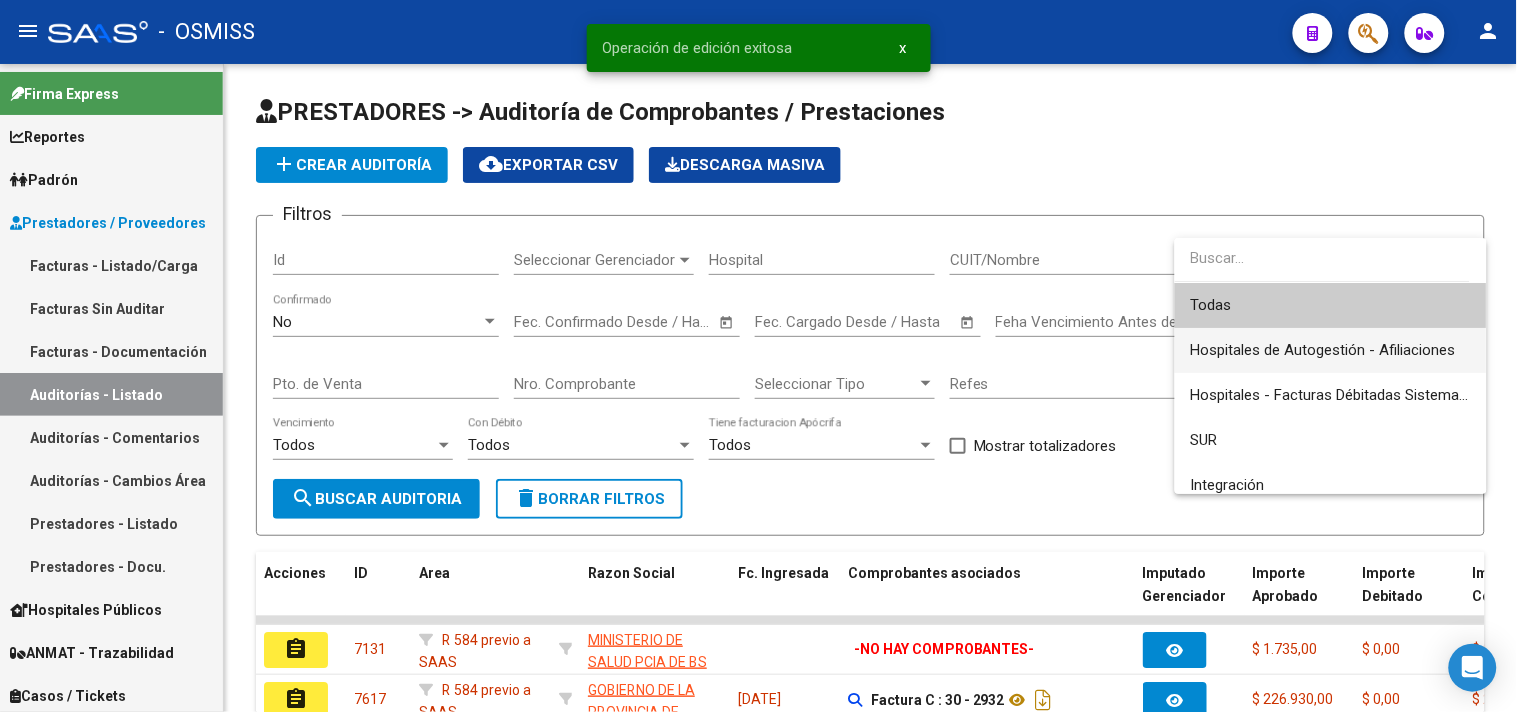 scroll, scrollTop: 333, scrollLeft: 0, axis: vertical 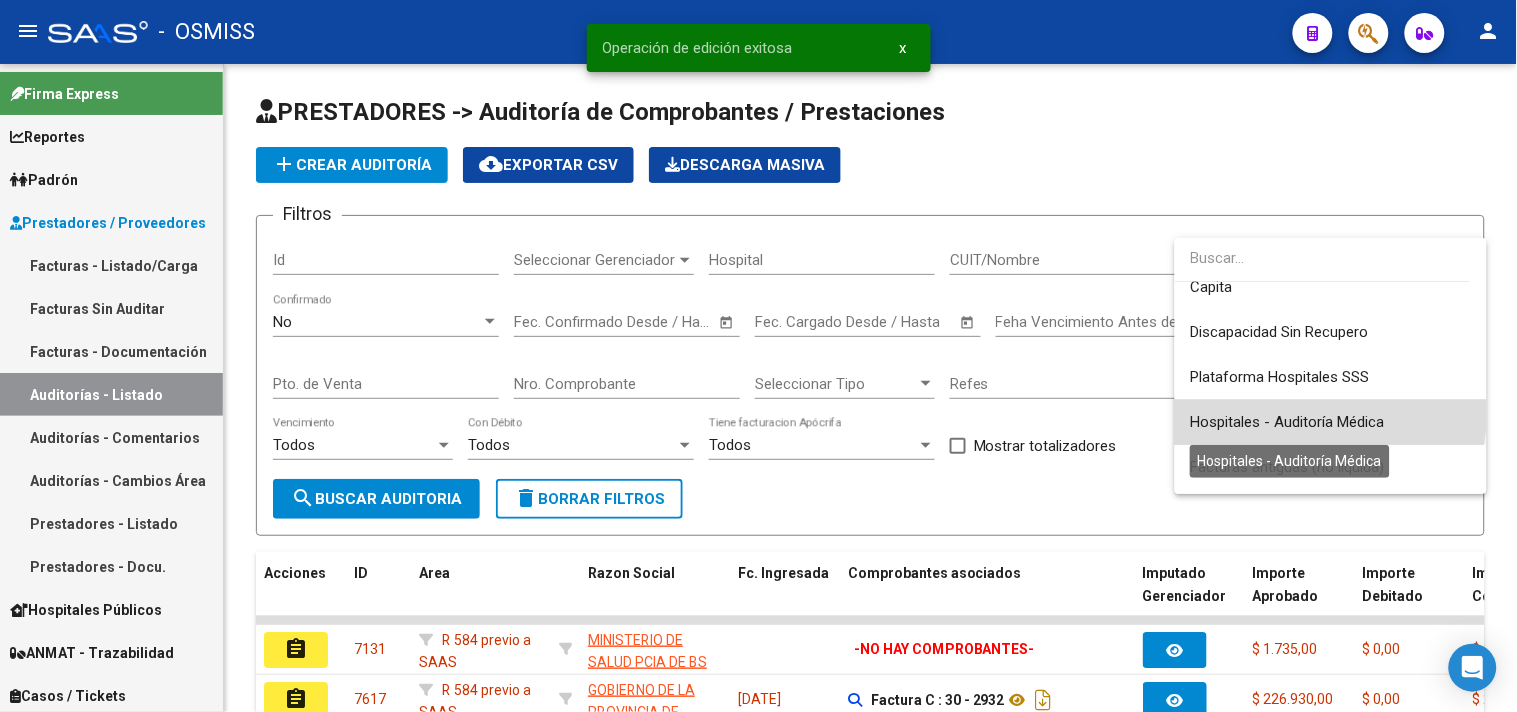 click on "Hospitales - Auditoría Médica" at bounding box center [1288, 422] 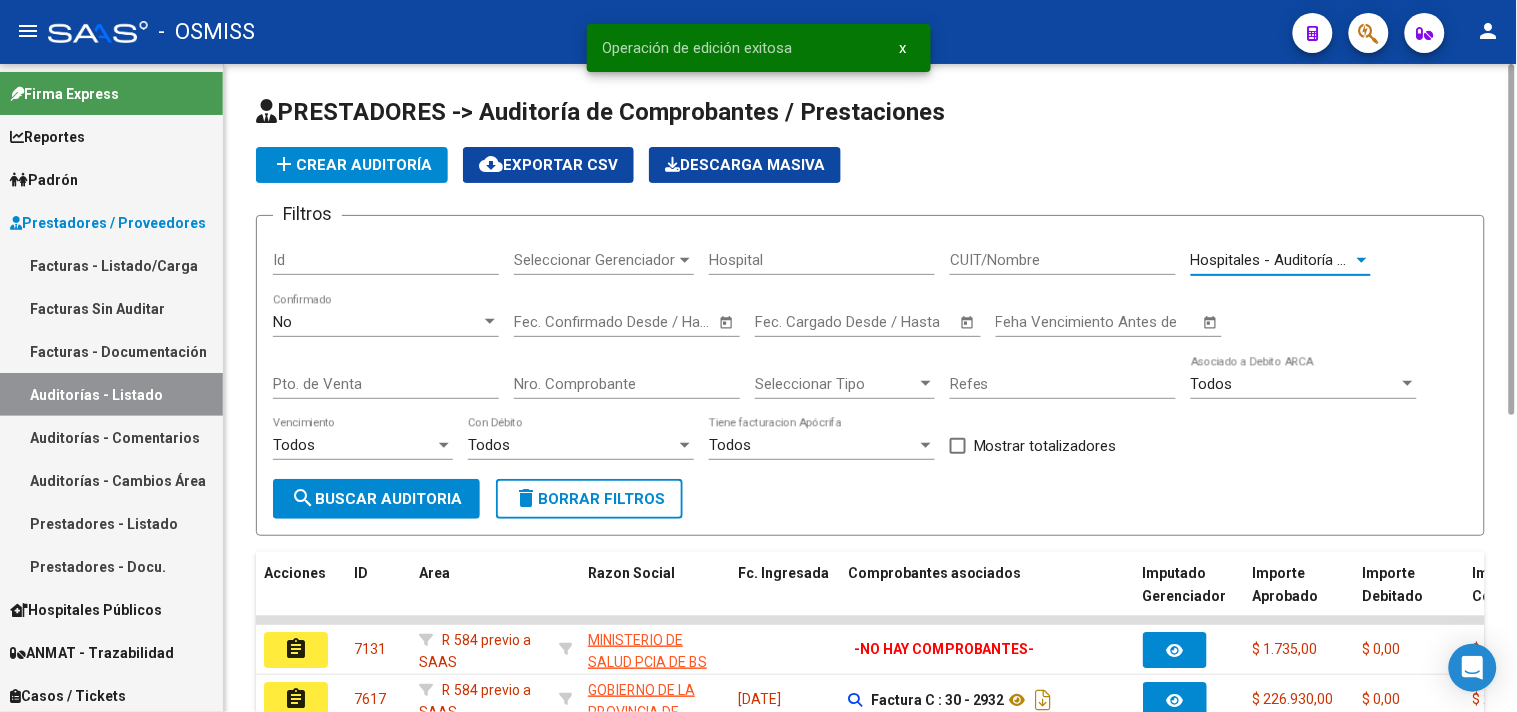 click on "search  Buscar Auditoria" 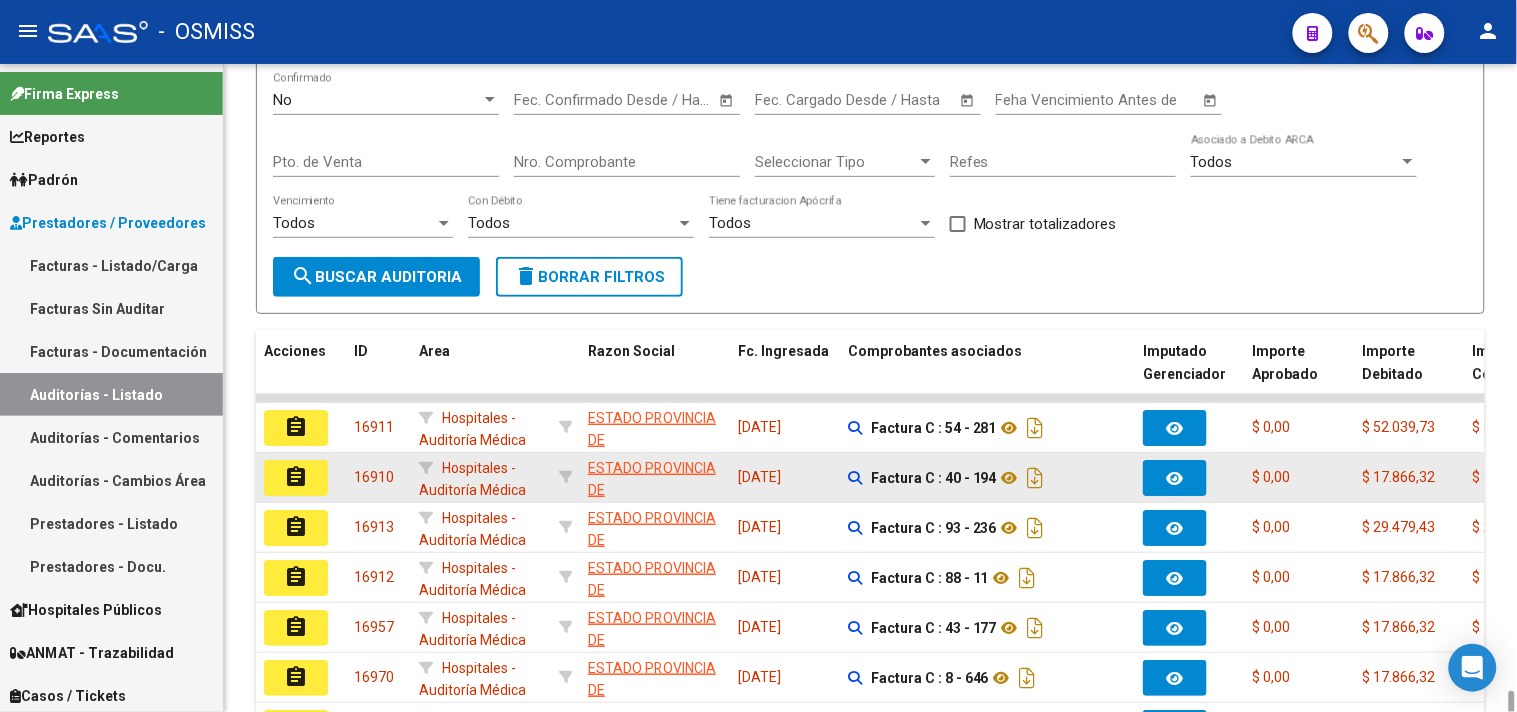scroll, scrollTop: 554, scrollLeft: 0, axis: vertical 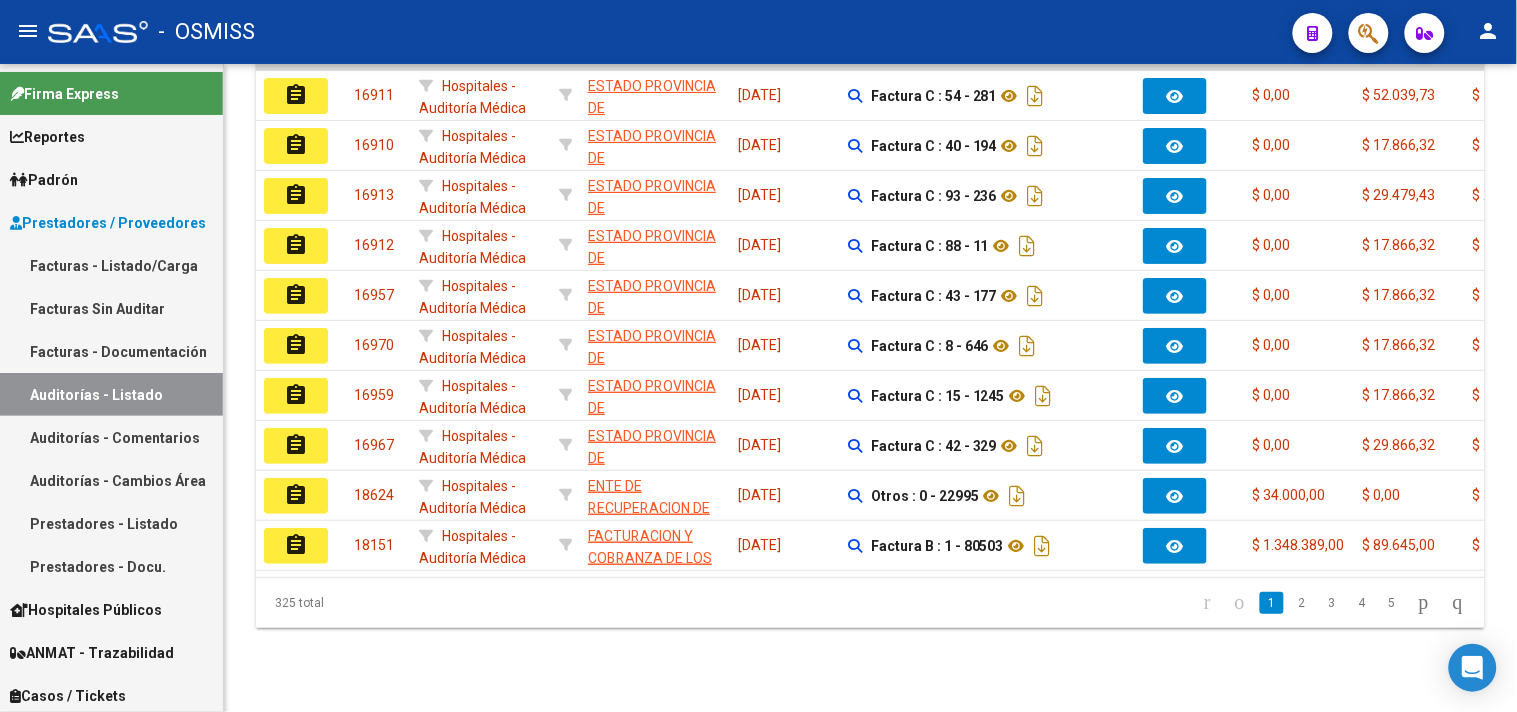 click on "Auditorías - Listado" at bounding box center (111, 394) 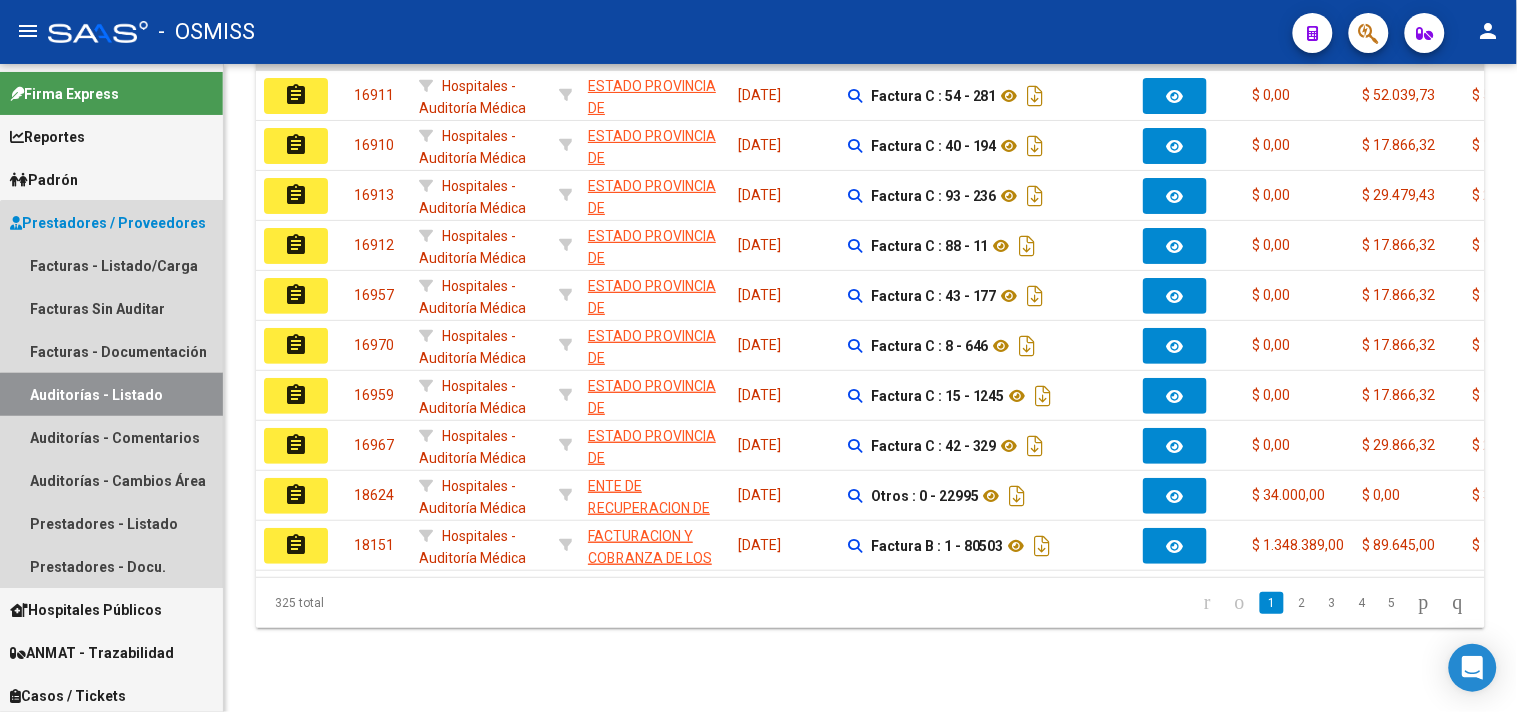 click on "Auditorías - Listado" at bounding box center [111, 394] 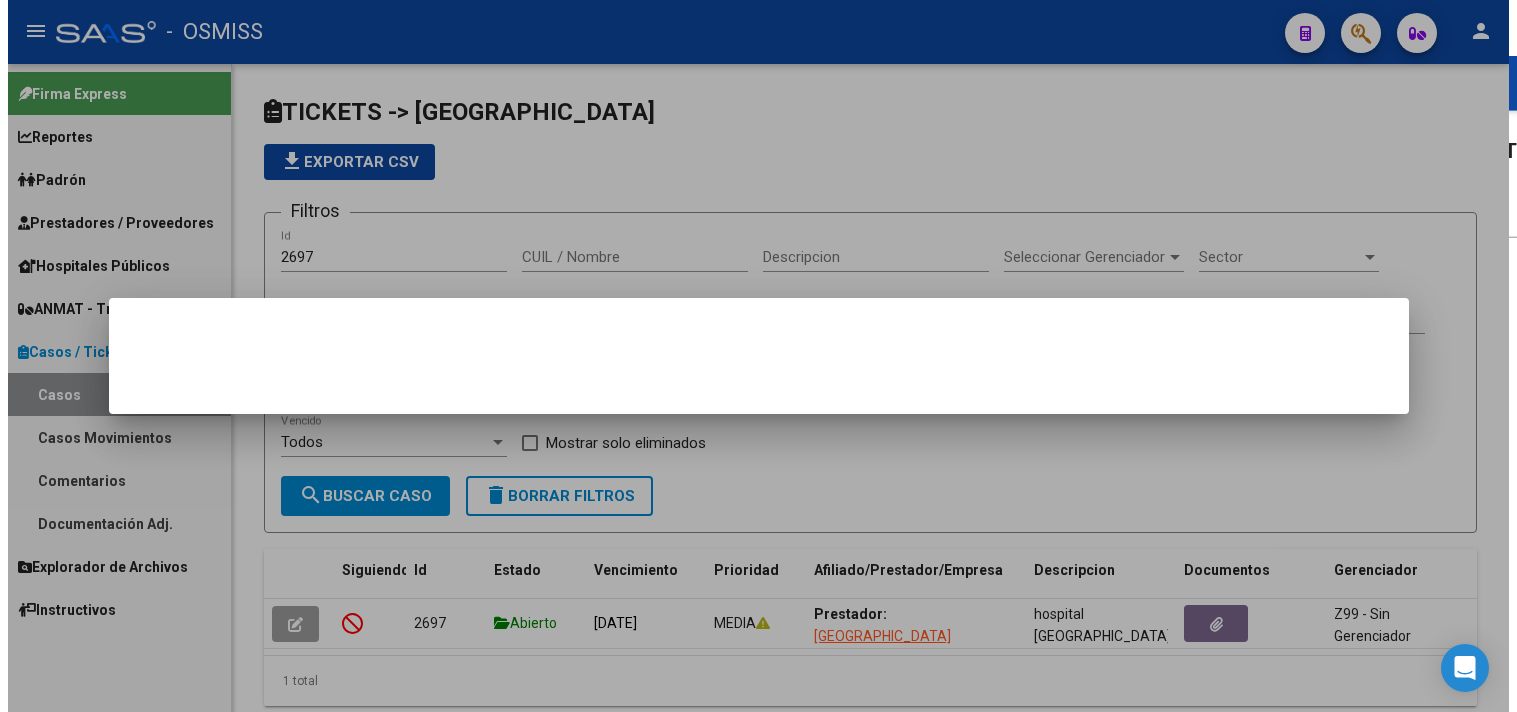 scroll, scrollTop: 0, scrollLeft: 0, axis: both 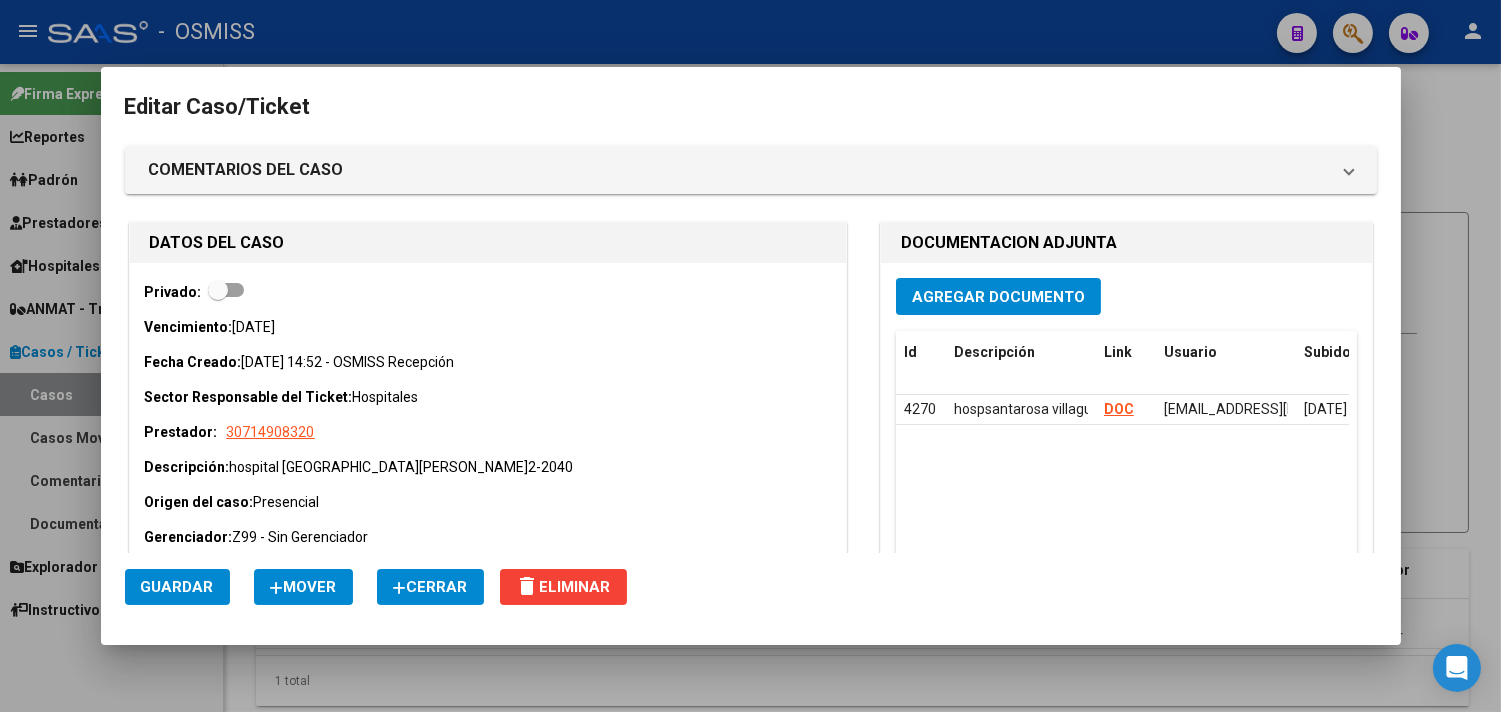 click on "Cerrar" 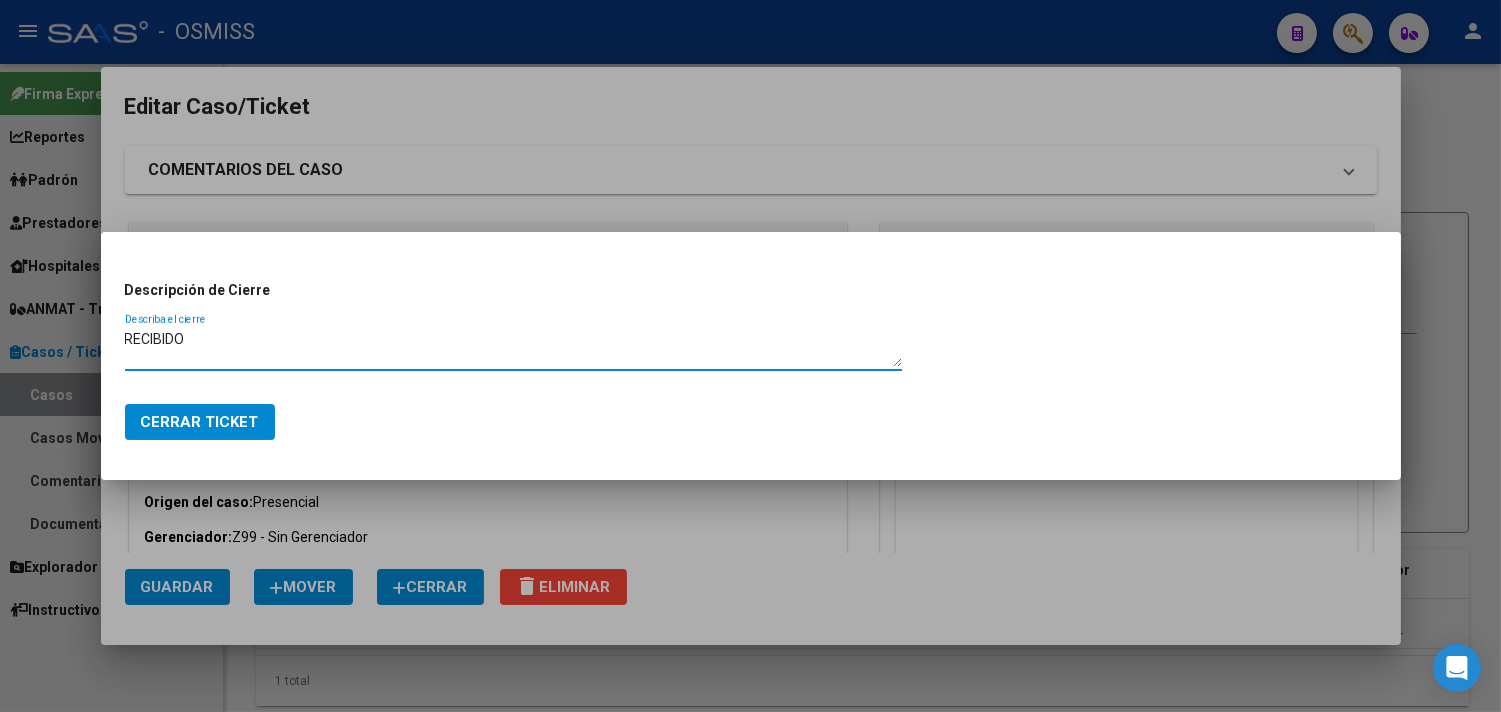 type on "RECIBIDO" 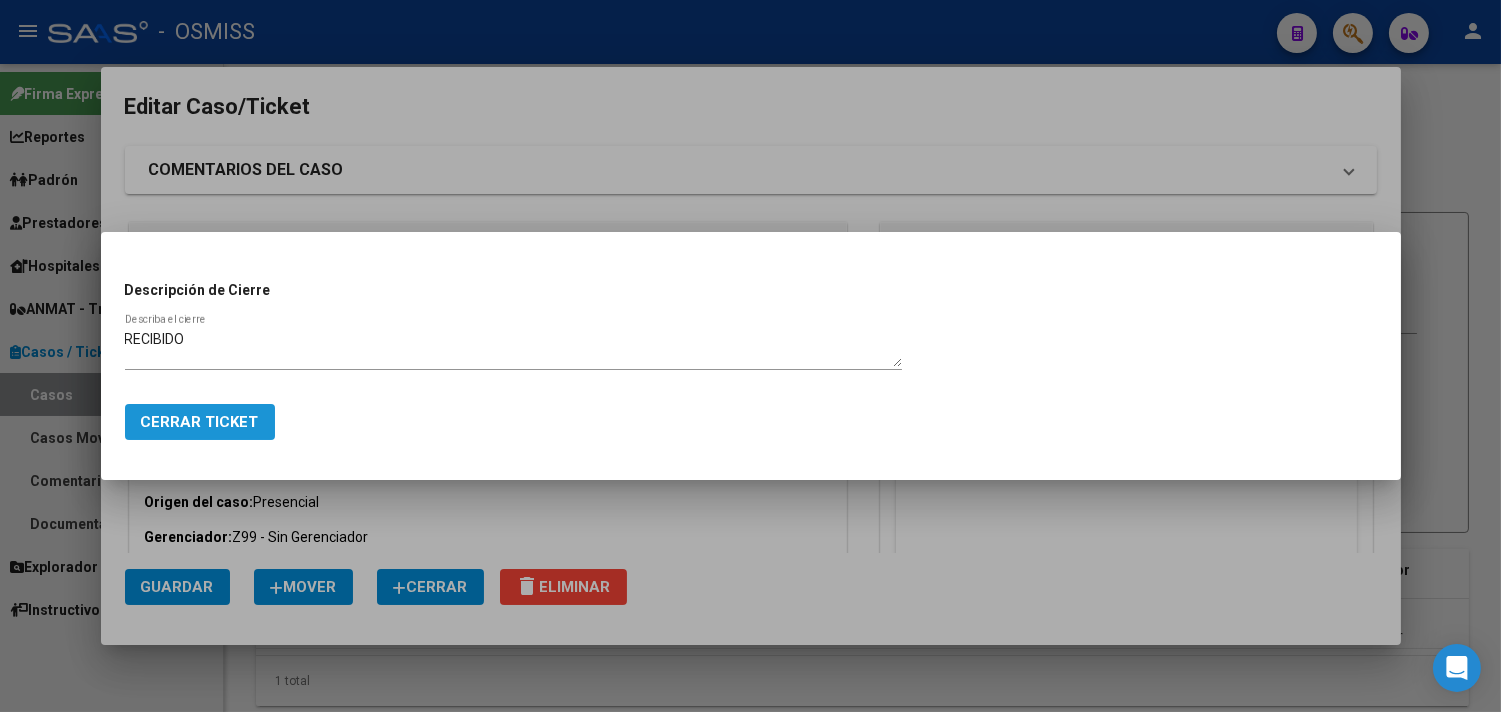 click on "Cerrar Ticket" 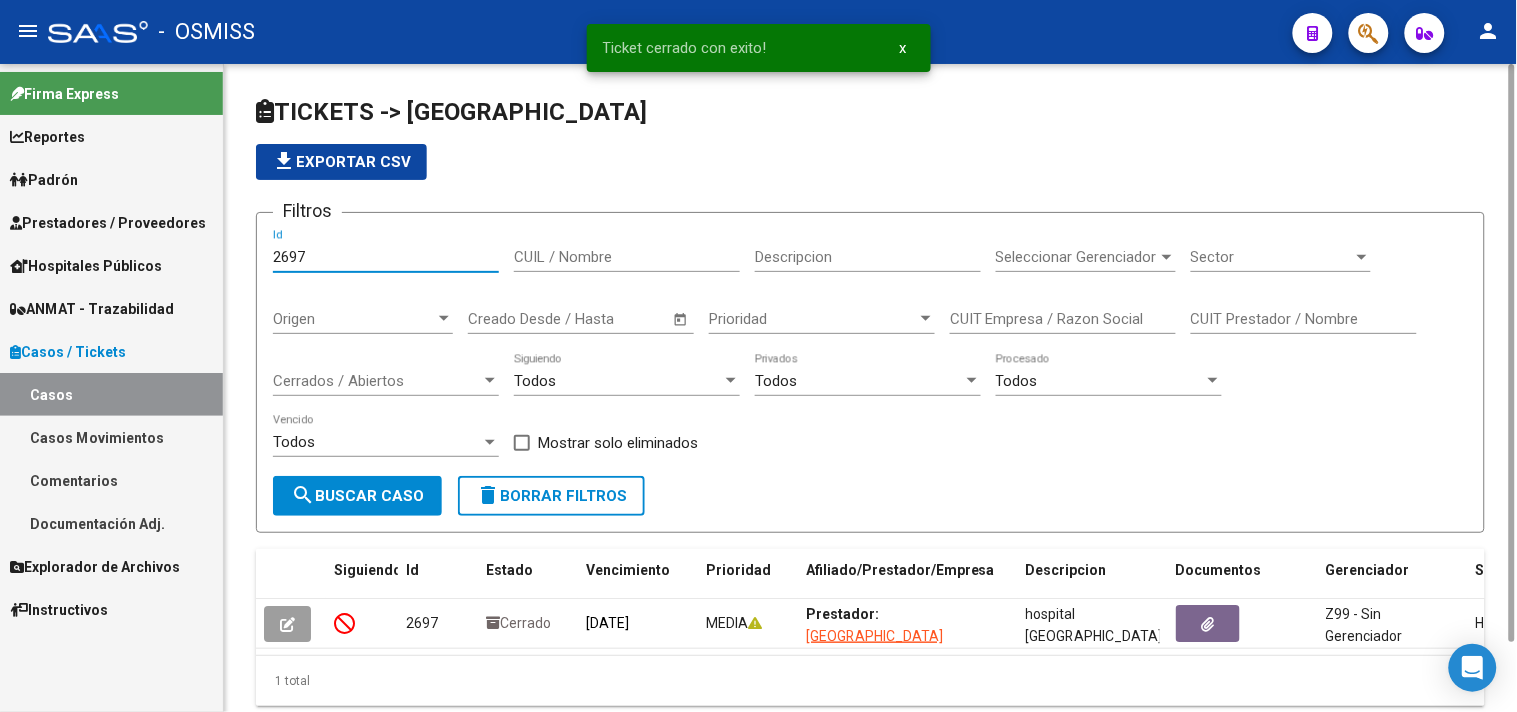 drag, startPoint x: 314, startPoint y: 264, endPoint x: 285, endPoint y: 264, distance: 29 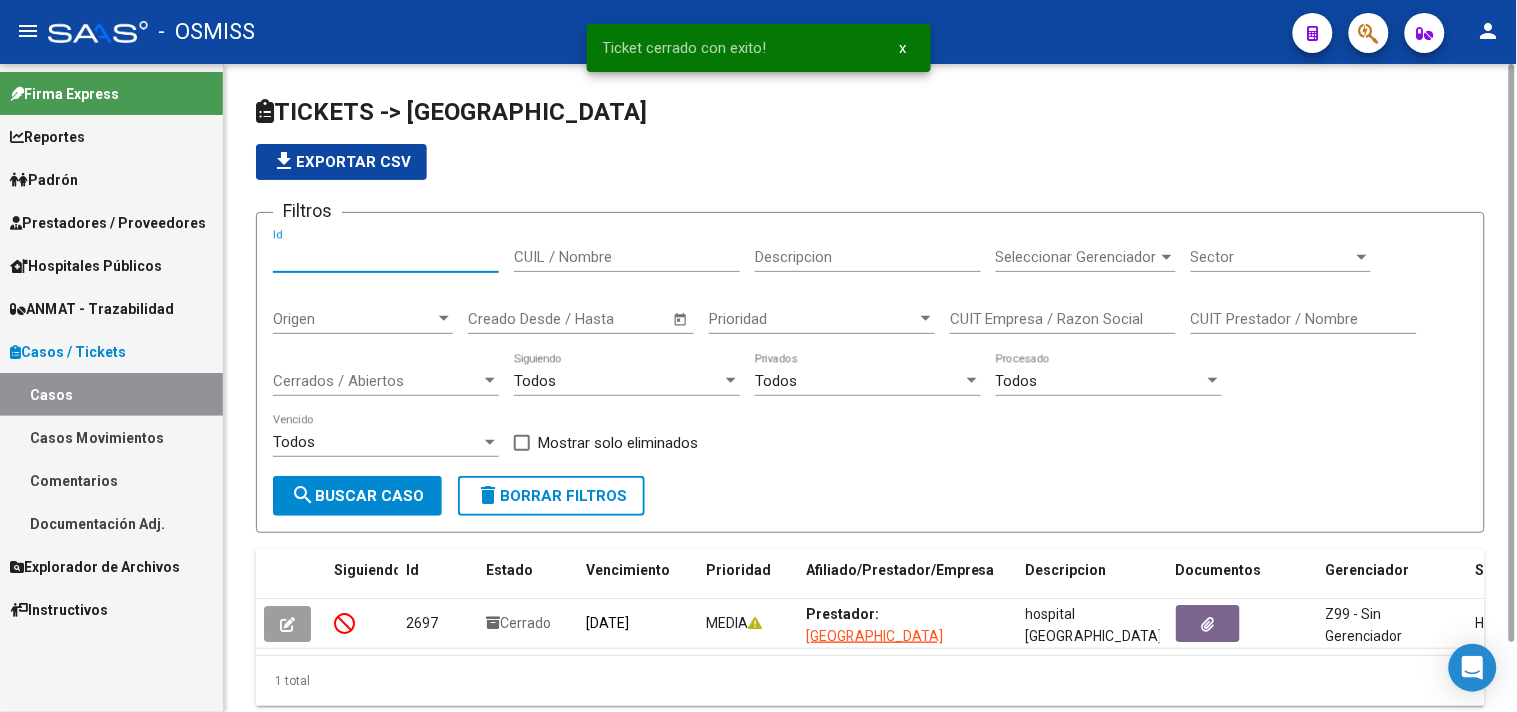 type 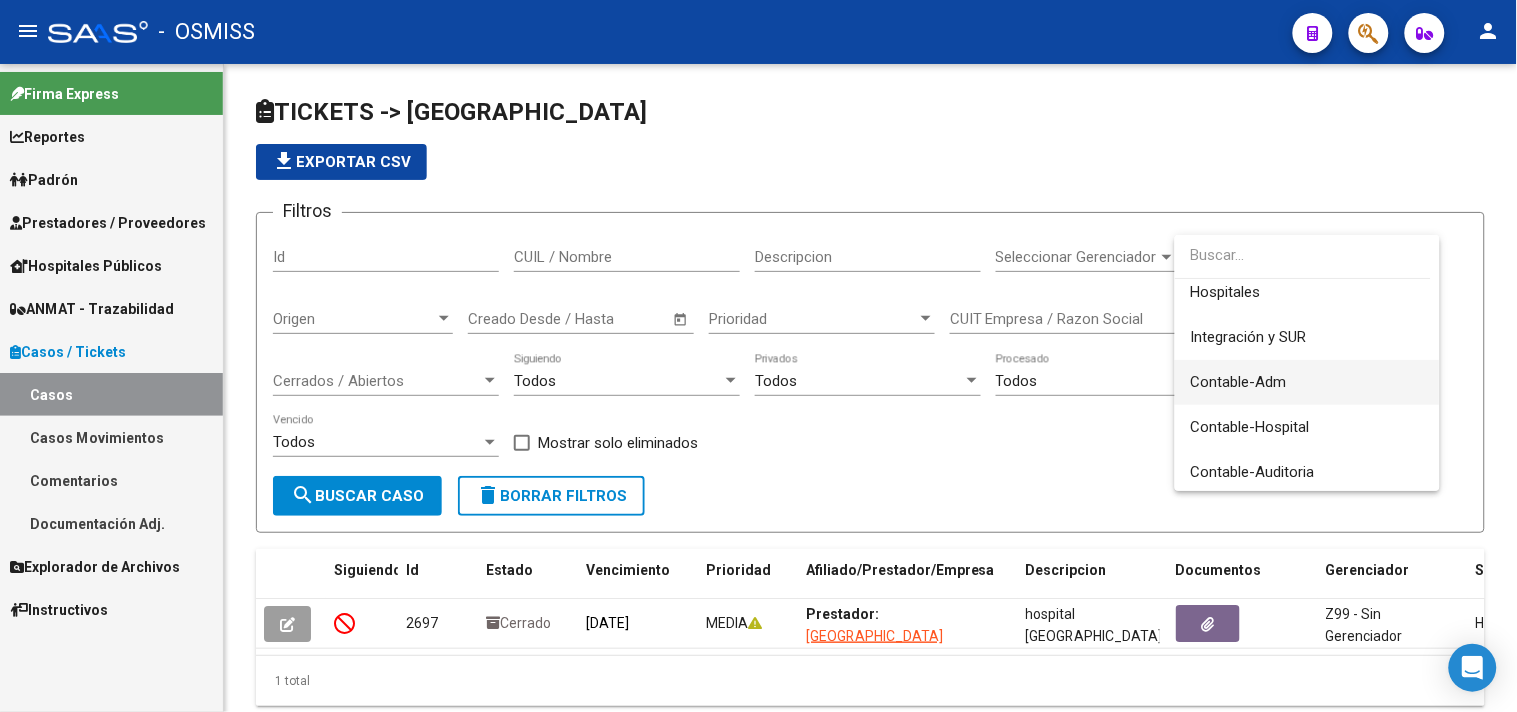 scroll, scrollTop: 238, scrollLeft: 0, axis: vertical 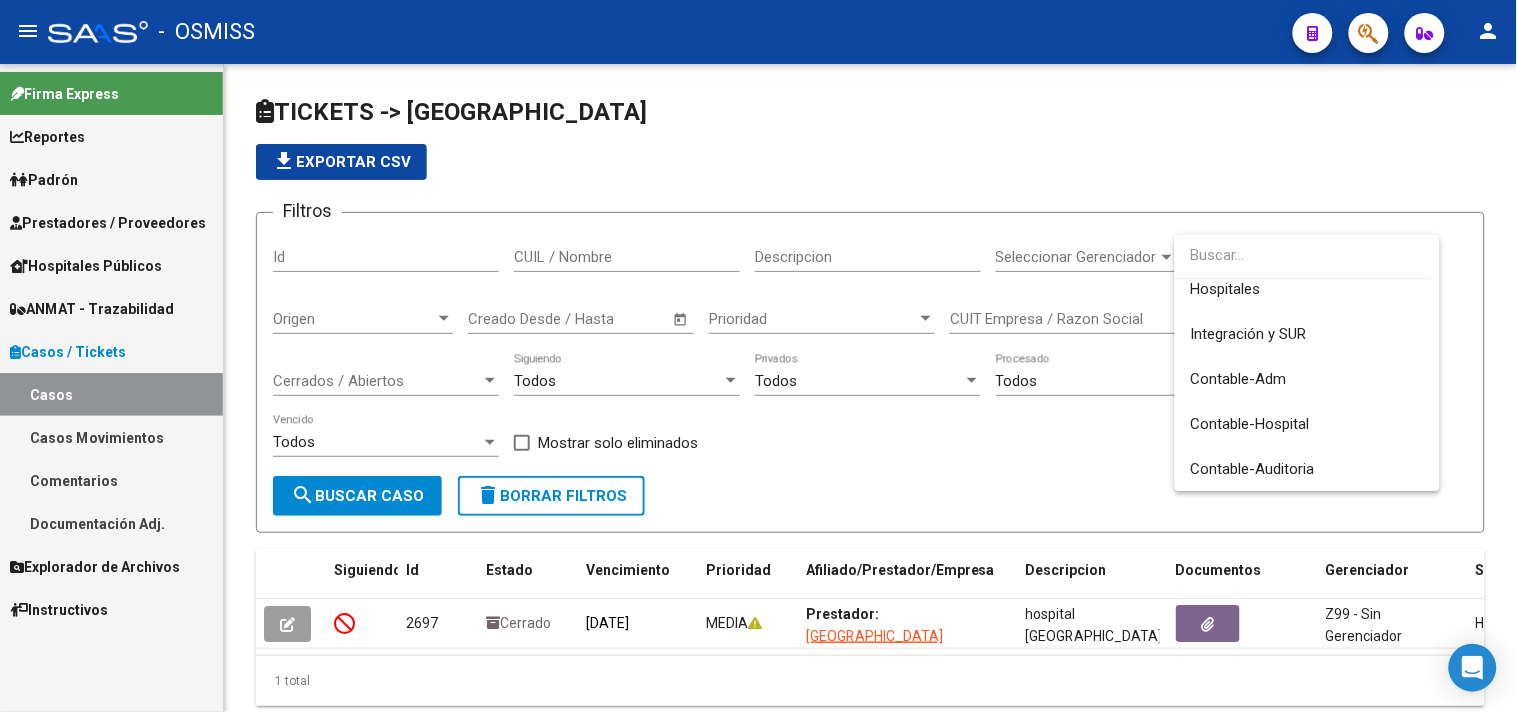 click at bounding box center [758, 356] 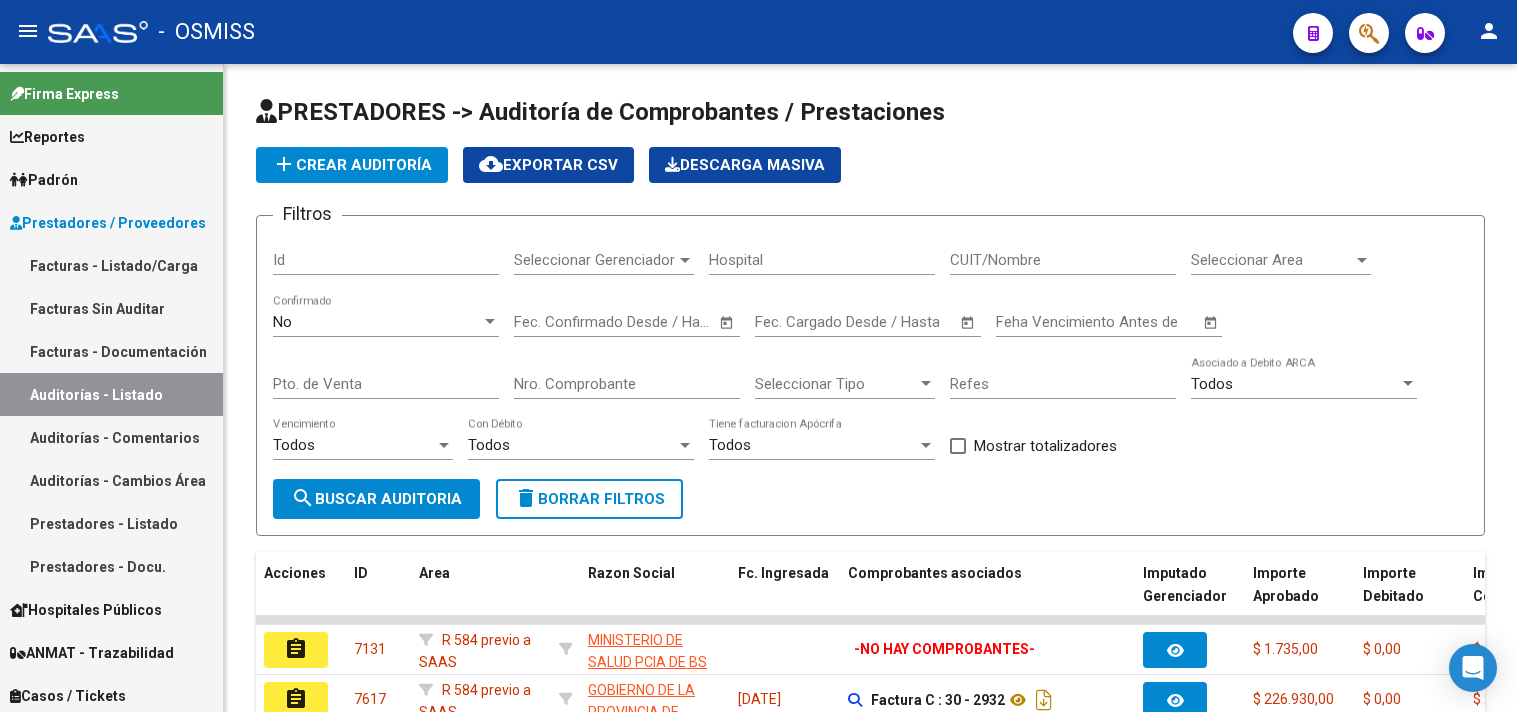 scroll, scrollTop: 0, scrollLeft: 0, axis: both 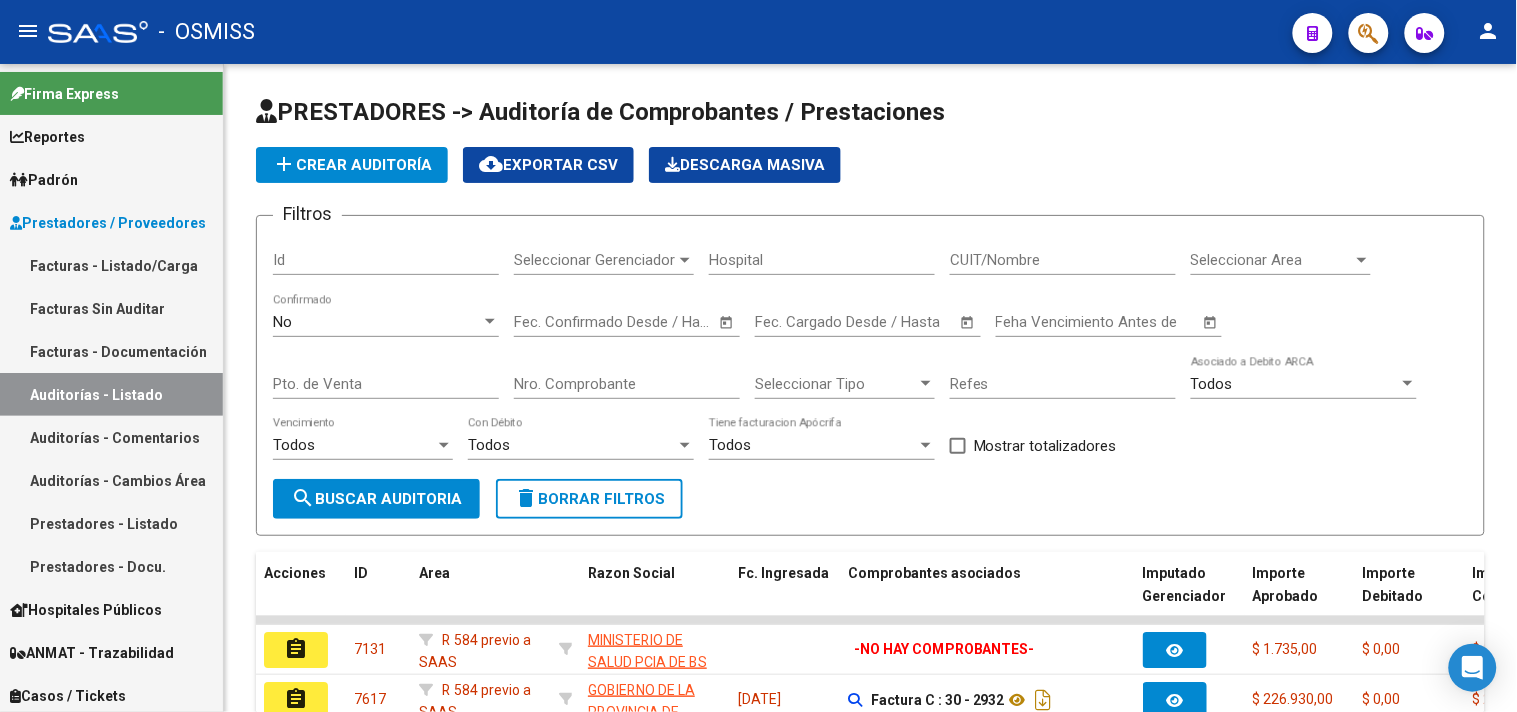 click on "Facturas - Listado/Carga" at bounding box center (111, 265) 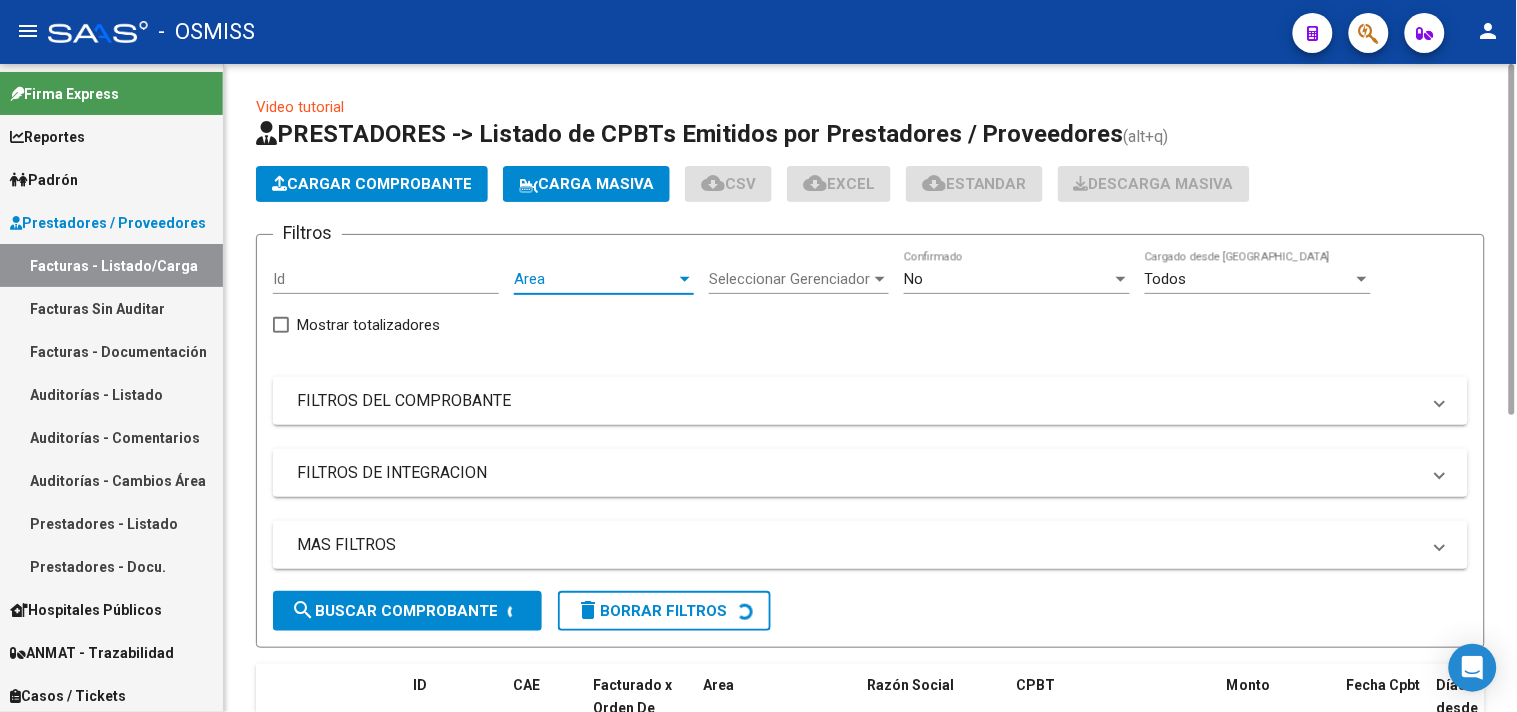 click on "Area" at bounding box center (595, 279) 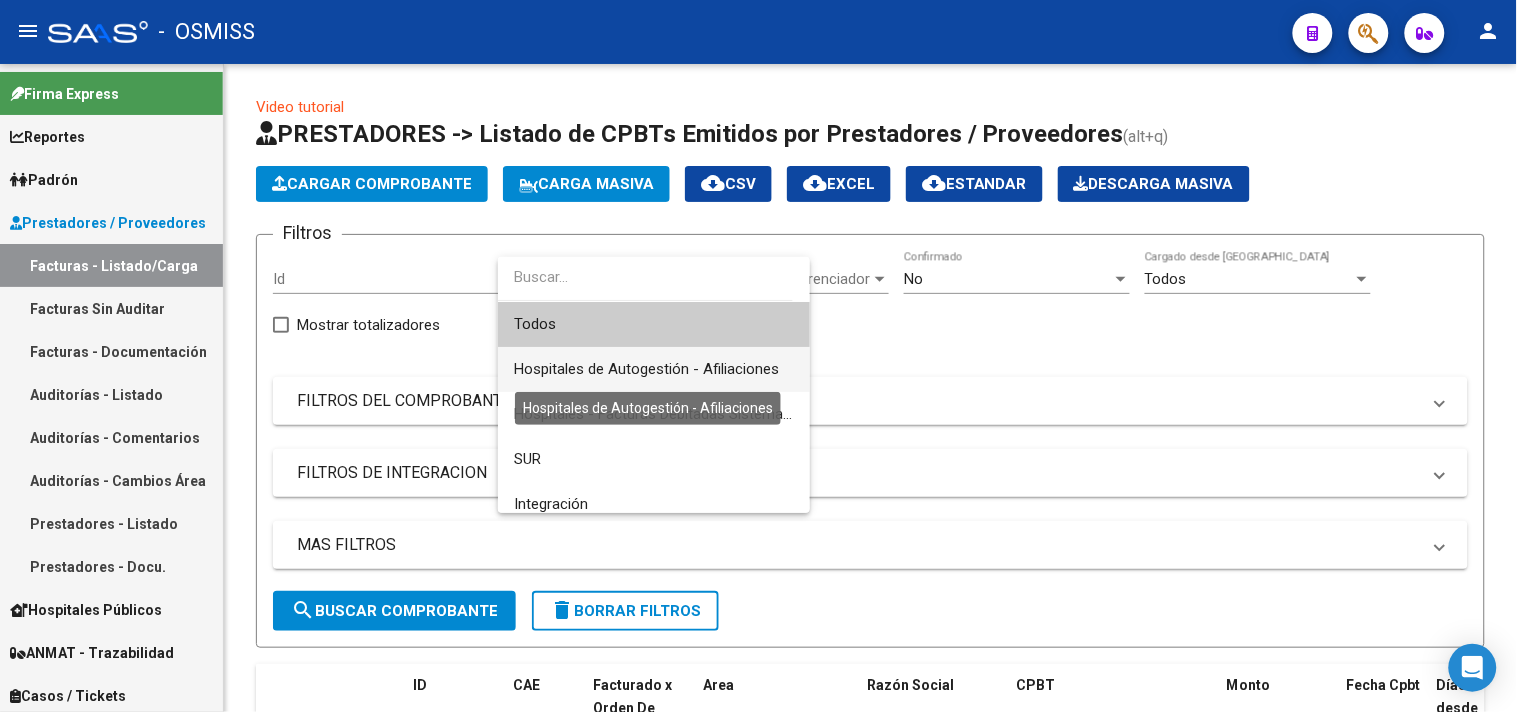 click on "Hospitales de Autogestión - Afiliaciones" at bounding box center (646, 369) 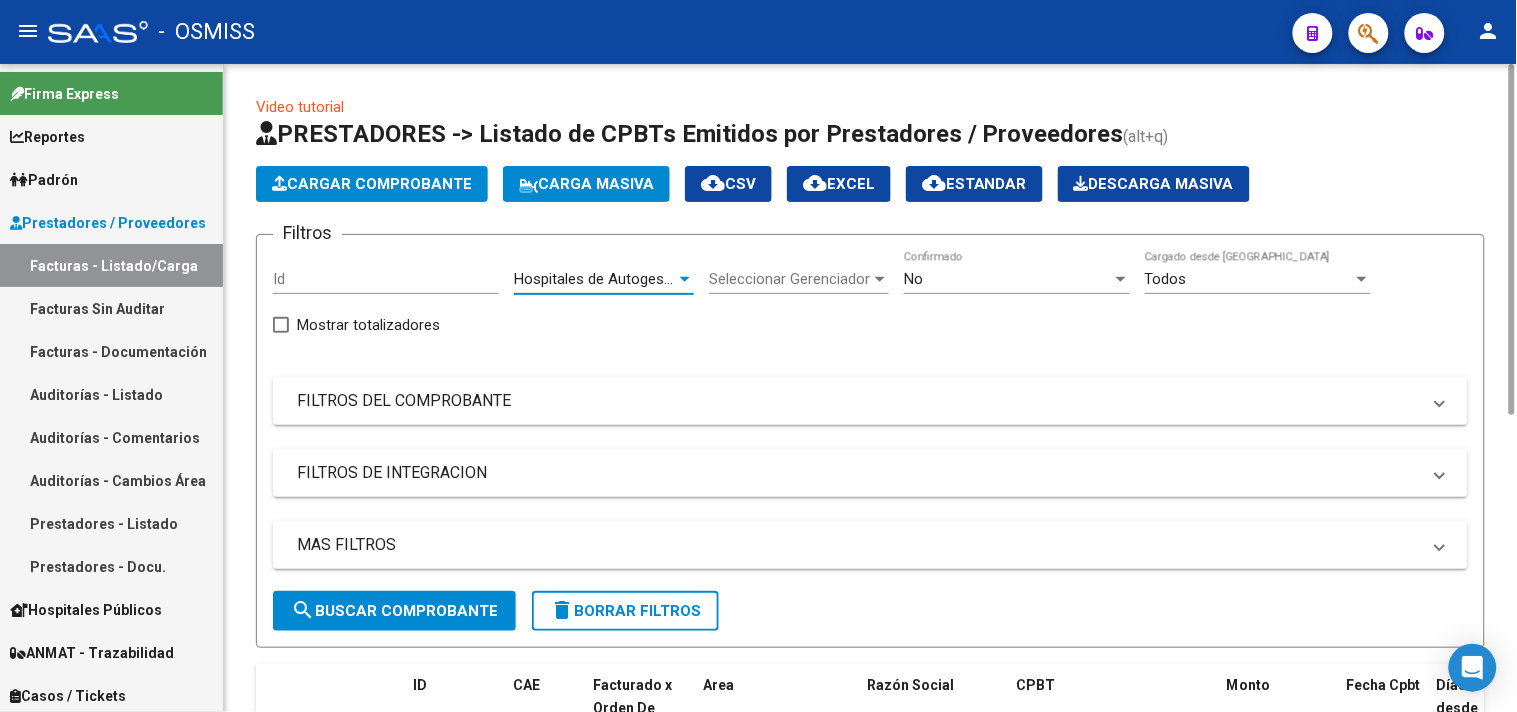 click on "No" at bounding box center [1008, 279] 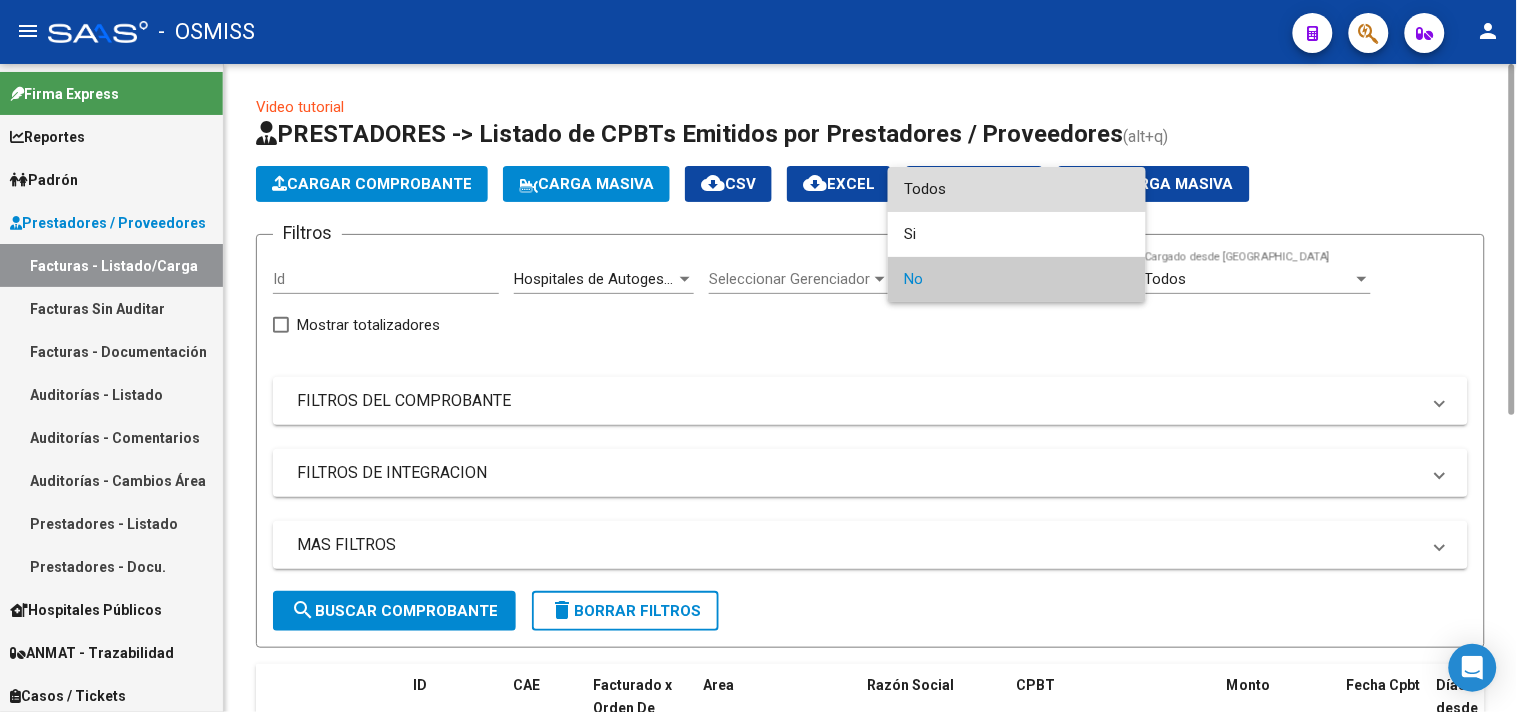 drag, startPoint x: 974, startPoint y: 166, endPoint x: 968, endPoint y: 176, distance: 11.661903 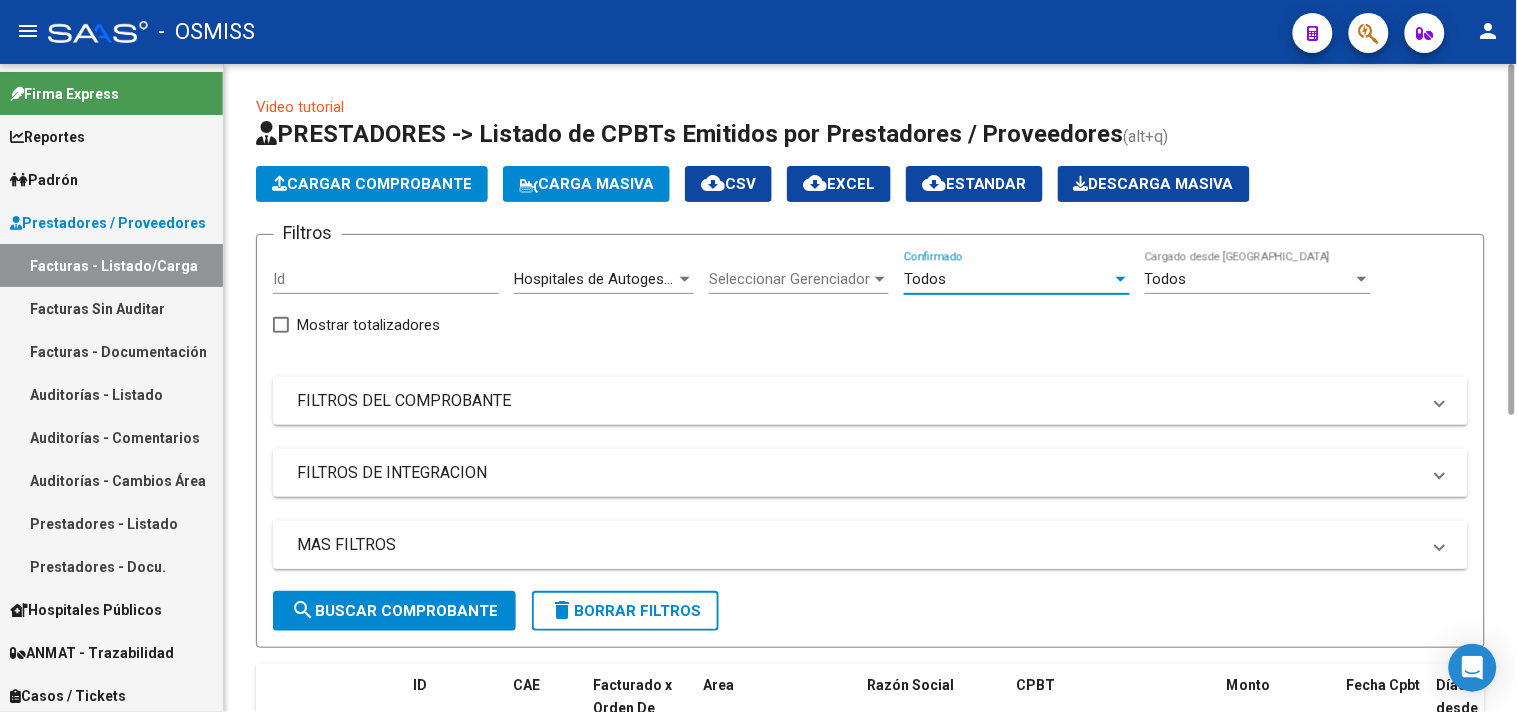 click on "MAS FILTROS" at bounding box center (858, 545) 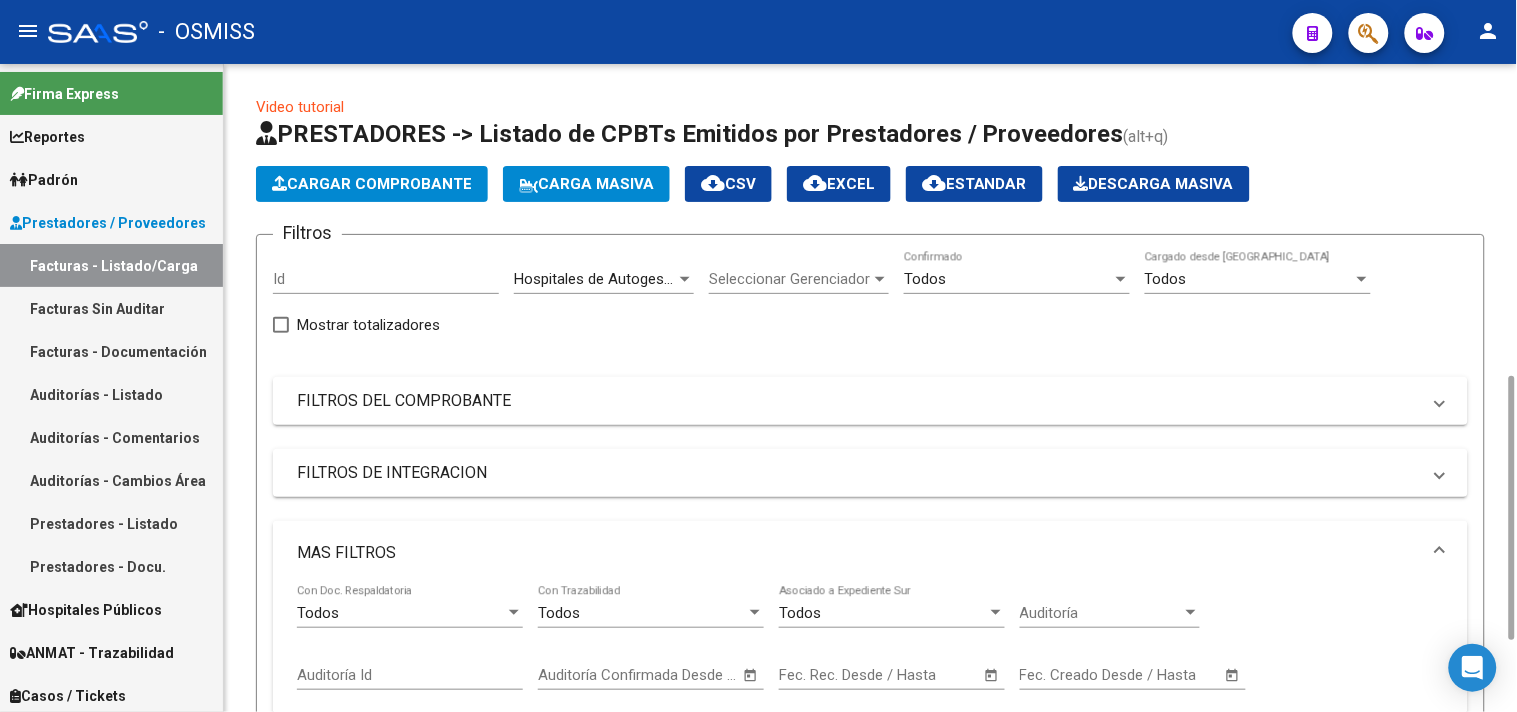 scroll, scrollTop: 444, scrollLeft: 0, axis: vertical 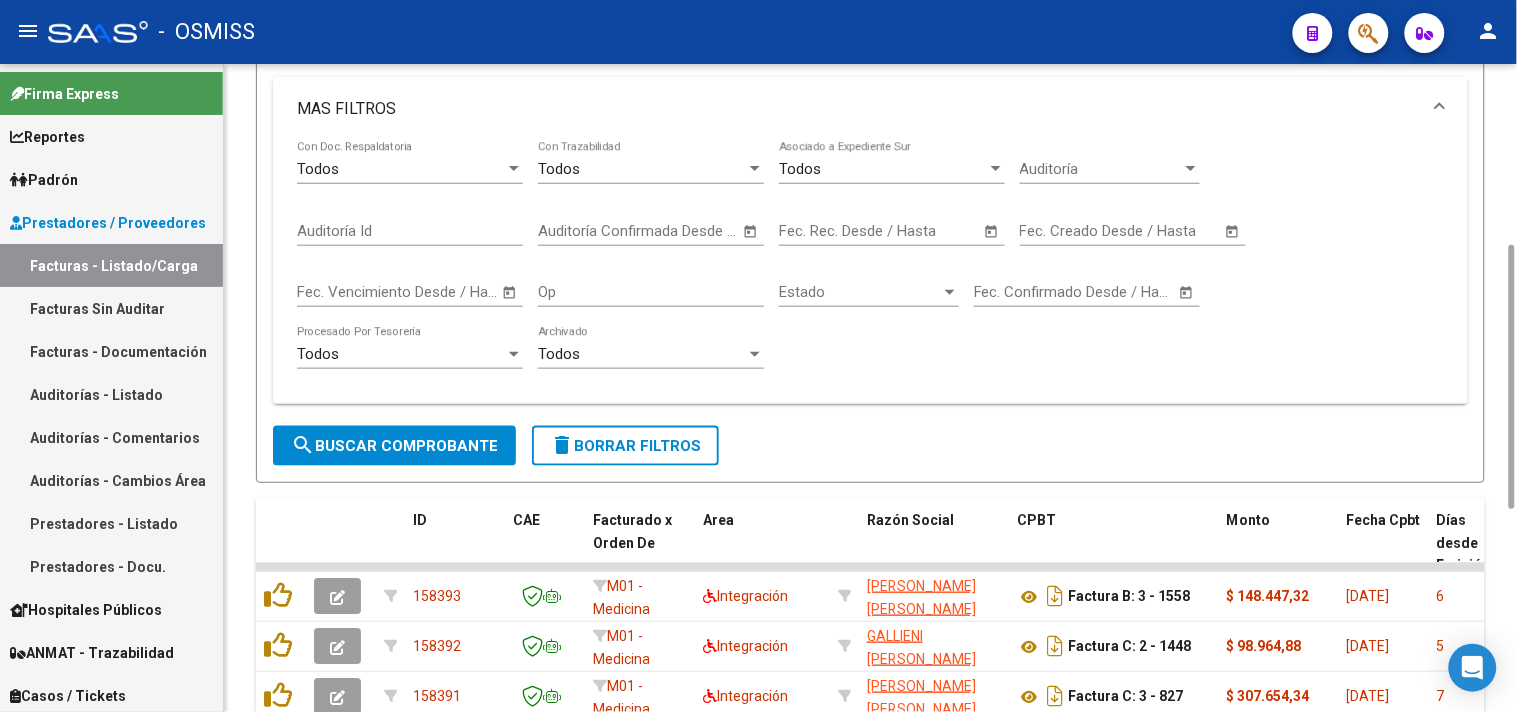 click 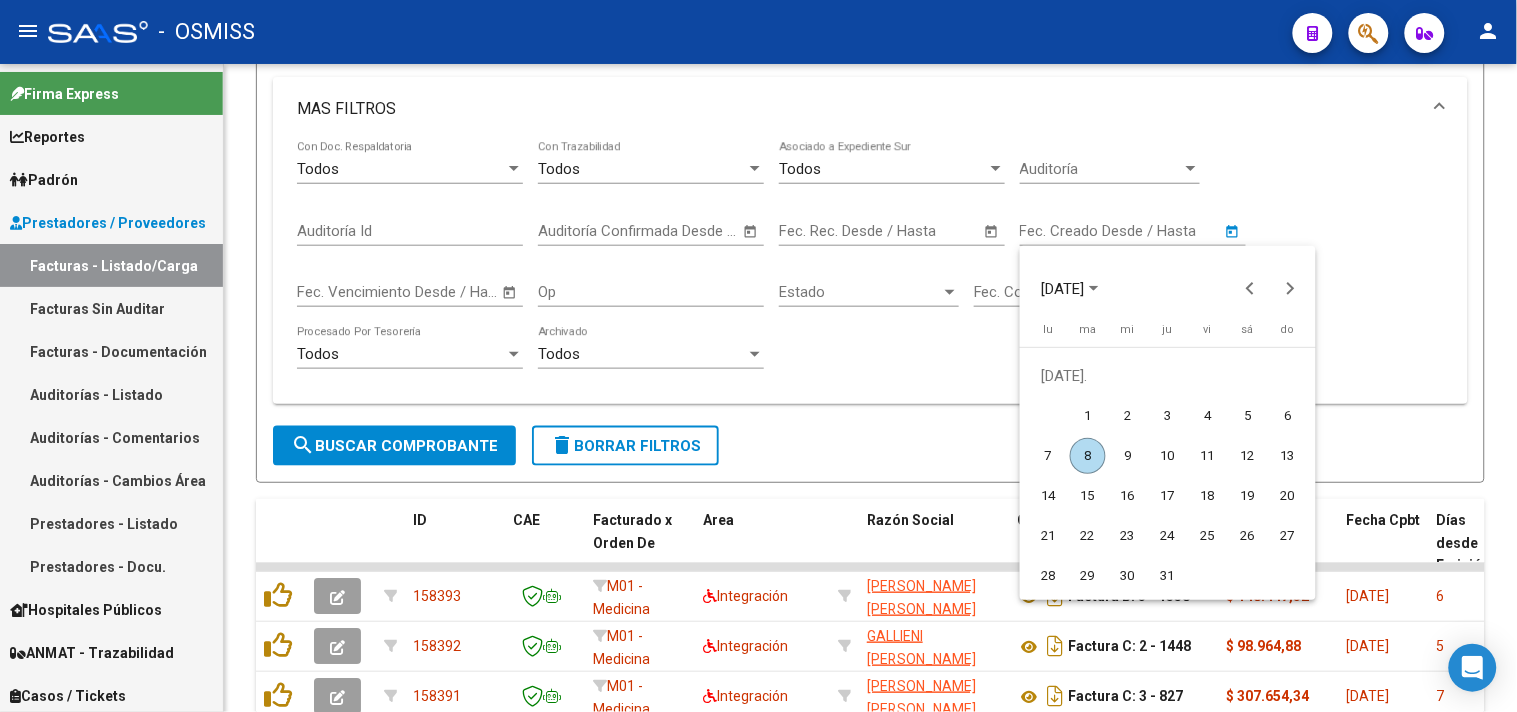 click on "8" at bounding box center [1088, 456] 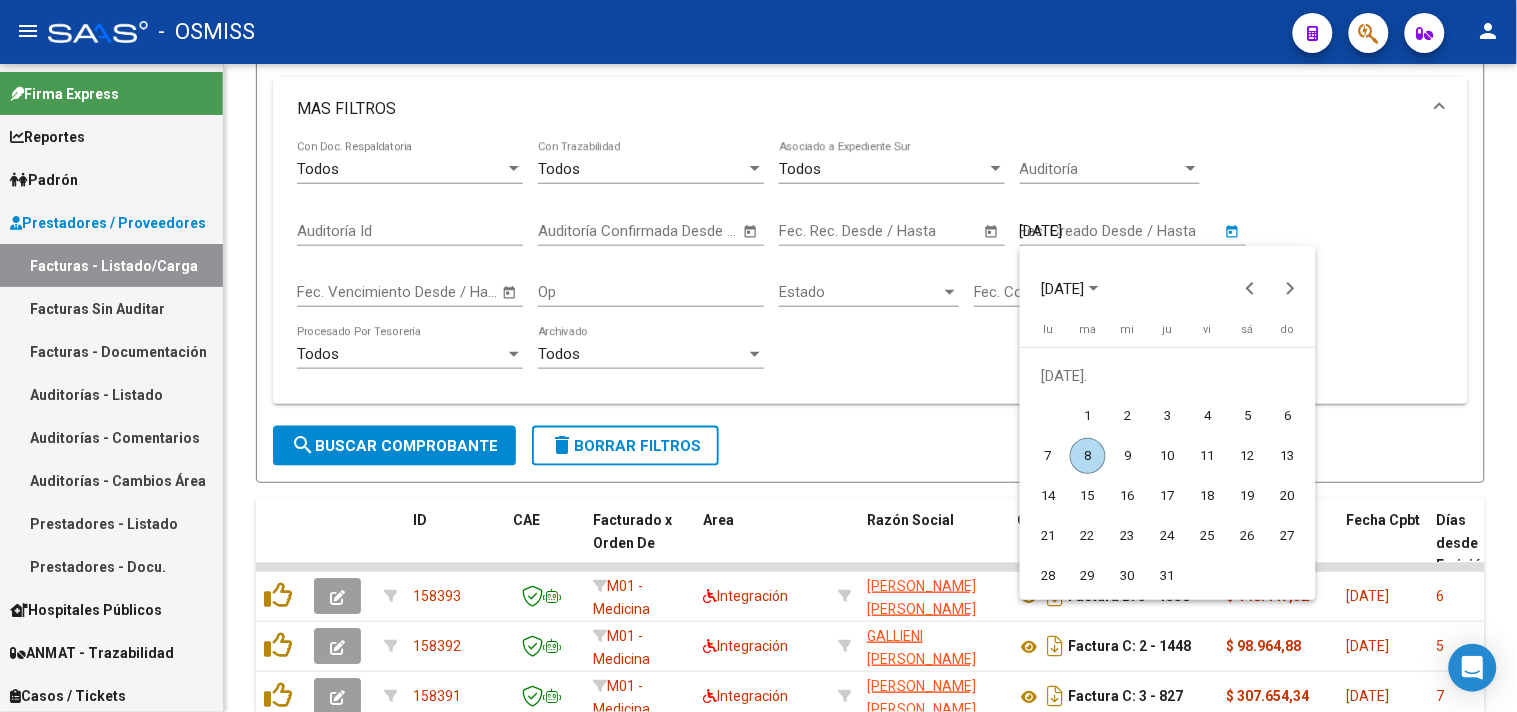 click on "8" at bounding box center [1088, 456] 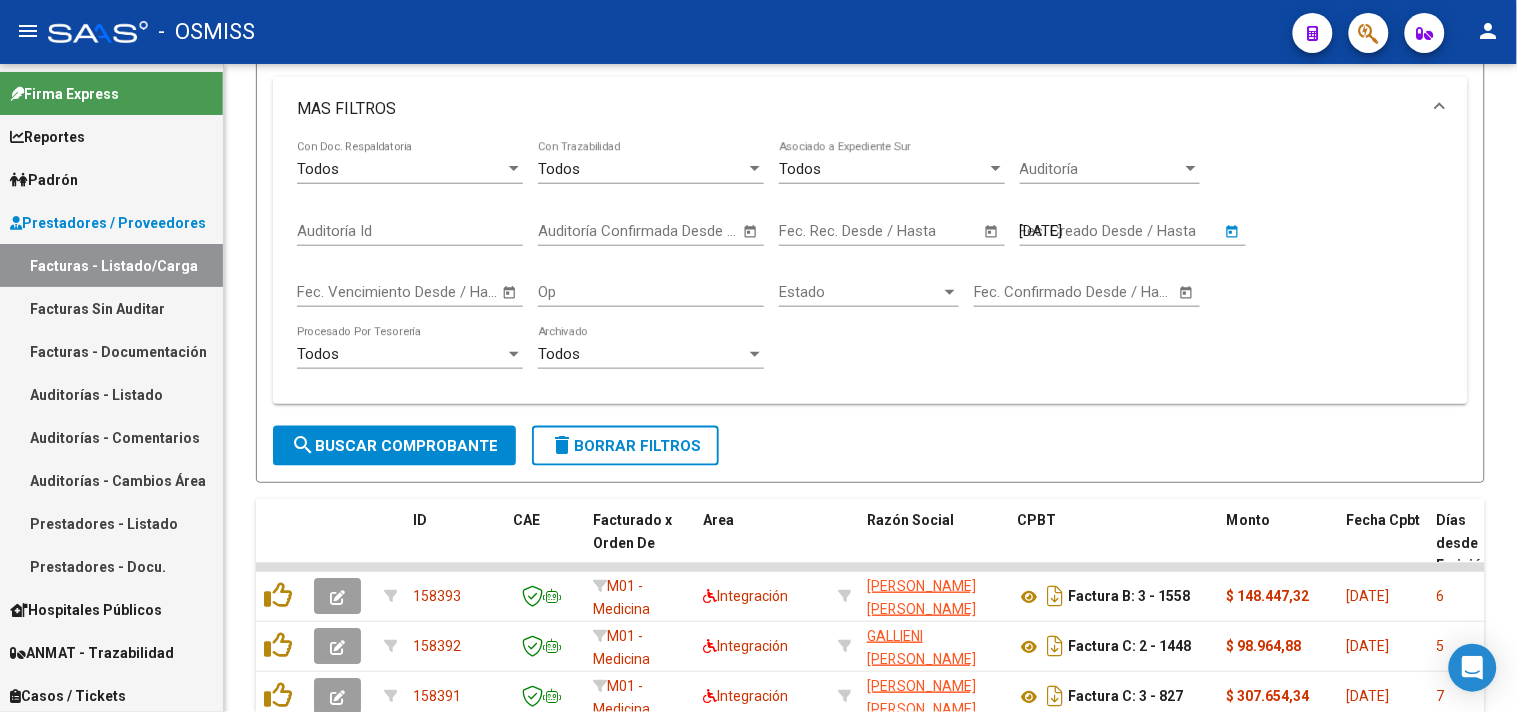 type on "8/7/2025" 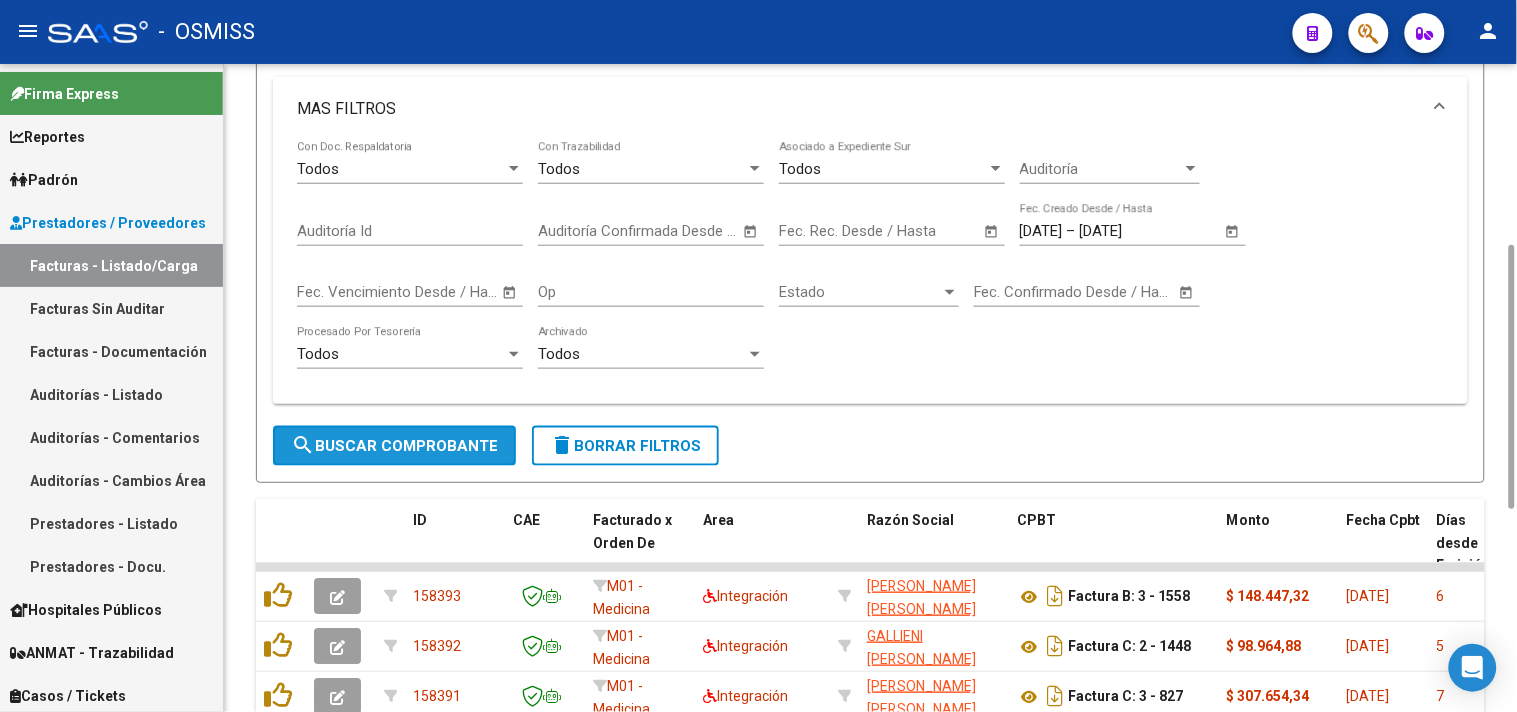 click on "search  Buscar Comprobante" 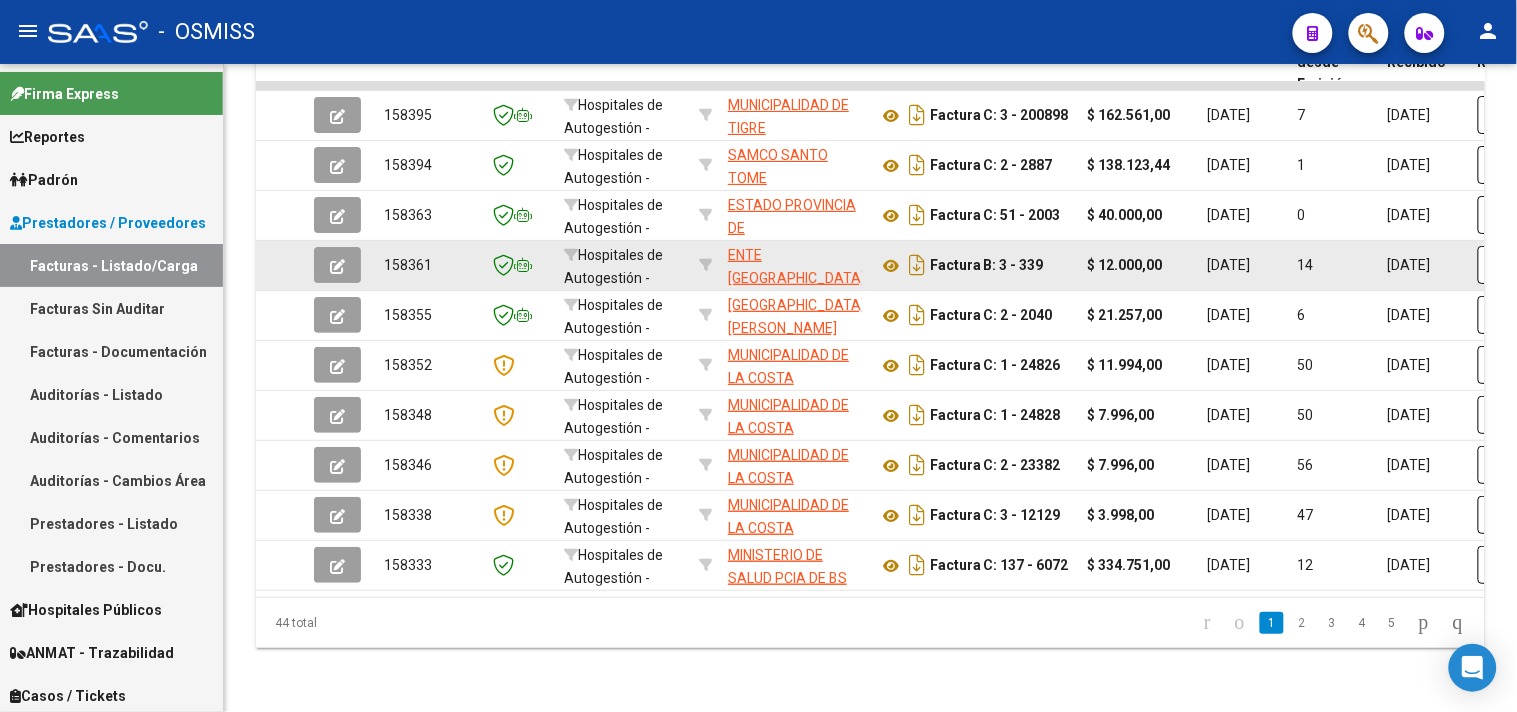scroll, scrollTop: 0, scrollLeft: 0, axis: both 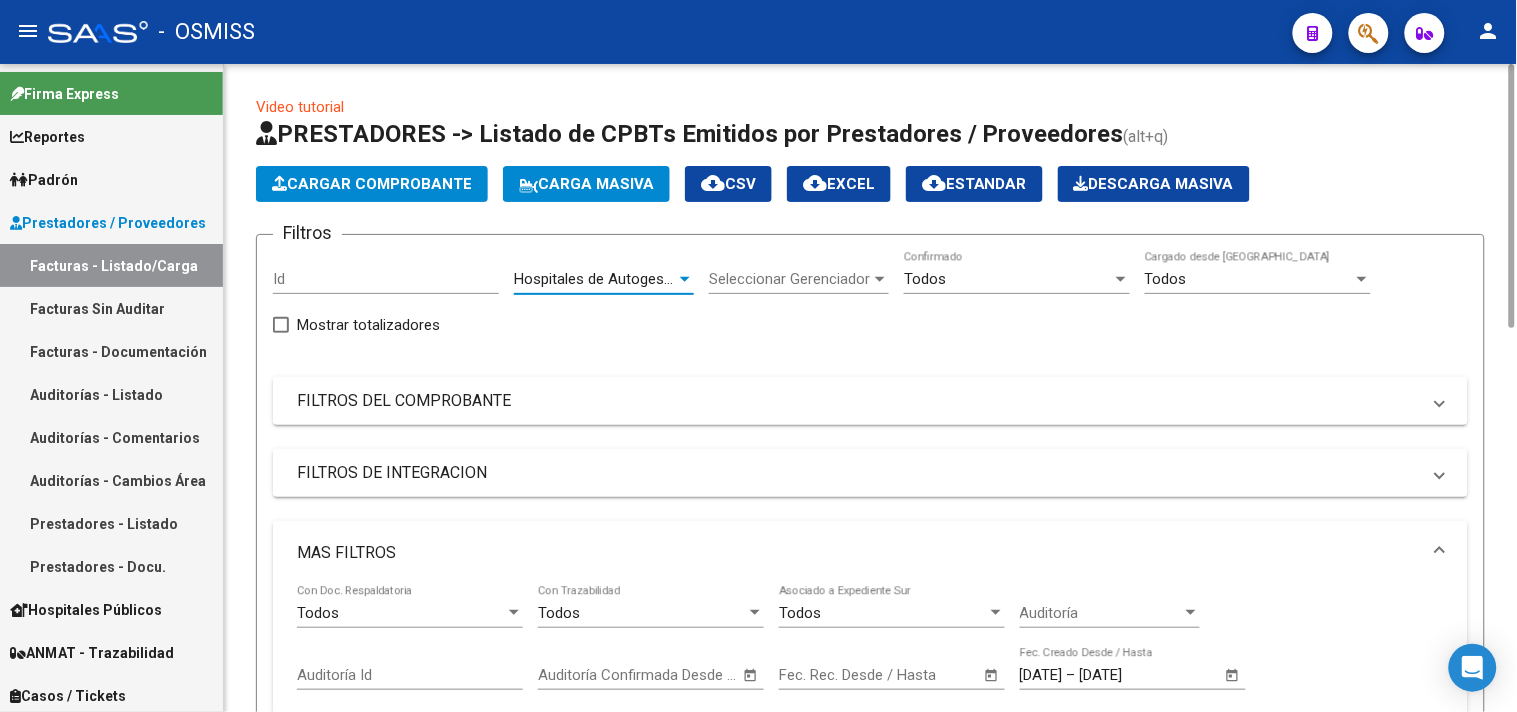 click on "Hospitales de Autogestión - Afiliaciones" at bounding box center [646, 279] 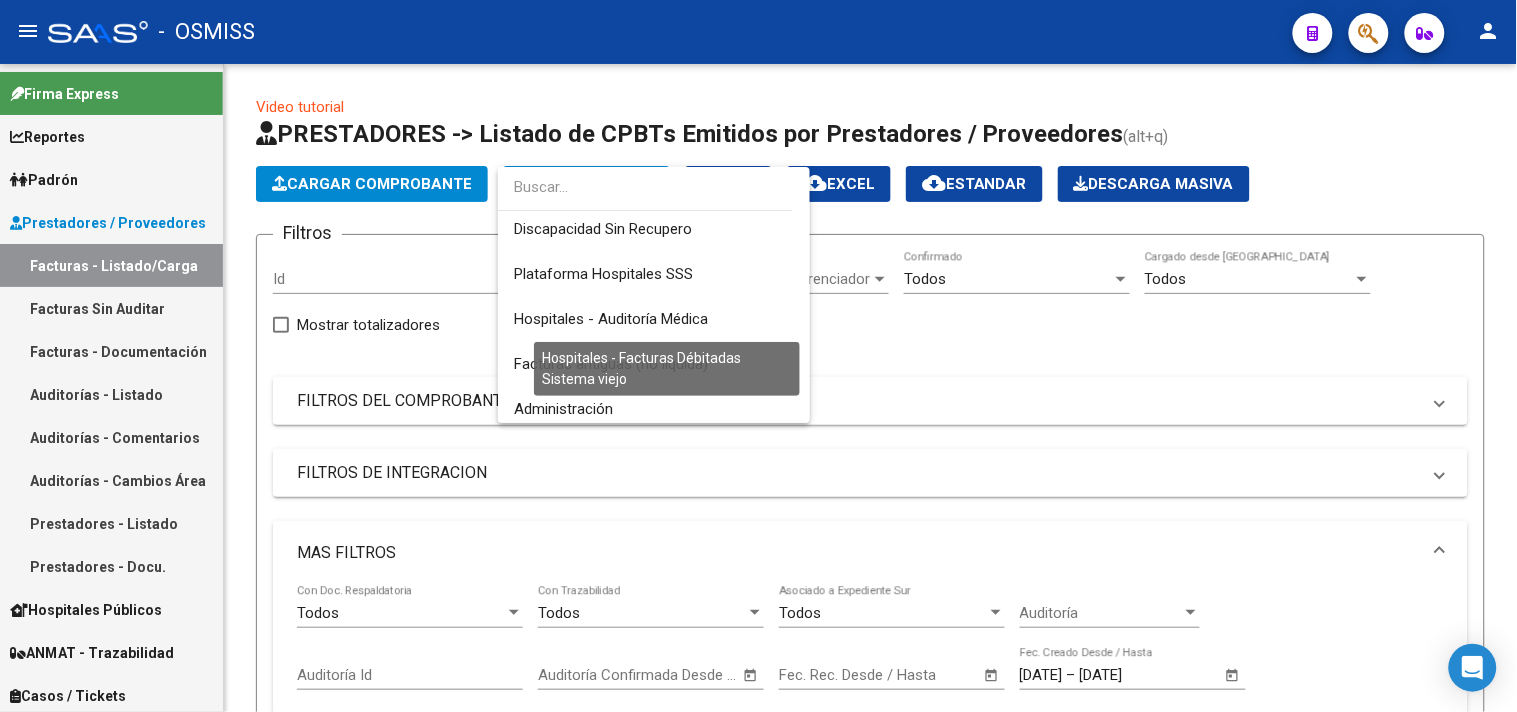 scroll, scrollTop: 554, scrollLeft: 0, axis: vertical 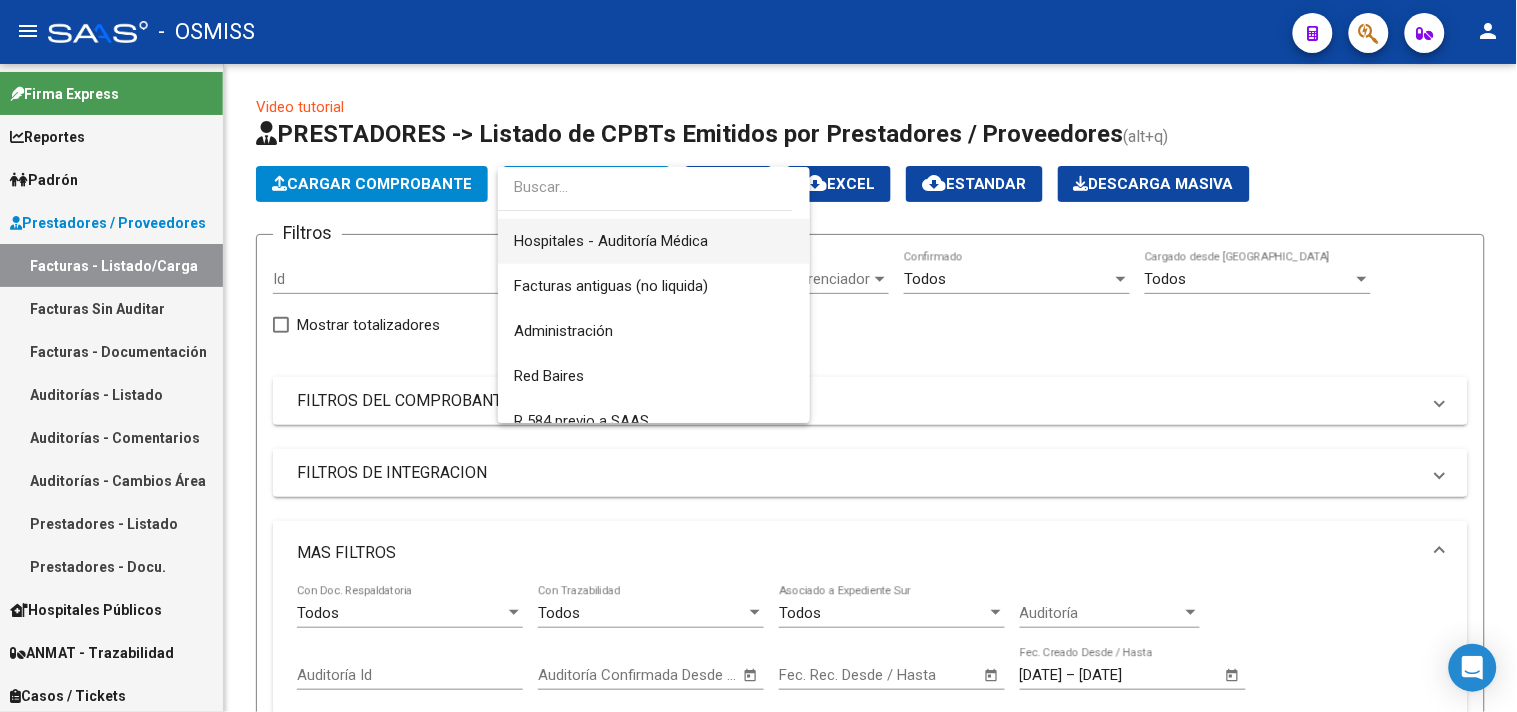 click on "Hospitales - Auditoría Médica" at bounding box center [611, 241] 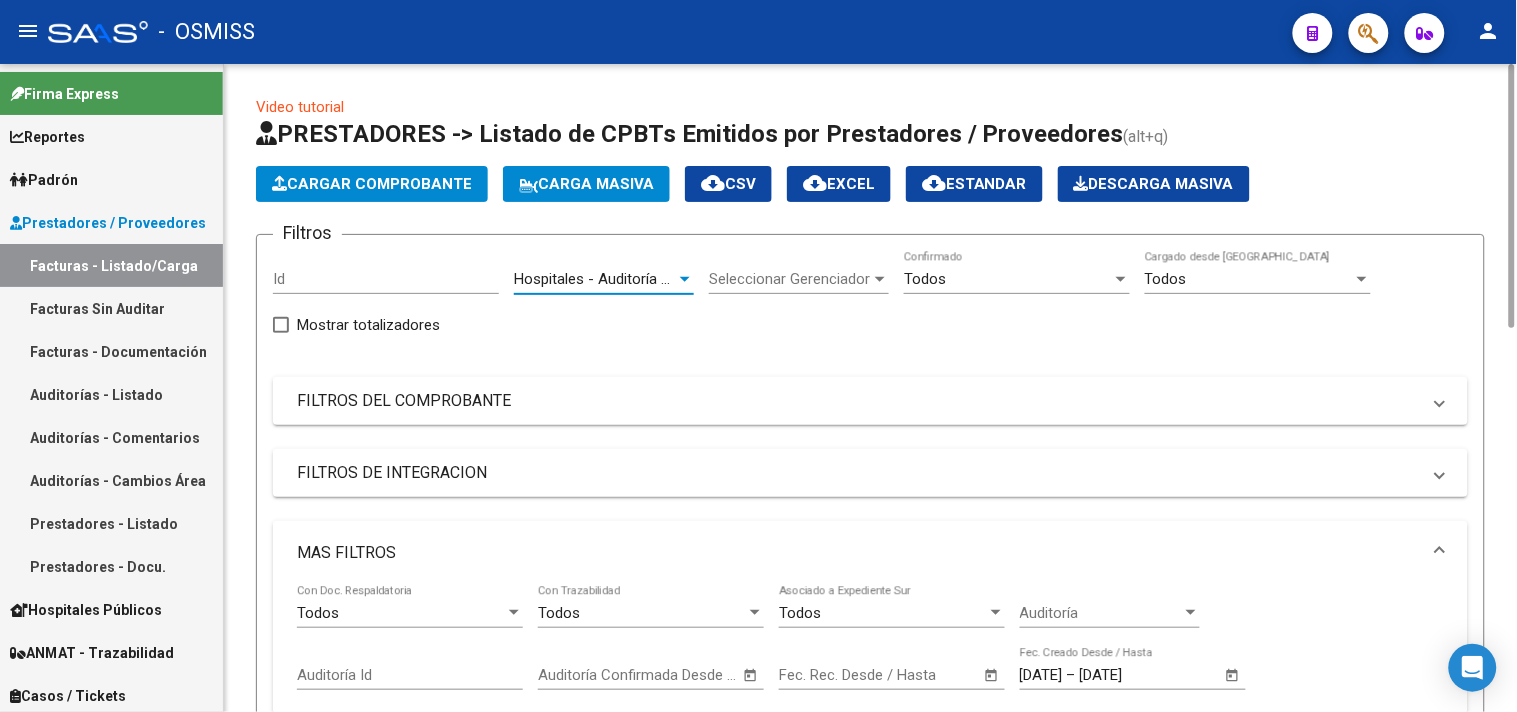 scroll, scrollTop: 450, scrollLeft: 0, axis: vertical 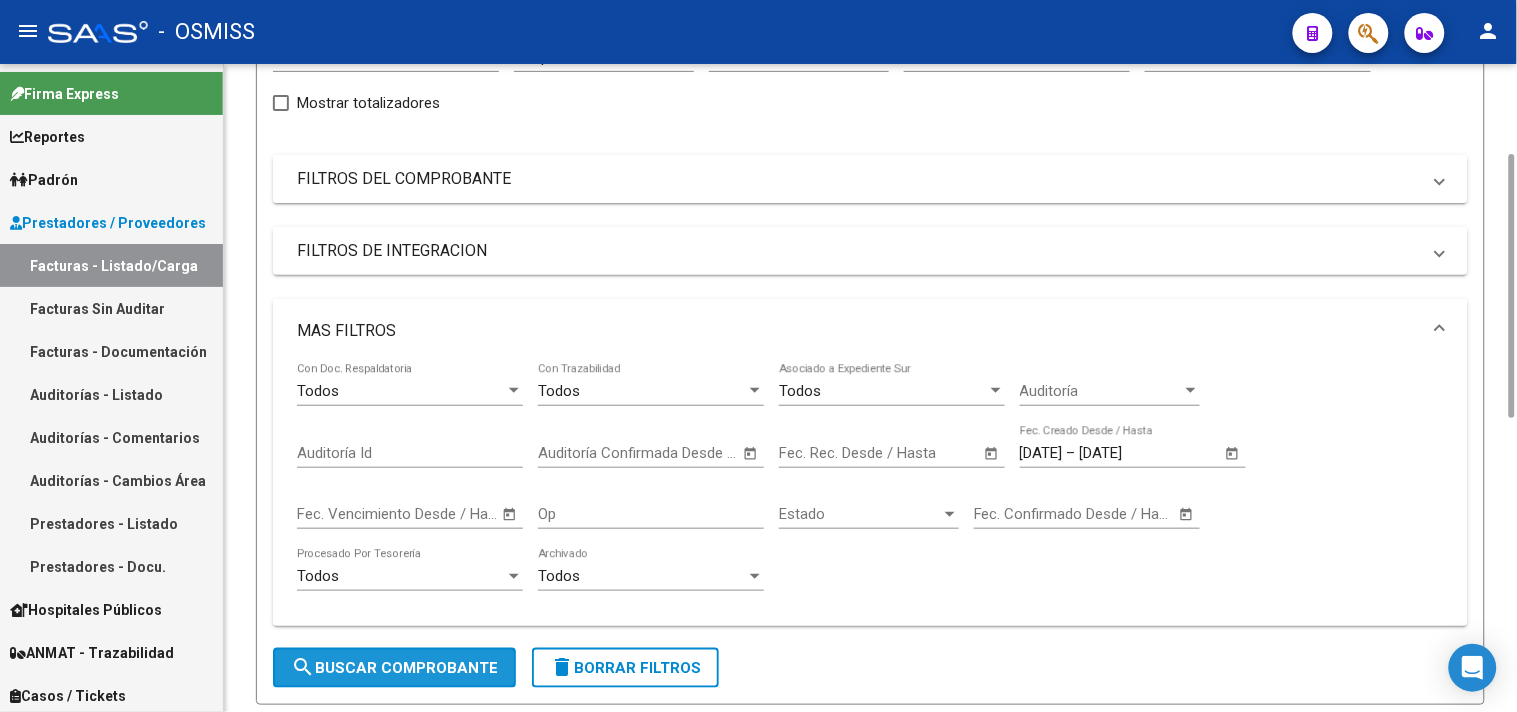 click on "search  Buscar Comprobante" 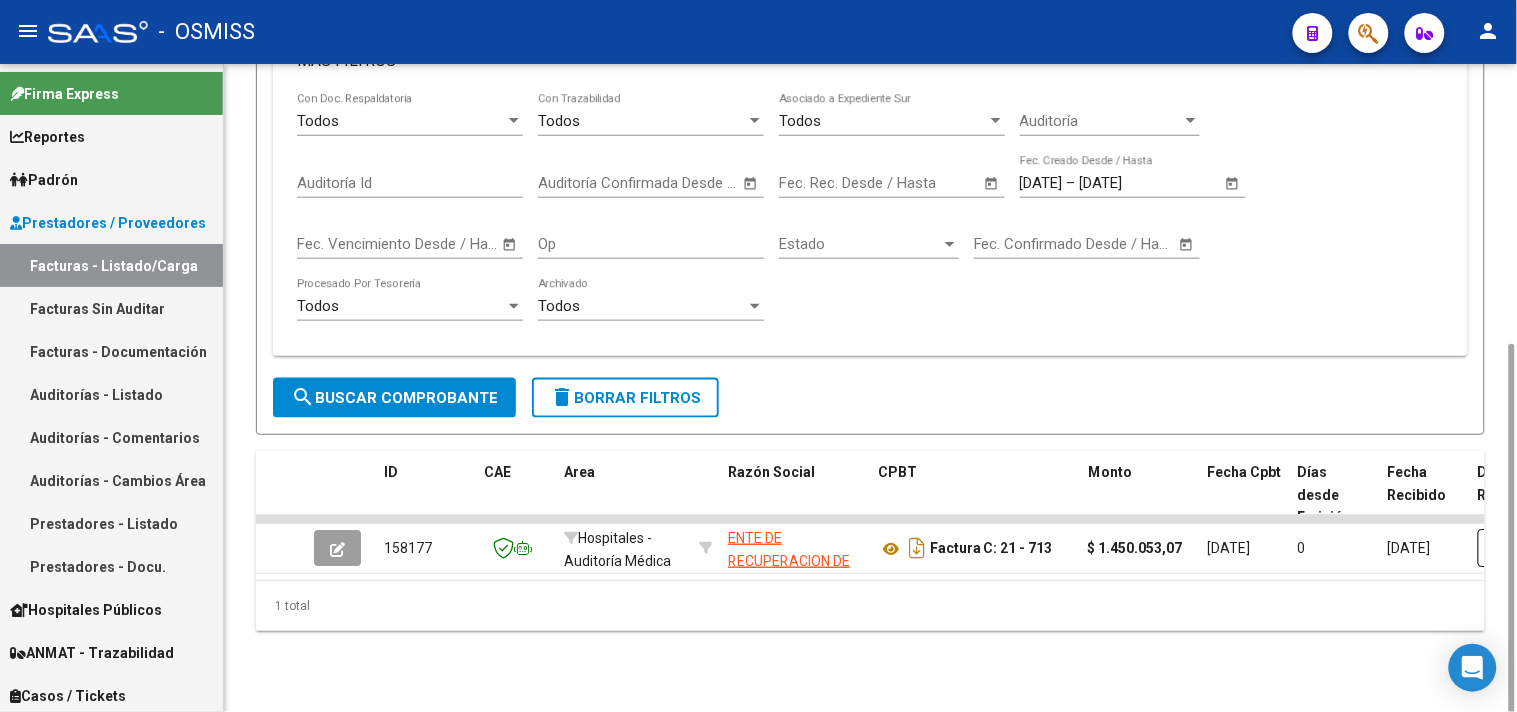 scroll, scrollTop: 0, scrollLeft: 0, axis: both 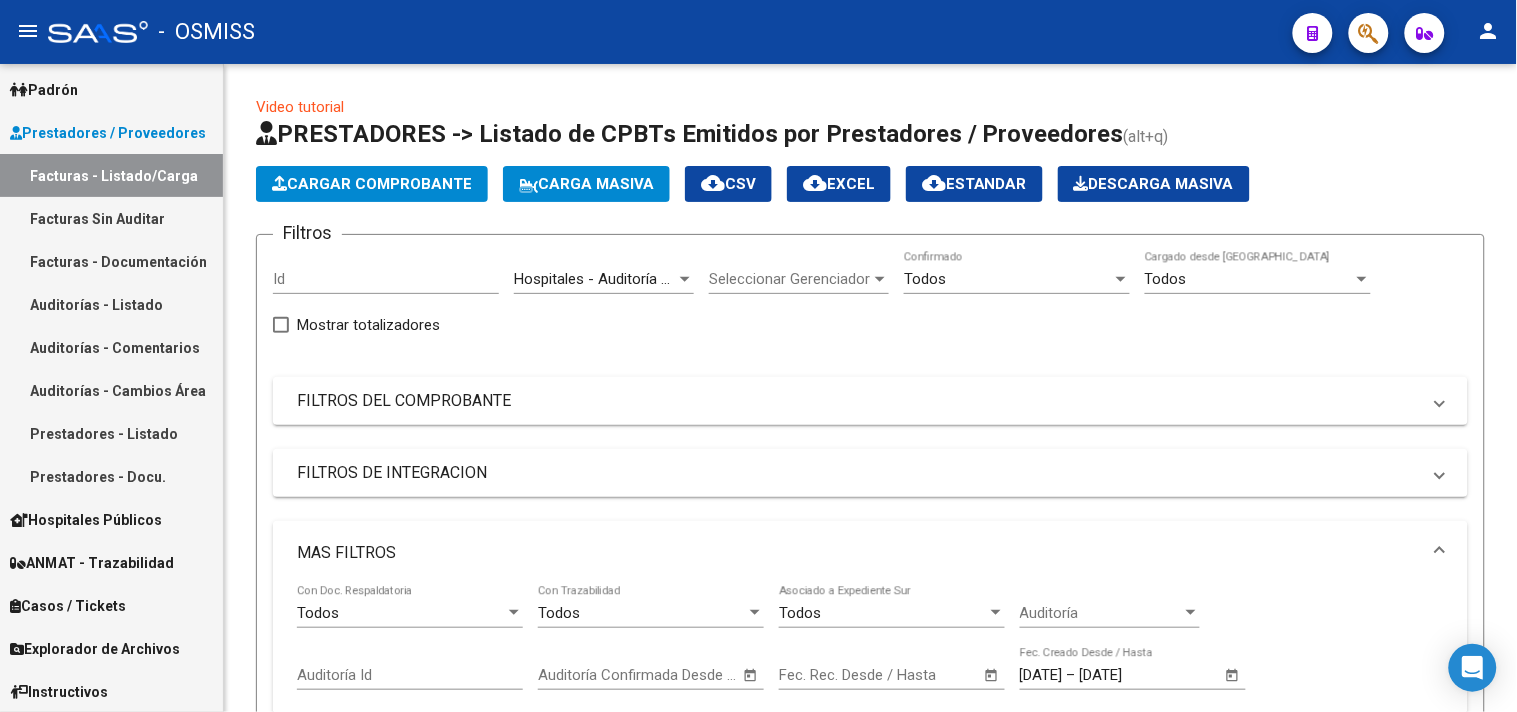 click on "Casos / Tickets" at bounding box center [68, 606] 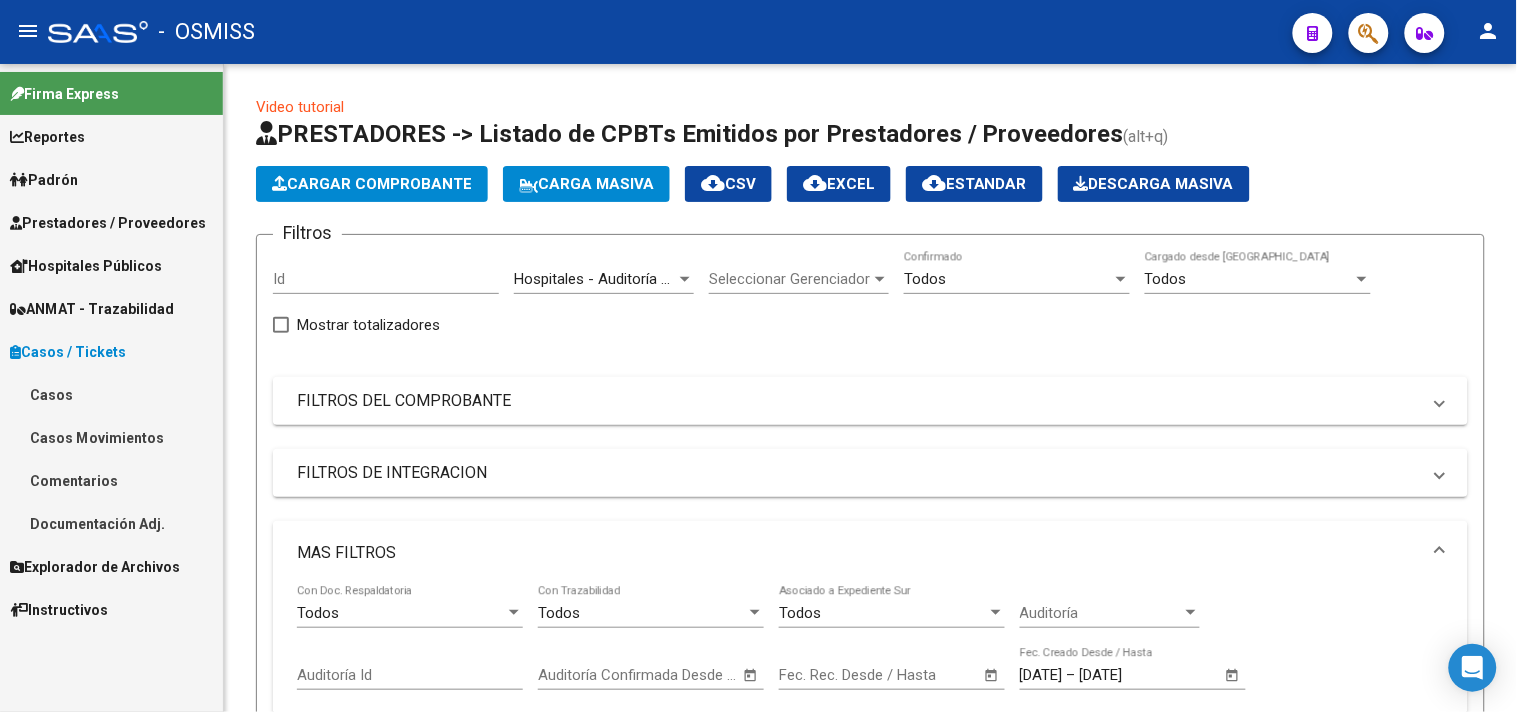 scroll, scrollTop: 0, scrollLeft: 0, axis: both 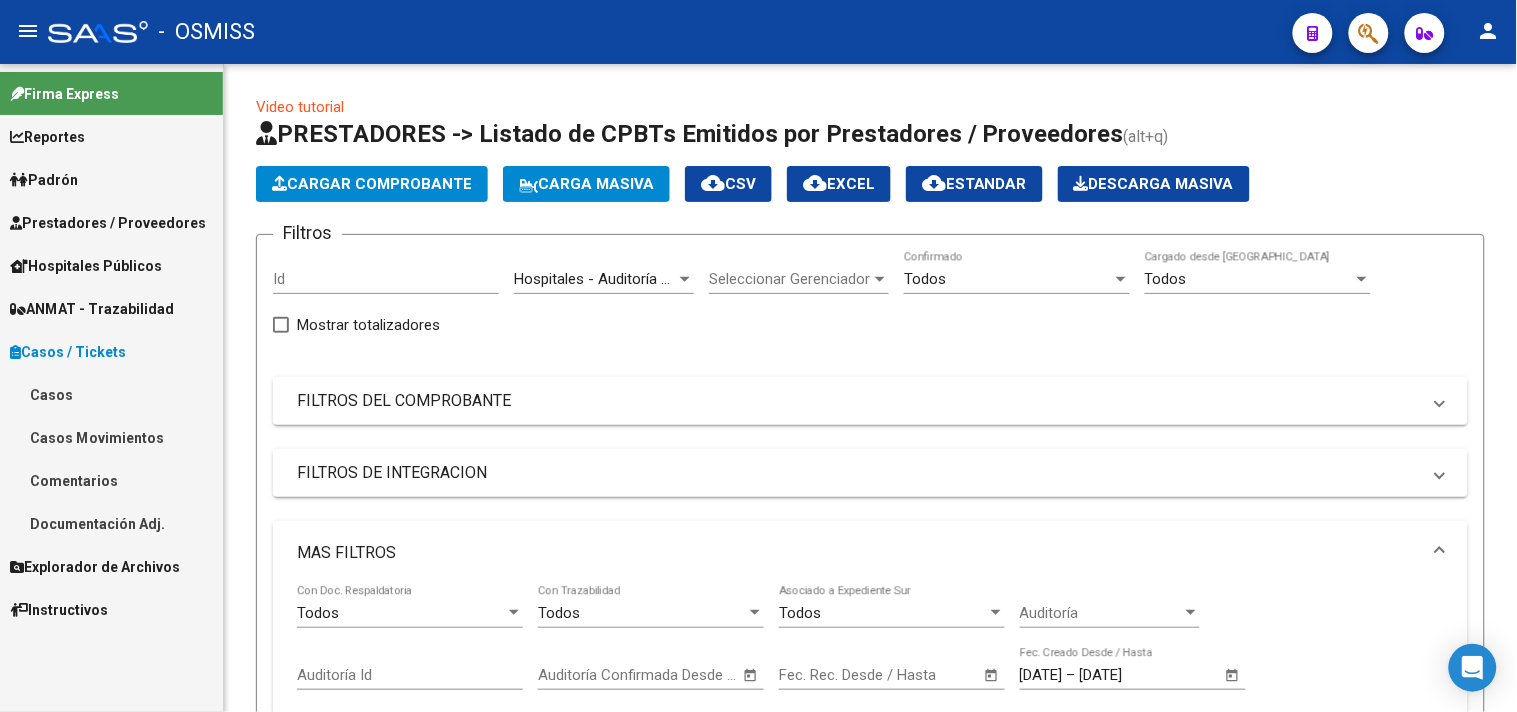 click on "Casos" at bounding box center [111, 394] 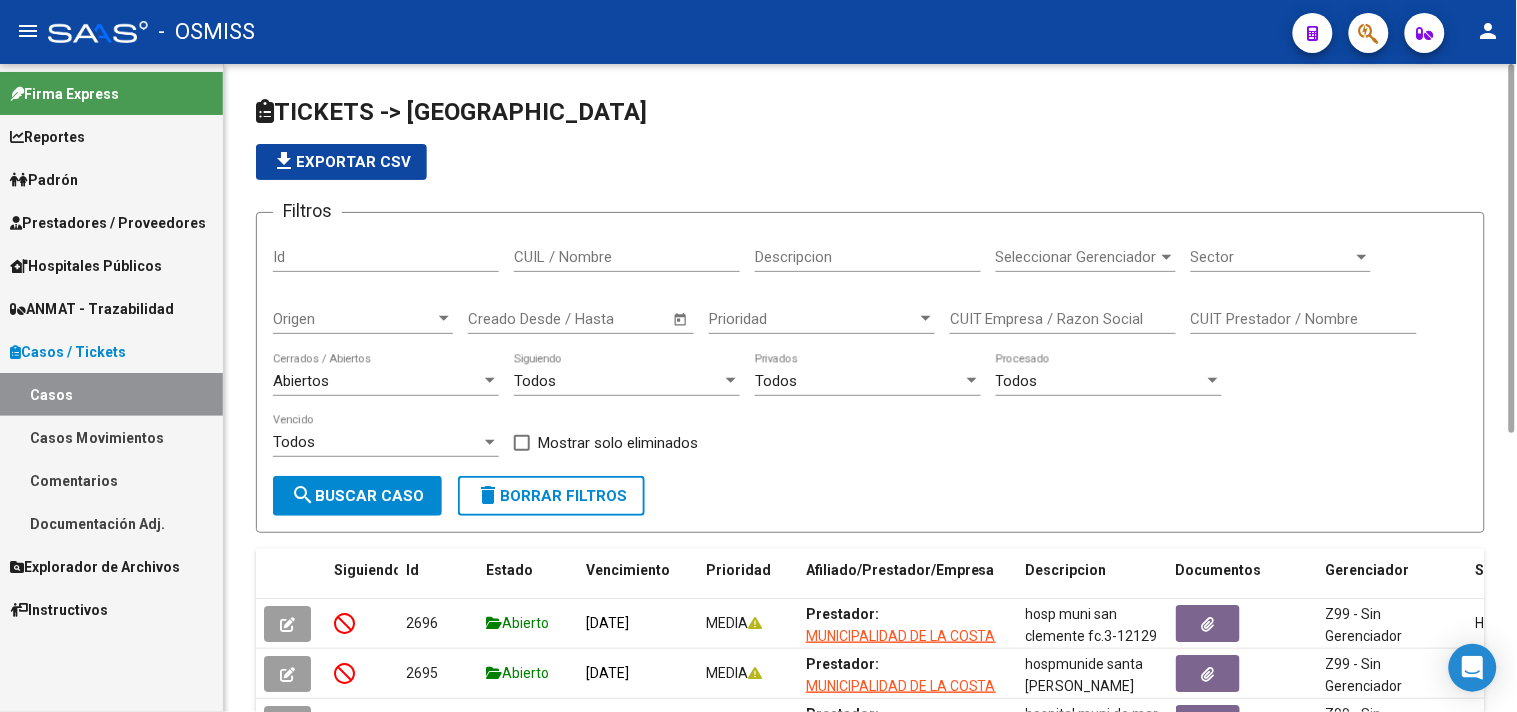 click on "Sector Sector" 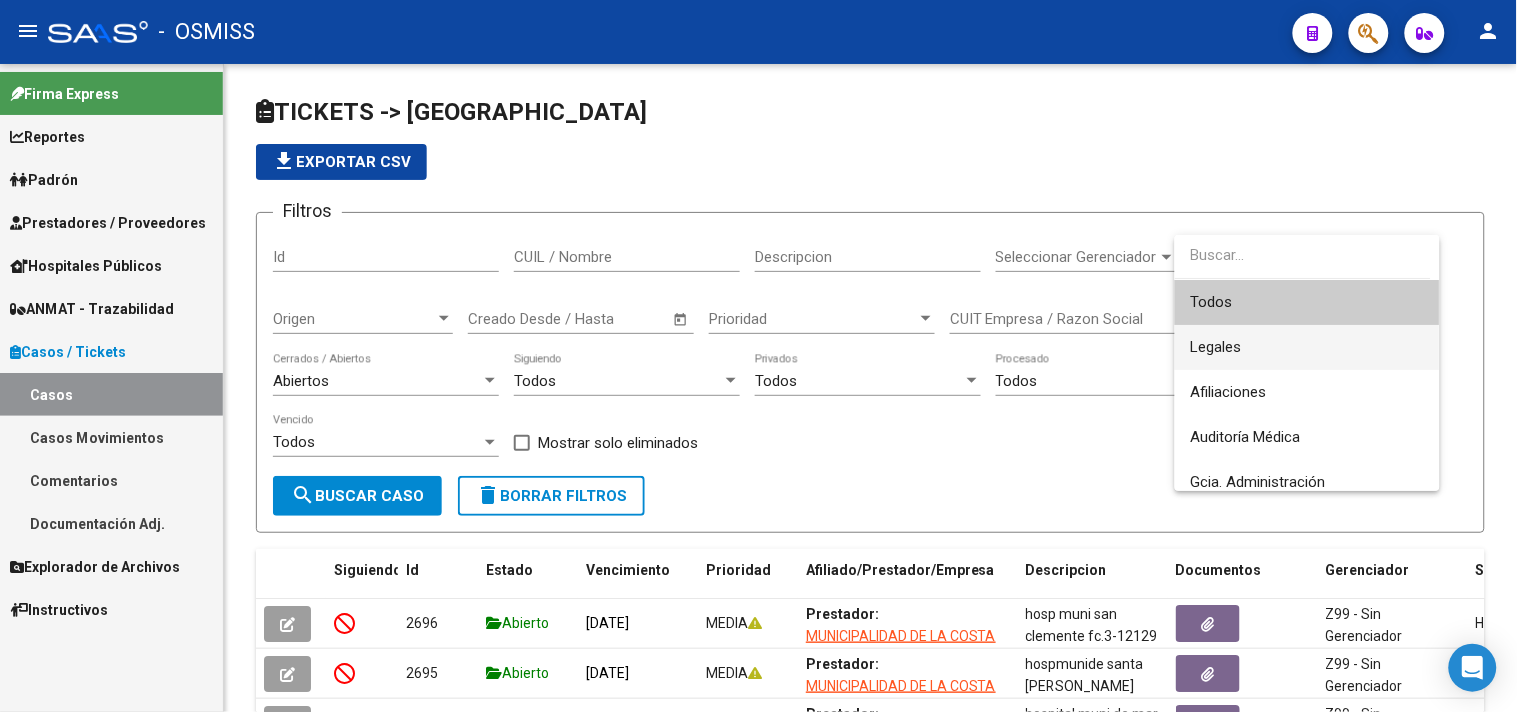 scroll, scrollTop: 111, scrollLeft: 0, axis: vertical 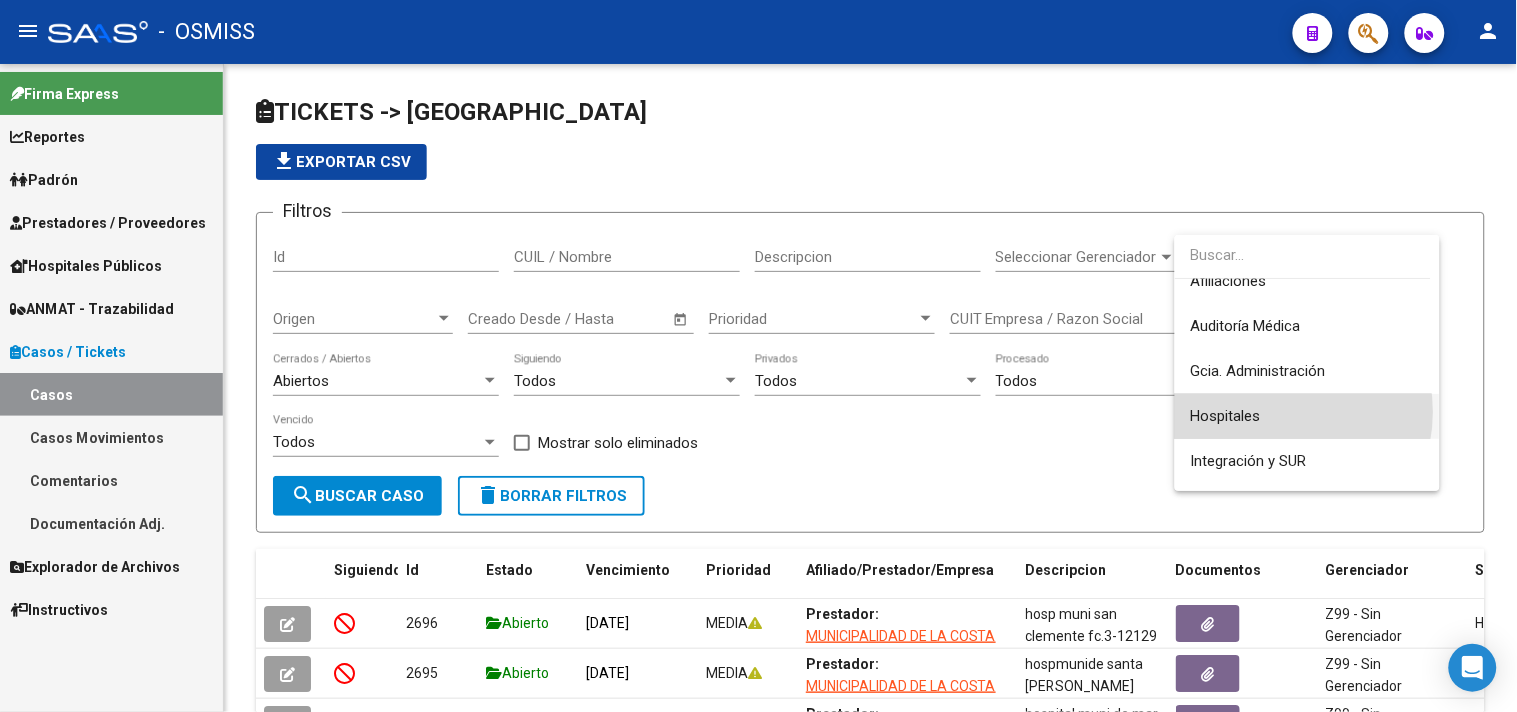 click on "Hospitales" at bounding box center [1307, 416] 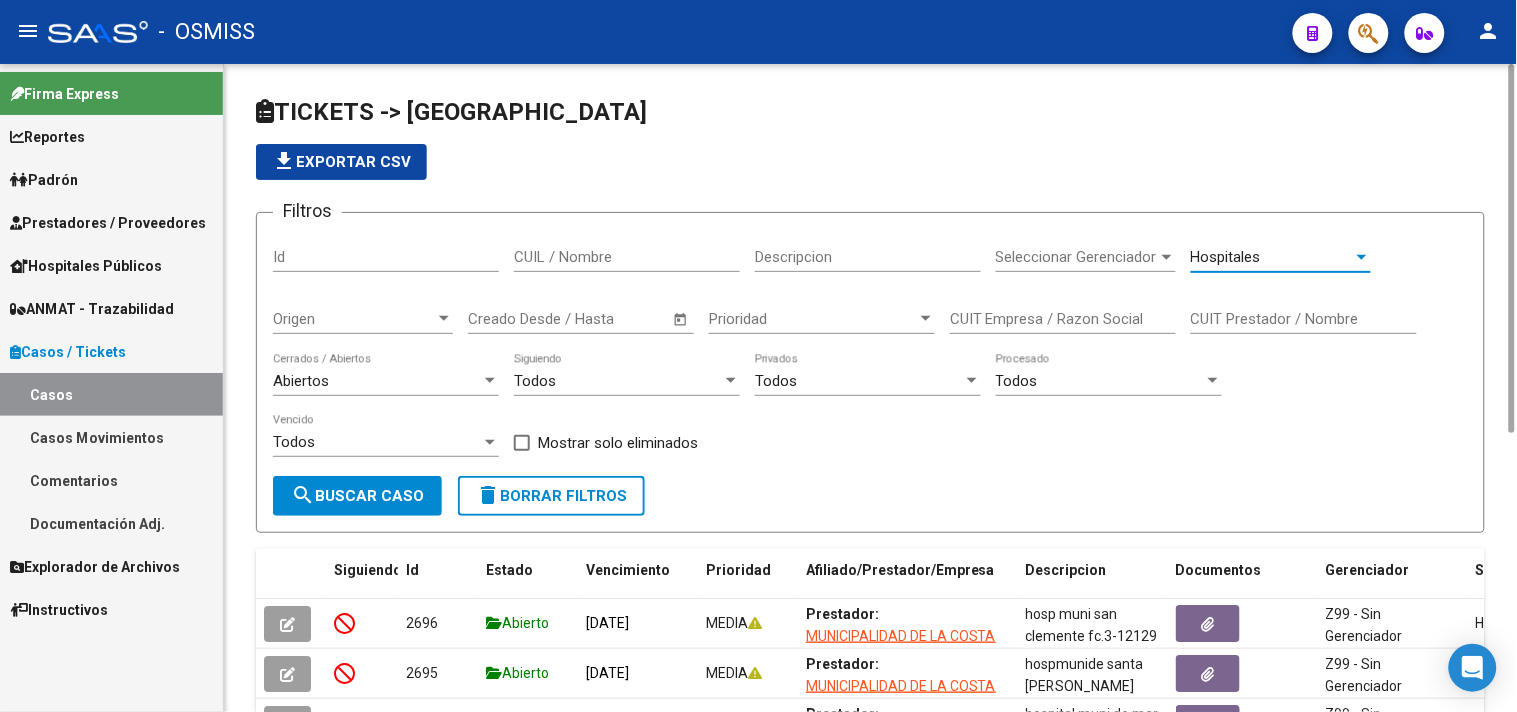 click on "search  Buscar Caso" 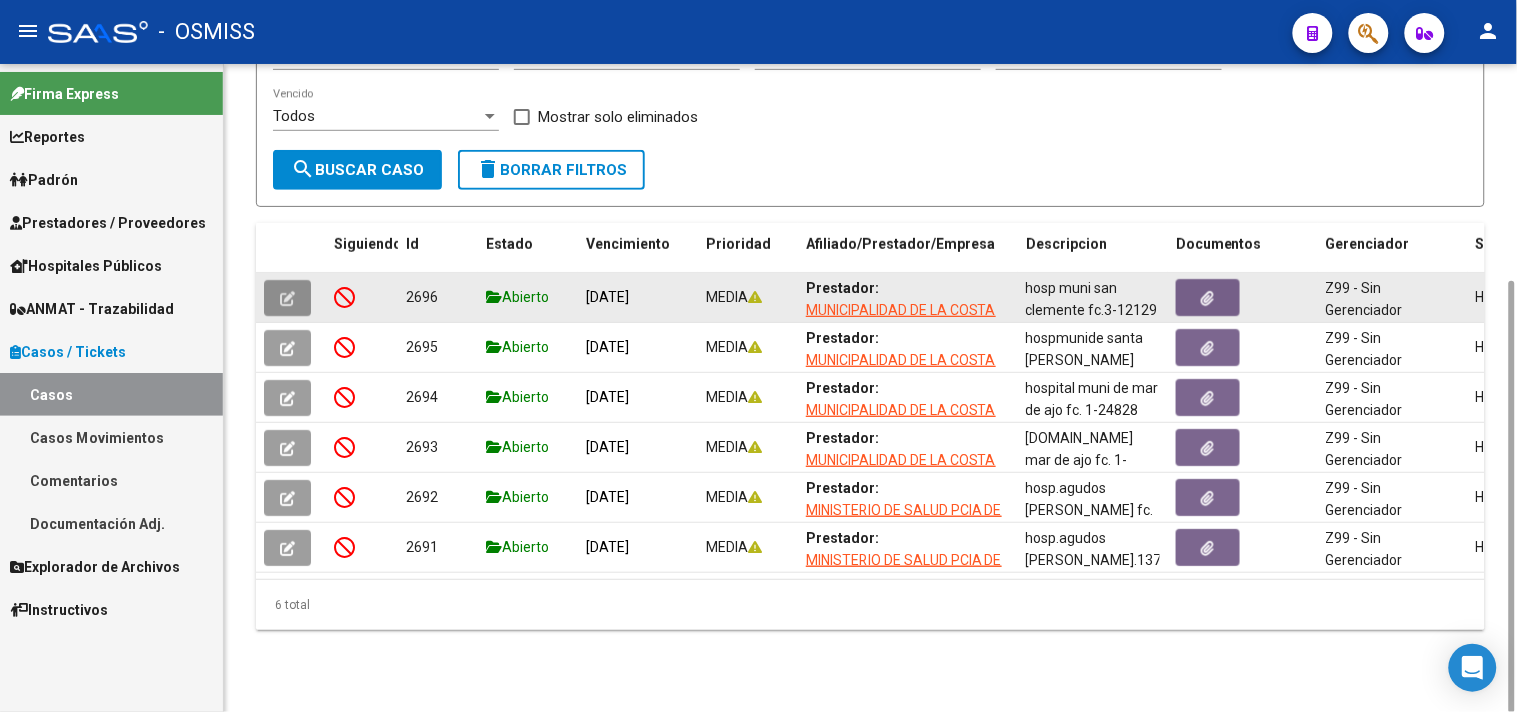 click 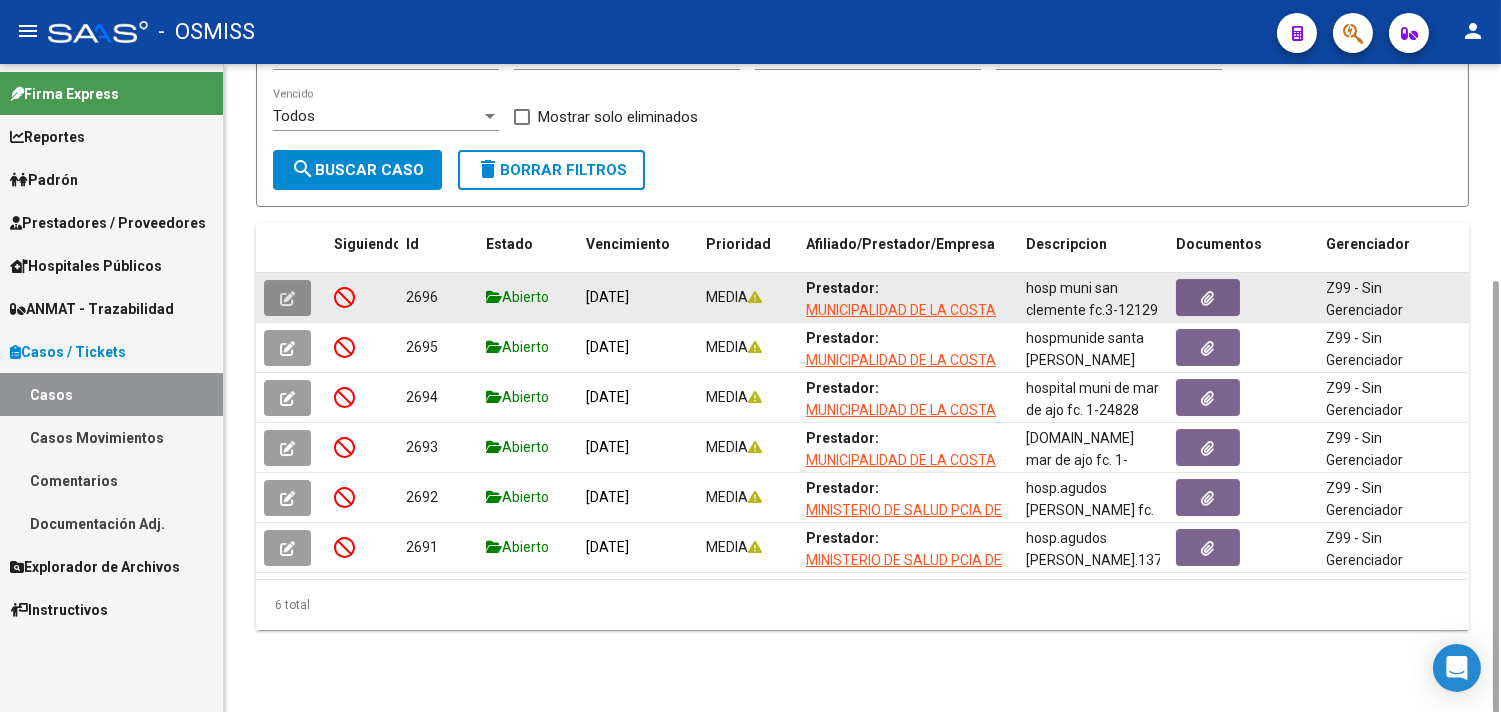 scroll, scrollTop: 325, scrollLeft: 0, axis: vertical 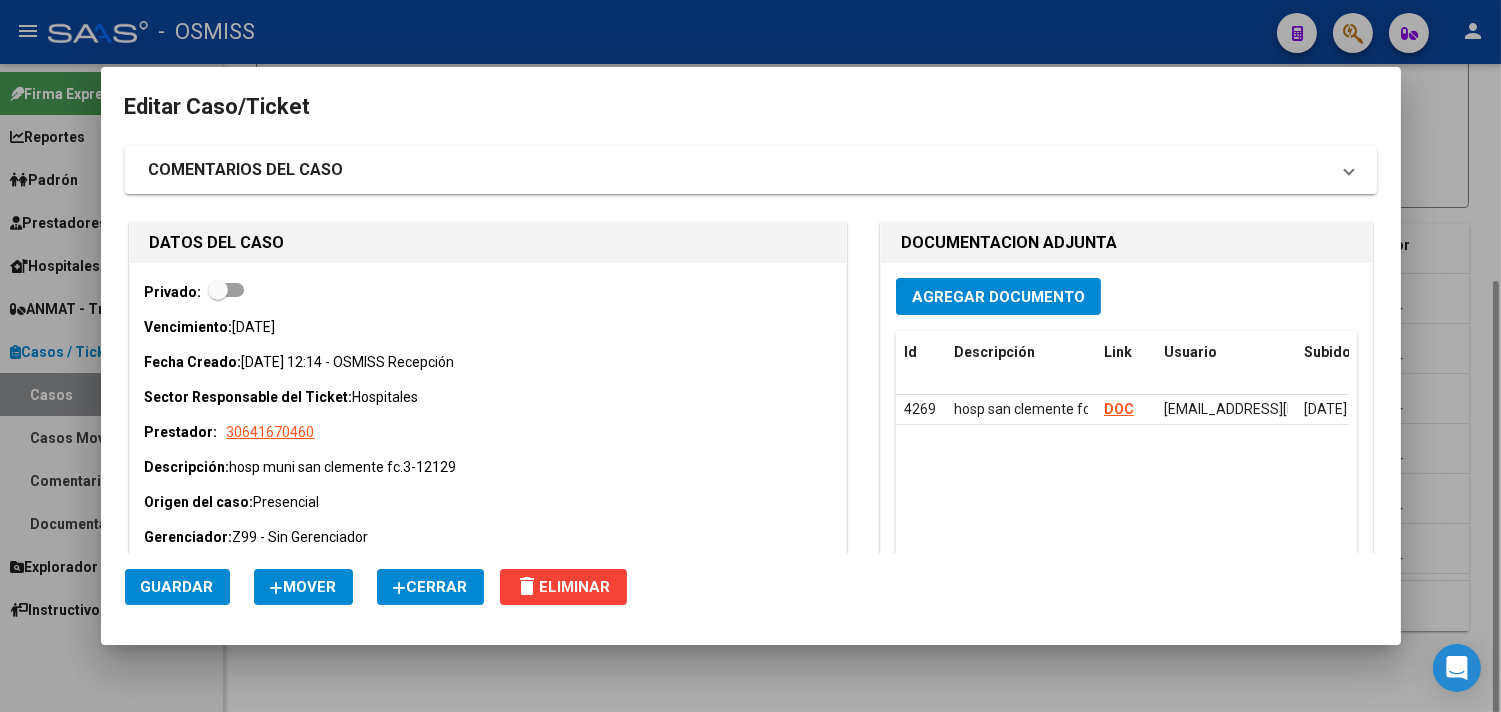 click on "Cerrar" 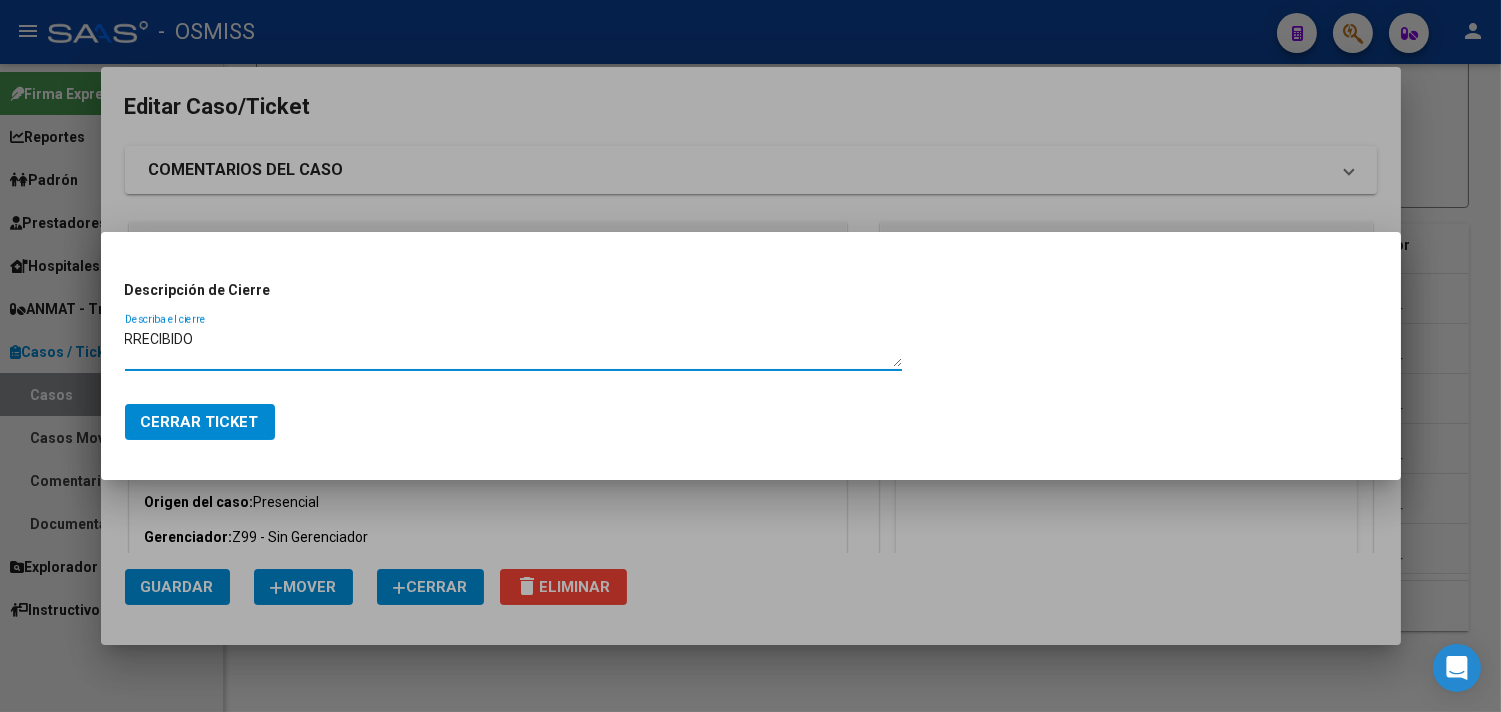 type on "RRECIBIDO" 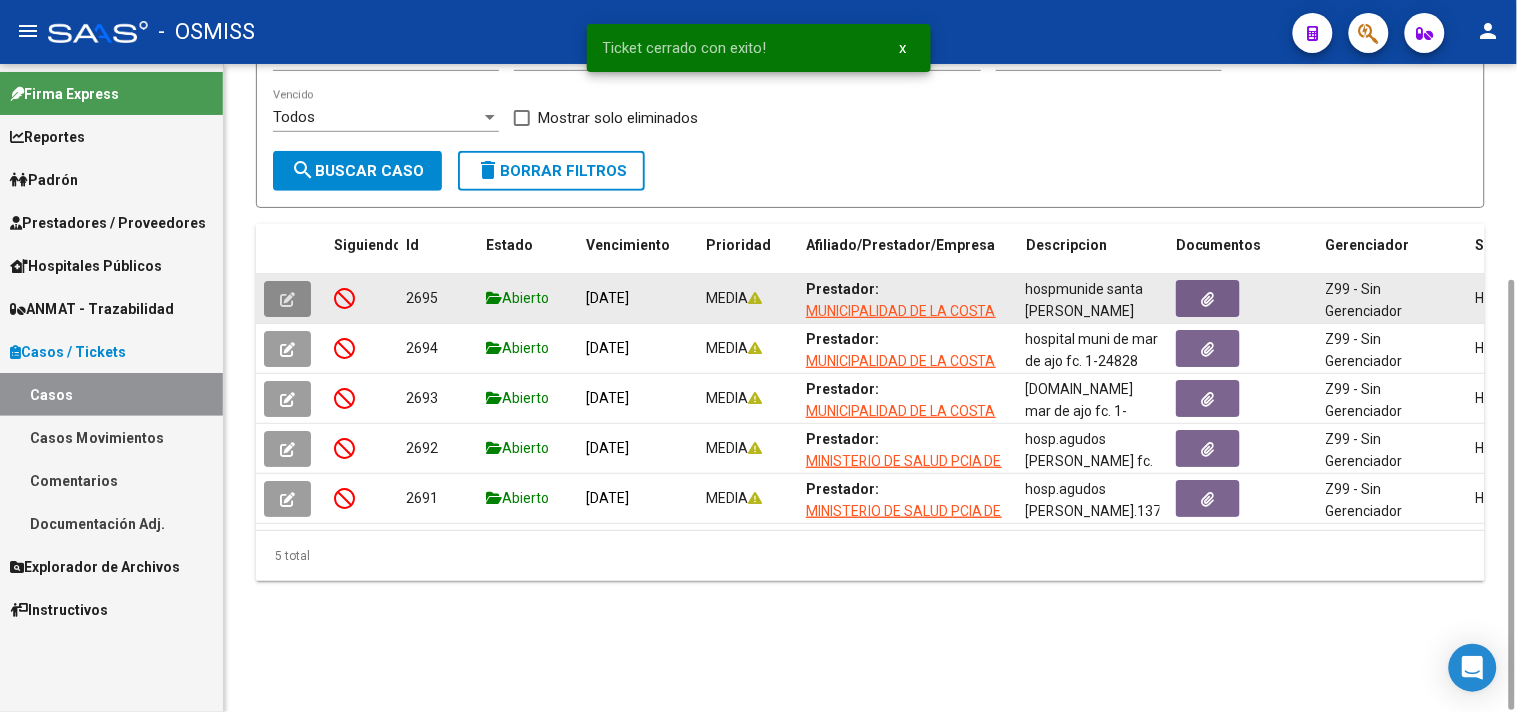 click 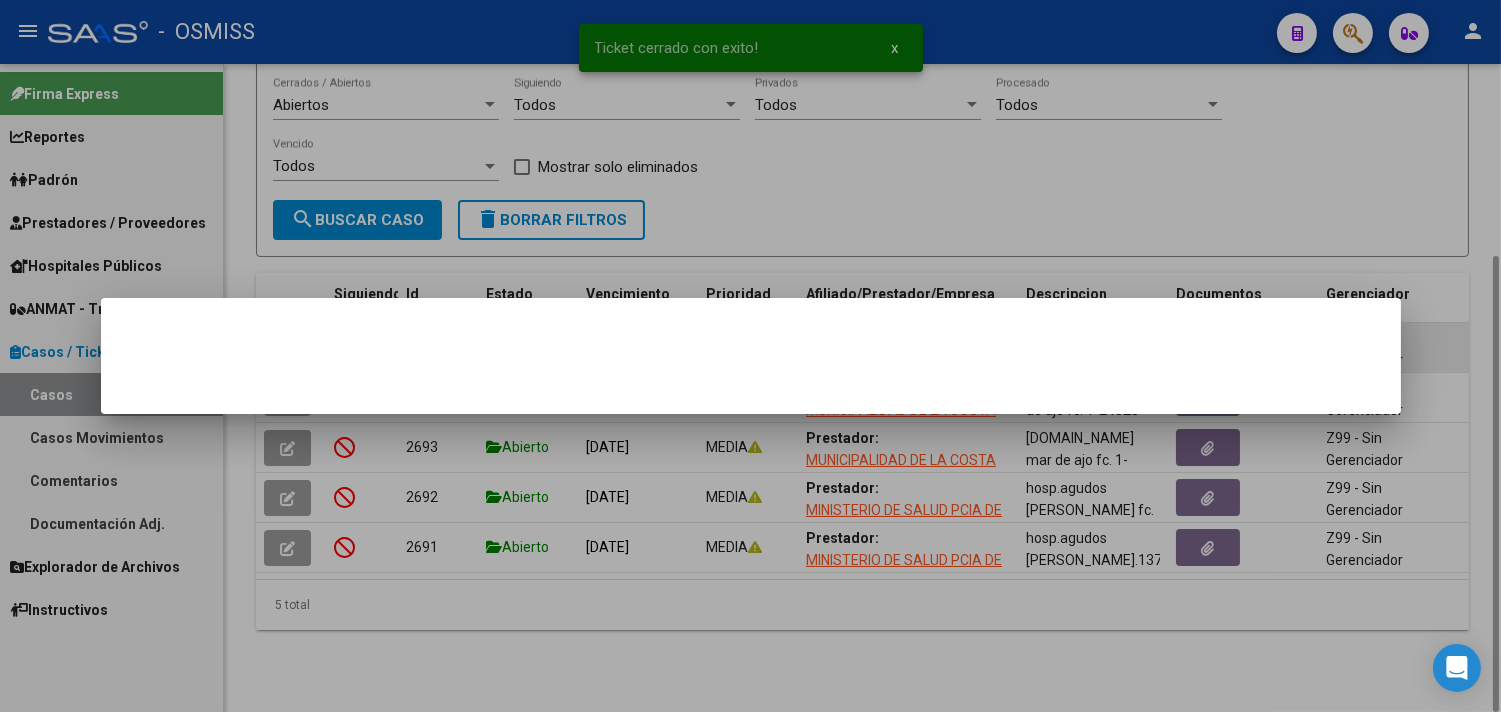 scroll, scrollTop: 275, scrollLeft: 0, axis: vertical 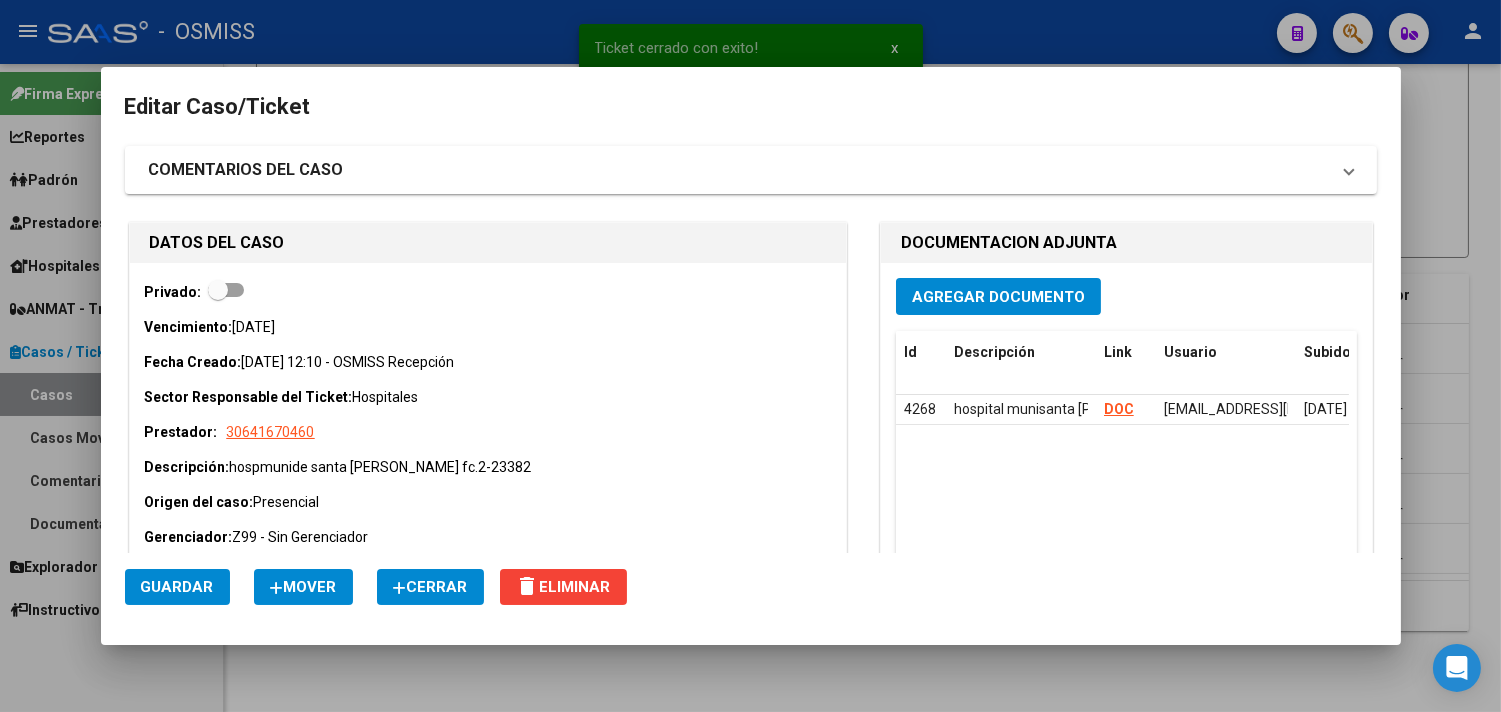 click on "Cerrar" 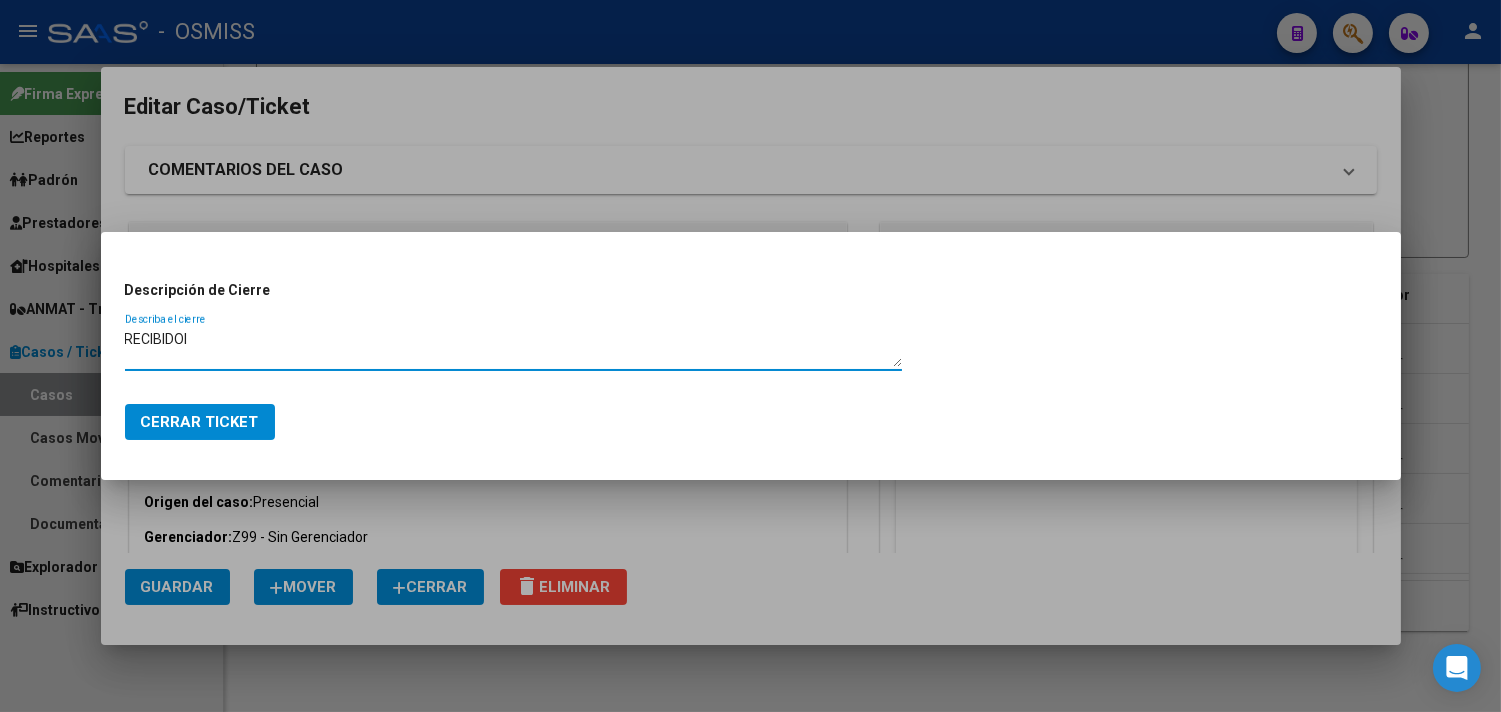 type on "RECIBIDOI" 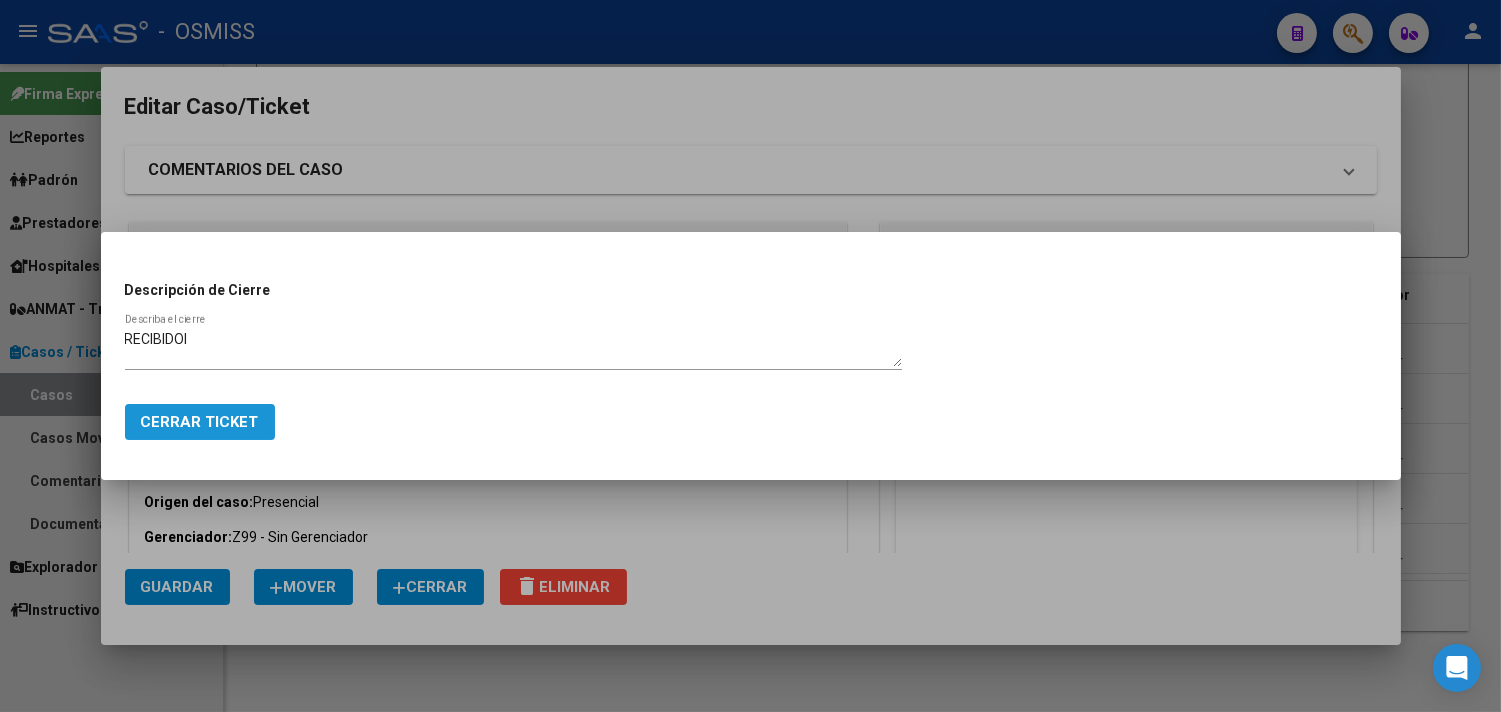 click on "Cerrar Ticket" 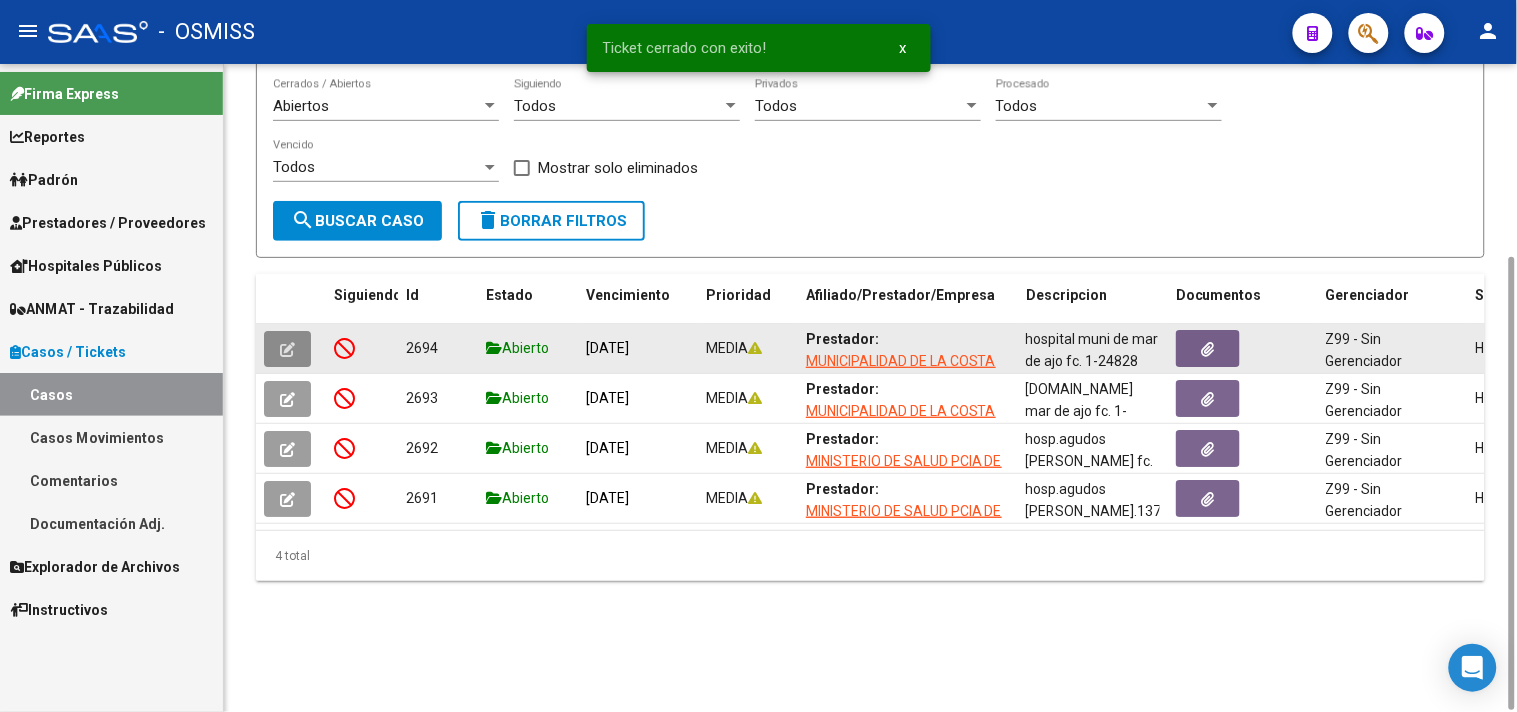 click 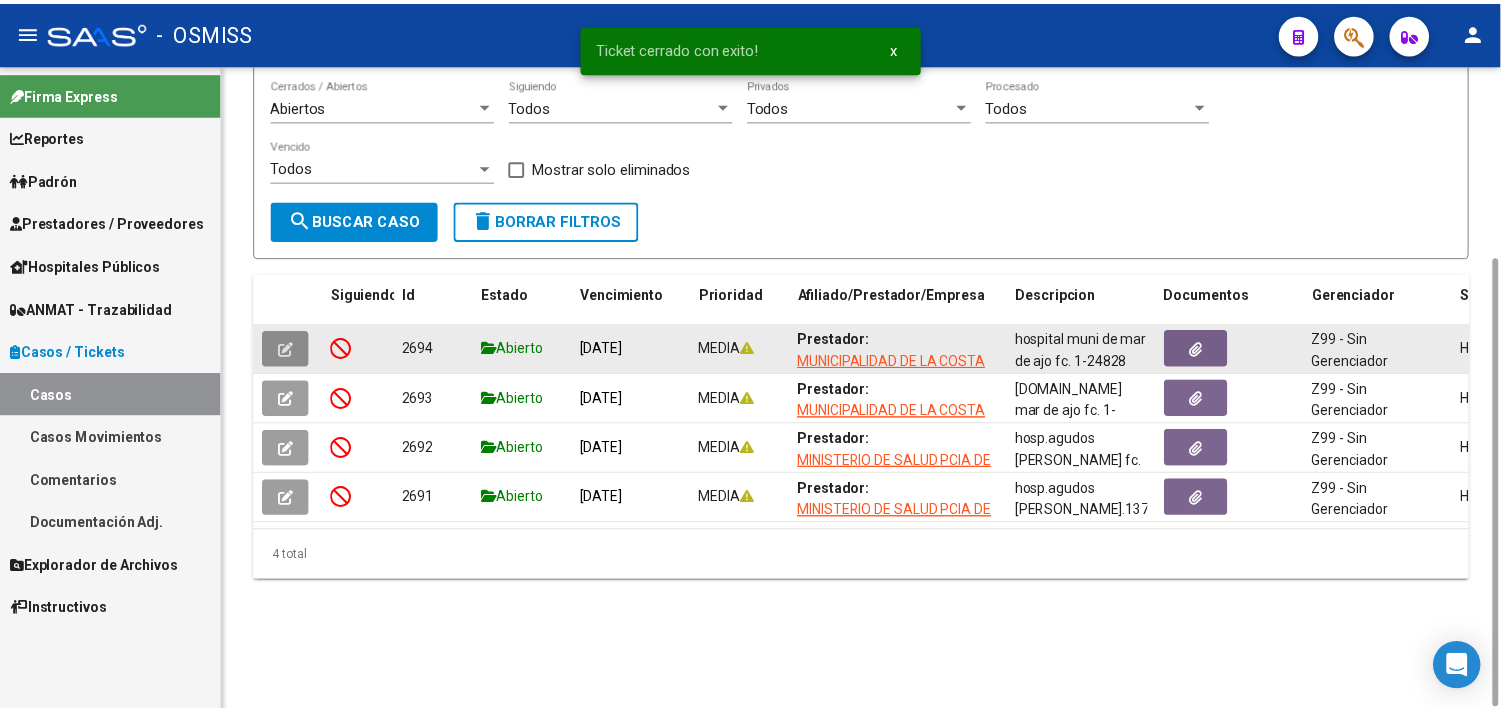 scroll, scrollTop: 225, scrollLeft: 0, axis: vertical 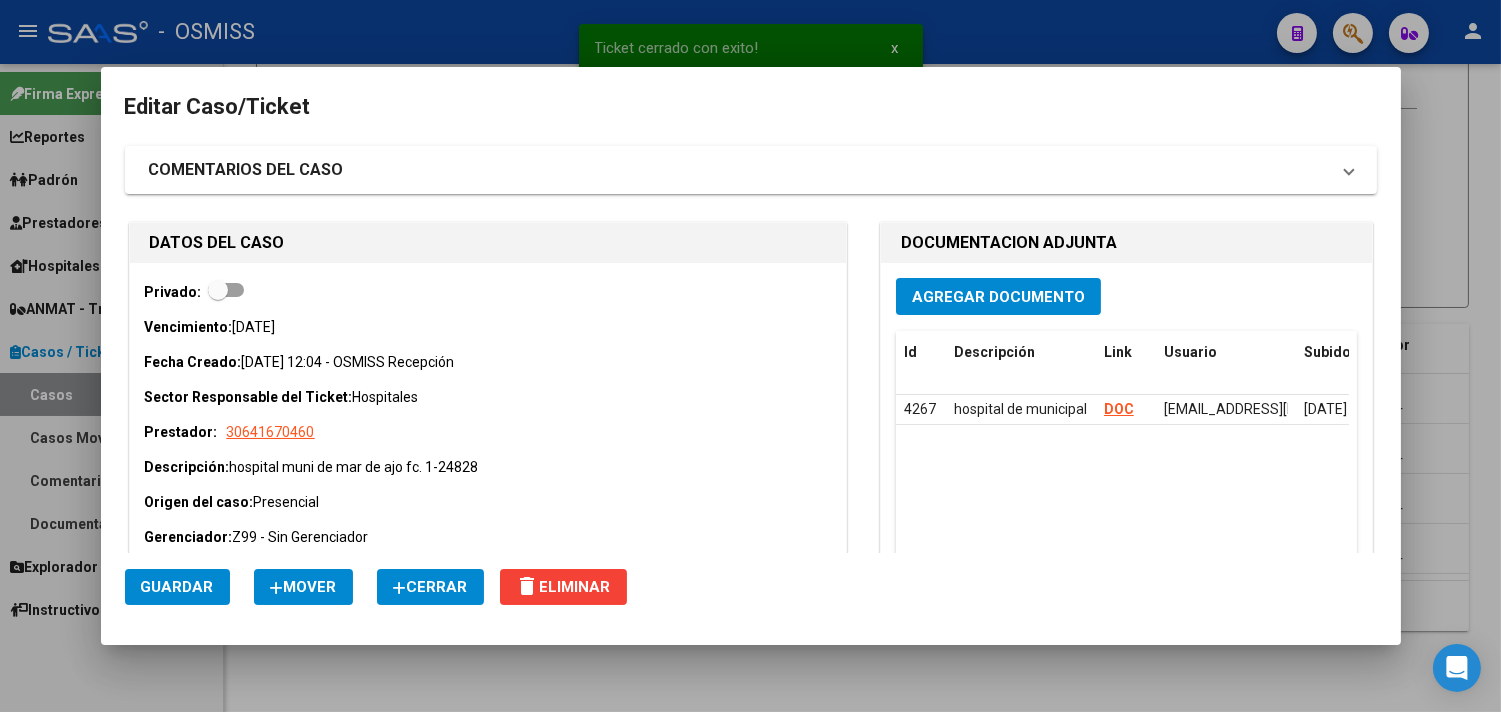 click on "Cerrar" 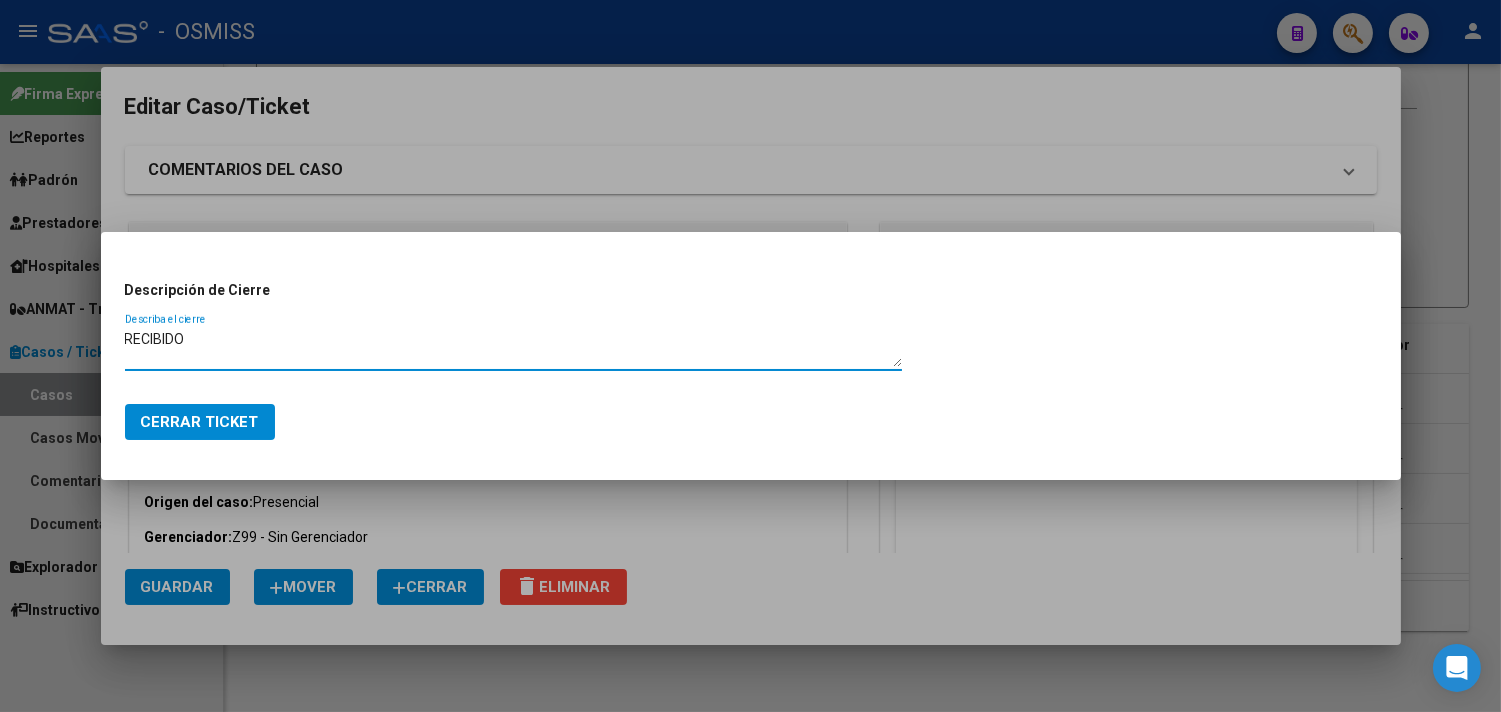 type on "RECIBIDO" 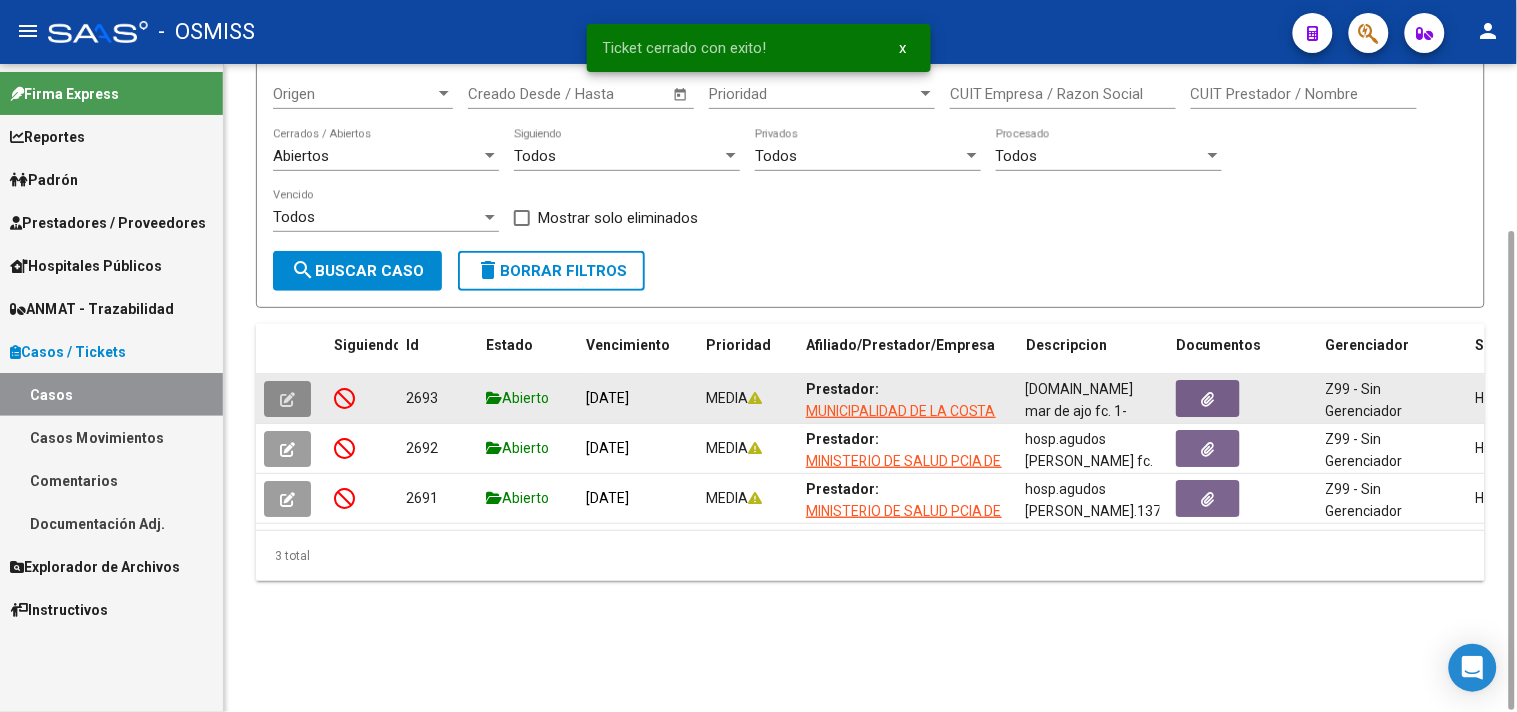 click 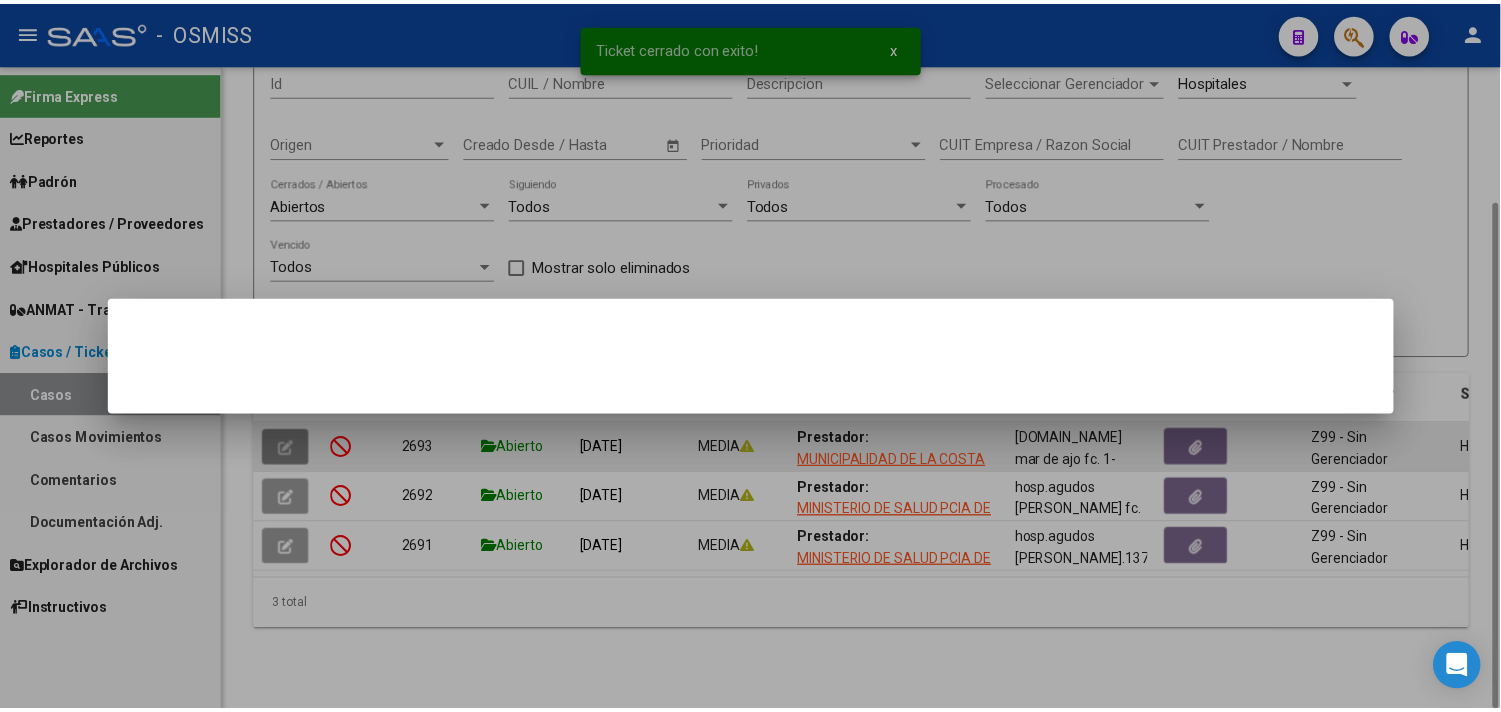 scroll, scrollTop: 175, scrollLeft: 0, axis: vertical 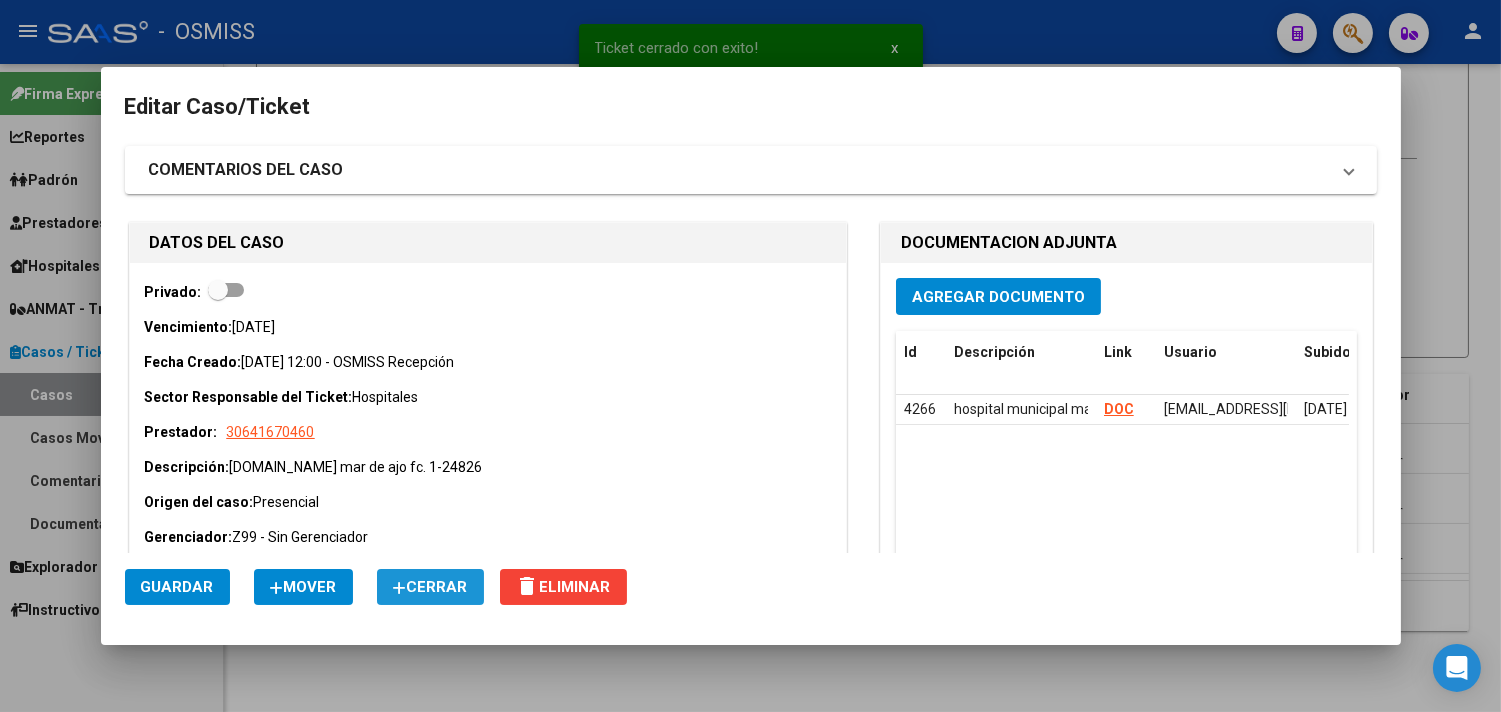 click on "Cerrar" 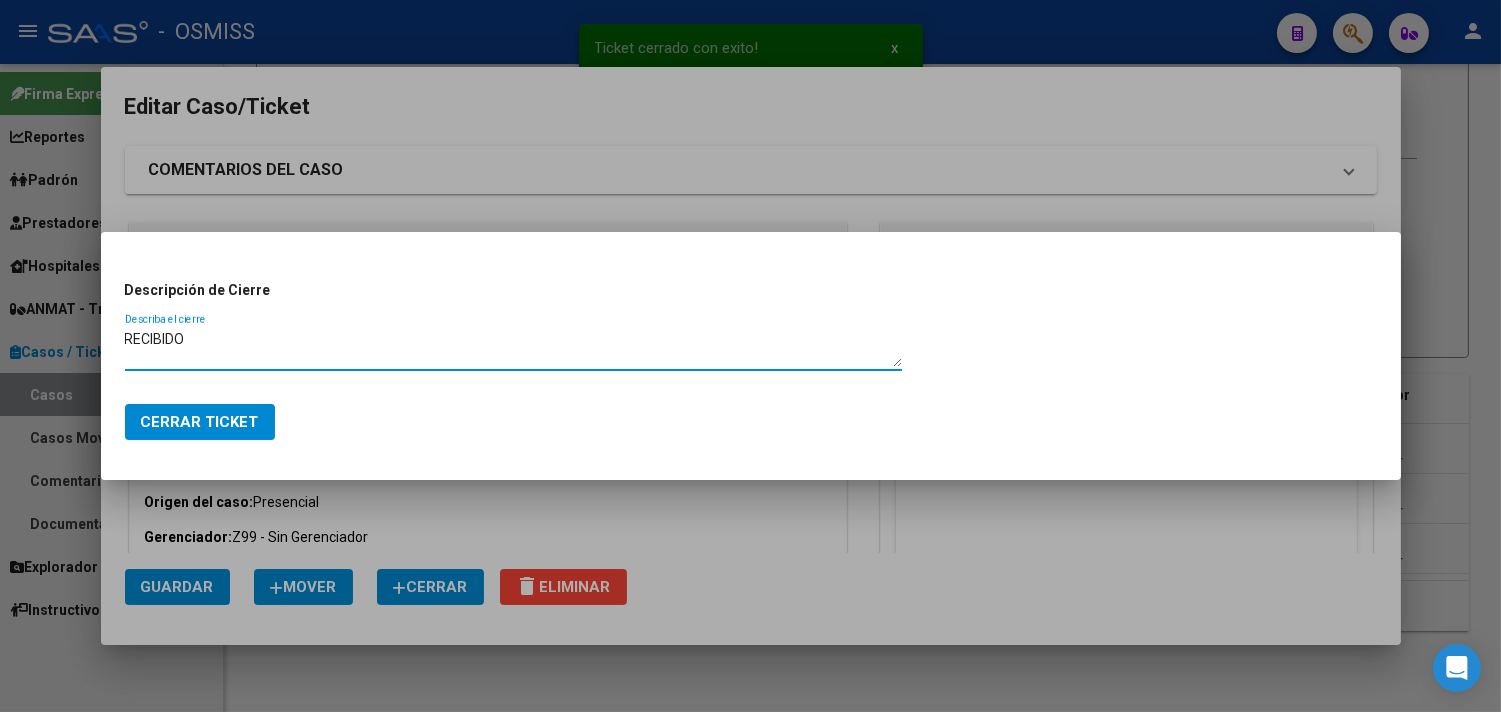 type on "RECIBIDO" 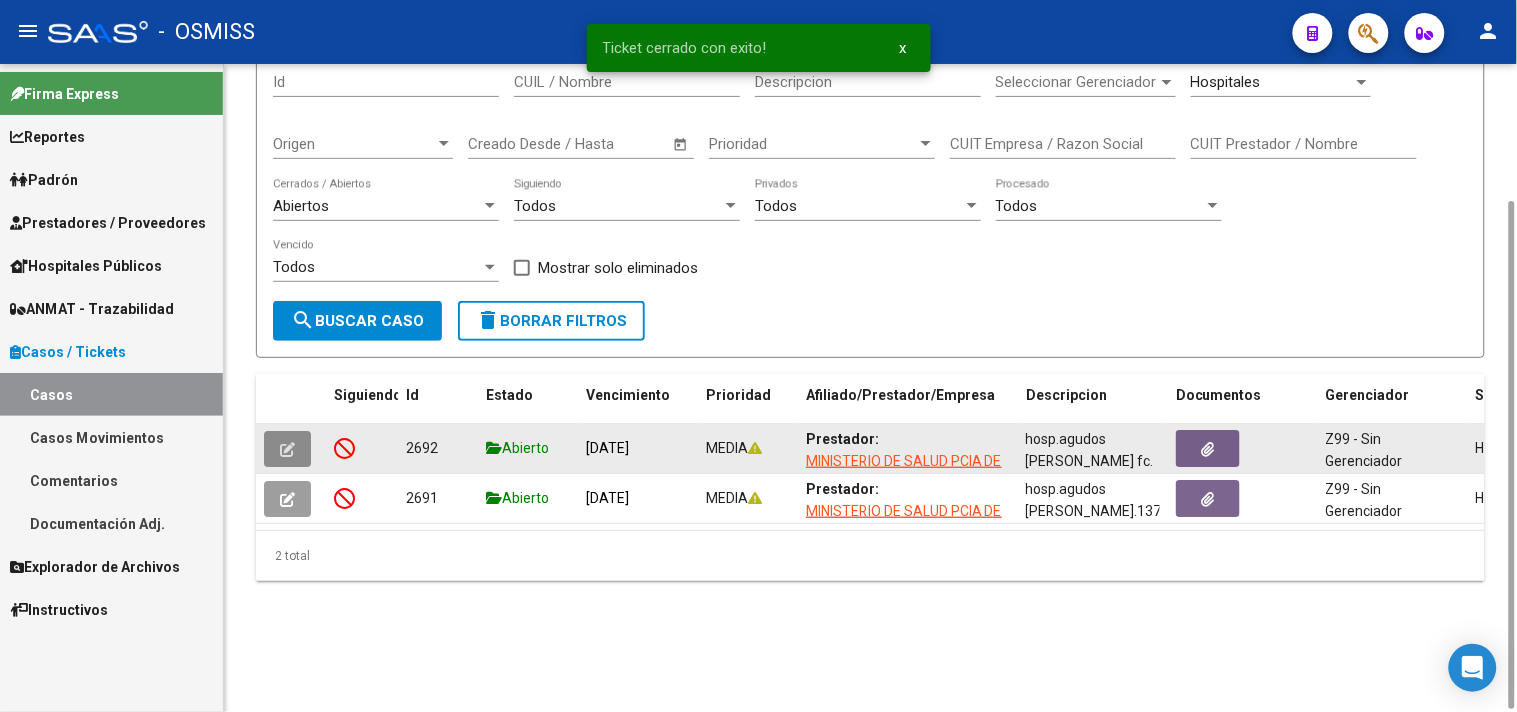 click 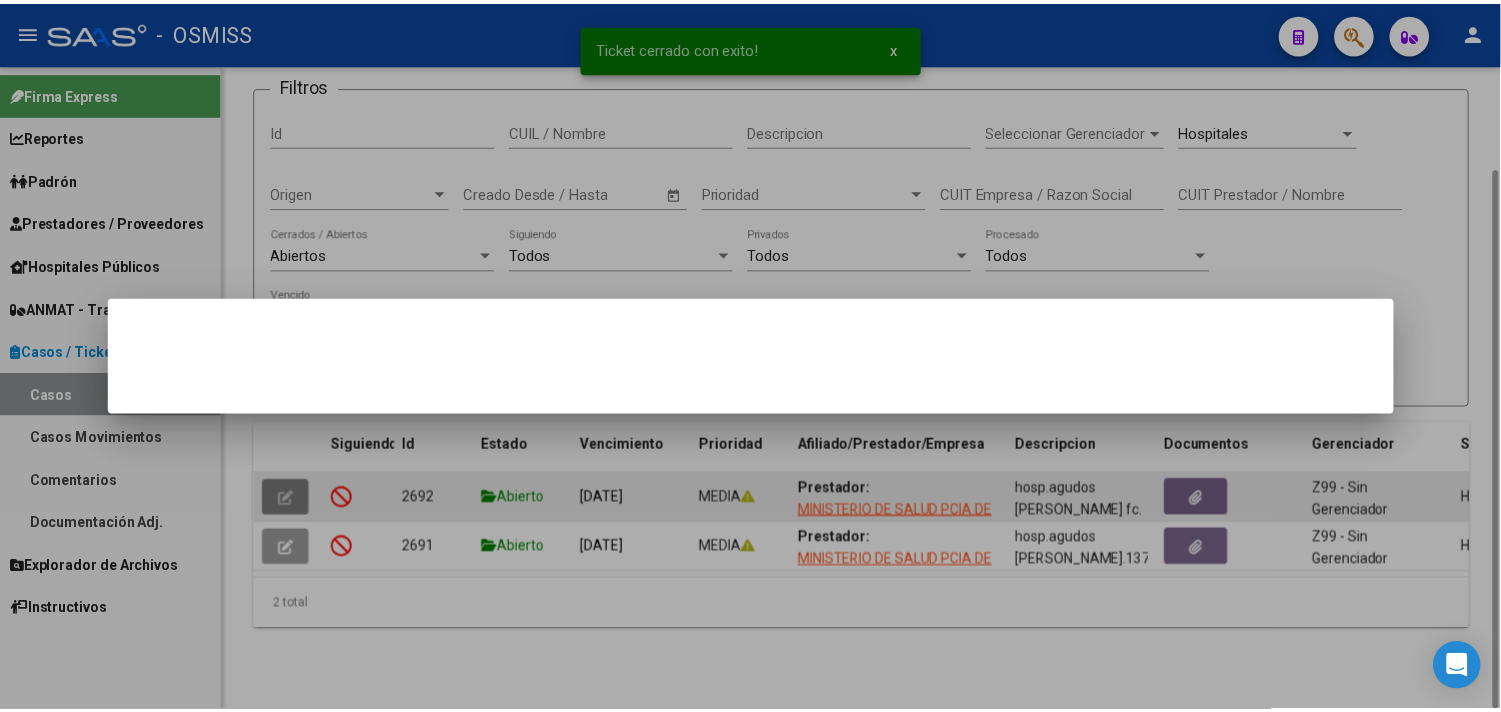 scroll, scrollTop: 125, scrollLeft: 0, axis: vertical 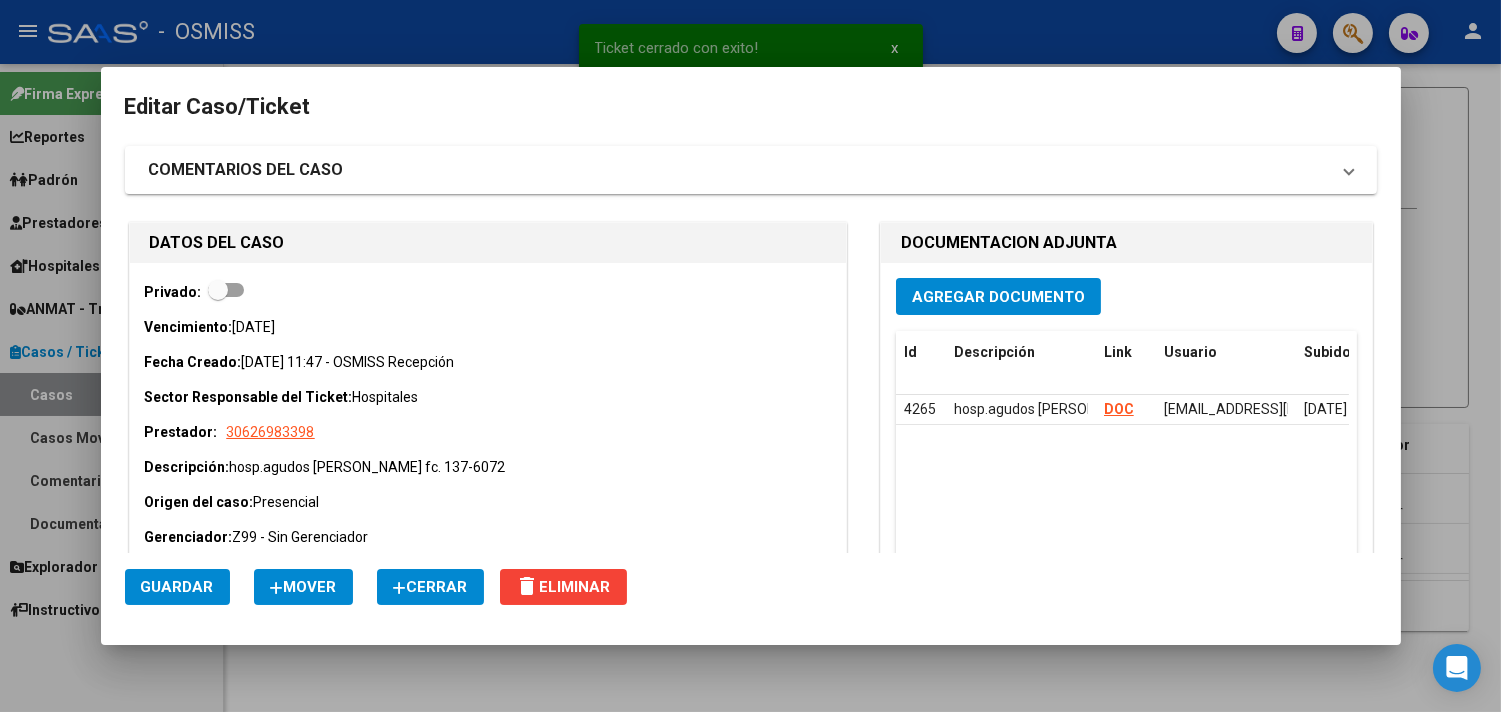 click on "Cerrar" 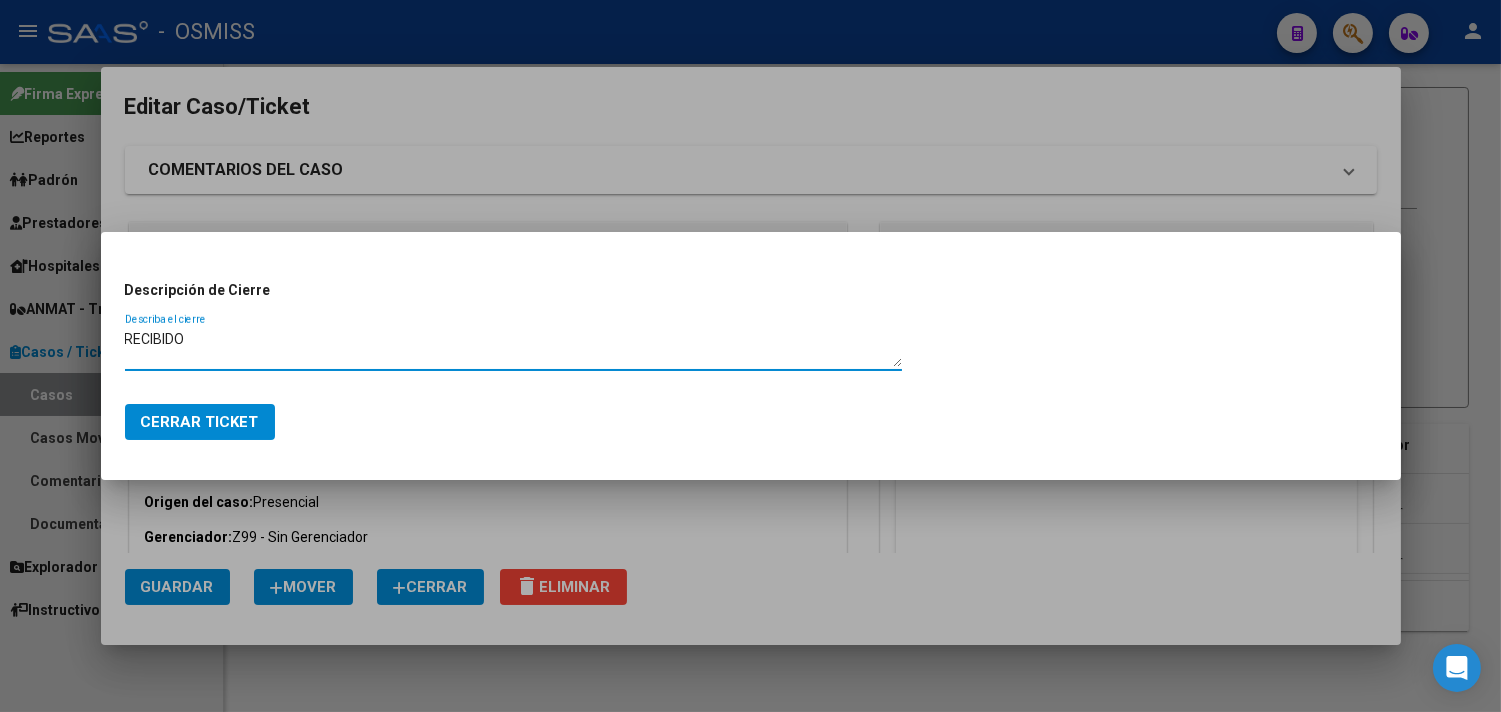 type on "RECIBIDO" 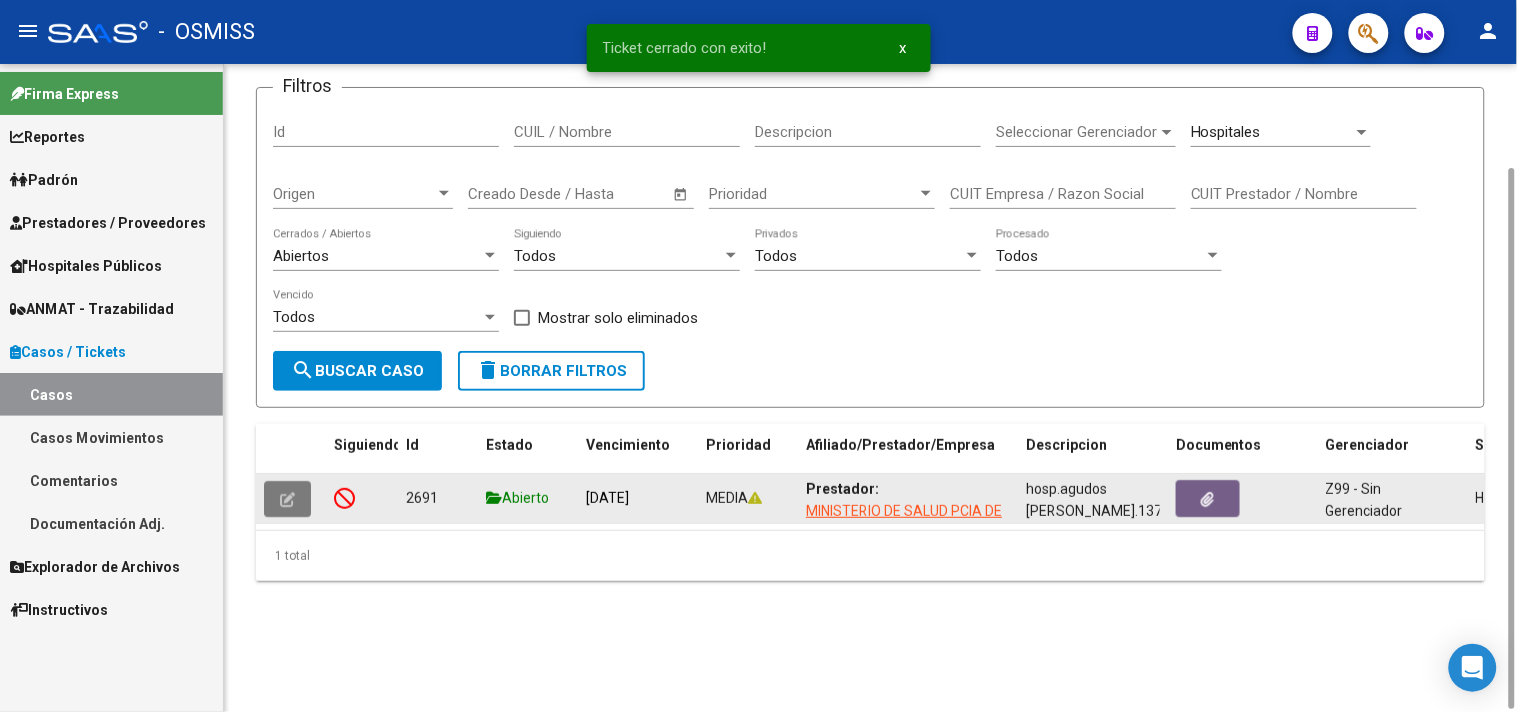 click 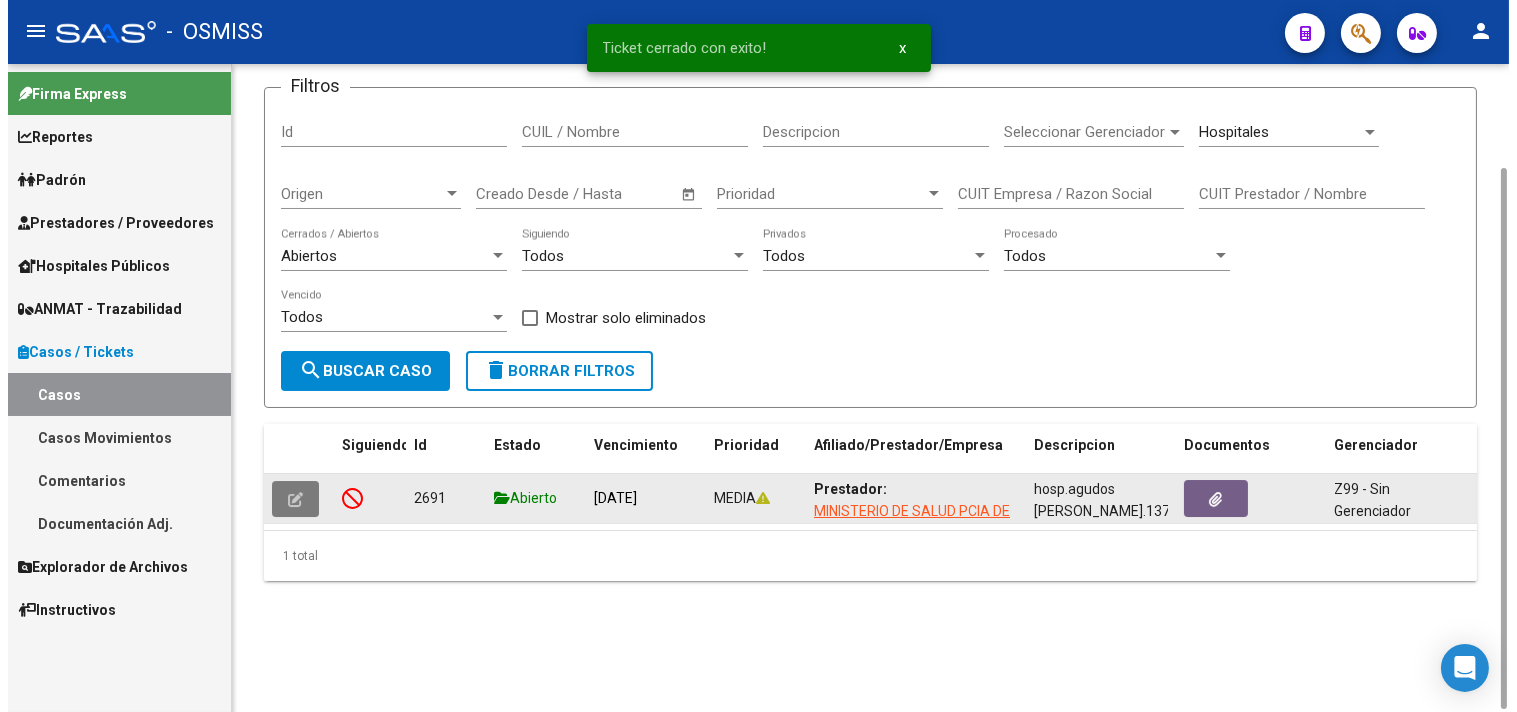 scroll, scrollTop: 75, scrollLeft: 0, axis: vertical 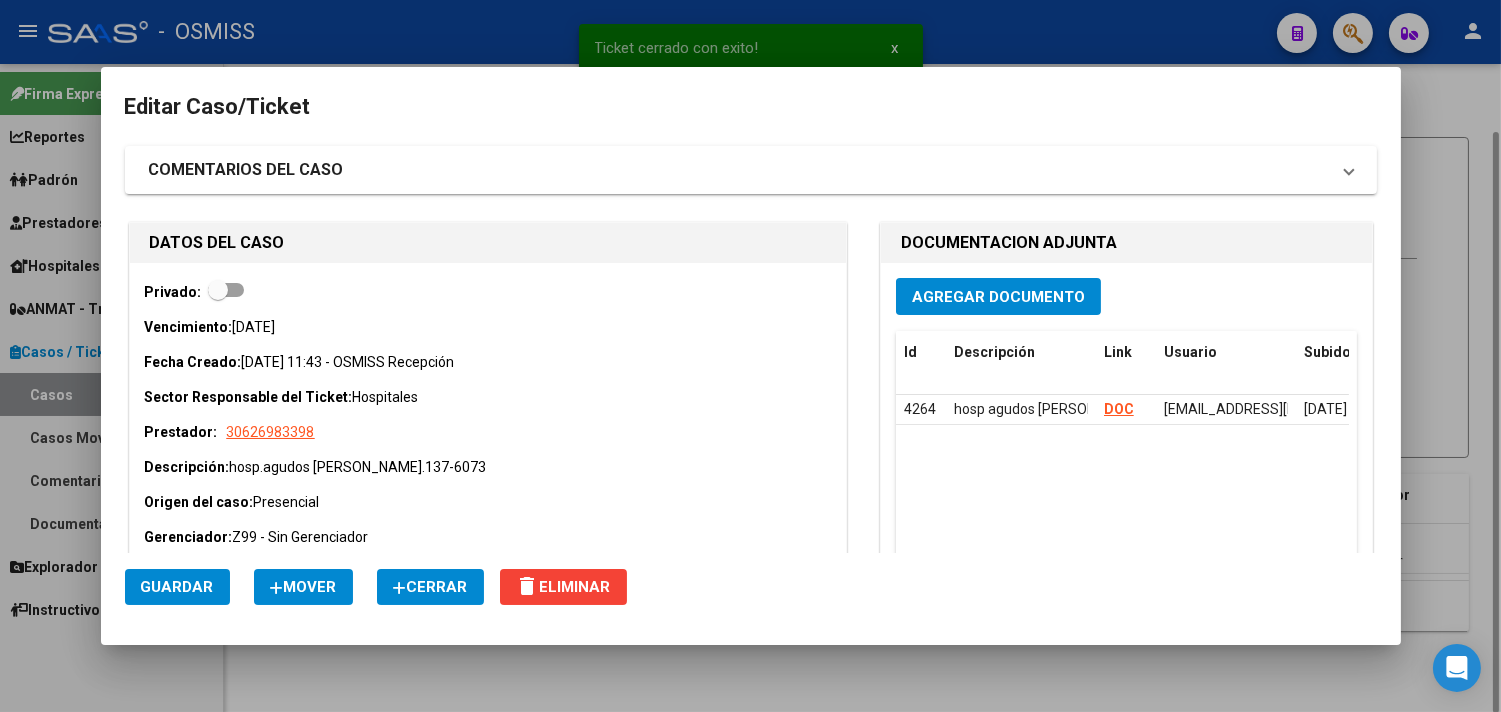 click on "Cerrar" 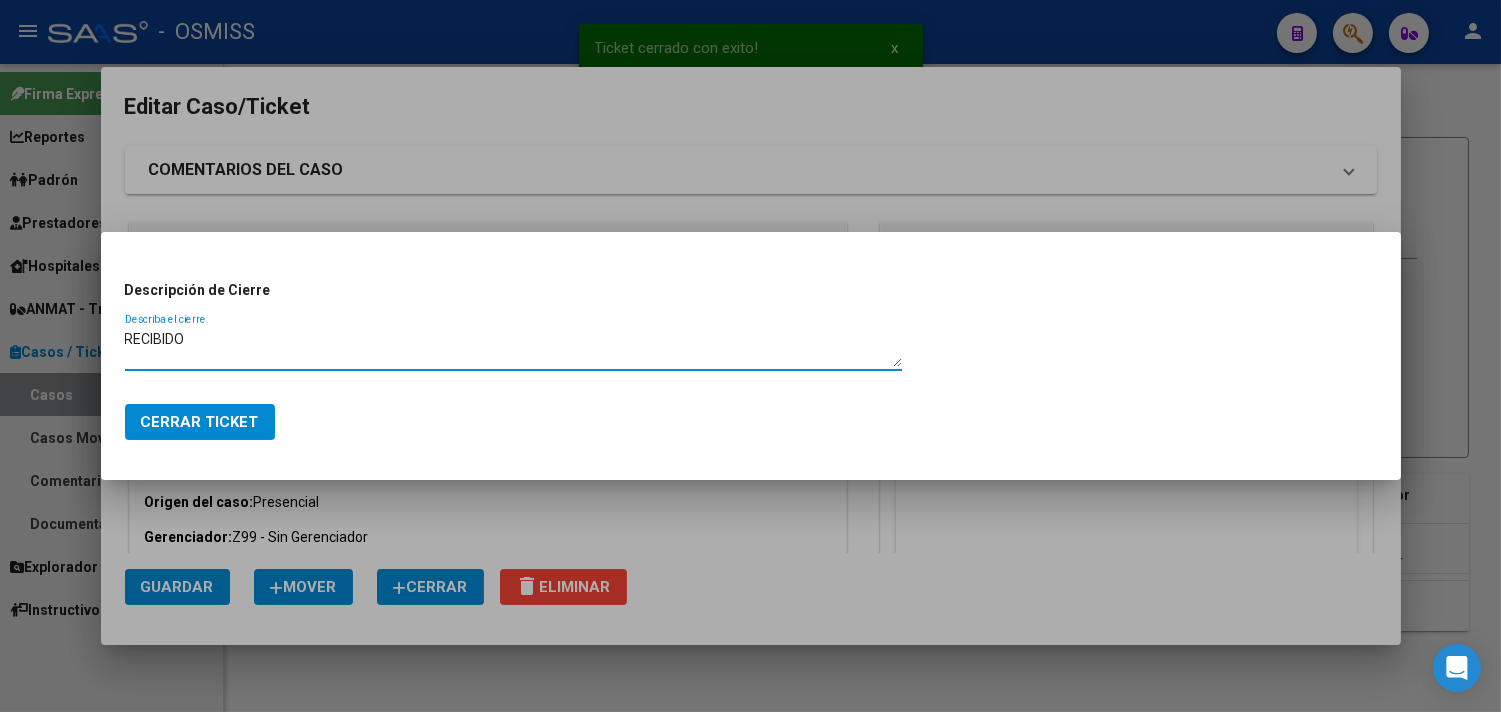 type on "RECIBIDO" 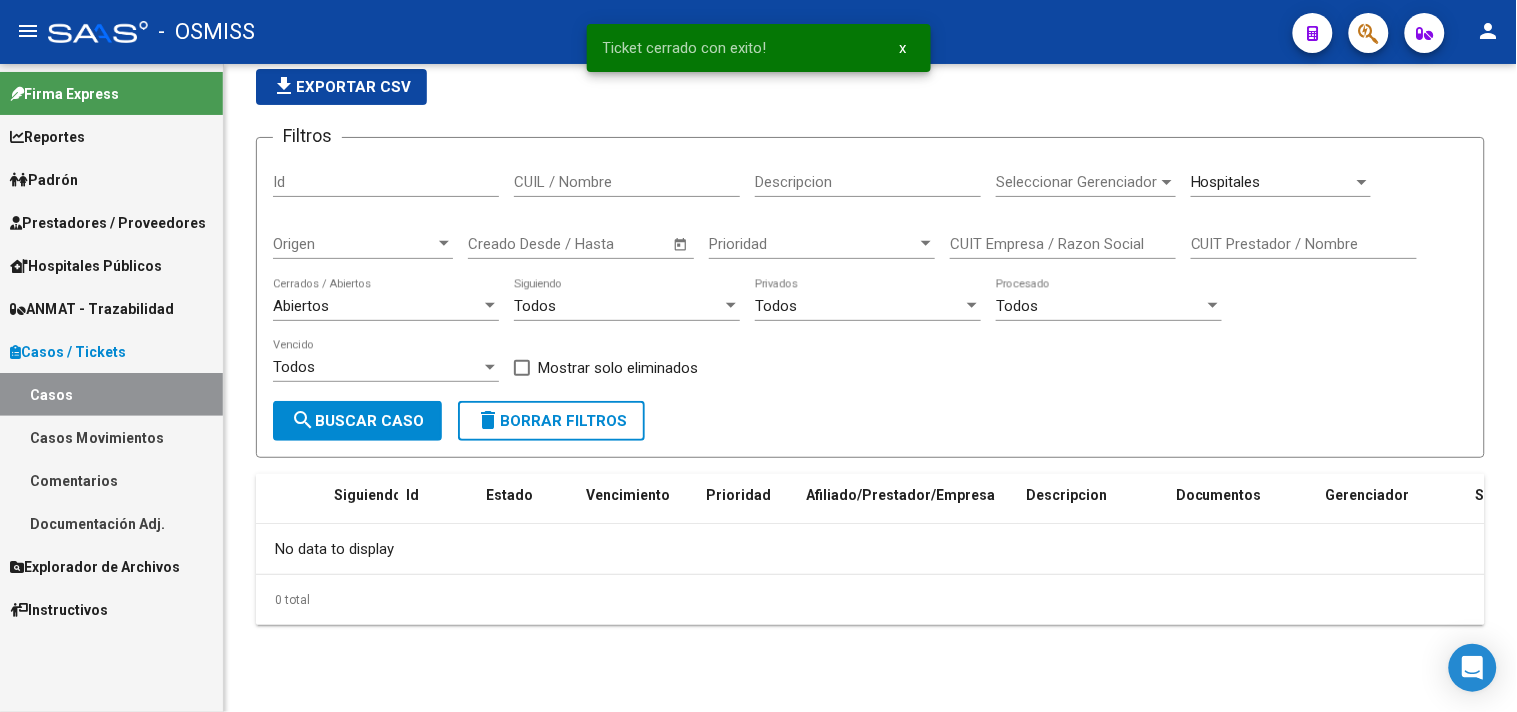 click on "Prestadores / Proveedores" at bounding box center (108, 223) 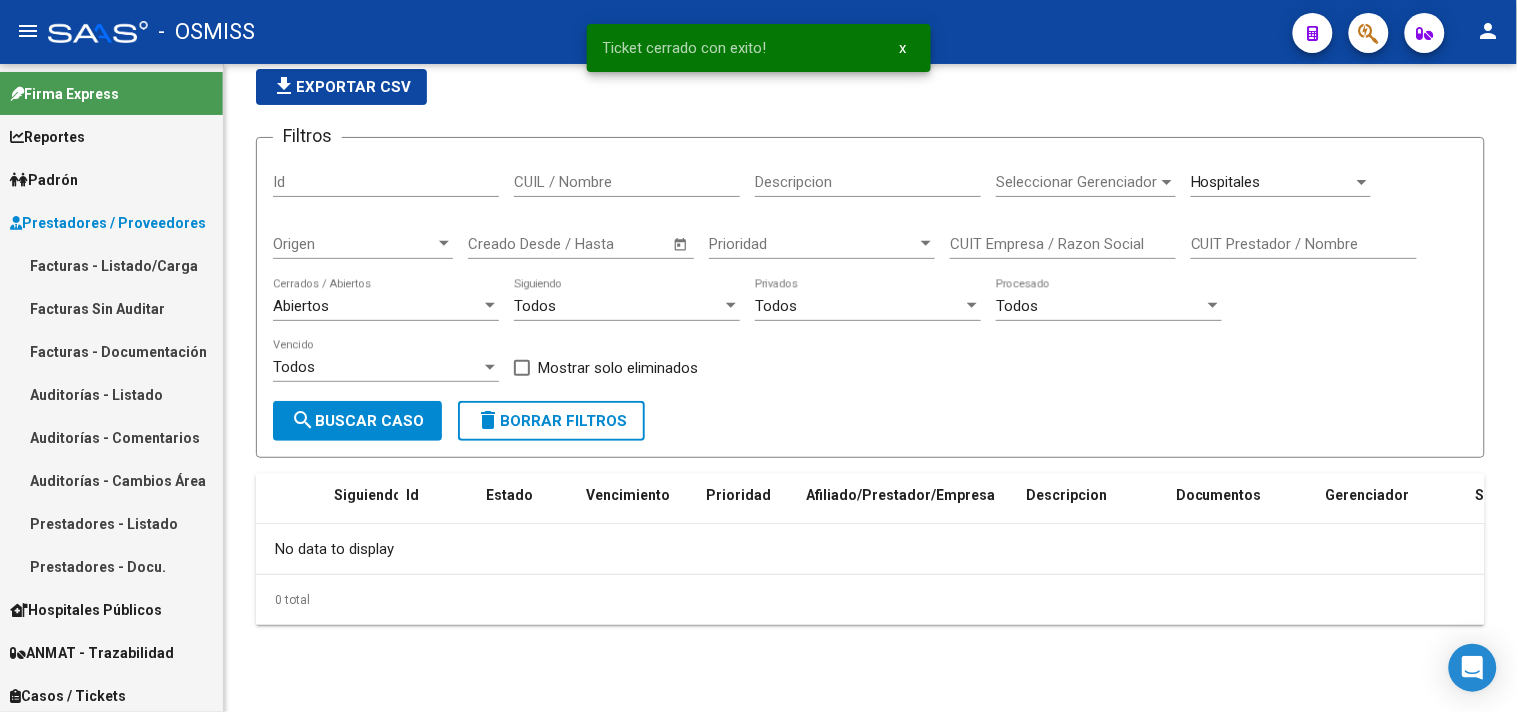 click on "Facturas - Listado/Carga" at bounding box center [111, 265] 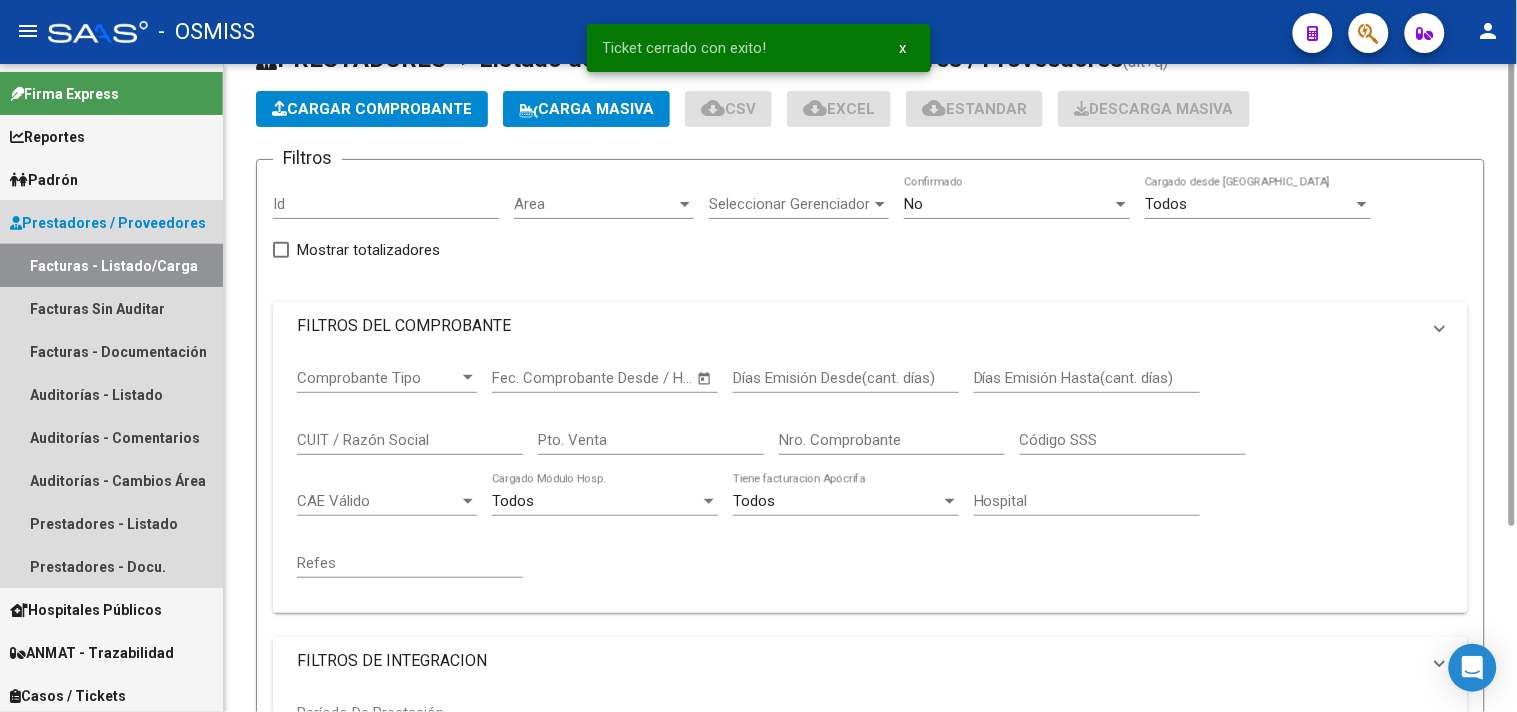 scroll, scrollTop: 0, scrollLeft: 0, axis: both 